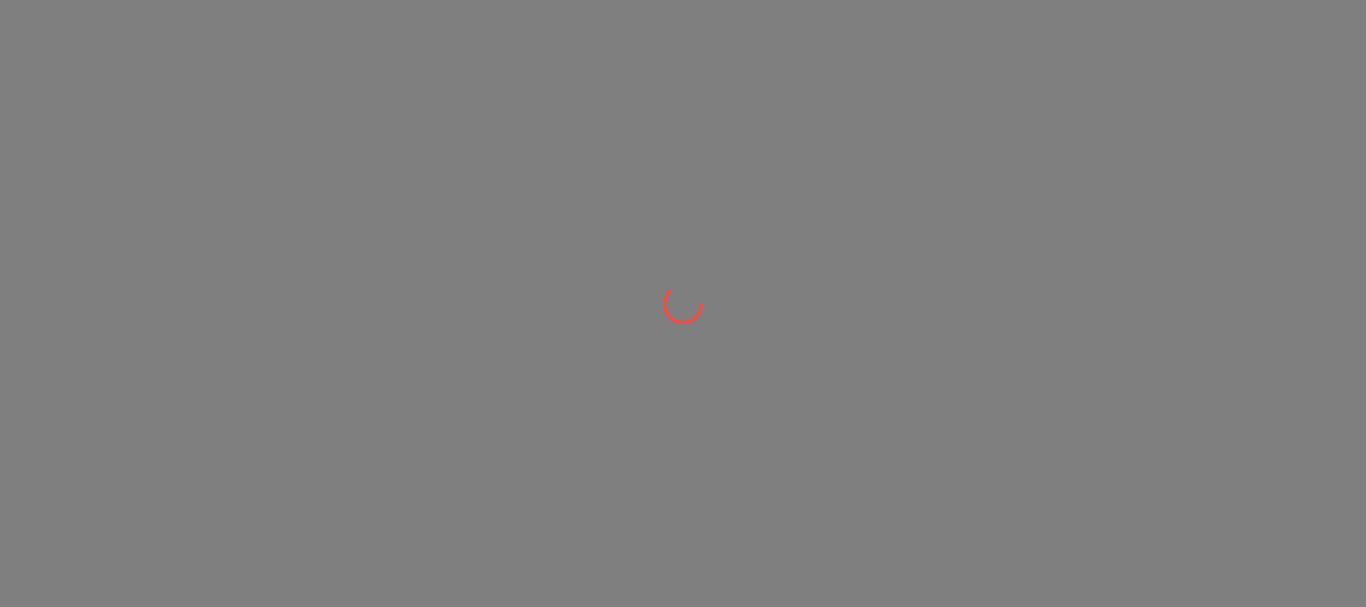 scroll, scrollTop: 0, scrollLeft: 0, axis: both 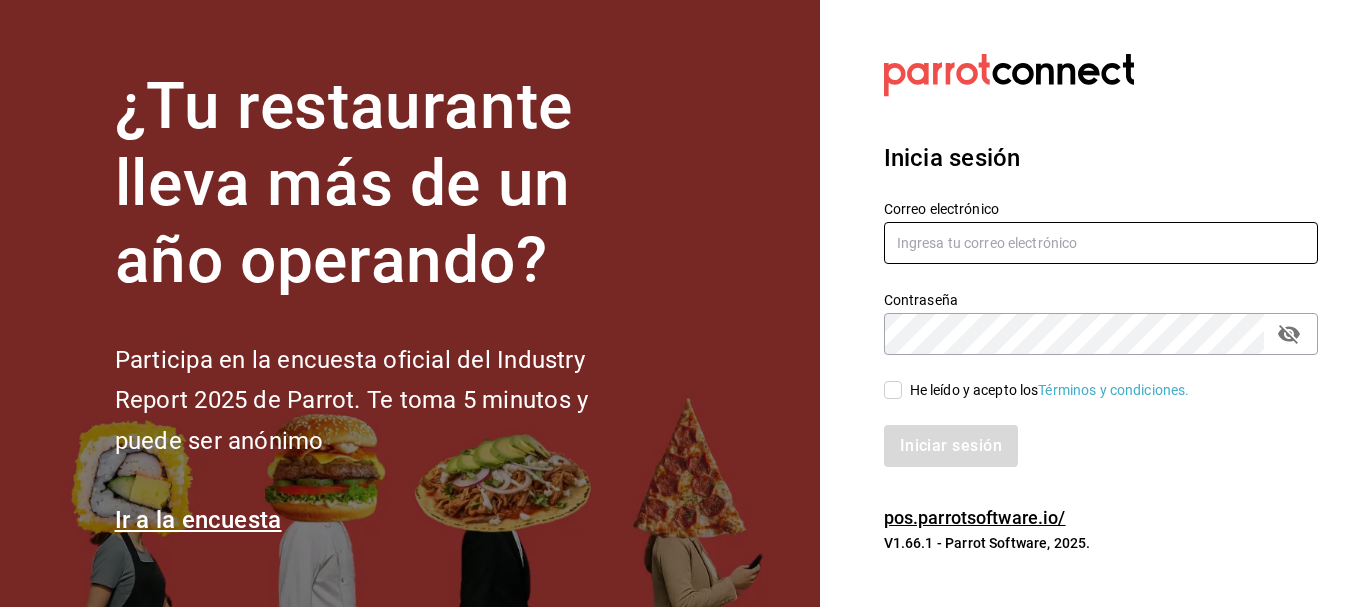 type on "[USERNAME]@example.com" 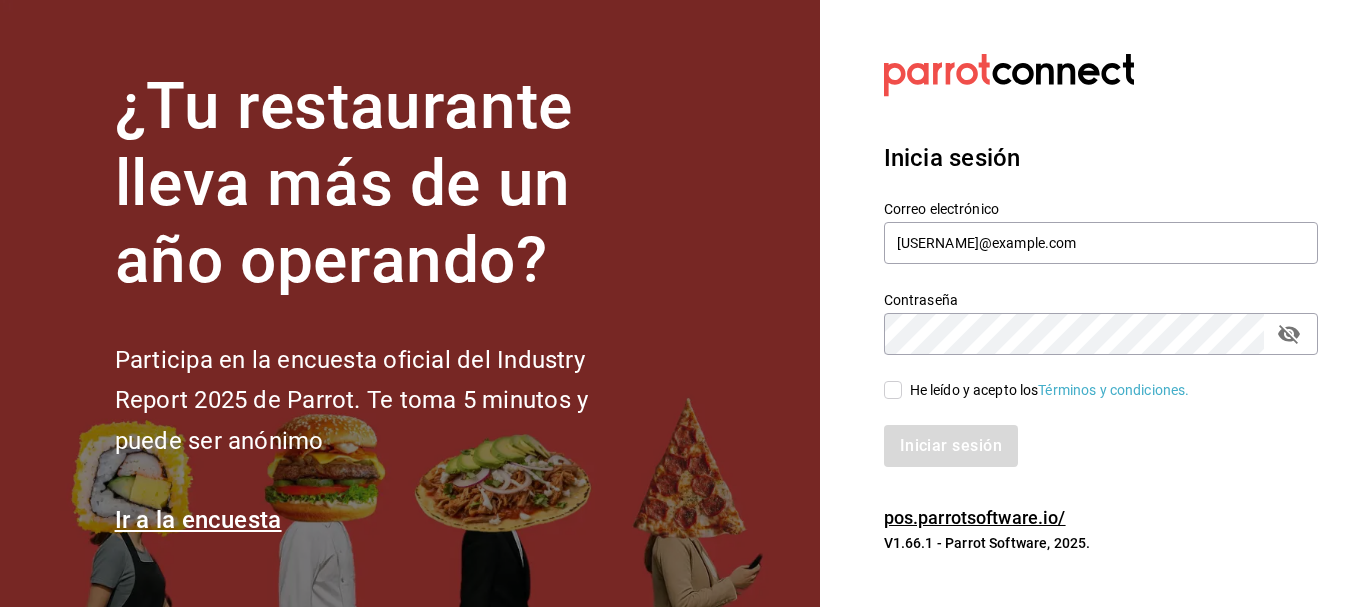 click on "He leído y acepto los  Términos y condiciones." at bounding box center [1046, 390] 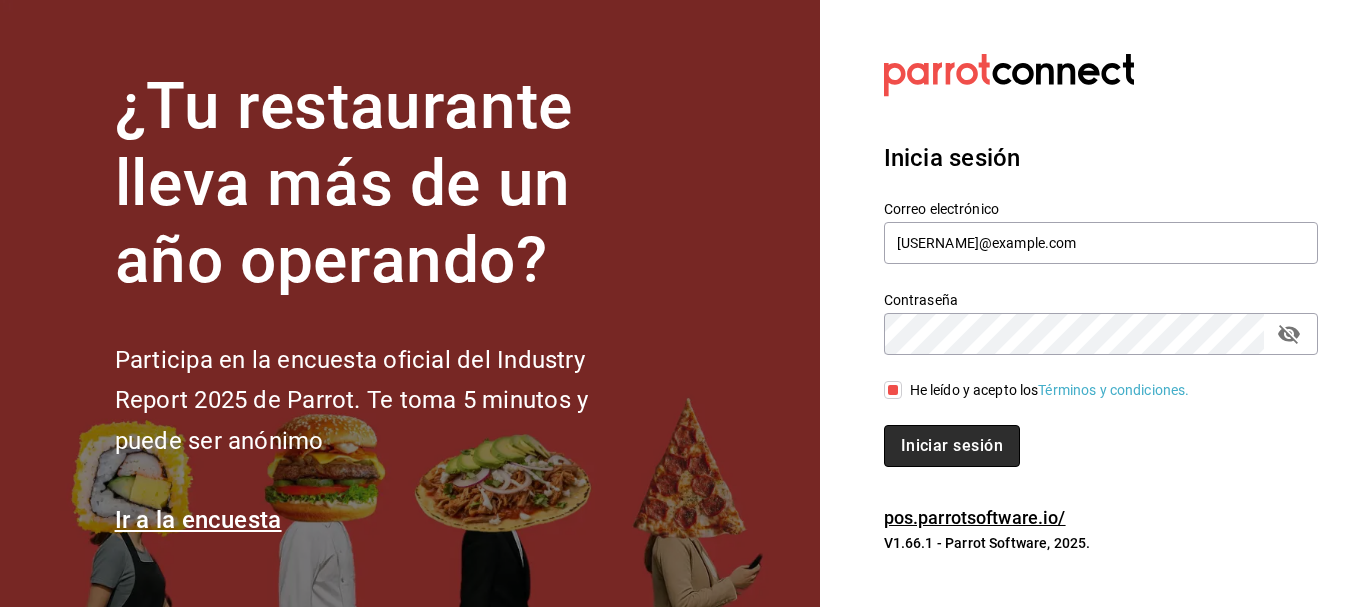 click on "Iniciar sesión" at bounding box center (952, 446) 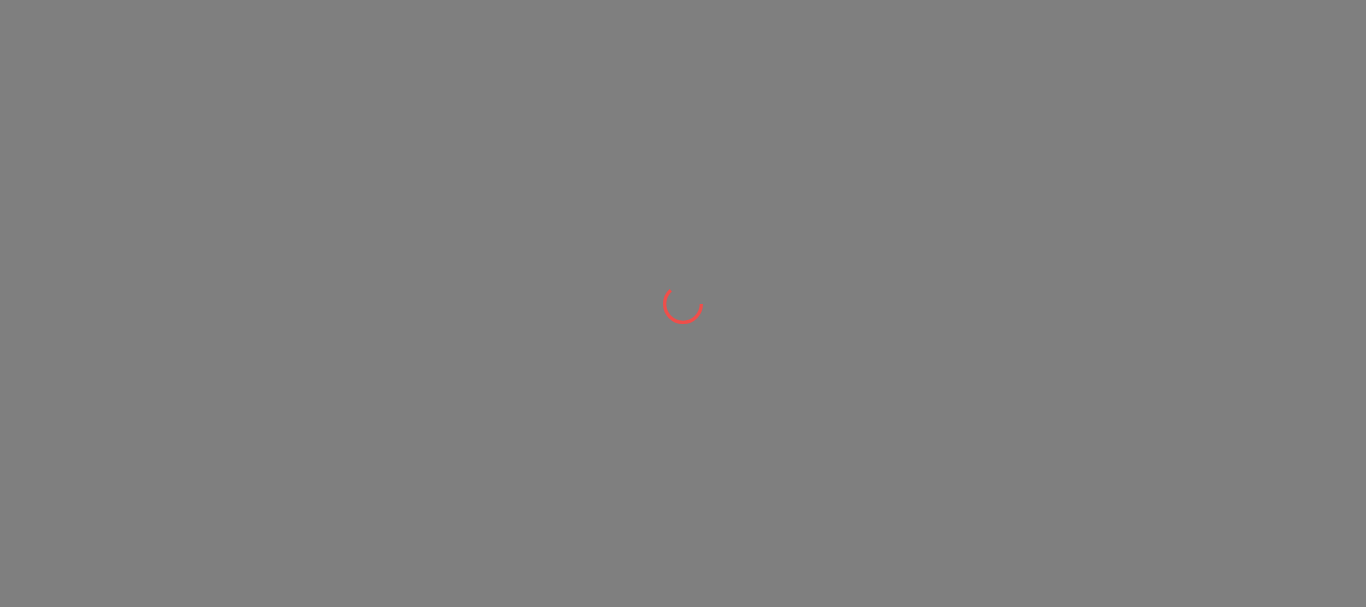 scroll, scrollTop: 0, scrollLeft: 0, axis: both 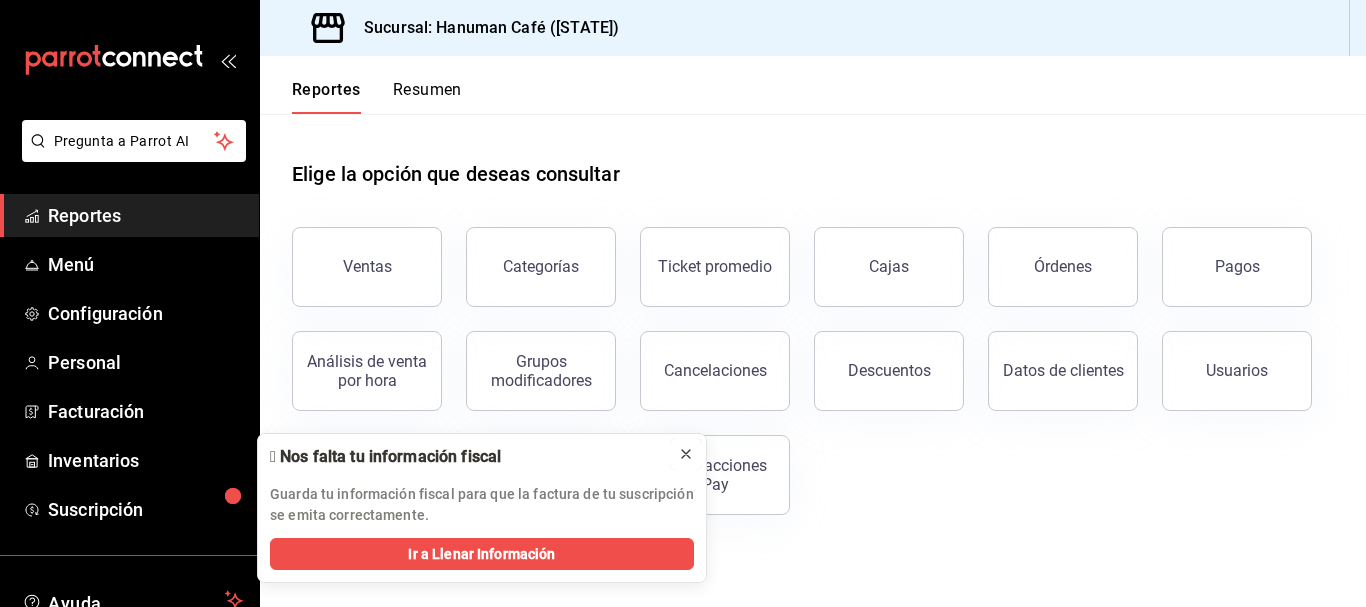 click 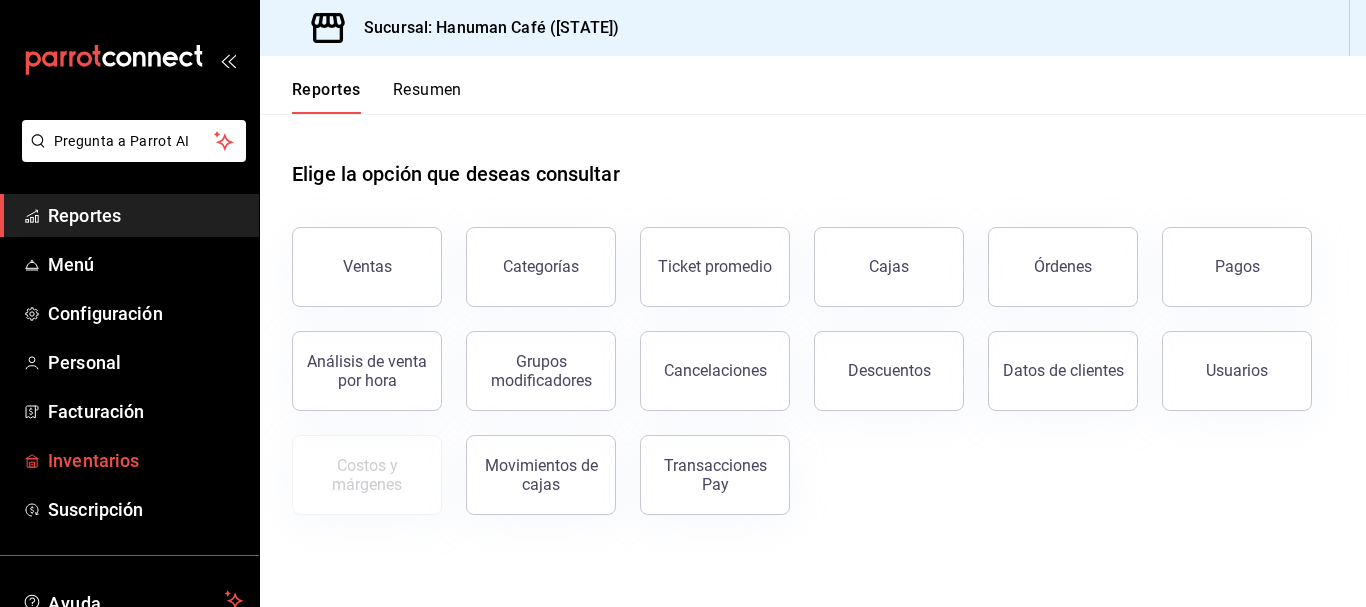 click on "Inventarios" at bounding box center [145, 460] 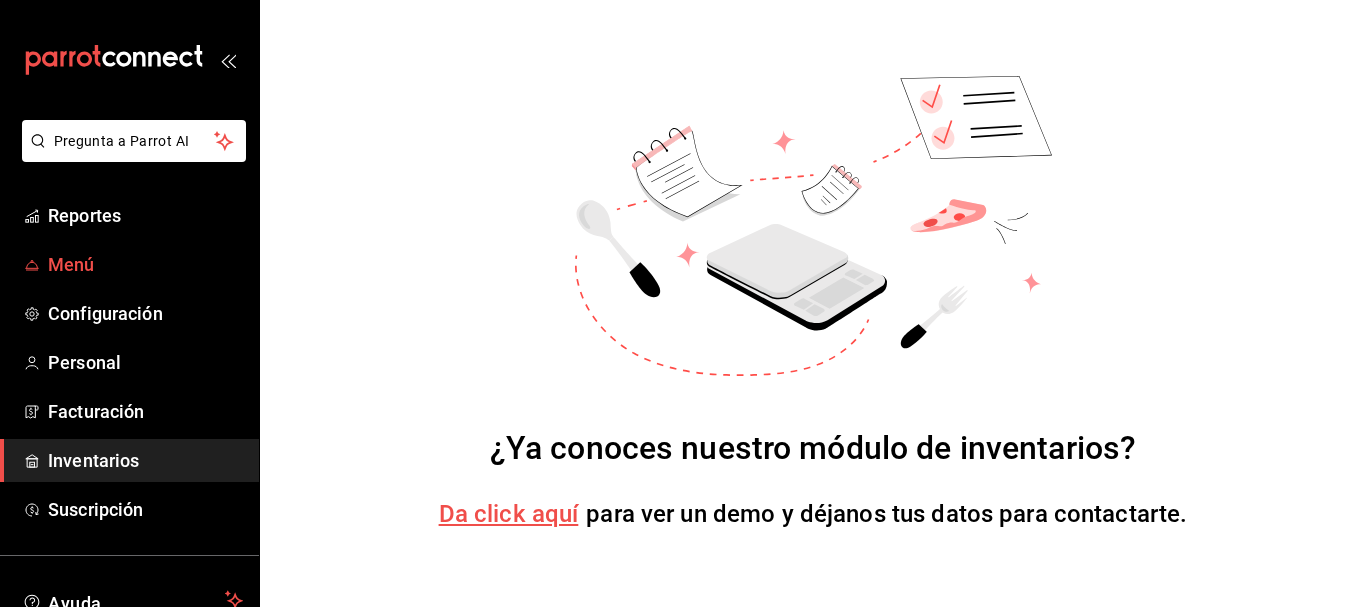 click on "Menú" at bounding box center [145, 264] 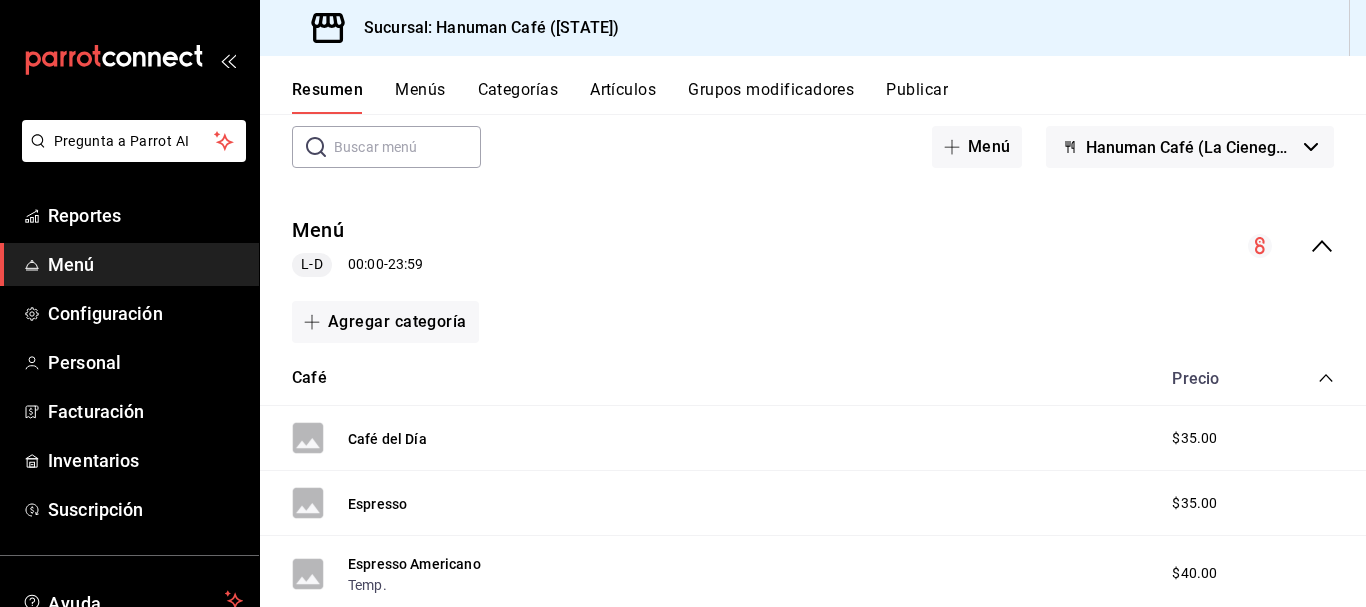 scroll, scrollTop: 0, scrollLeft: 0, axis: both 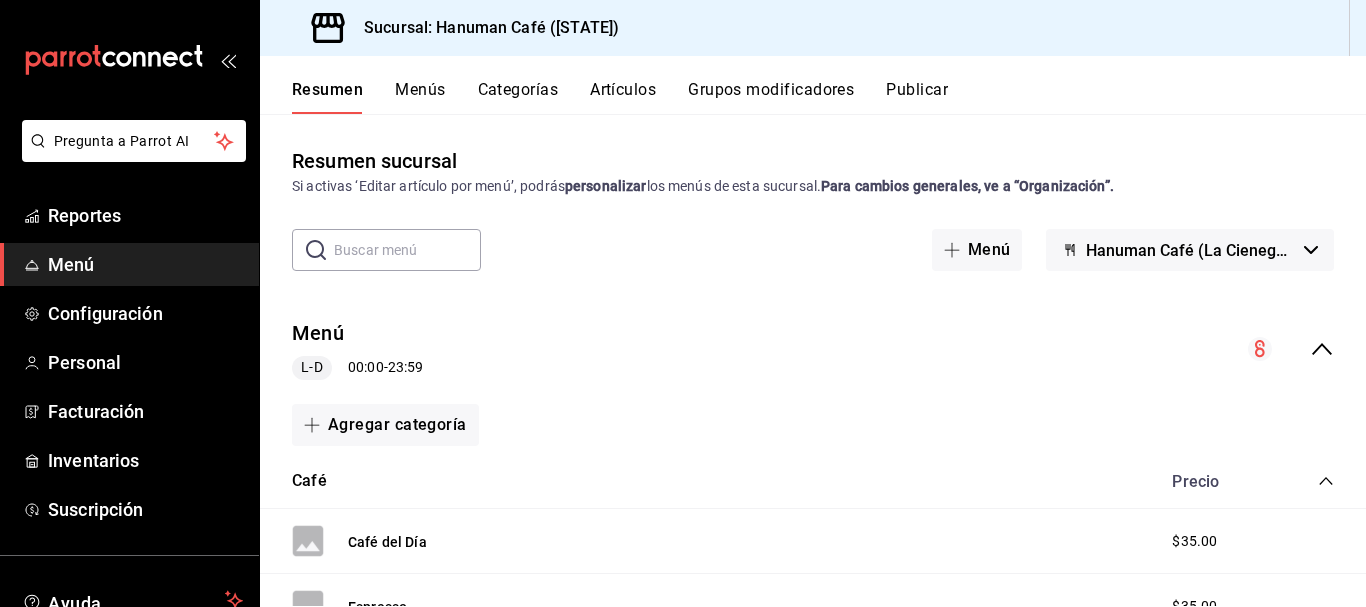 click on "Artículos" at bounding box center (623, 97) 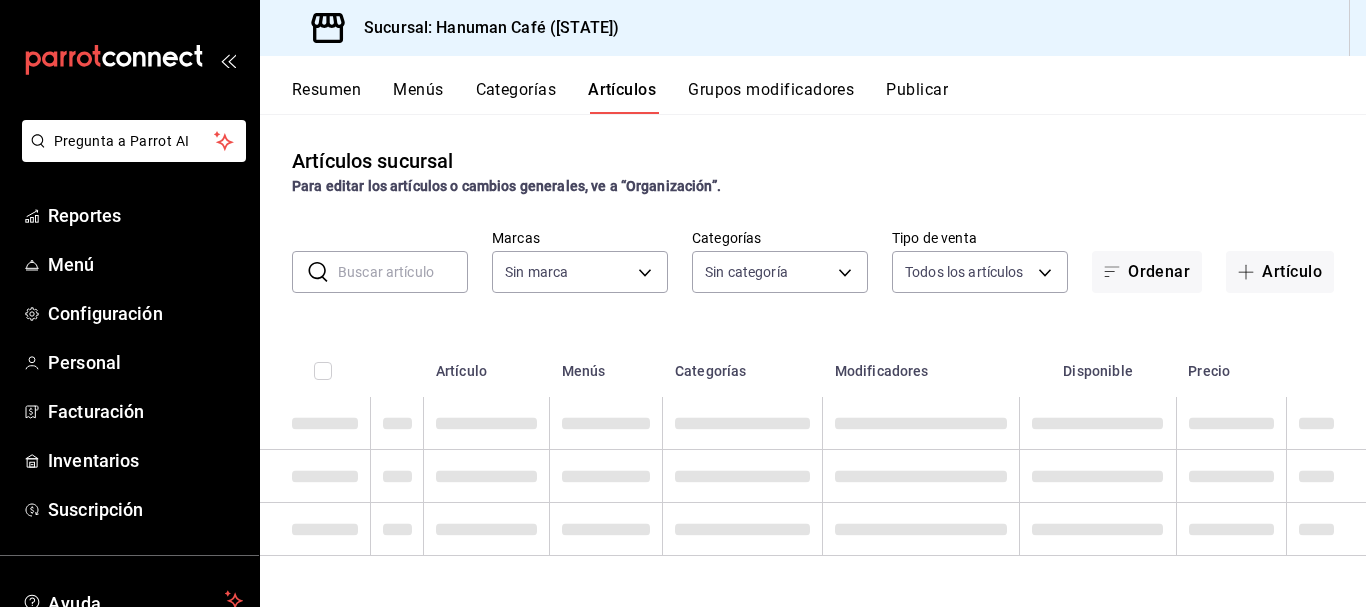 type on "8f75a259-51e2-4759-99ab-ee8ed505d99a" 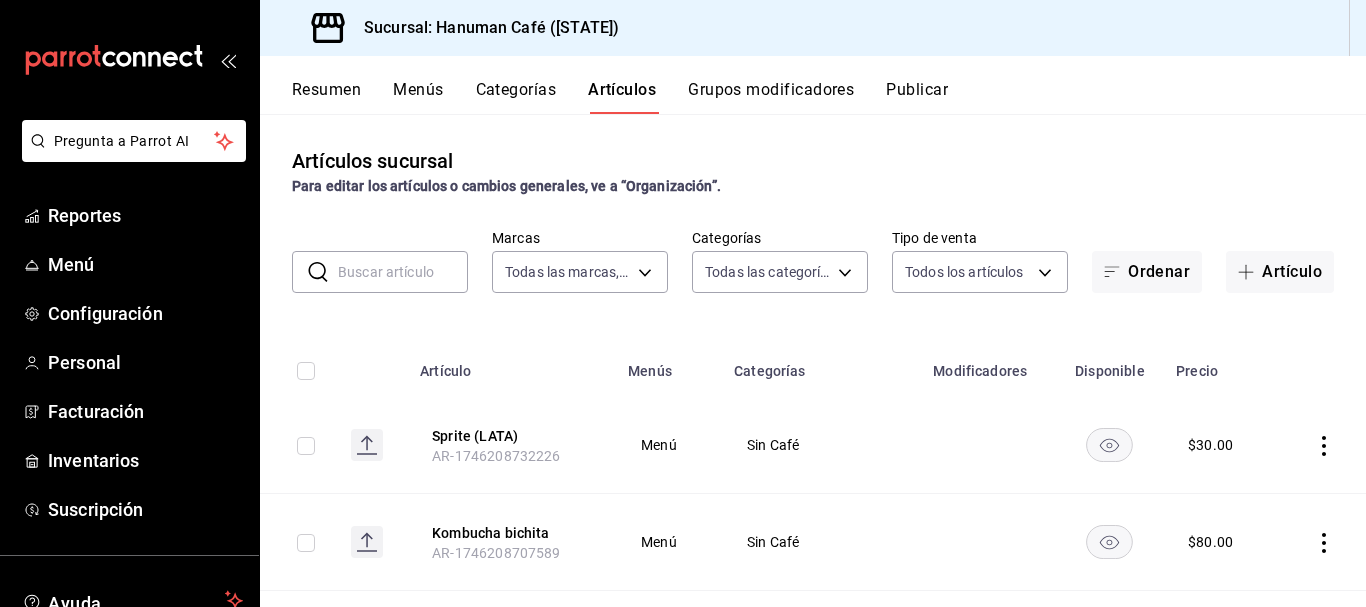 type on "42b93d00-4712-4959-903f-da54de777d11,6e9d3e77-ed69-47fe-88ea-3cd176e8703c,2a78ded0-1d75-4c82-ba2f-a99babc86e4d,f99b4b09-5d8f-4dea-9f93-877d0e8d3792,cec46d30-bb7c-41a4-bb62-41cc028a1813,cf082abd-b34b-4643-abec-927f4d35c170,7e6b806c-bca1-4e64-a889-3de03c763b84,331ff83e-5af7-4a3f-8306-09415783dffa,806eff4c-5acb-4f79-8a8a-62ca1c92a076,d3a6428d-c012-4e3a-a986-754395cac499,decc7816-17d9-4dd4-aa63-9b47d1051781,ce59ea6a-b41f-4abe-abe7-ddf2736f16c8,d1fa6543-2086-4ed1-93bb-b66e5a7c6c99,e209d4da-83dd-47dd-b833-1bf7b36a9aaf,a912df2f-12af-4984-813a-d008233b797f,675b3852-27be-4744-86cb-8332ada95f68,658f925e-8a90-486f-9675-e40eed3735e0" 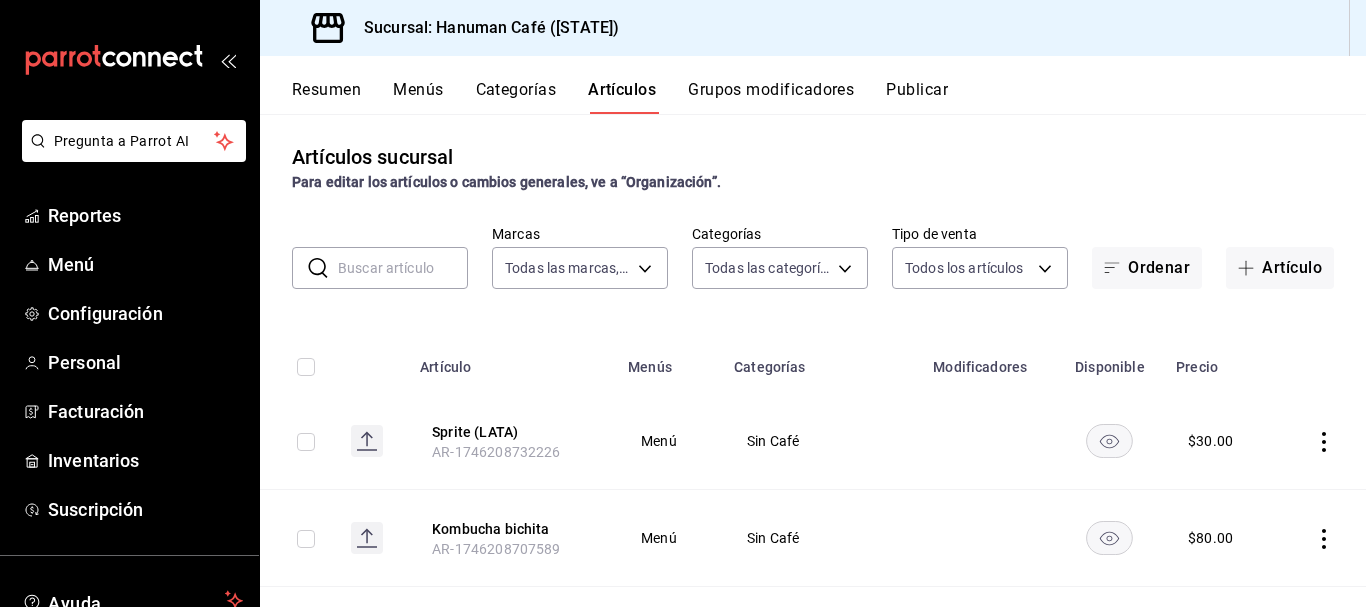 scroll, scrollTop: 5, scrollLeft: 0, axis: vertical 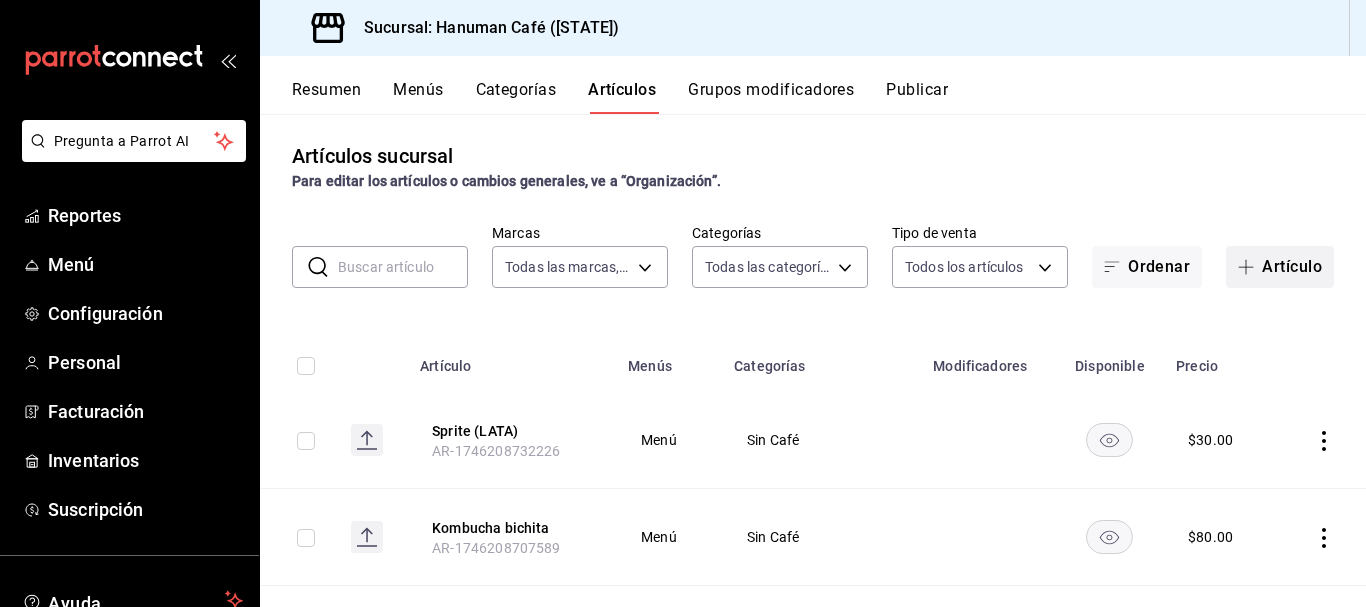 click on "Artículo" at bounding box center [1280, 267] 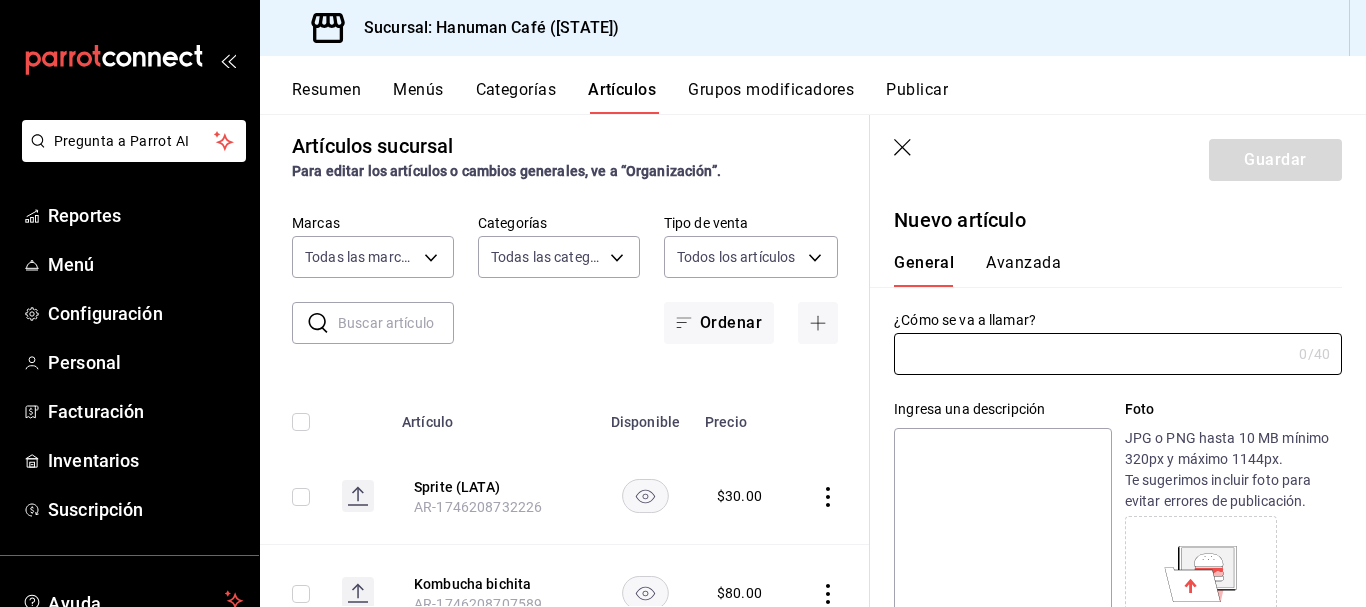 scroll, scrollTop: 16, scrollLeft: 0, axis: vertical 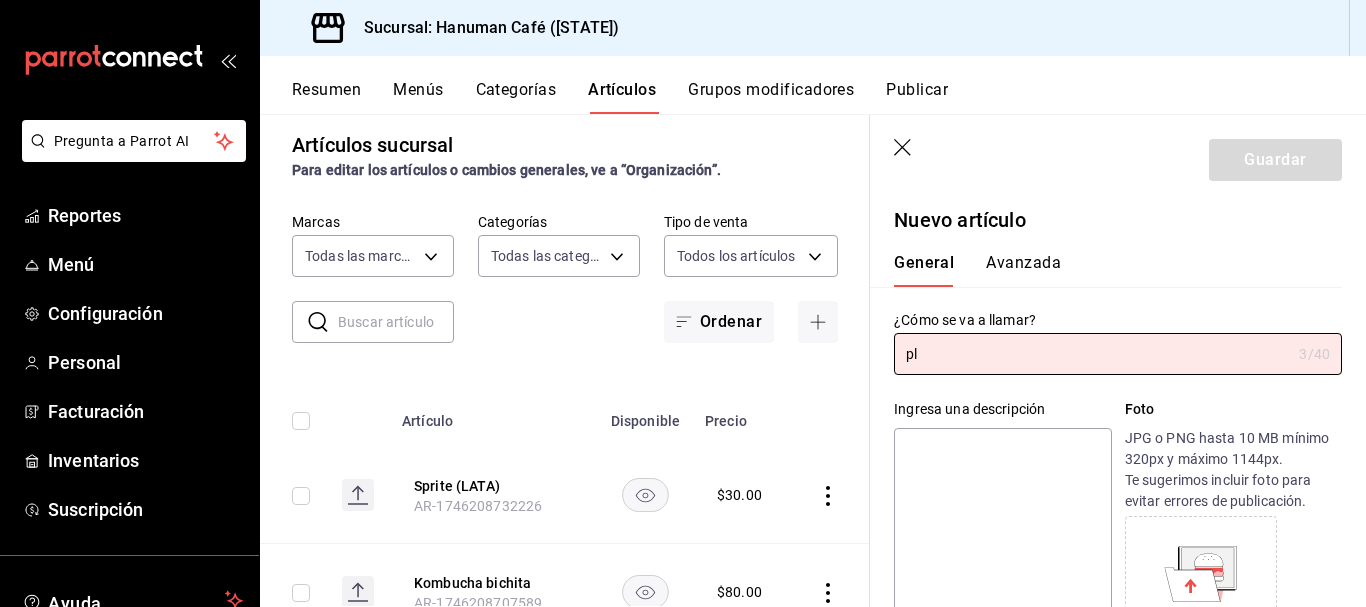 type on "p" 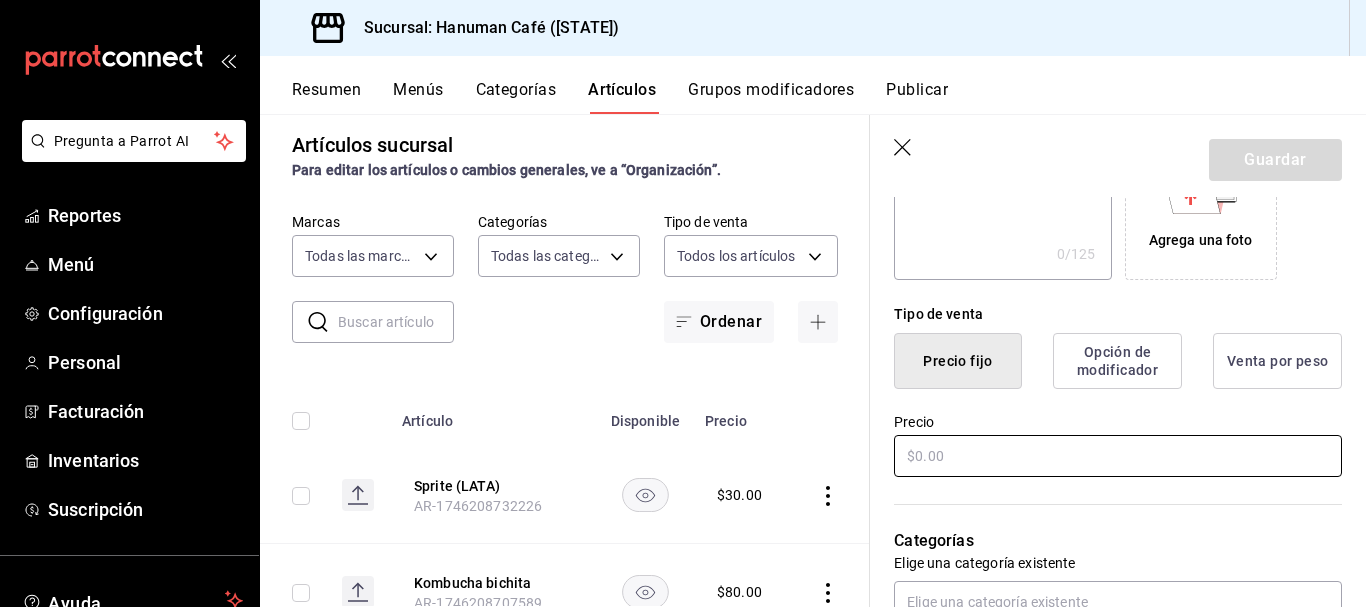 scroll, scrollTop: 489, scrollLeft: 0, axis: vertical 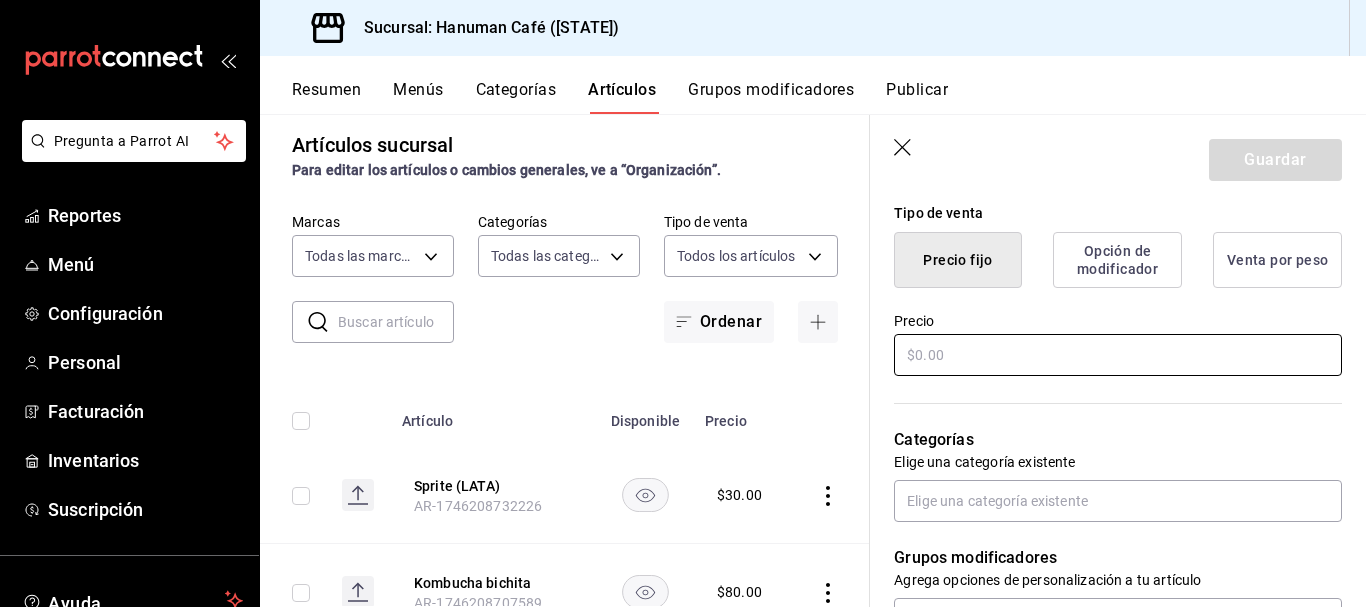 type on "Playera Hanuman Cuadritos Blanca" 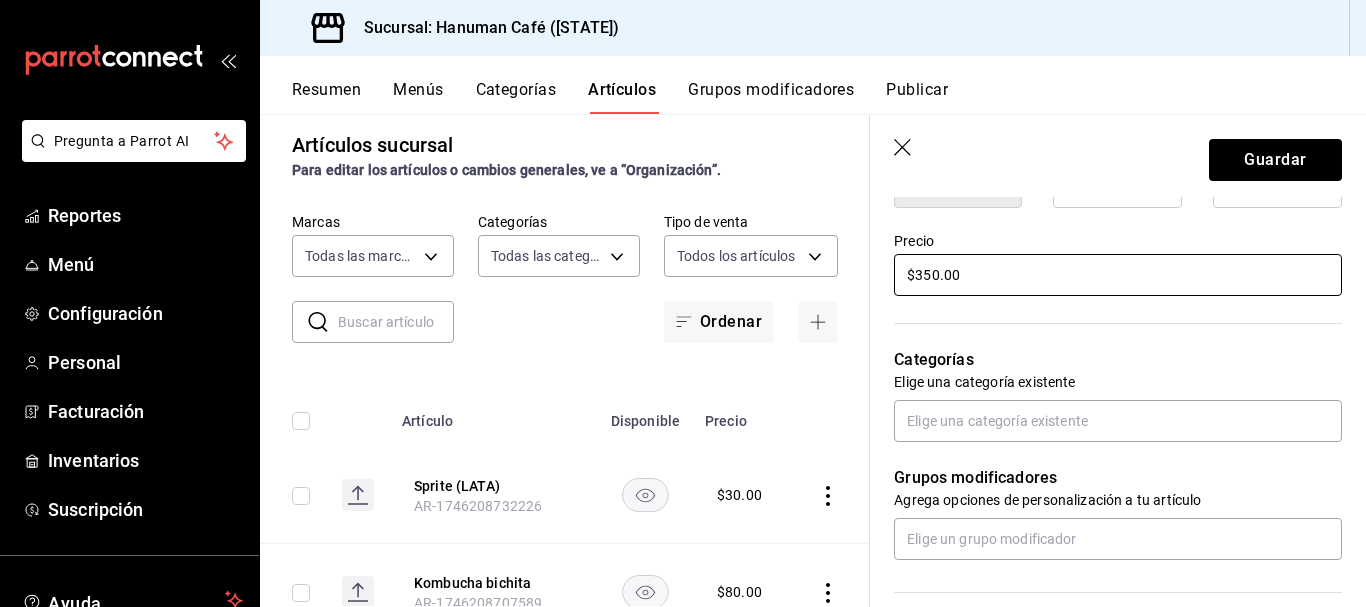 scroll, scrollTop: 589, scrollLeft: 0, axis: vertical 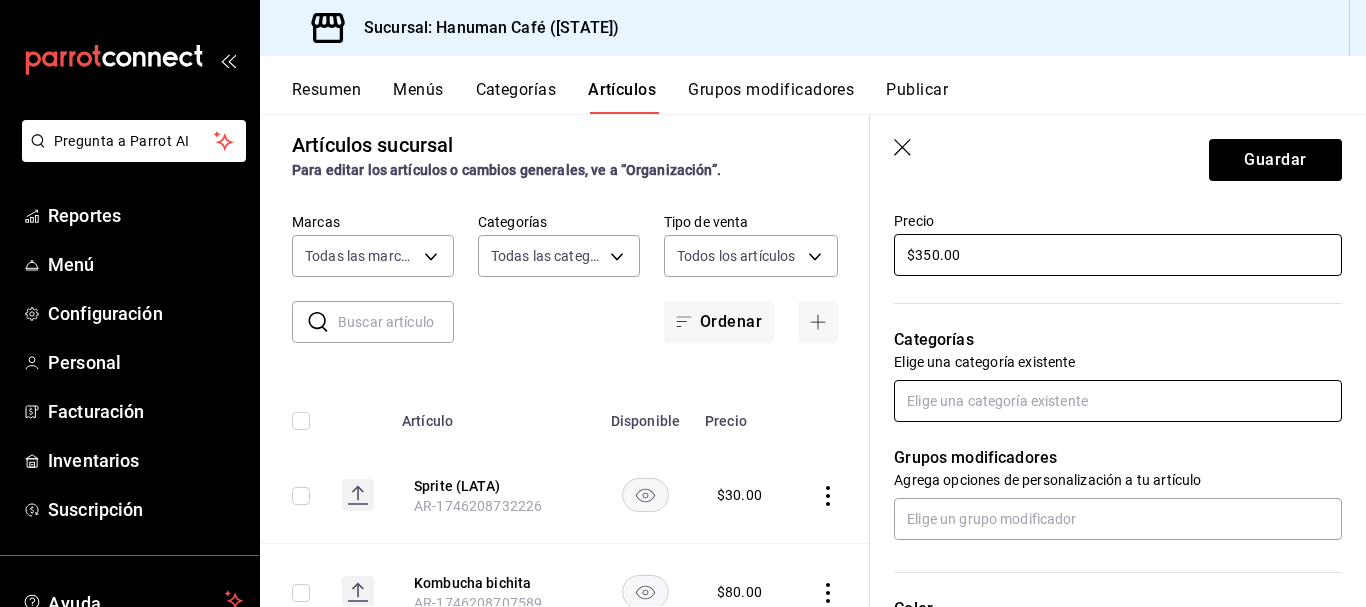 type on "$350.00" 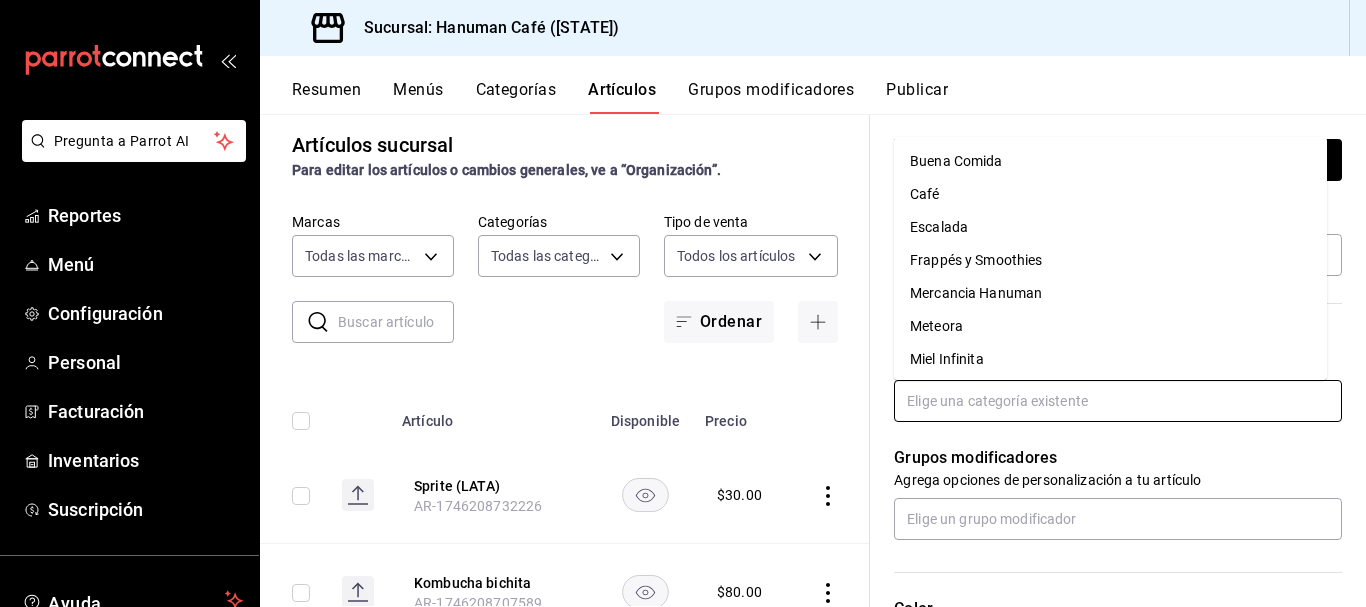 click at bounding box center (1118, 401) 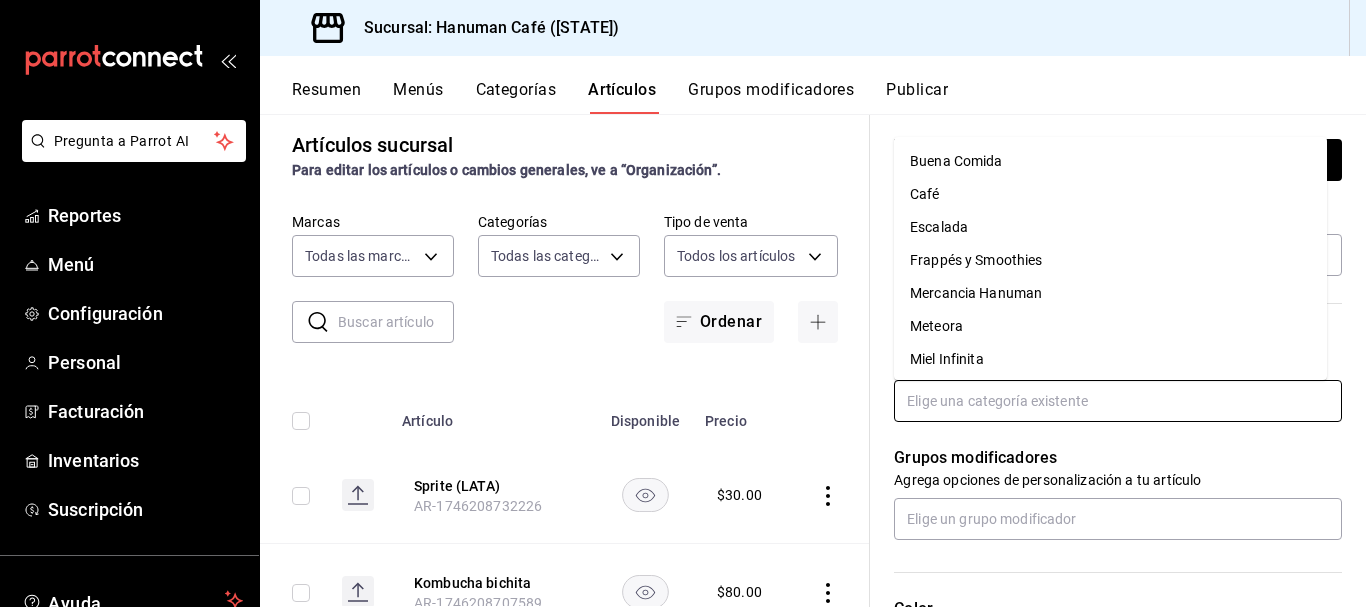 click on "Mercancia Hanuman" at bounding box center [1110, 293] 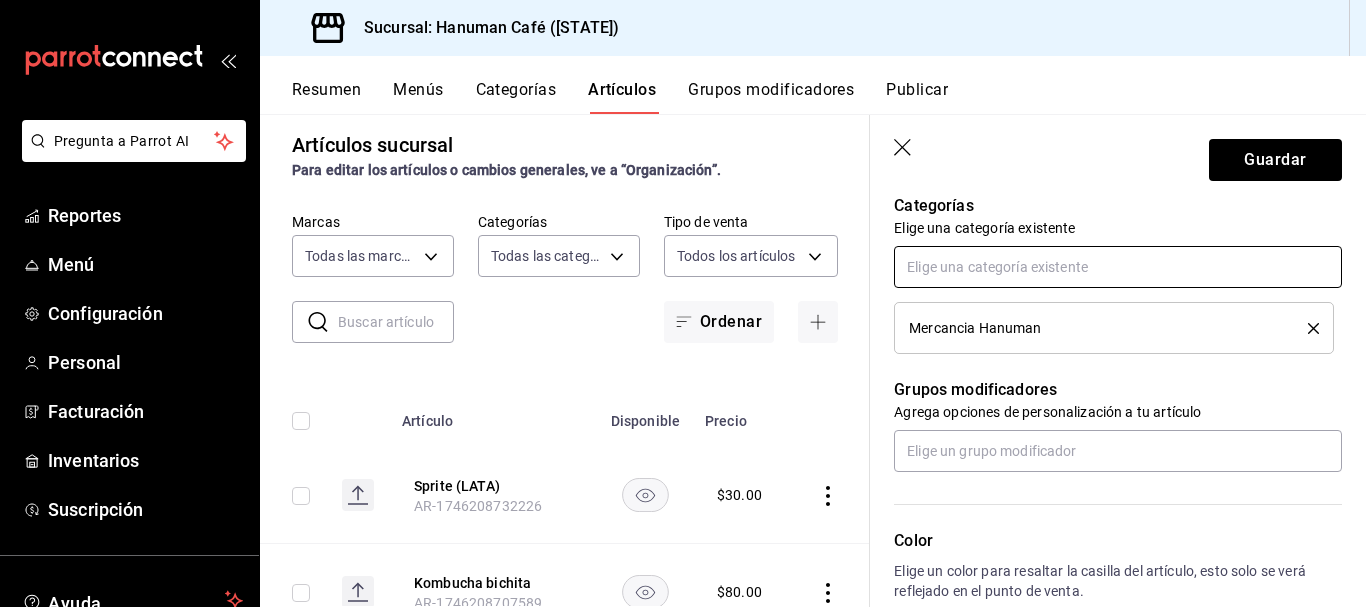 scroll, scrollTop: 724, scrollLeft: 0, axis: vertical 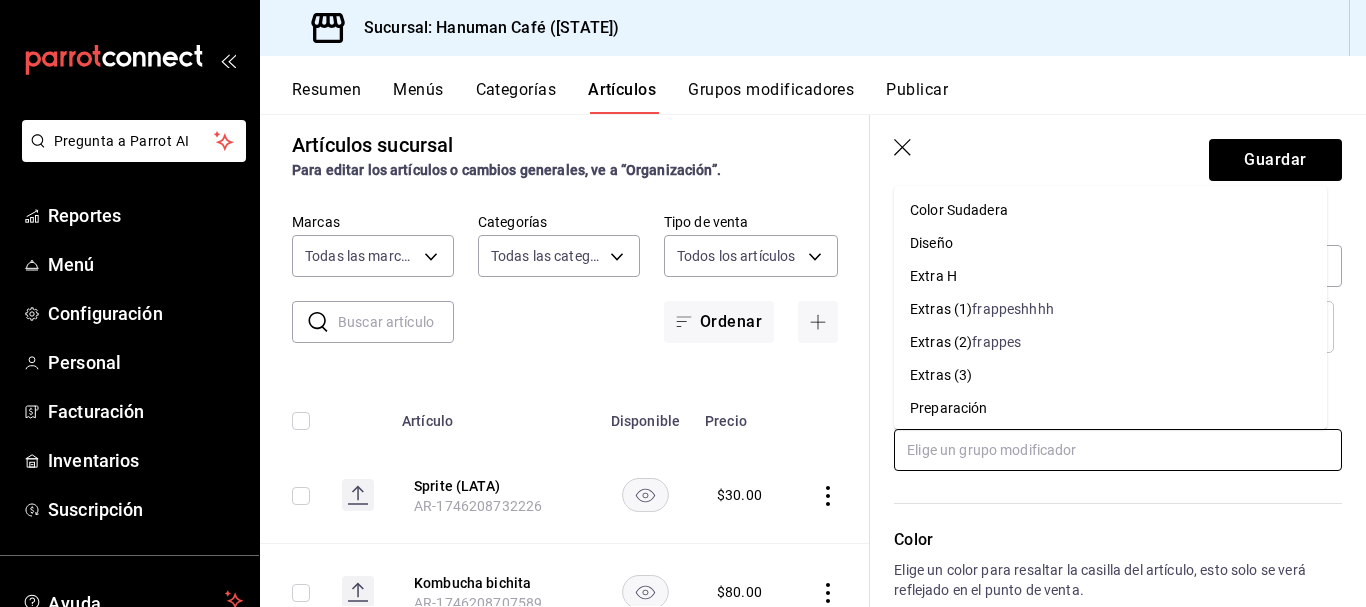 click at bounding box center (1118, 450) 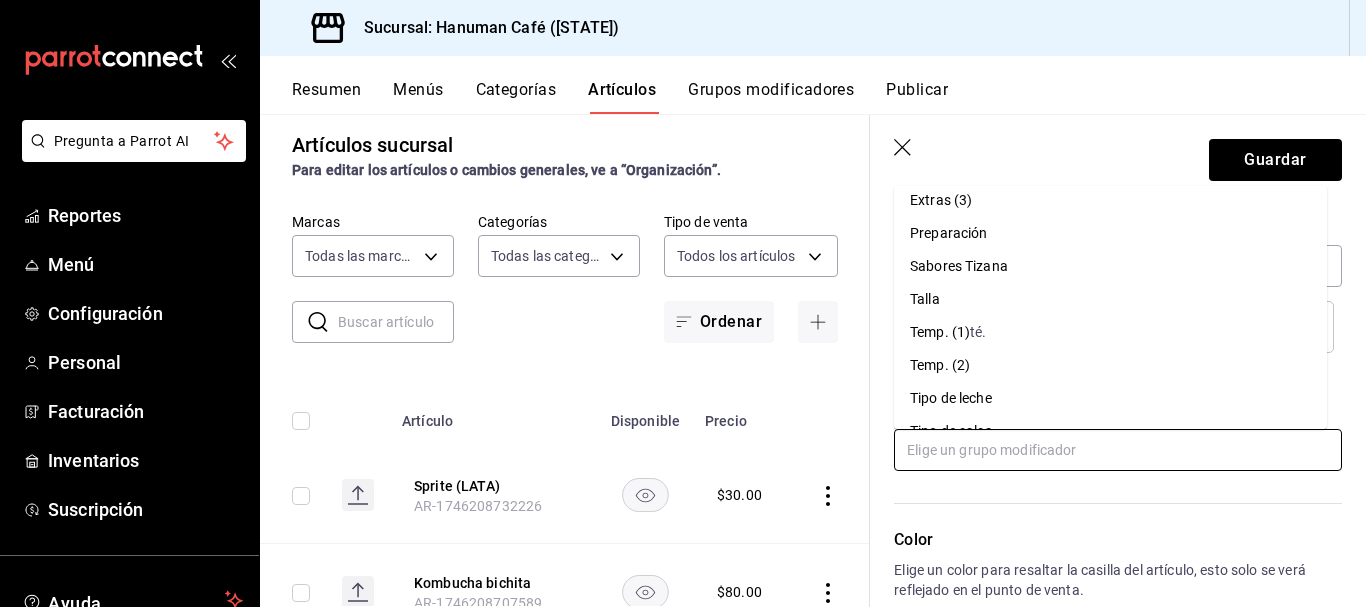 scroll, scrollTop: 202, scrollLeft: 0, axis: vertical 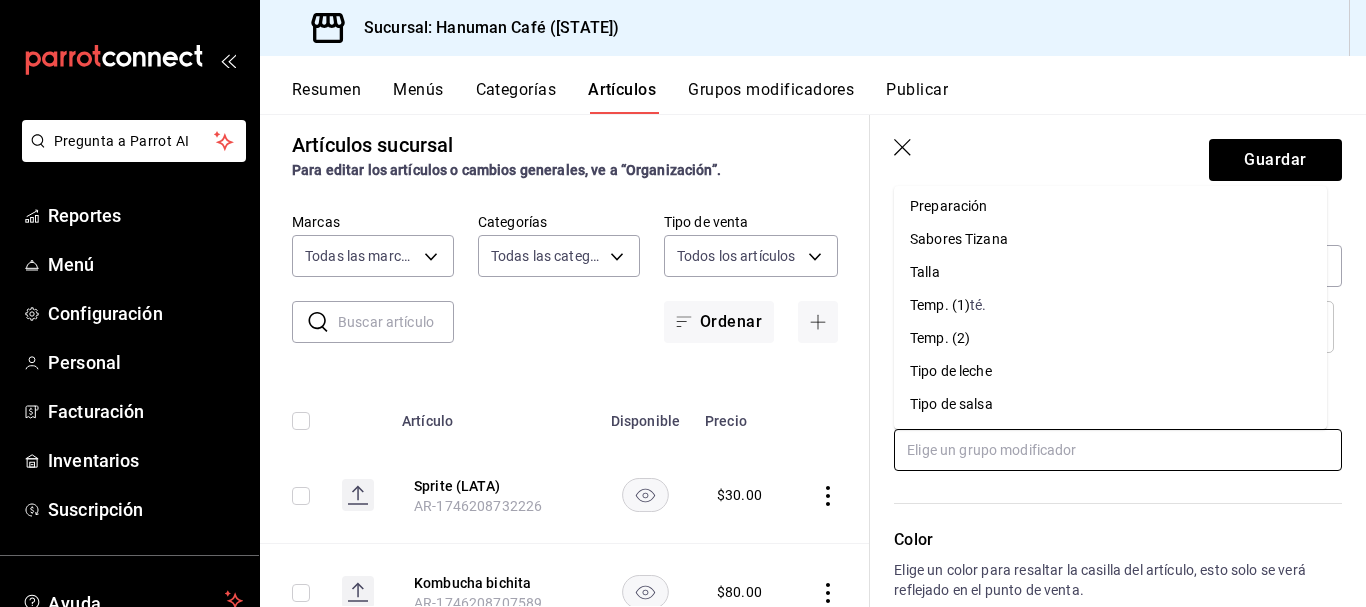 click on "Talla" at bounding box center (925, 272) 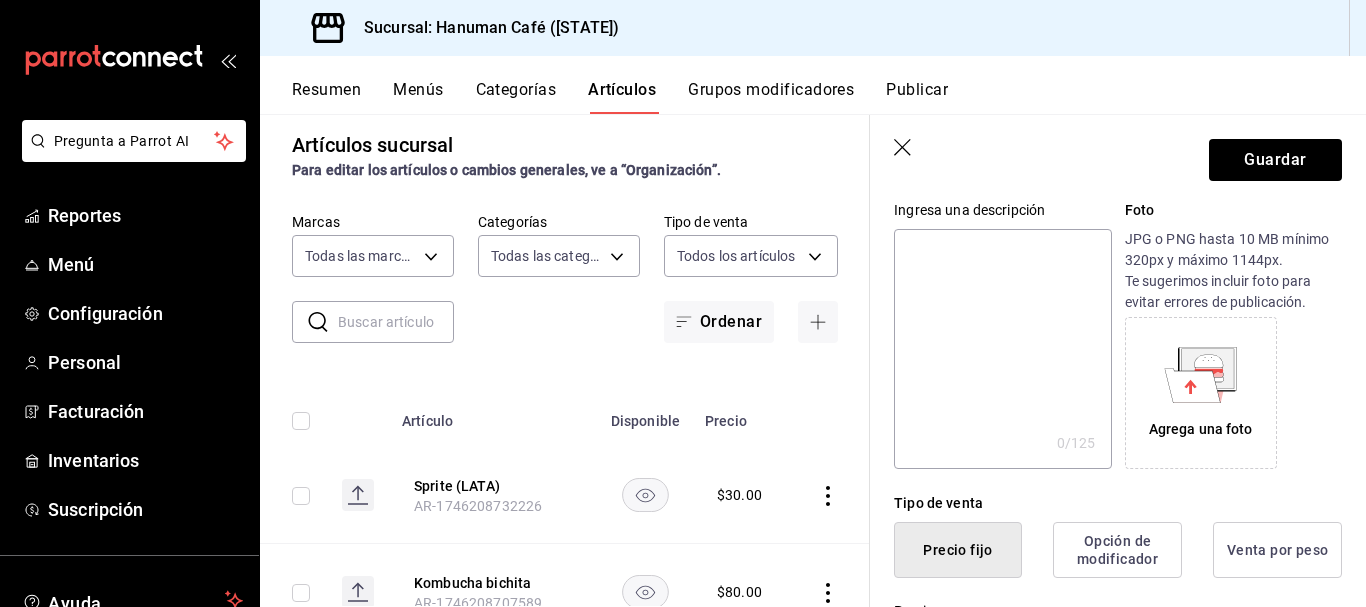 scroll, scrollTop: 0, scrollLeft: 0, axis: both 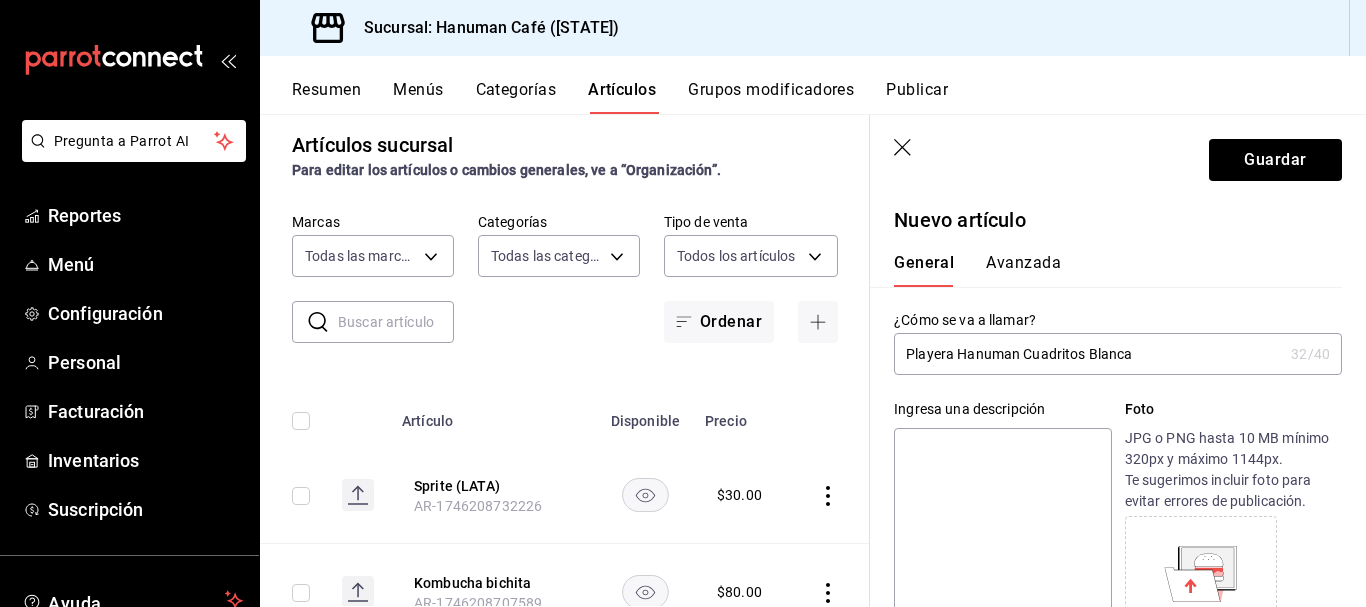 click on "Avanzada" at bounding box center [1023, 270] 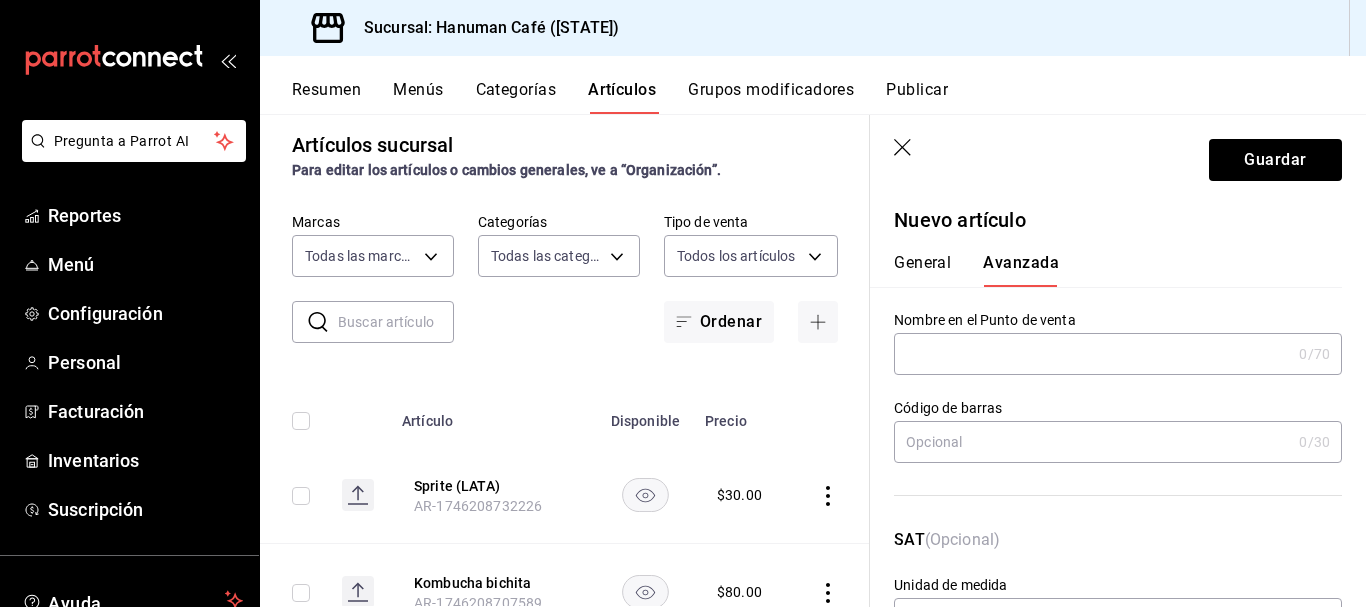 click on "General" at bounding box center (922, 270) 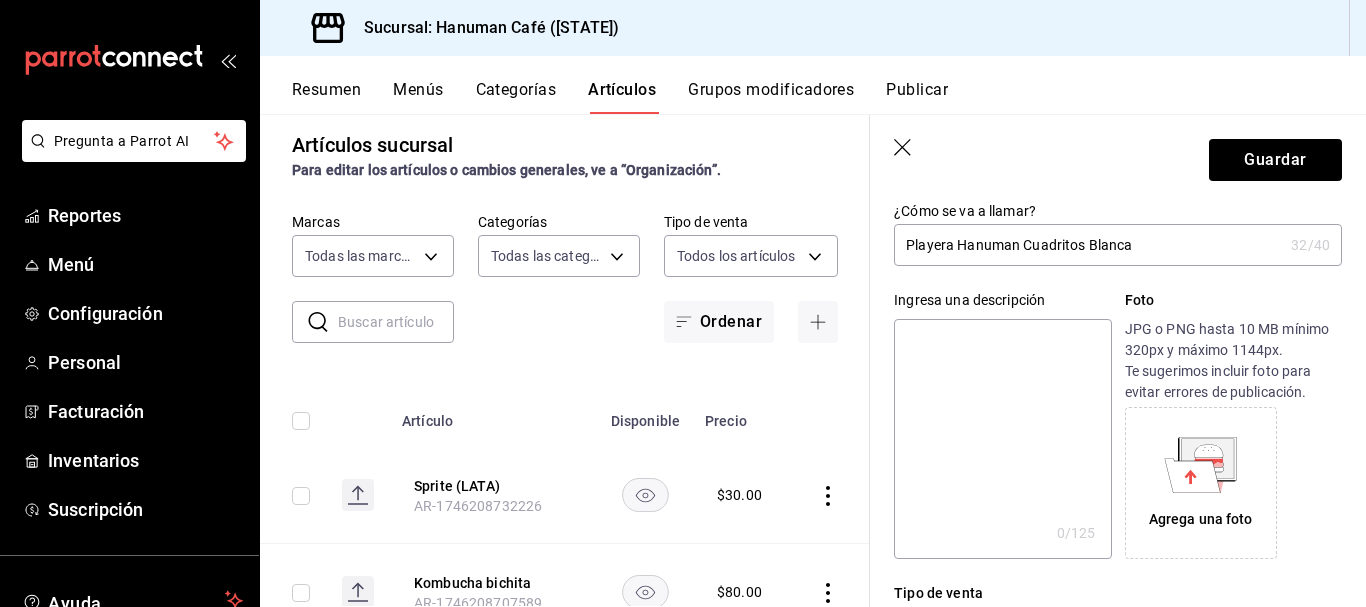 scroll, scrollTop: 107, scrollLeft: 0, axis: vertical 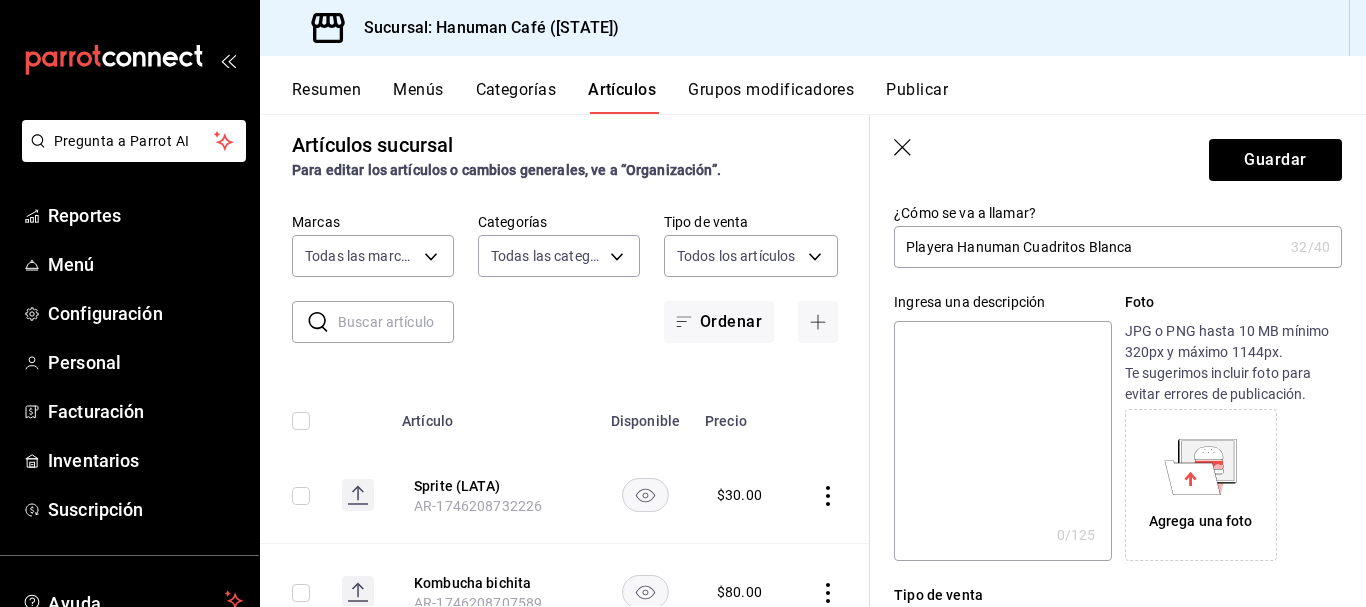 click on "Playera Hanuman Cuadritos Blanca" at bounding box center (1088, 247) 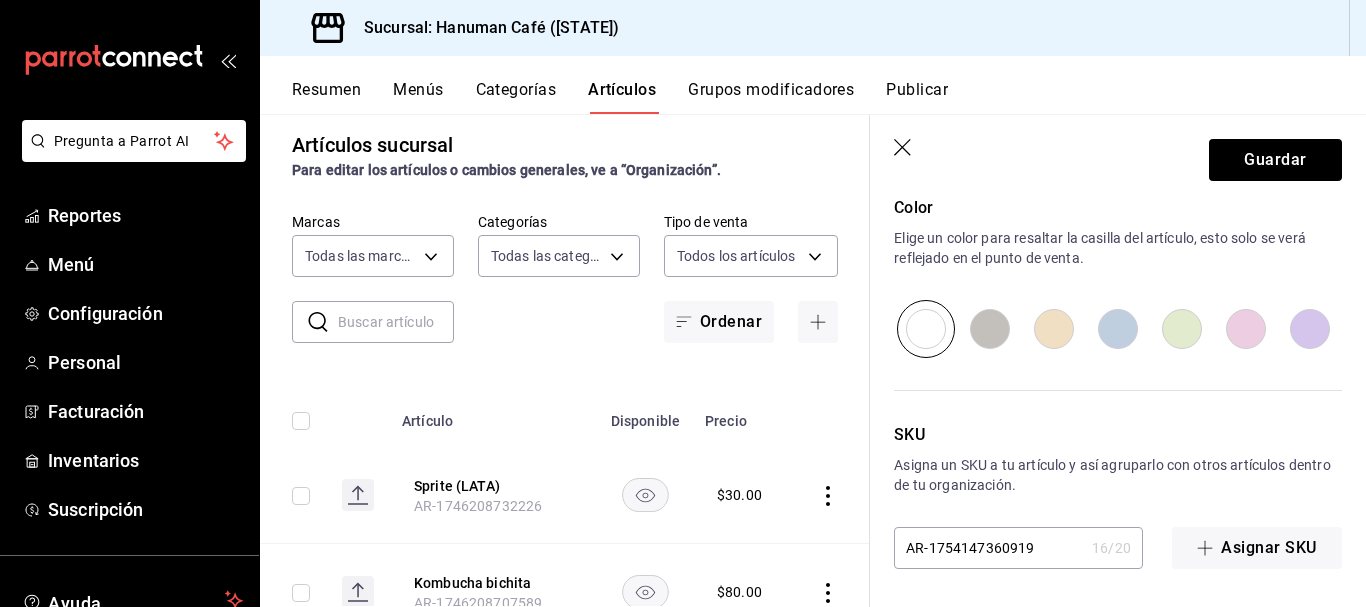 scroll, scrollTop: 1124, scrollLeft: 0, axis: vertical 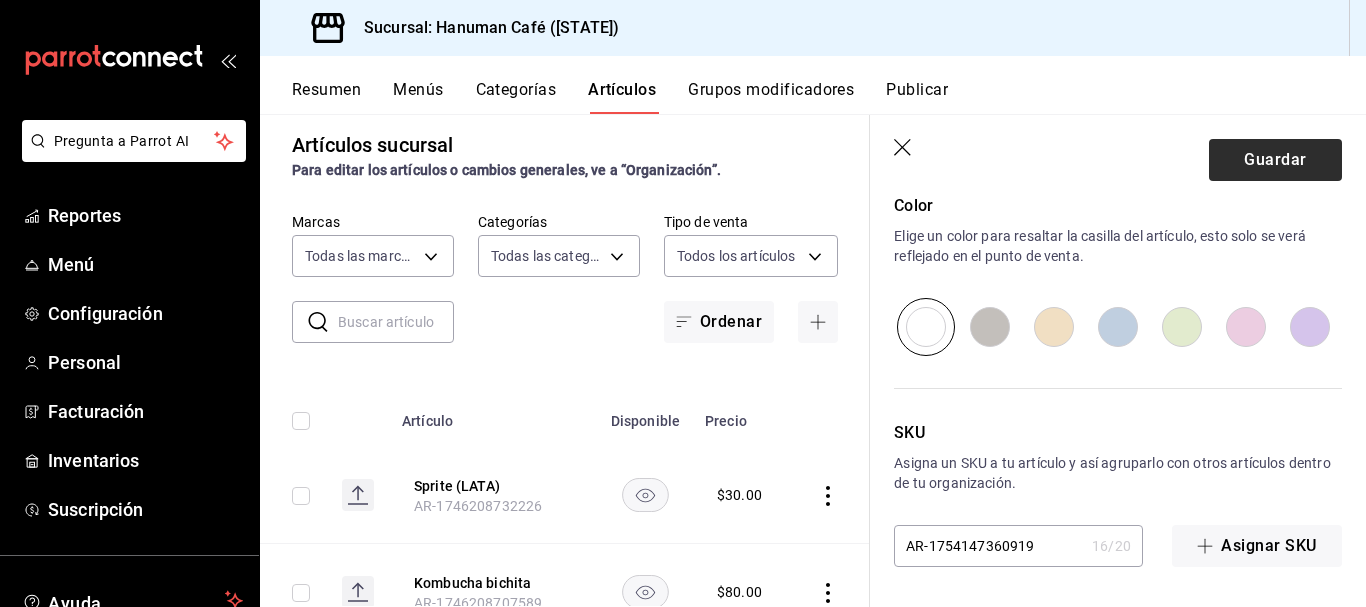 type on "Playera Hanuman Verano 25 Blanca" 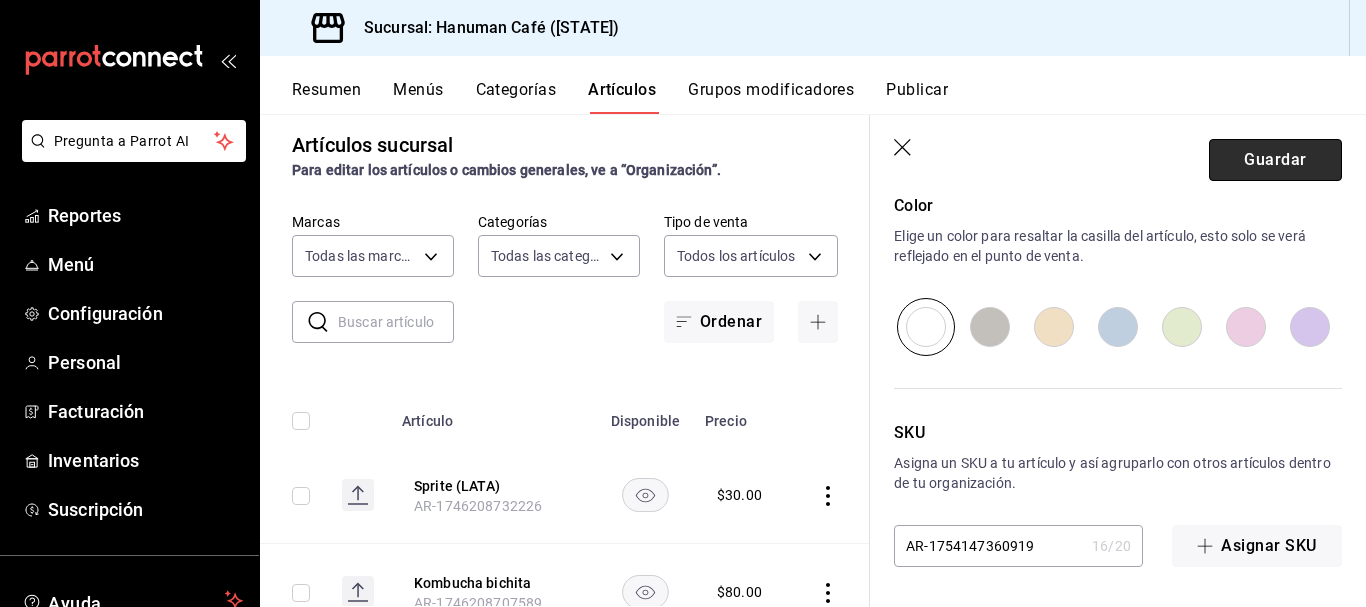 click on "Guardar" at bounding box center [1275, 160] 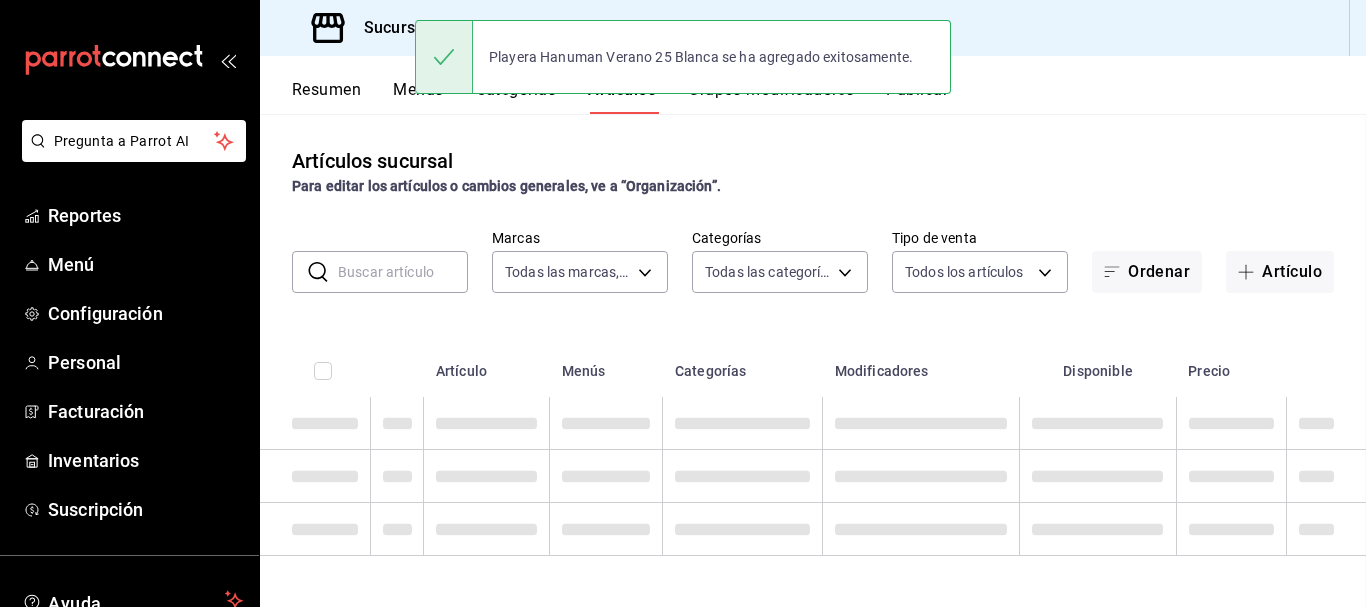 scroll, scrollTop: 0, scrollLeft: 0, axis: both 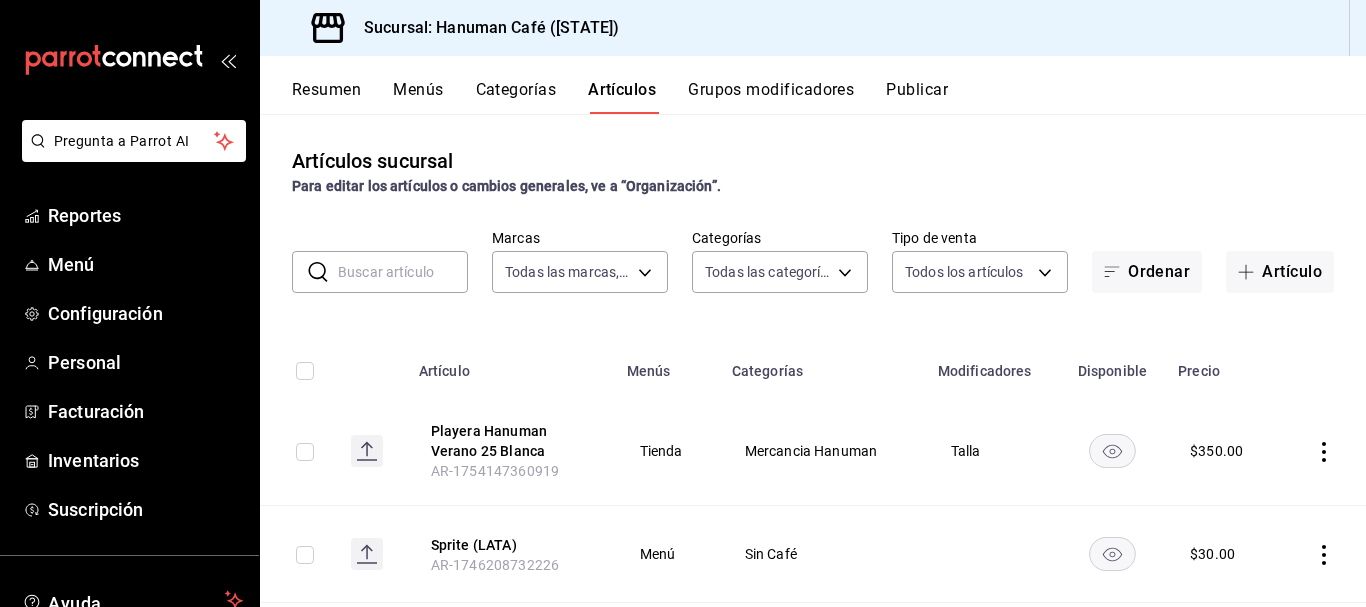 click 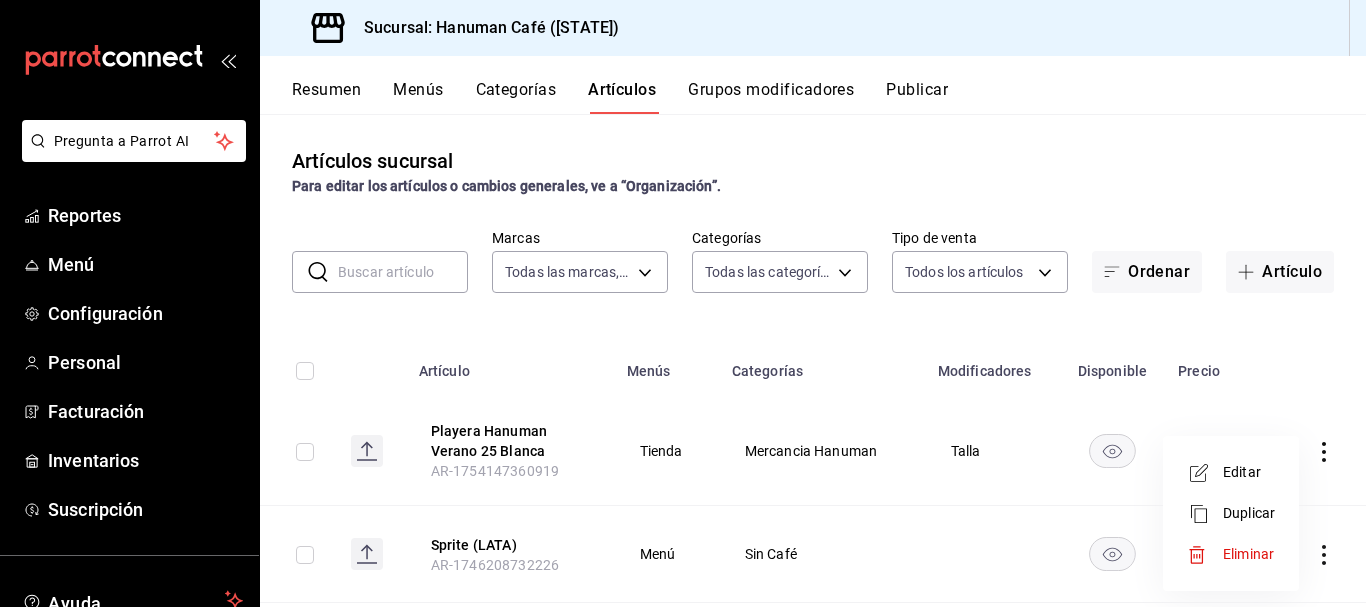 click at bounding box center [1205, 473] 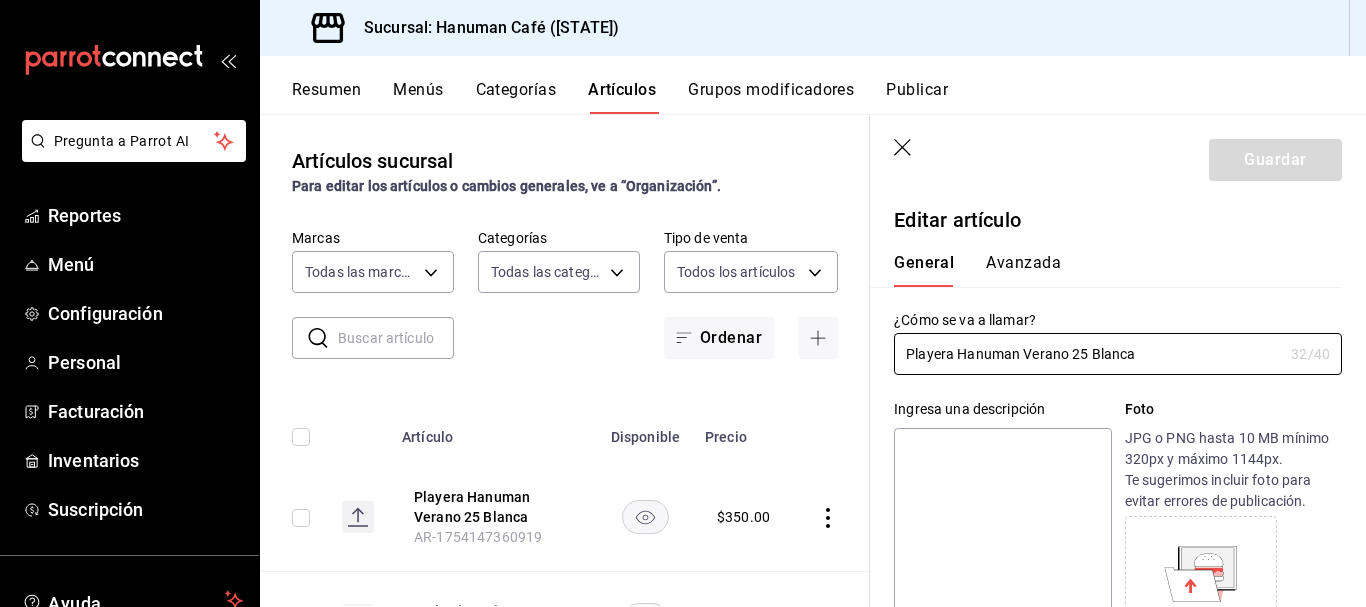 type on "$350.00" 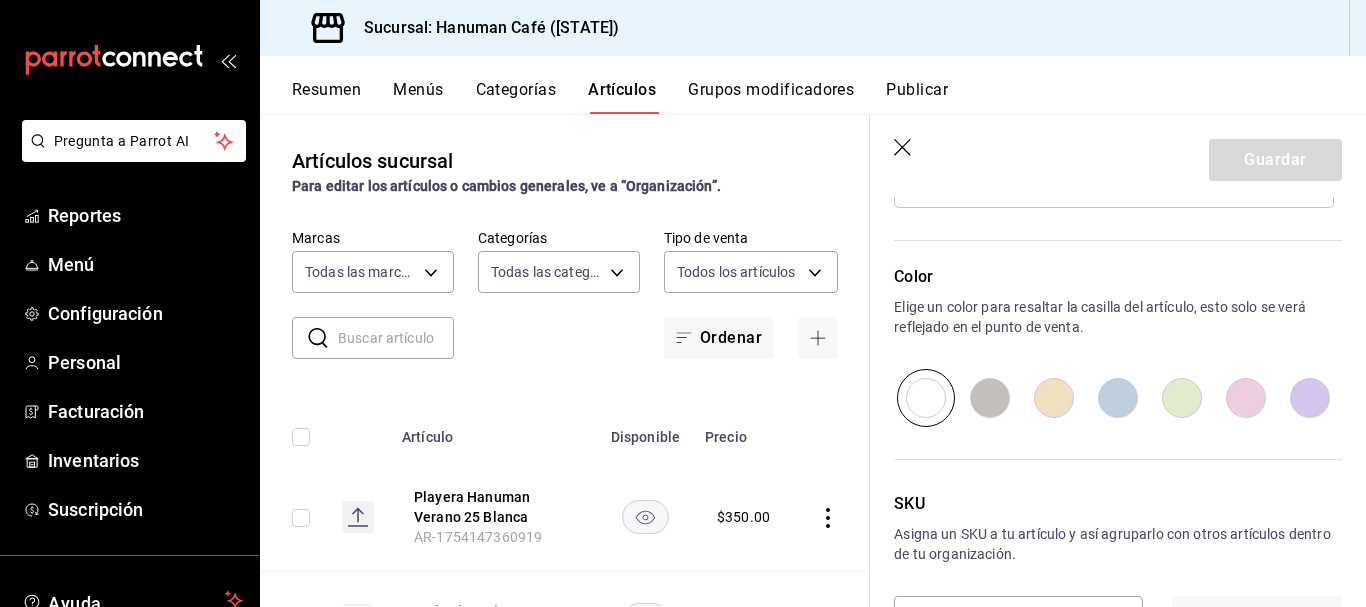 scroll, scrollTop: 1124, scrollLeft: 0, axis: vertical 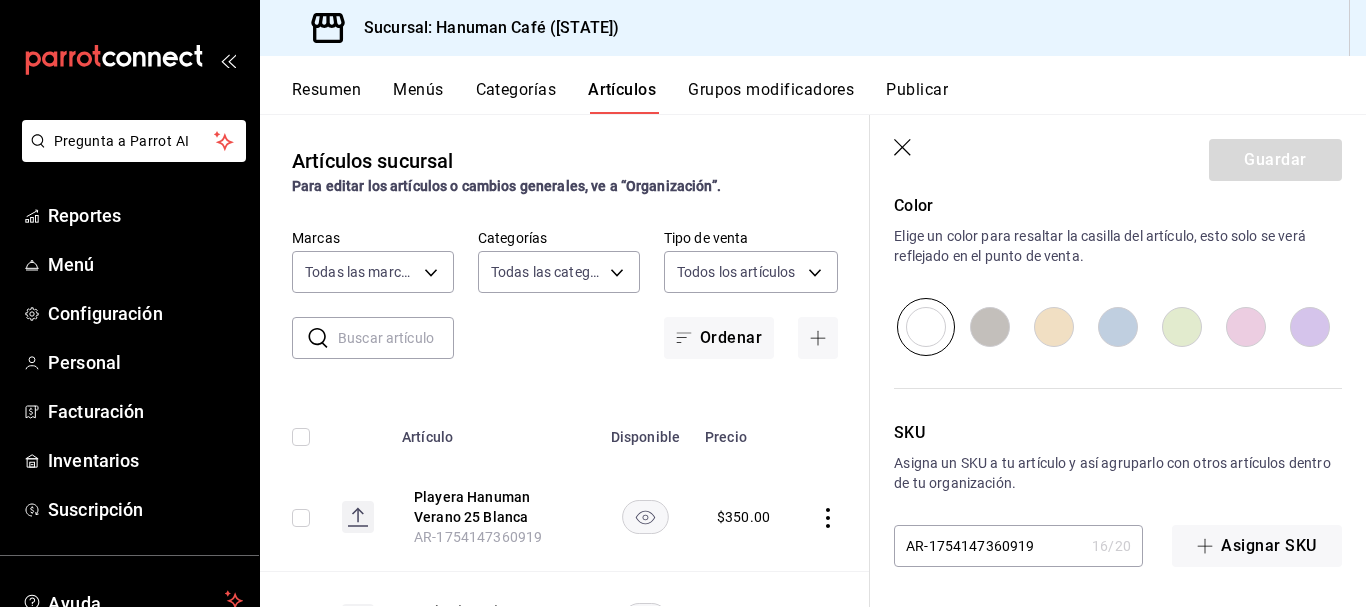 click 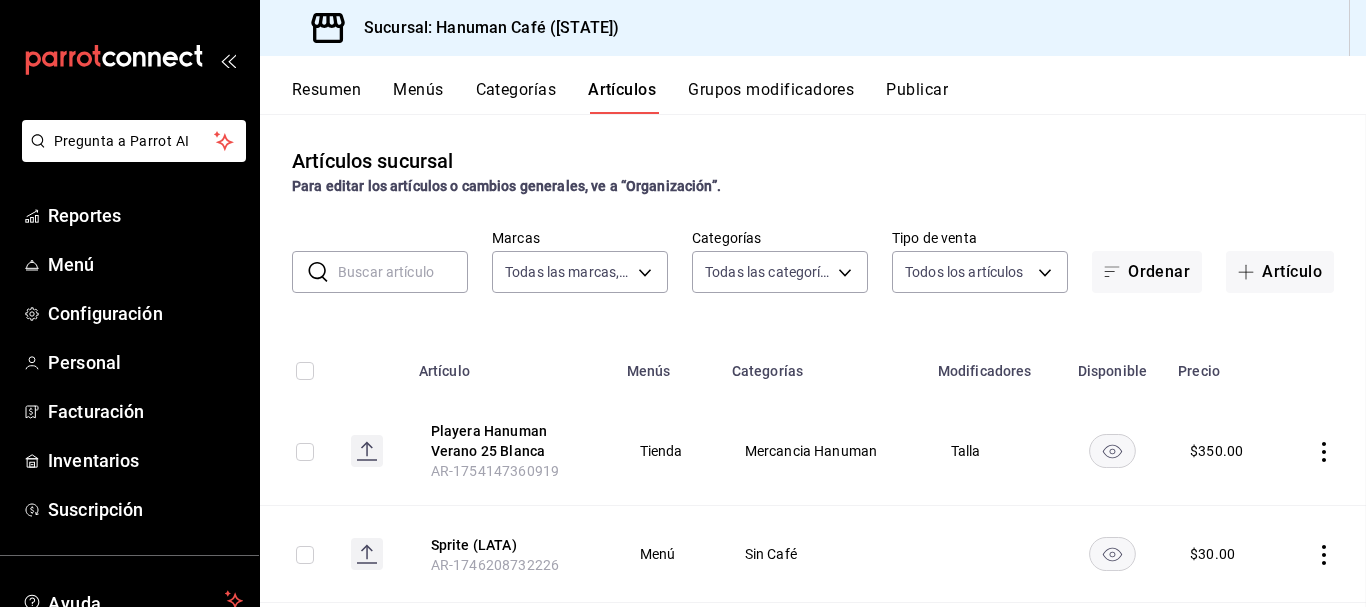 scroll, scrollTop: 0, scrollLeft: 0, axis: both 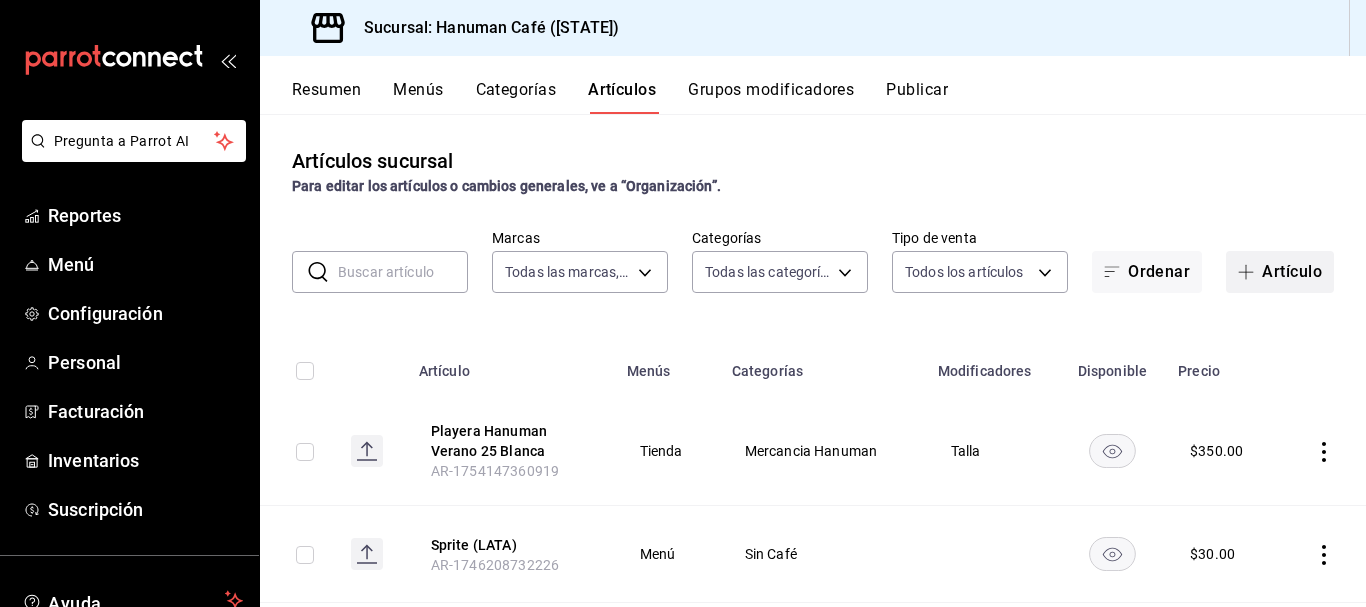 click on "Artículo" at bounding box center [1280, 272] 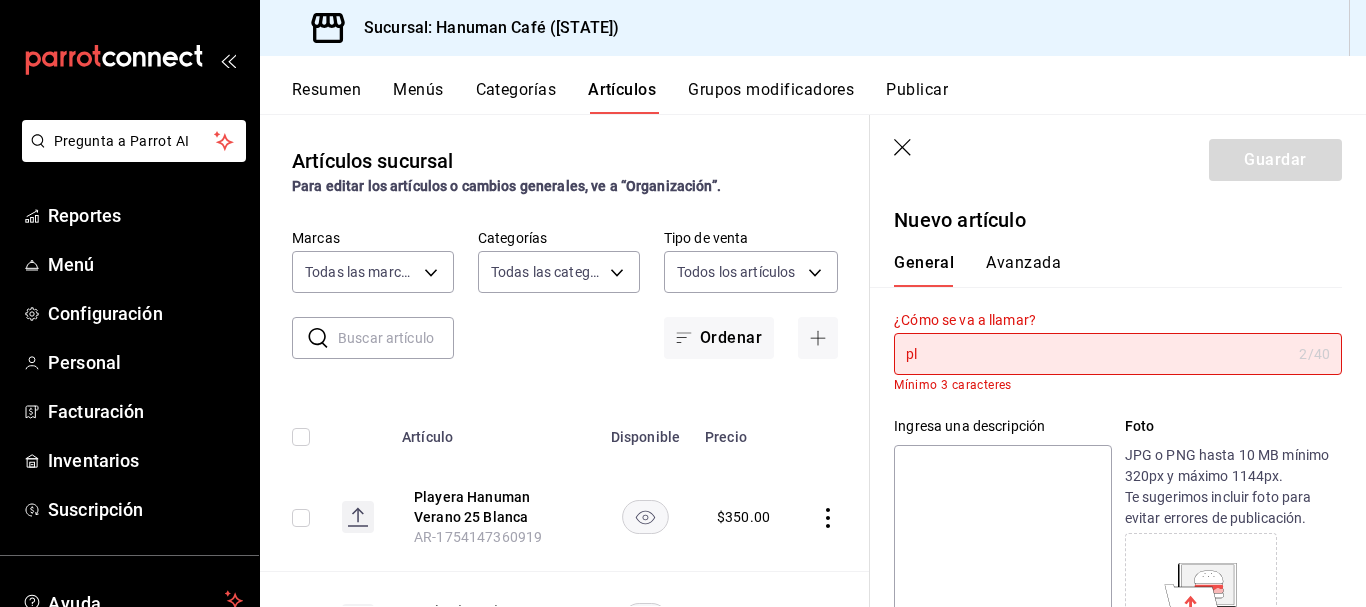 type on "p" 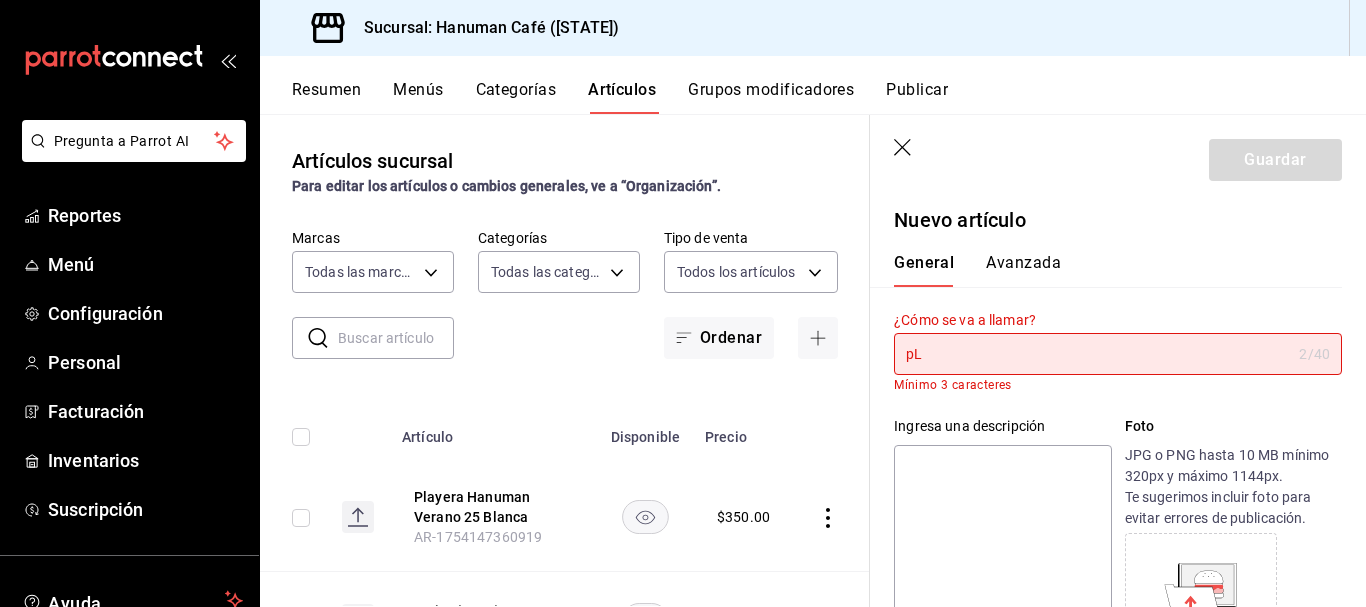 type on "p" 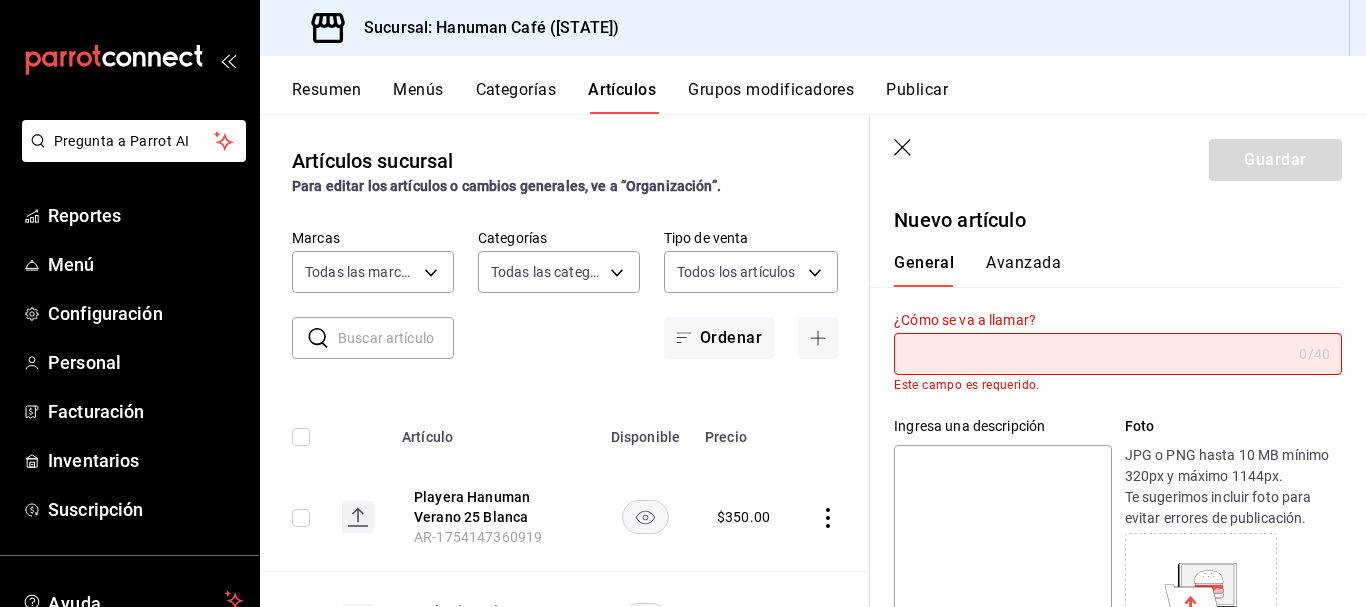 type on "a" 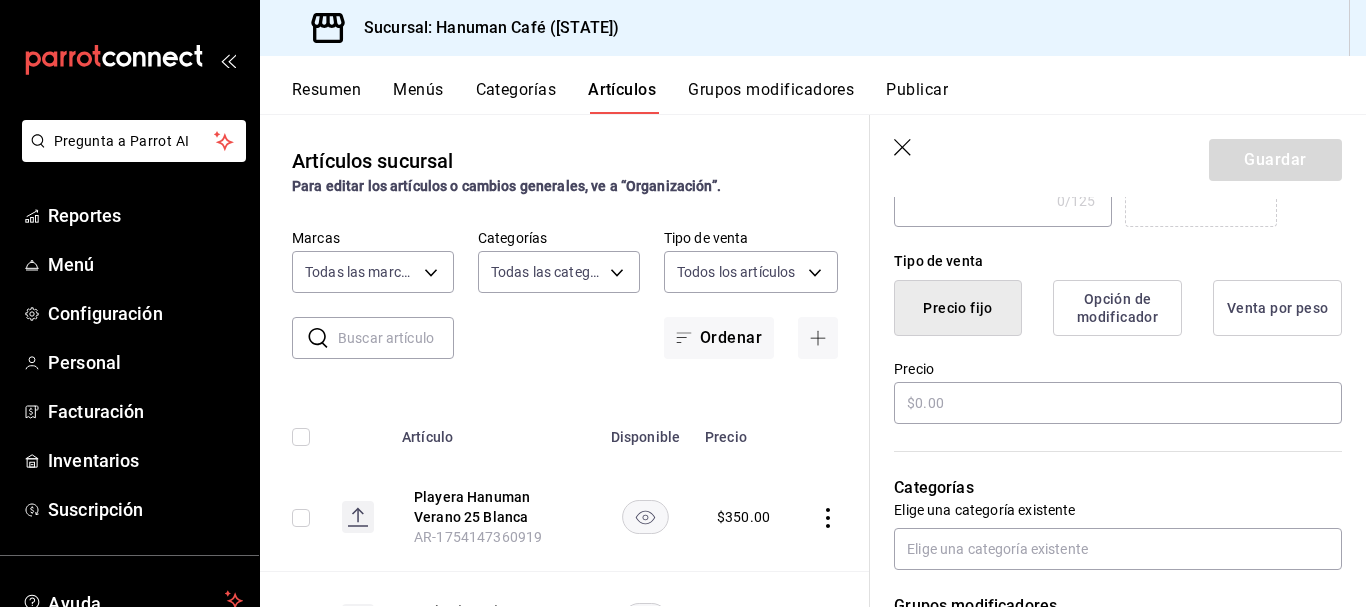 scroll, scrollTop: 443, scrollLeft: 0, axis: vertical 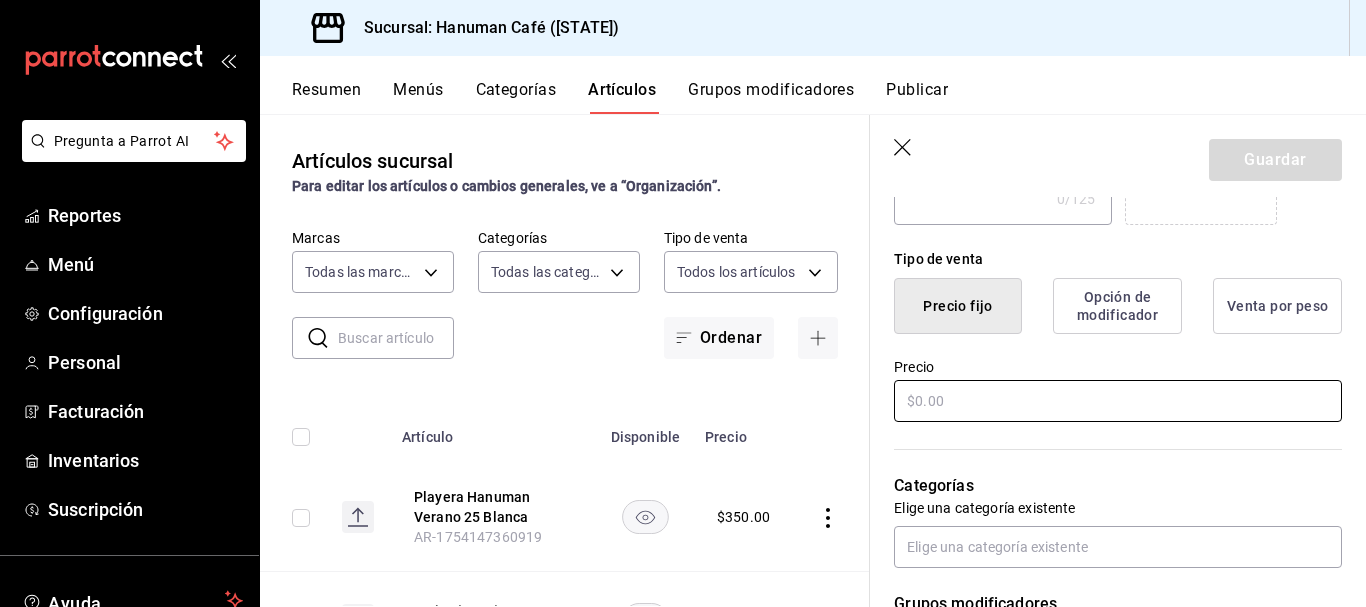 type on "Playera Hanuman Verano  Azul" 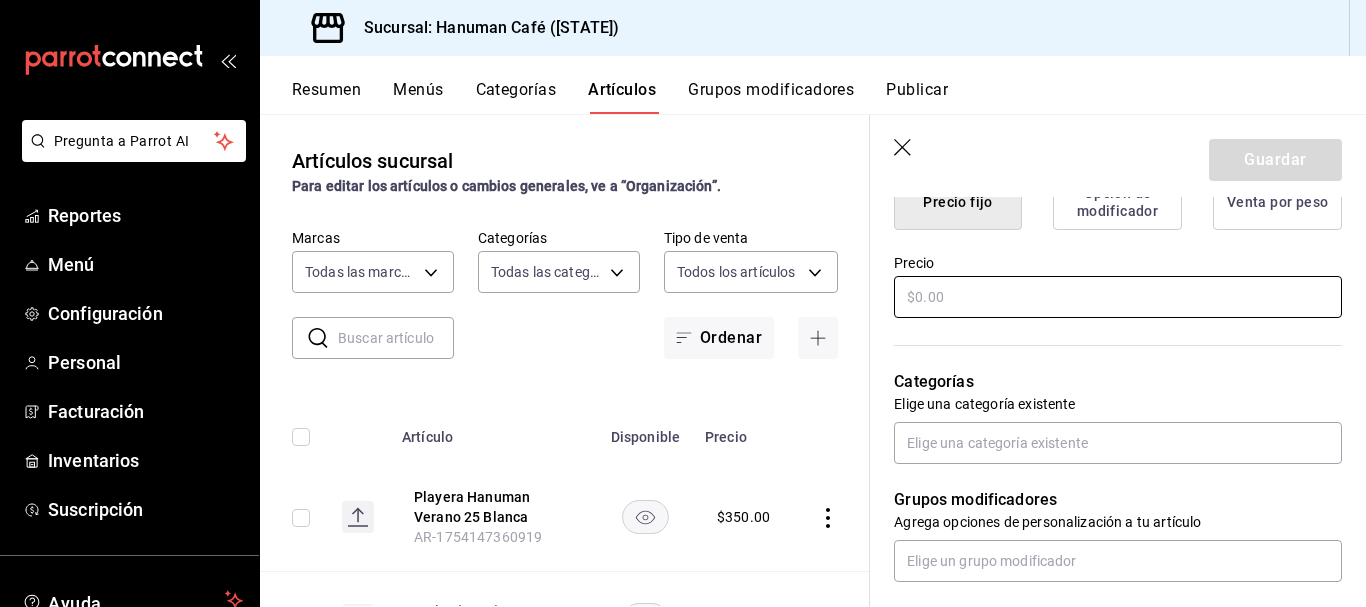 scroll, scrollTop: 543, scrollLeft: 0, axis: vertical 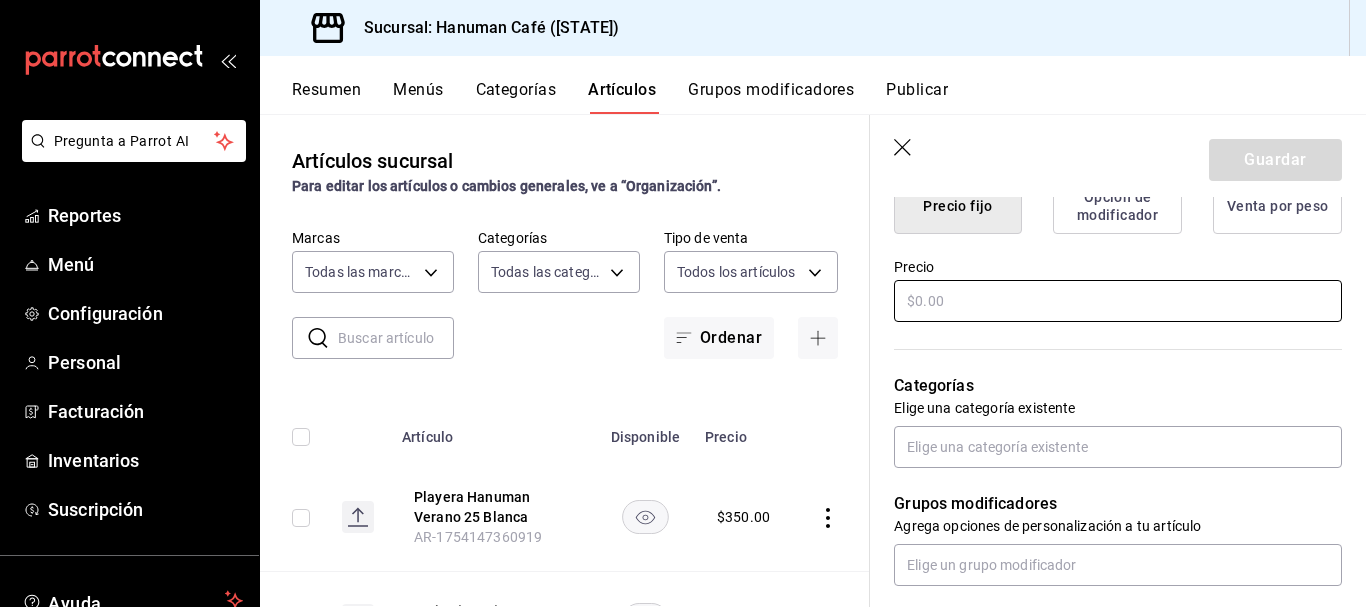 click at bounding box center (1118, 301) 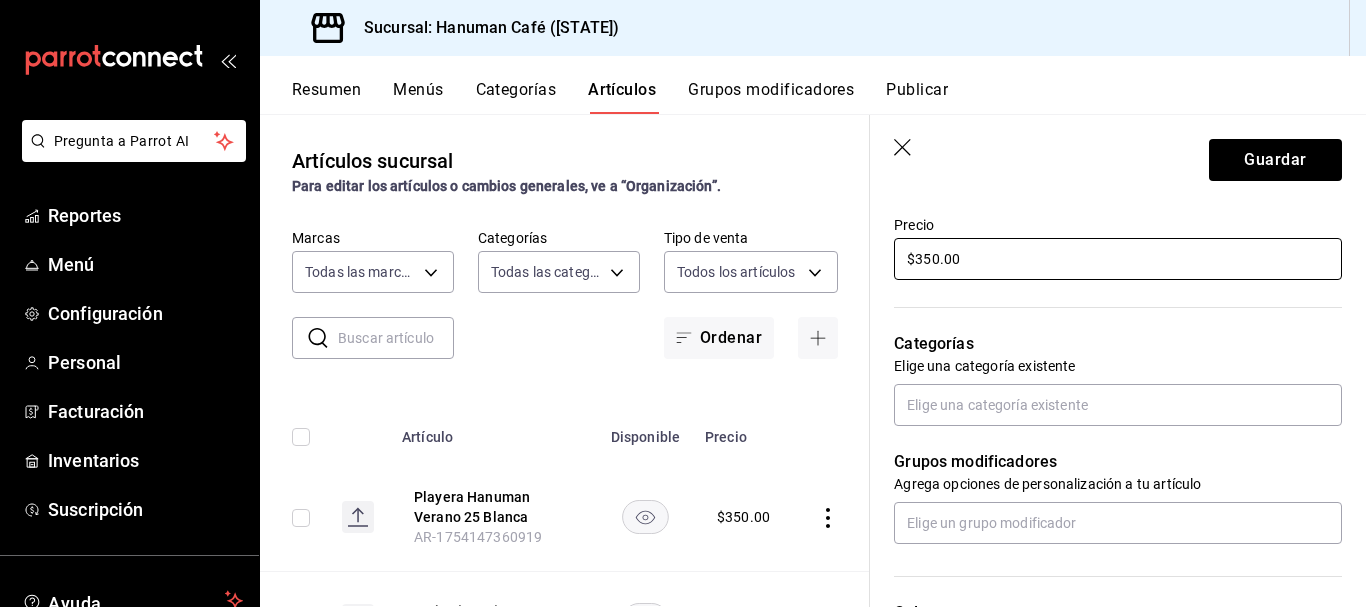 scroll, scrollTop: 591, scrollLeft: 0, axis: vertical 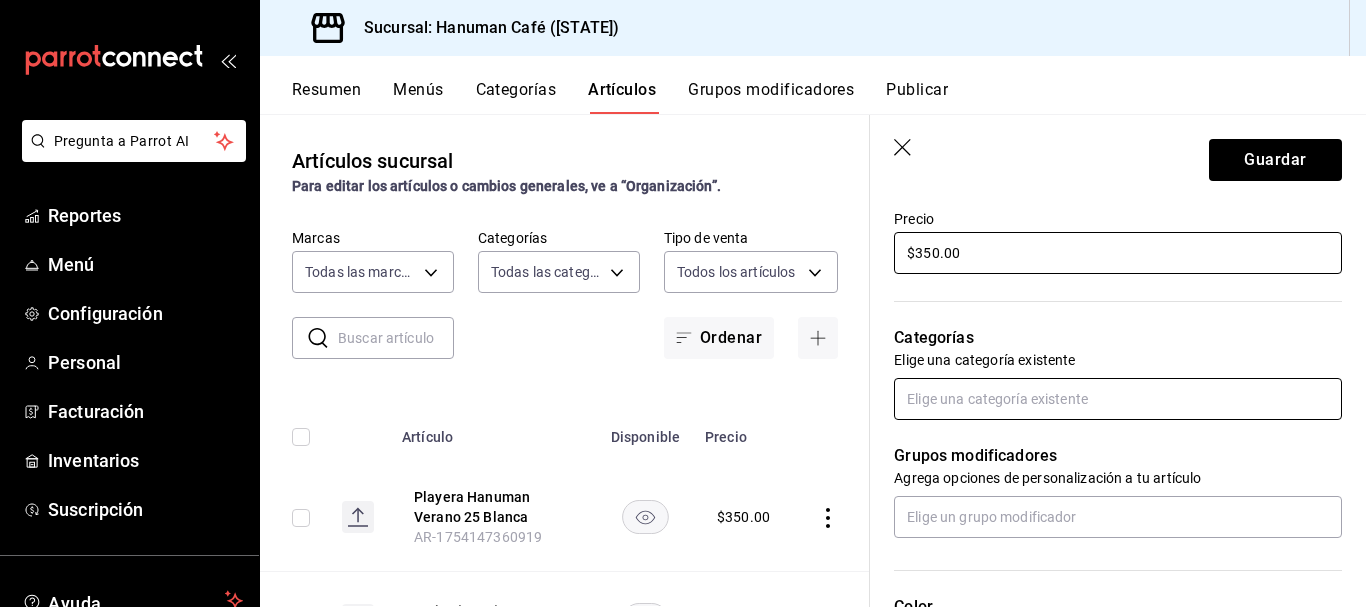 type on "$350.00" 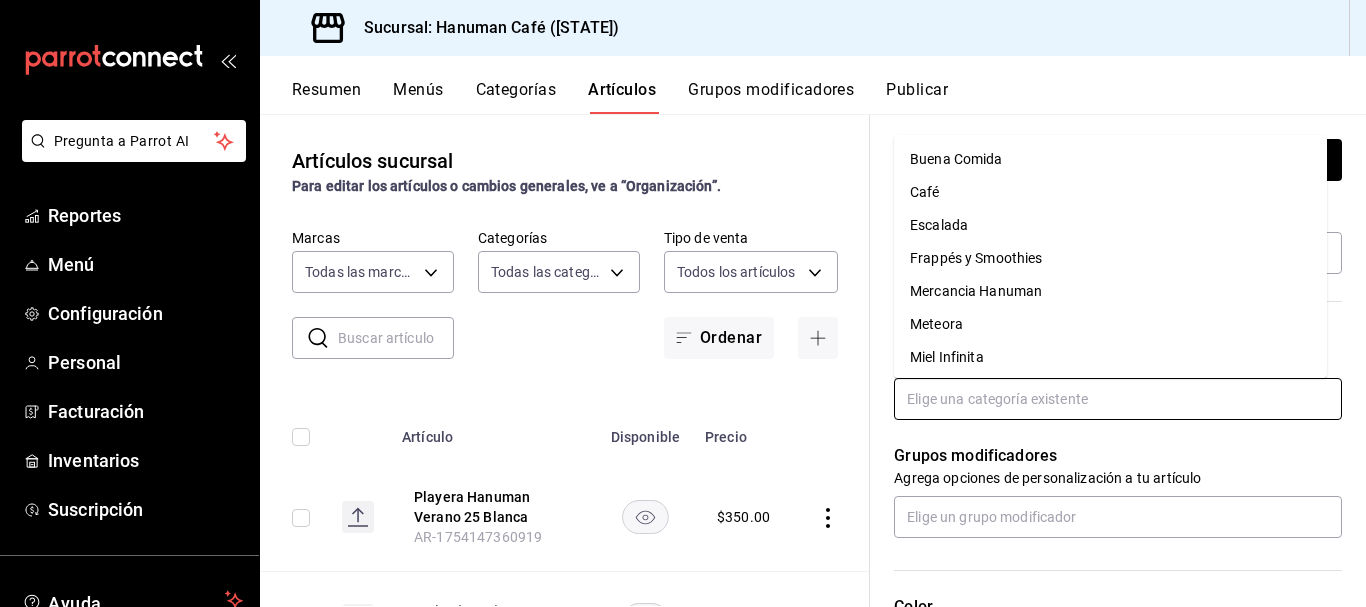 click at bounding box center [1118, 399] 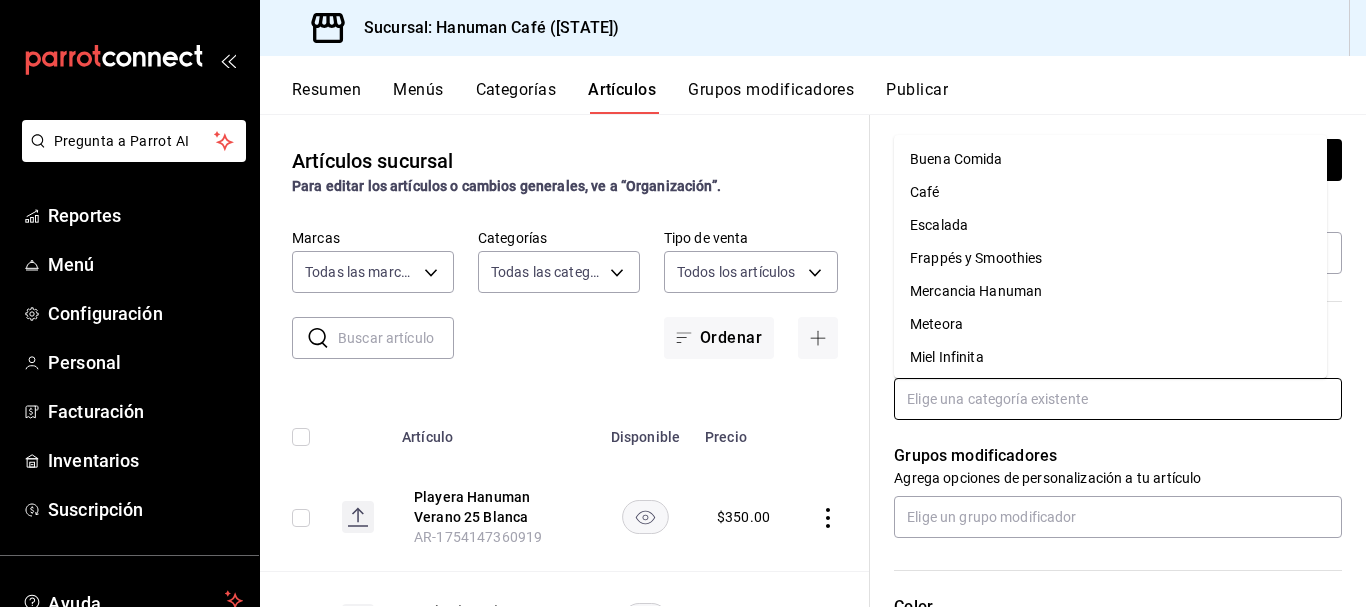 click on "Mercancia Hanuman" at bounding box center (1110, 291) 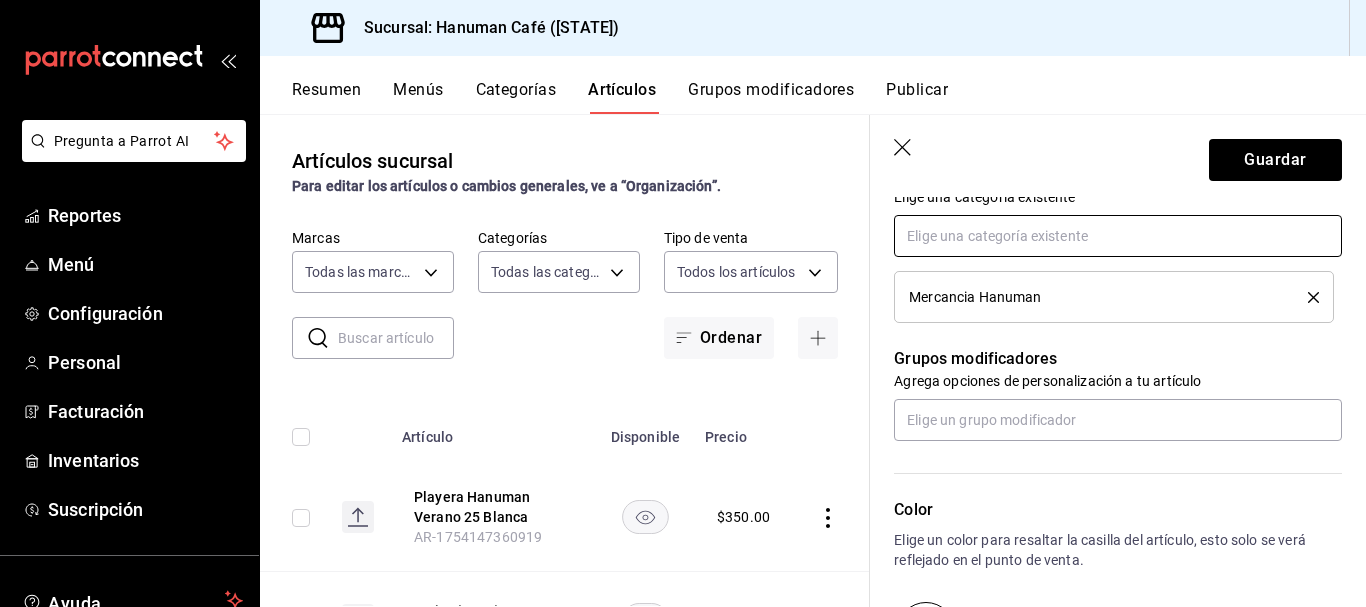 scroll, scrollTop: 781, scrollLeft: 0, axis: vertical 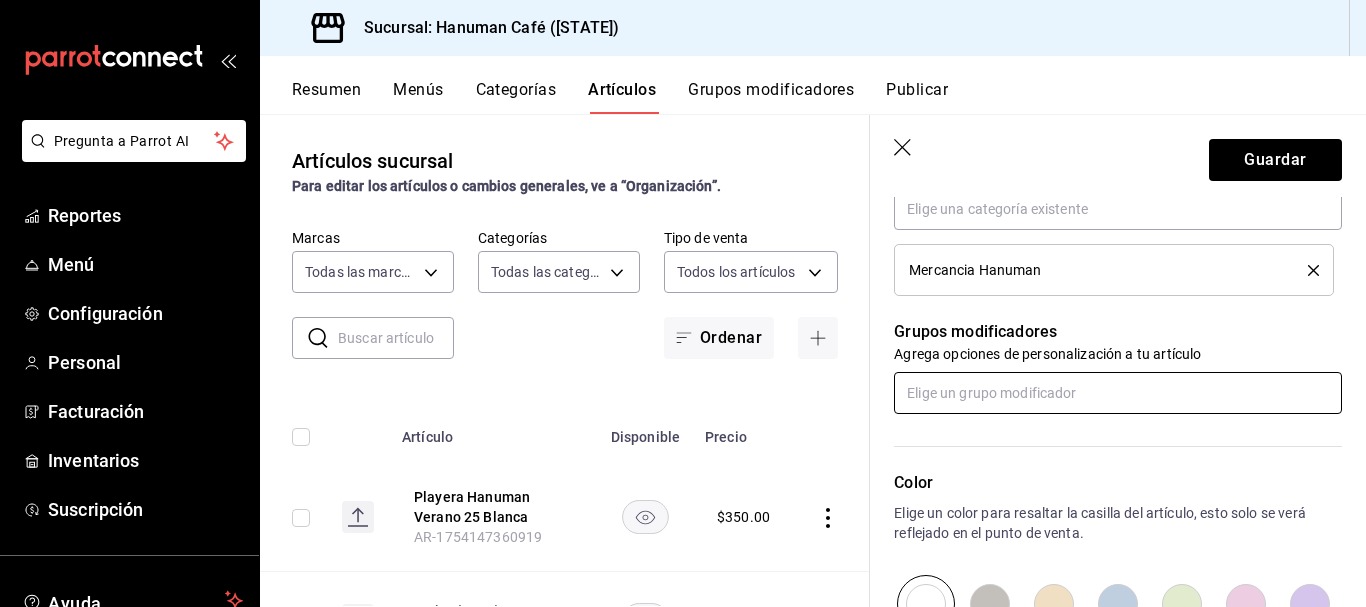drag, startPoint x: 1076, startPoint y: 392, endPoint x: 1091, endPoint y: 390, distance: 15.132746 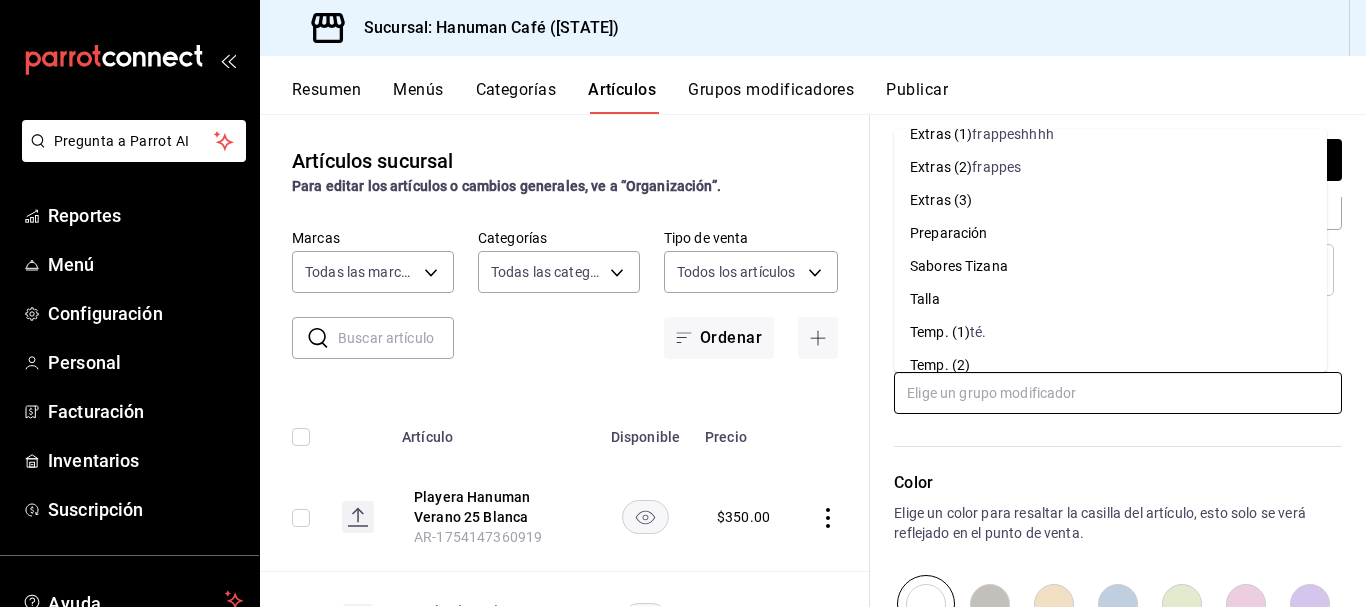 scroll, scrollTop: 144, scrollLeft: 0, axis: vertical 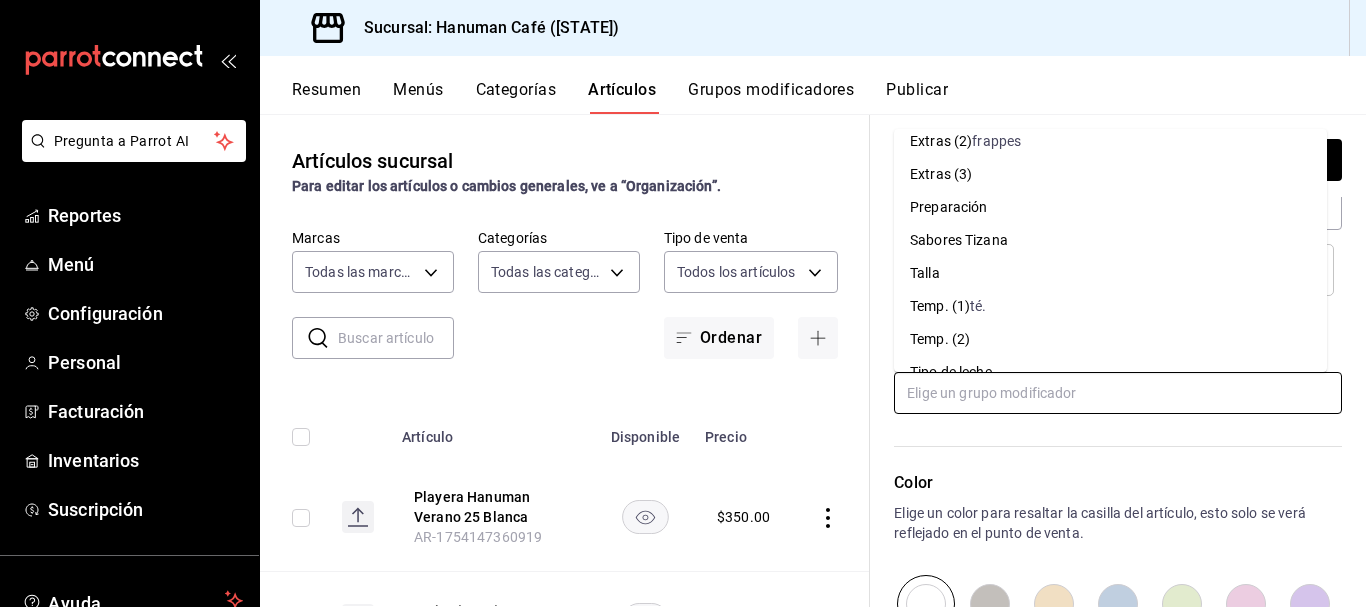 click on "Talla" at bounding box center [1110, 273] 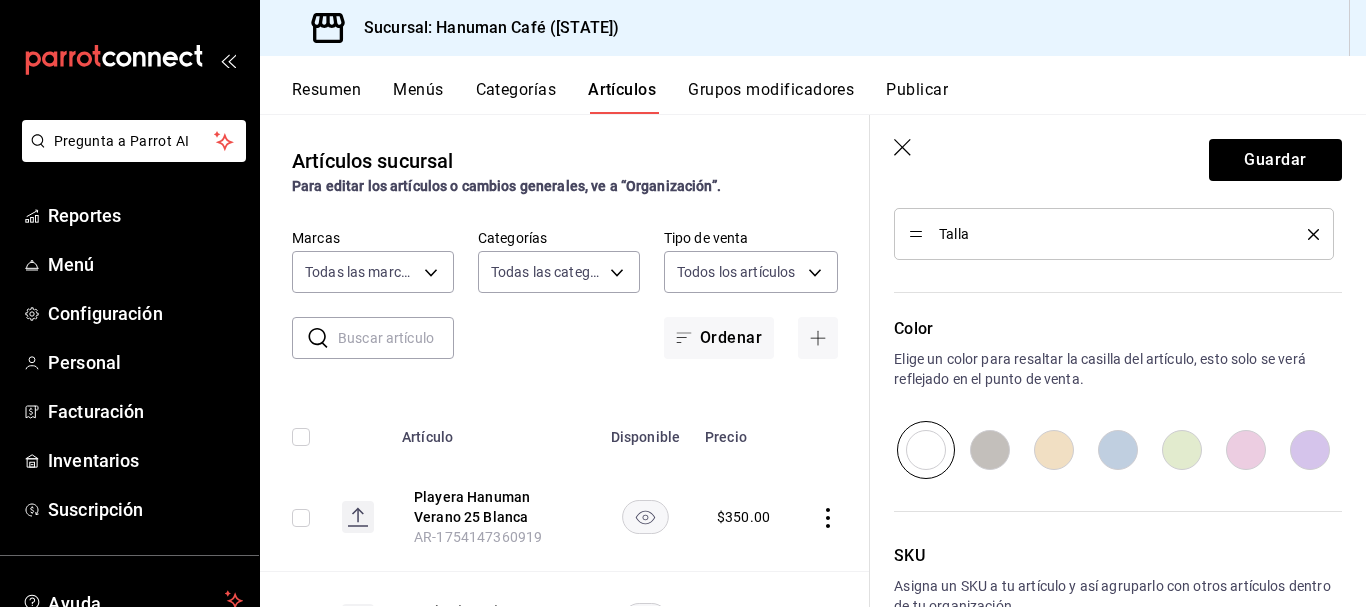 scroll, scrollTop: 1062, scrollLeft: 0, axis: vertical 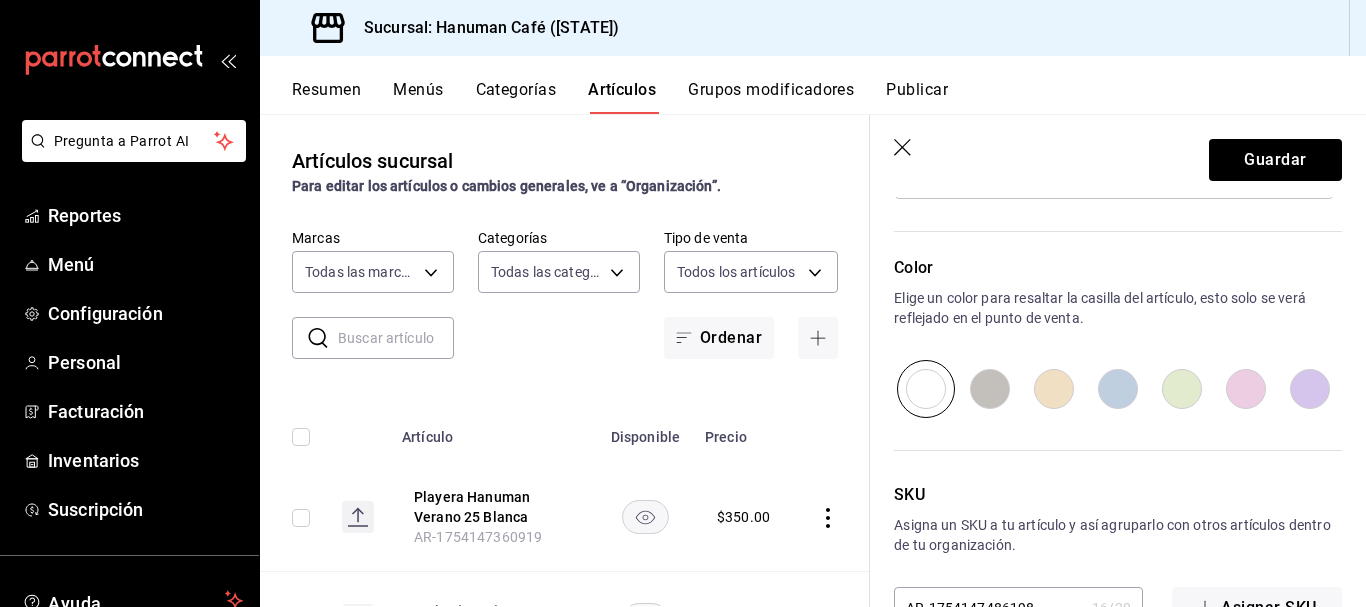 click at bounding box center [1118, 389] 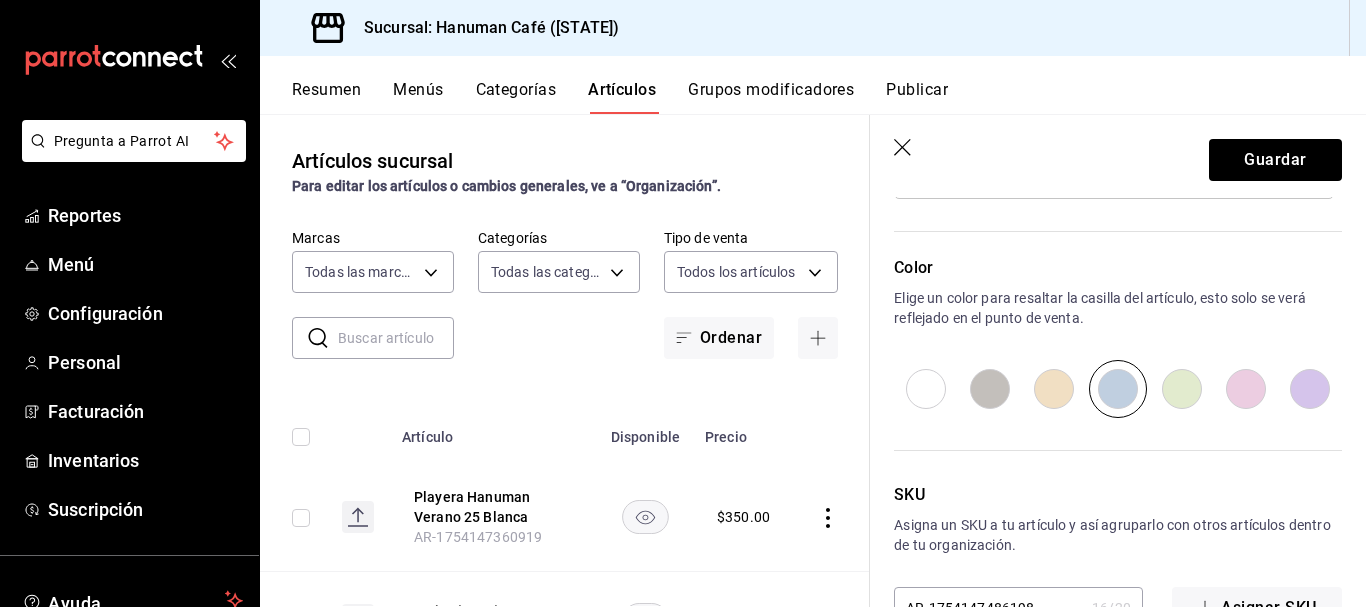 scroll, scrollTop: 1124, scrollLeft: 0, axis: vertical 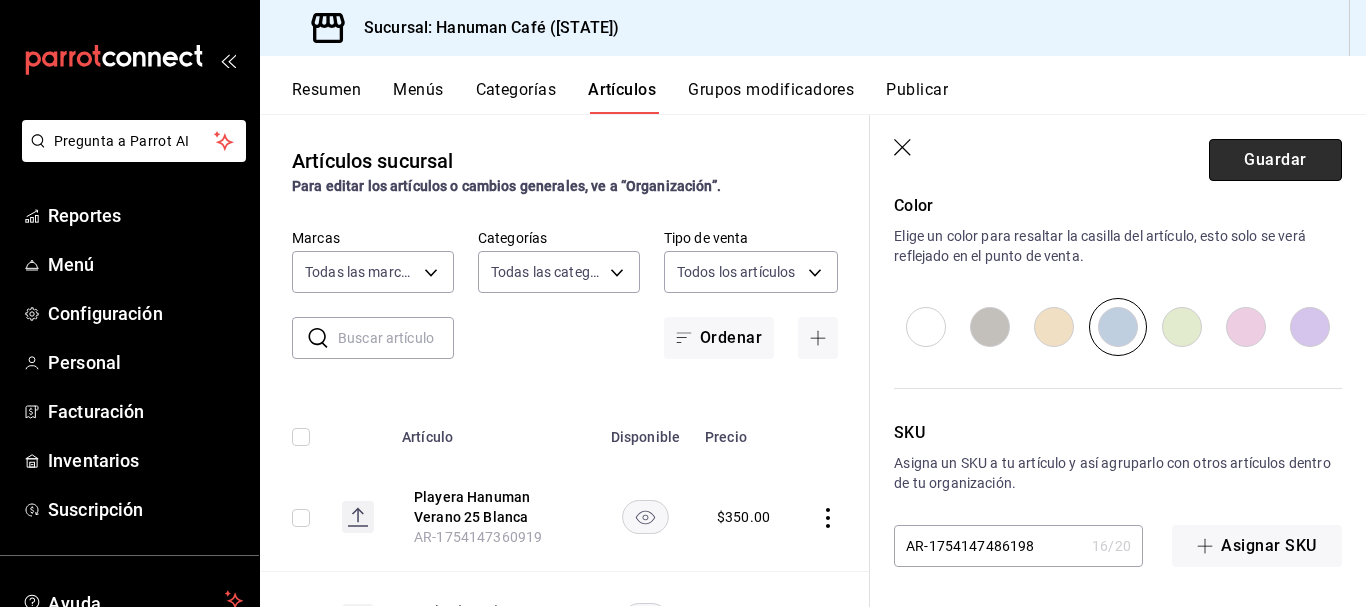 click on "Guardar" at bounding box center (1275, 160) 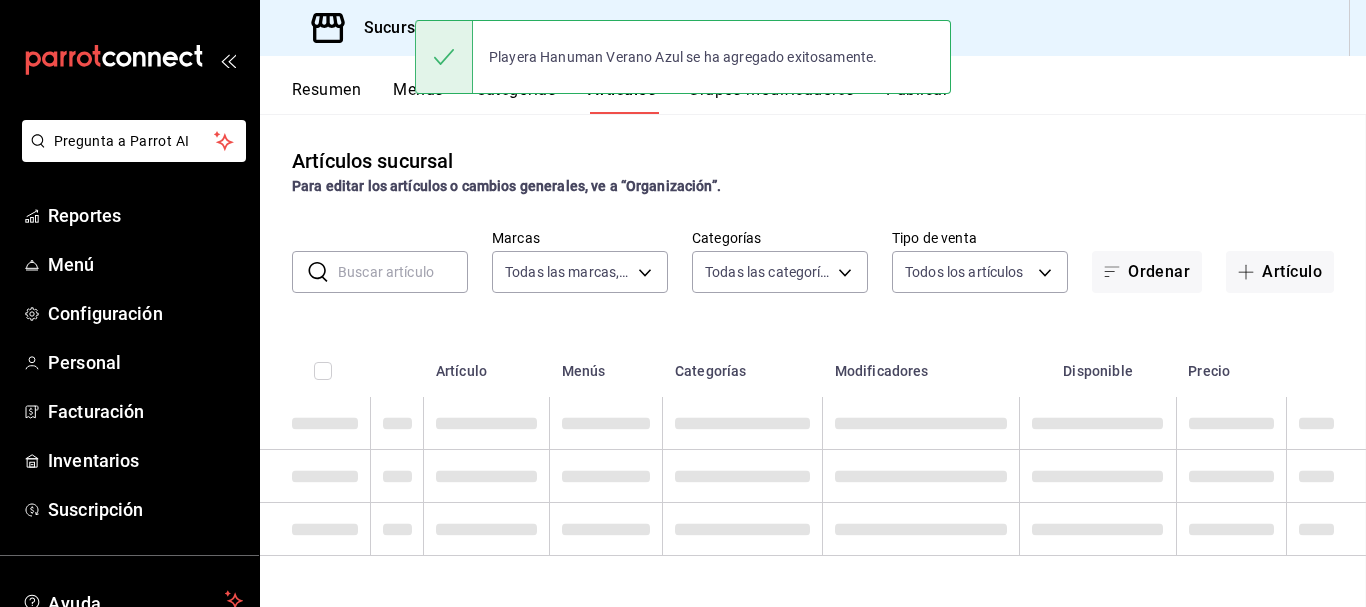 scroll, scrollTop: 0, scrollLeft: 0, axis: both 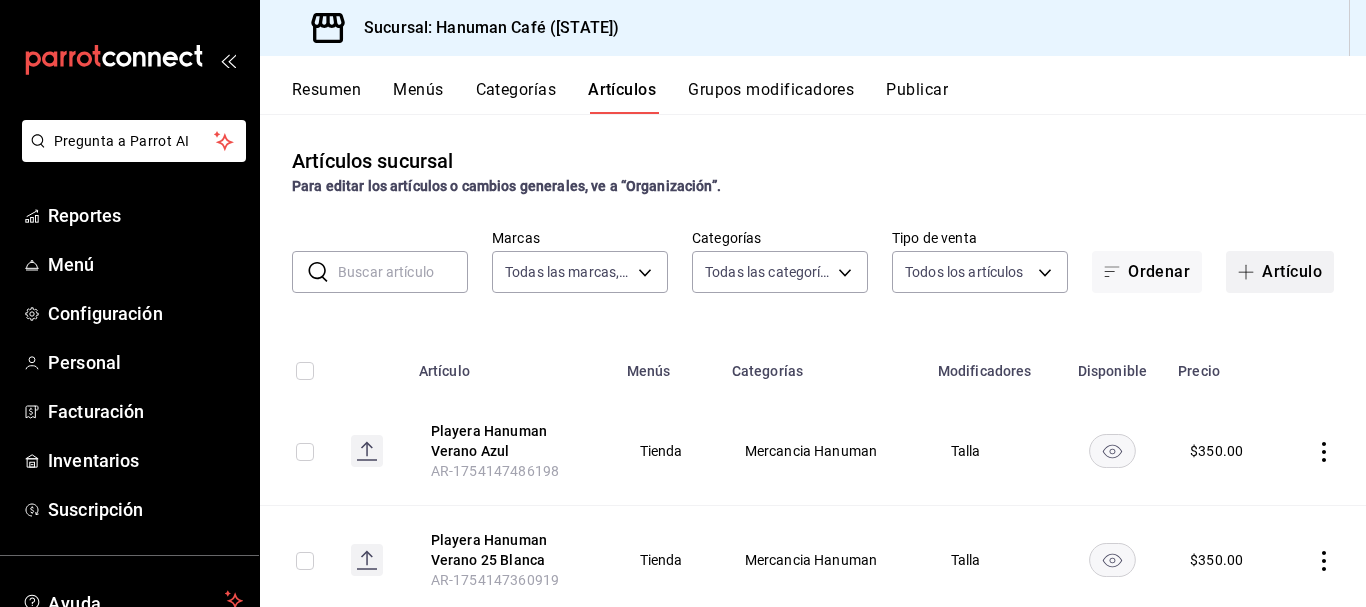 click on "Artículo" at bounding box center [1280, 272] 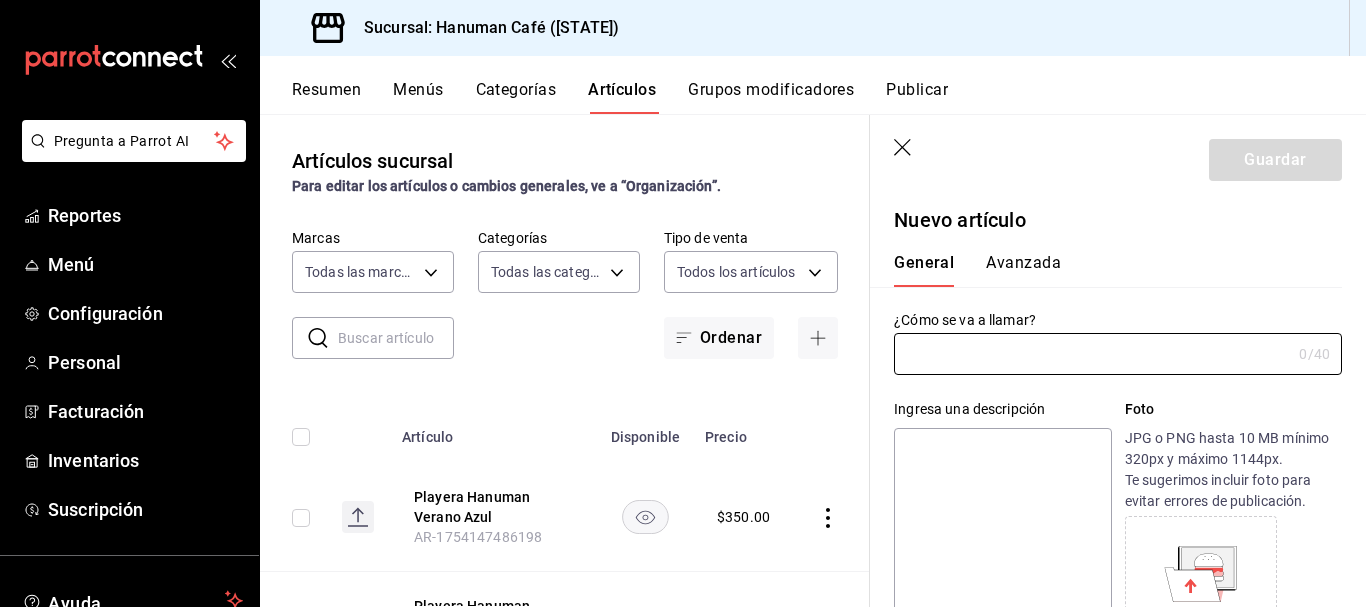 type on "AR-1754147539632" 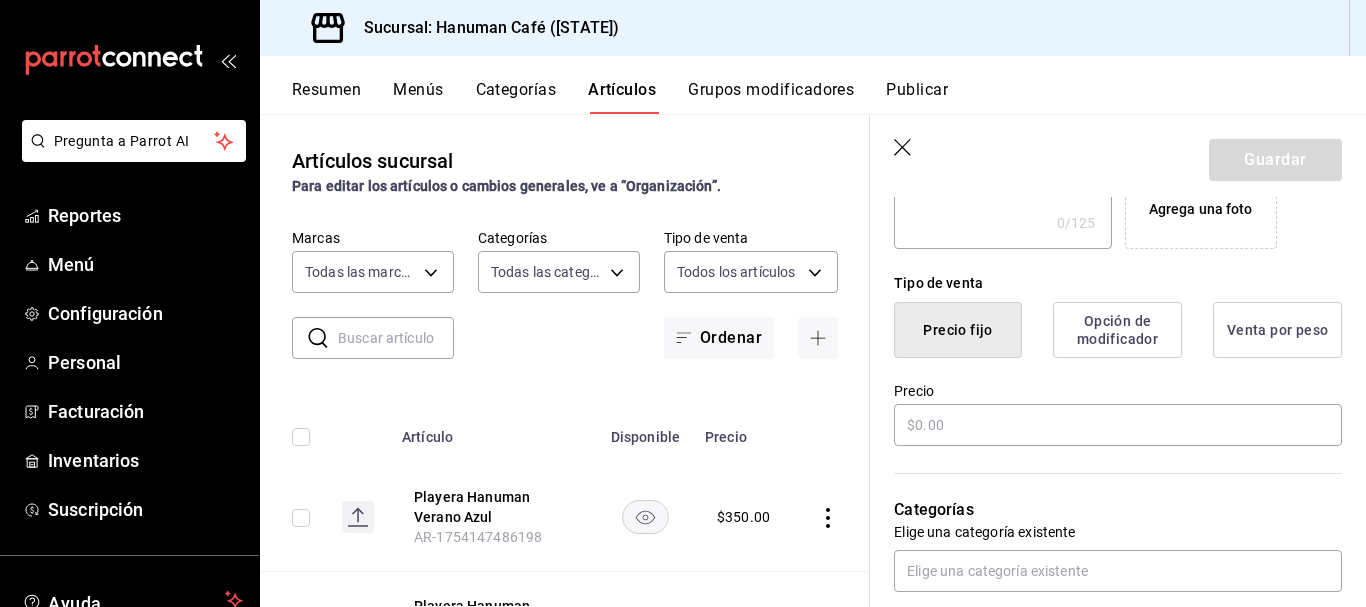 scroll, scrollTop: 420, scrollLeft: 0, axis: vertical 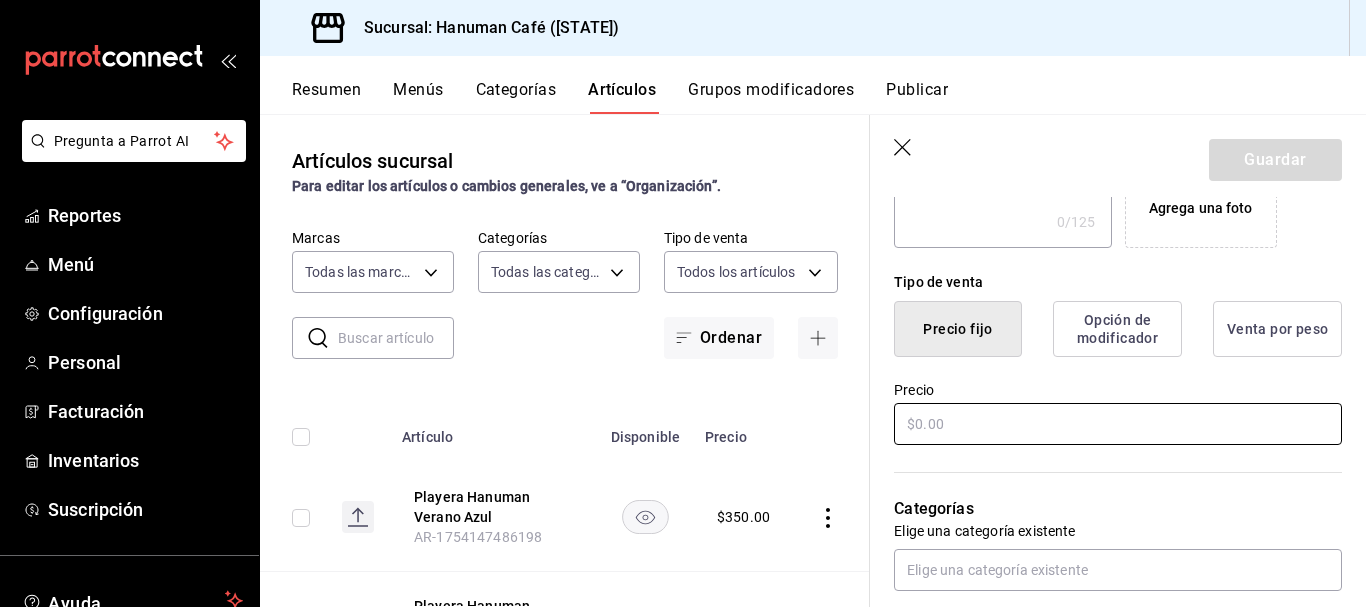 type on "Playera Hanuman Verano 25 Negra" 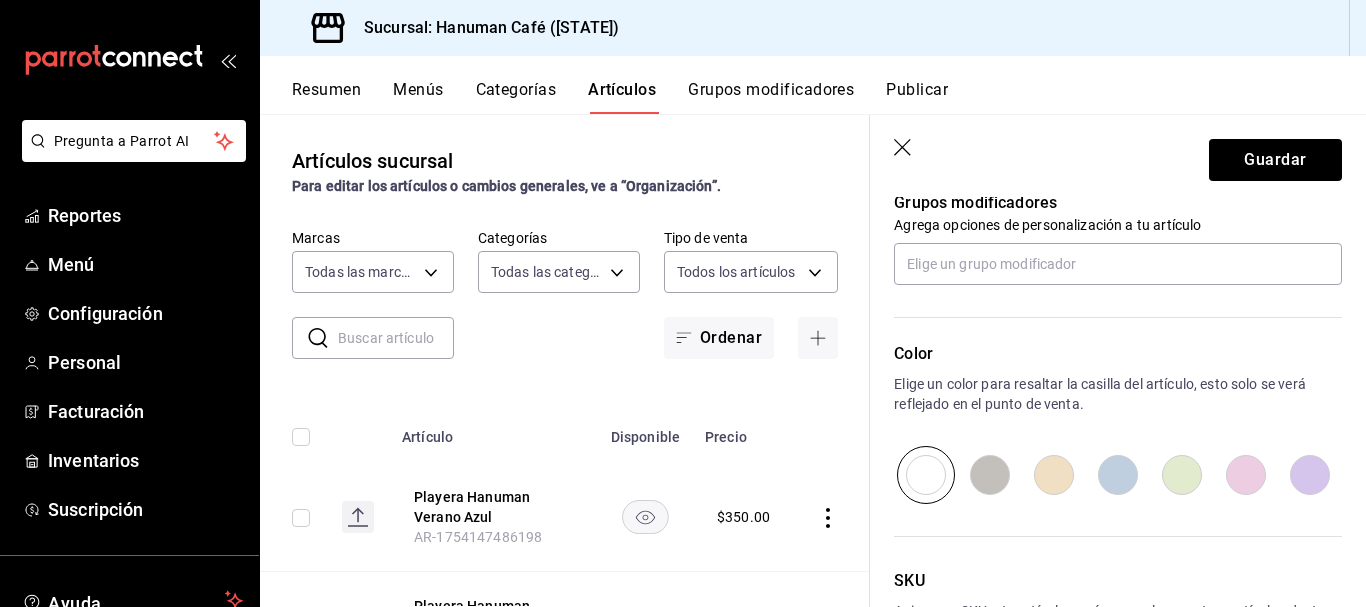 scroll, scrollTop: 848, scrollLeft: 0, axis: vertical 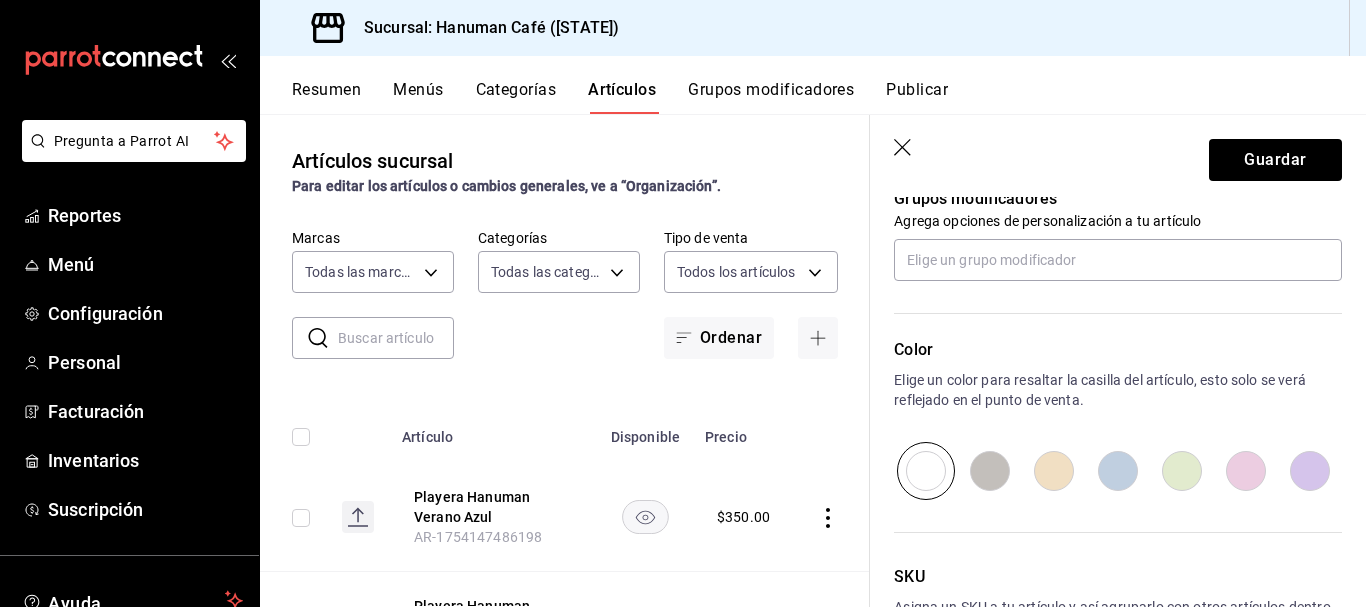 type on "$350.00" 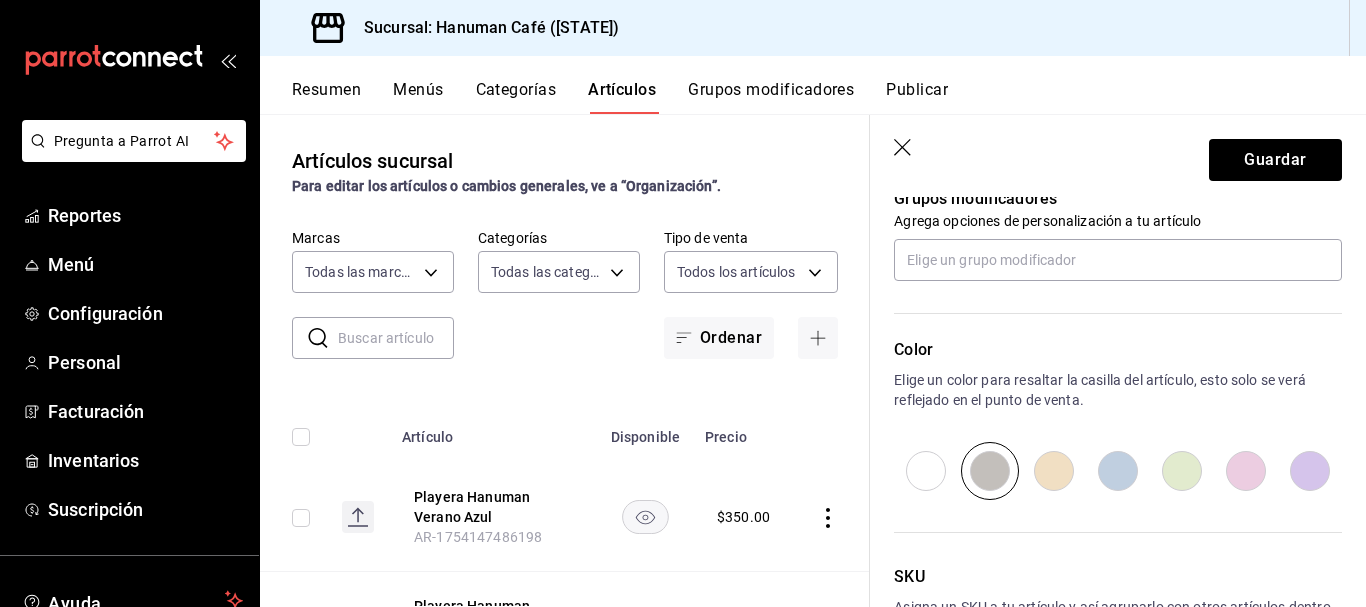 scroll, scrollTop: 992, scrollLeft: 0, axis: vertical 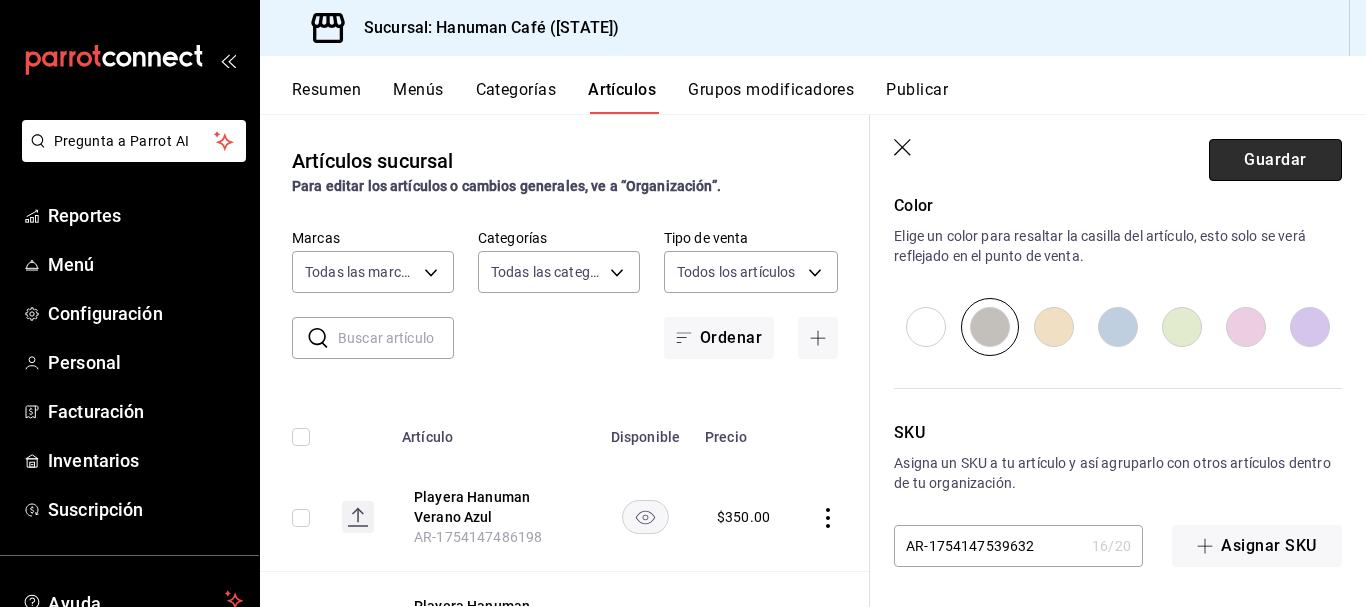 click on "Guardar" at bounding box center [1275, 160] 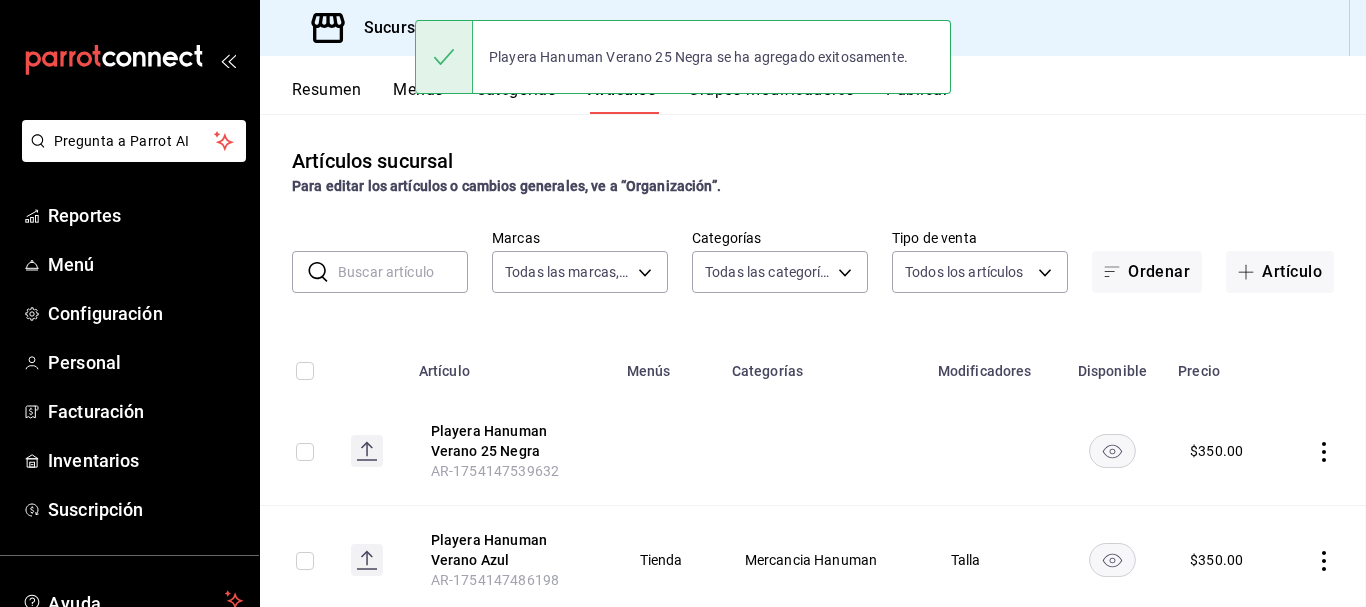 scroll, scrollTop: 0, scrollLeft: 0, axis: both 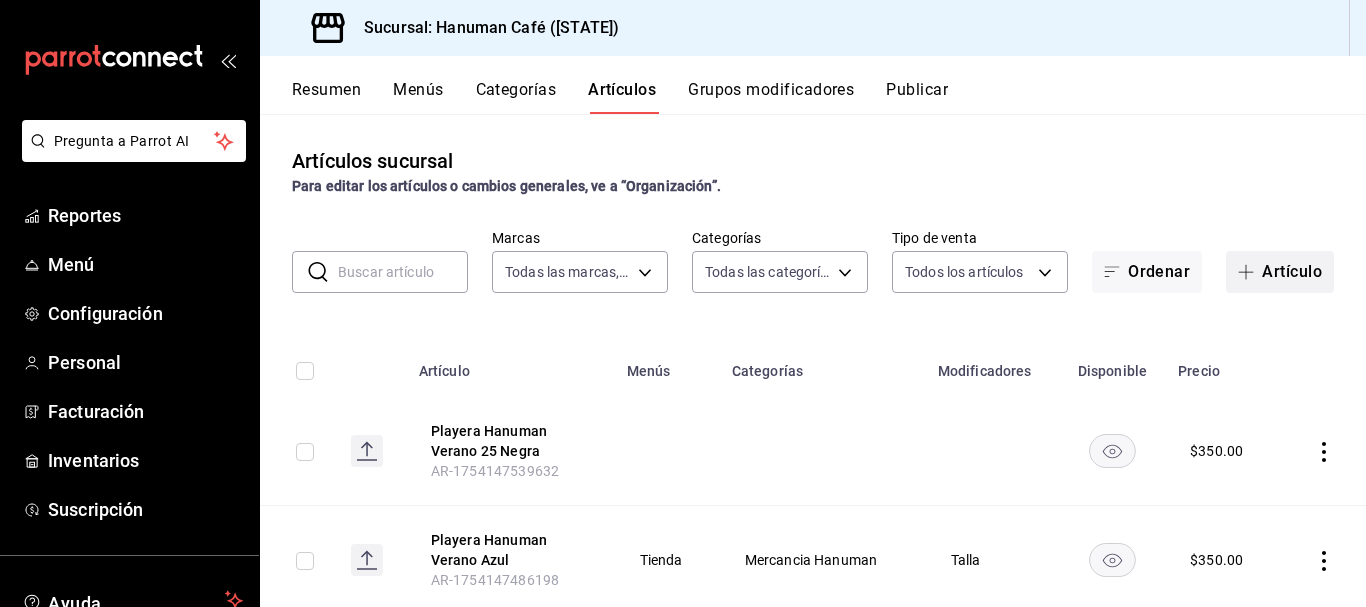 click on "Artículo" at bounding box center [1280, 272] 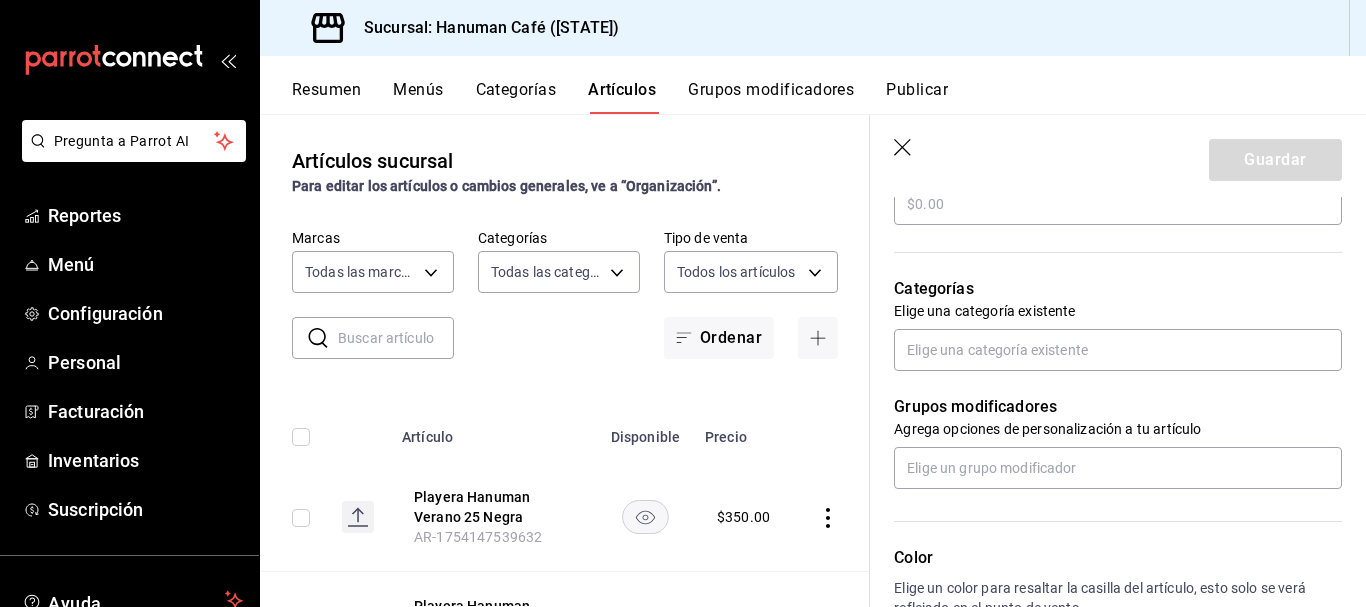 scroll, scrollTop: 641, scrollLeft: 0, axis: vertical 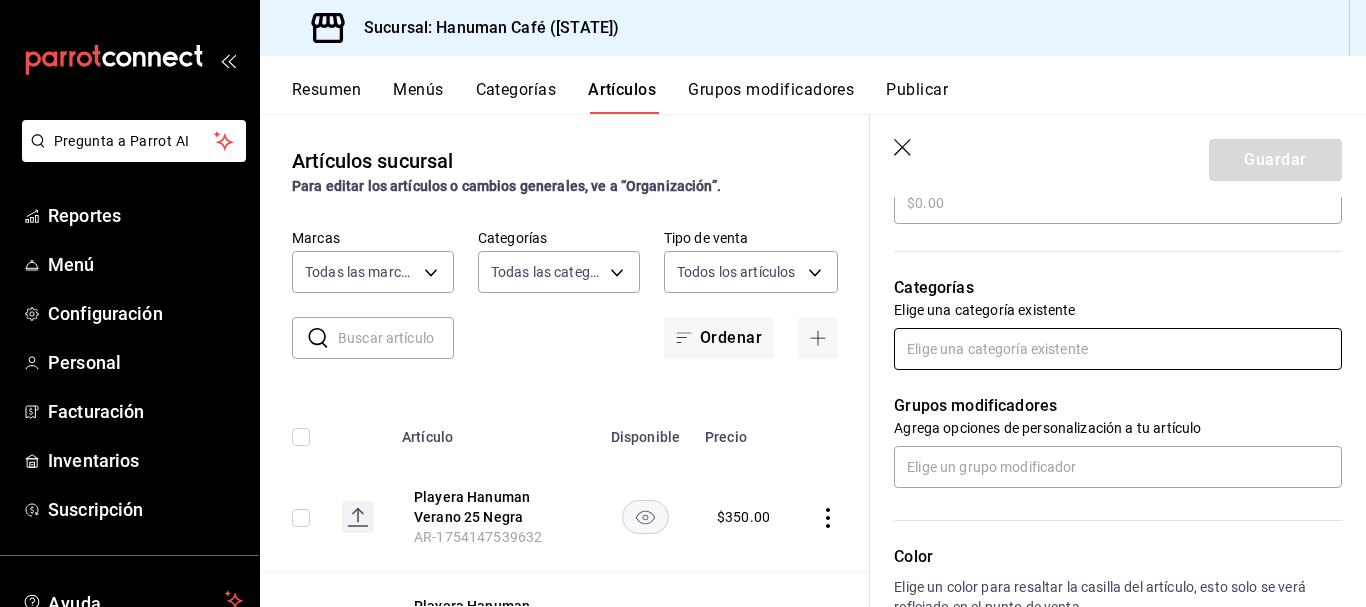 type on "Playera Hanuman Verano 25 Beige" 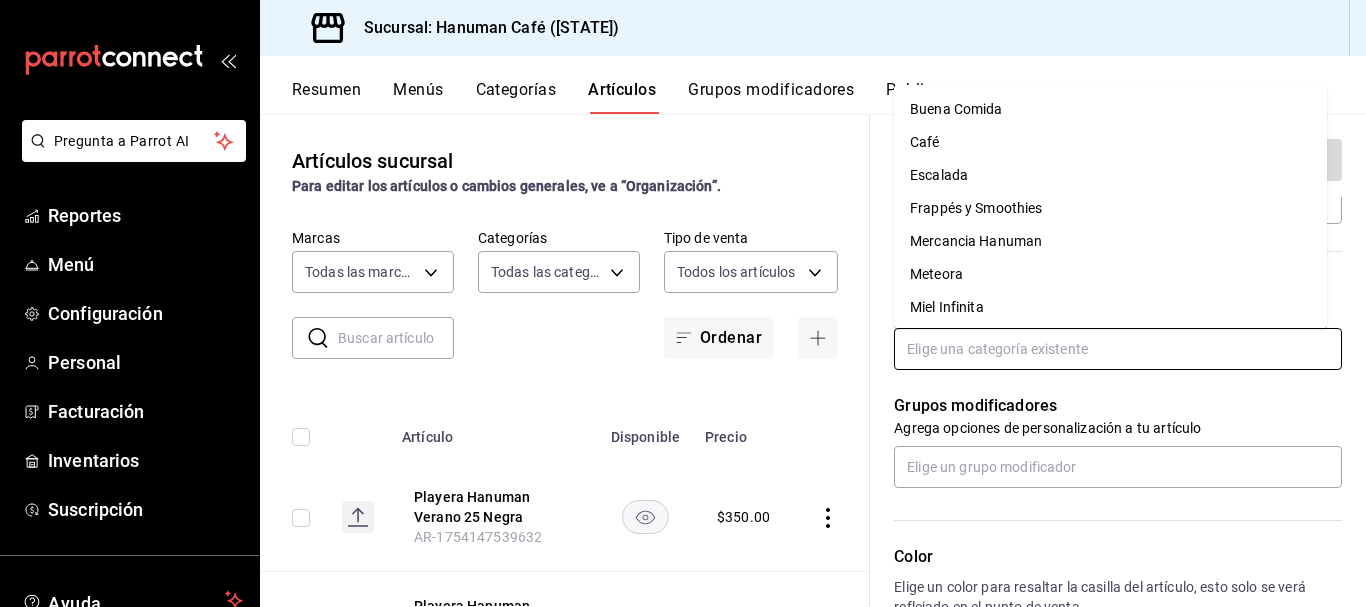 click at bounding box center (1118, 349) 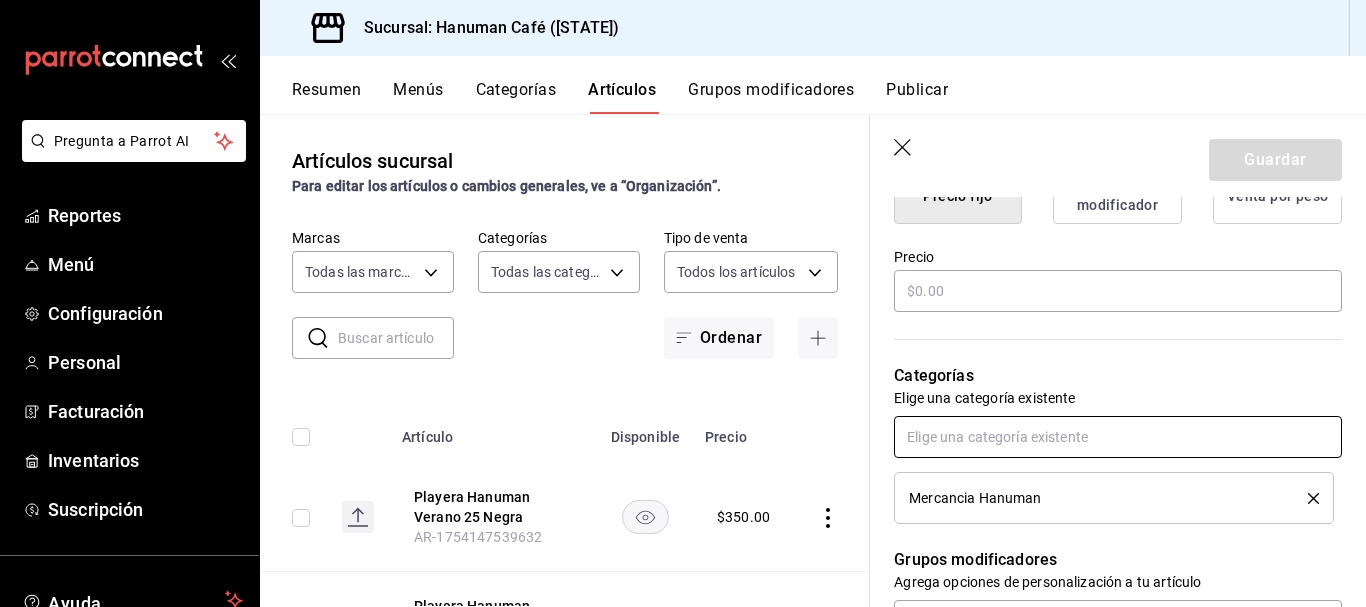 scroll, scrollTop: 550, scrollLeft: 0, axis: vertical 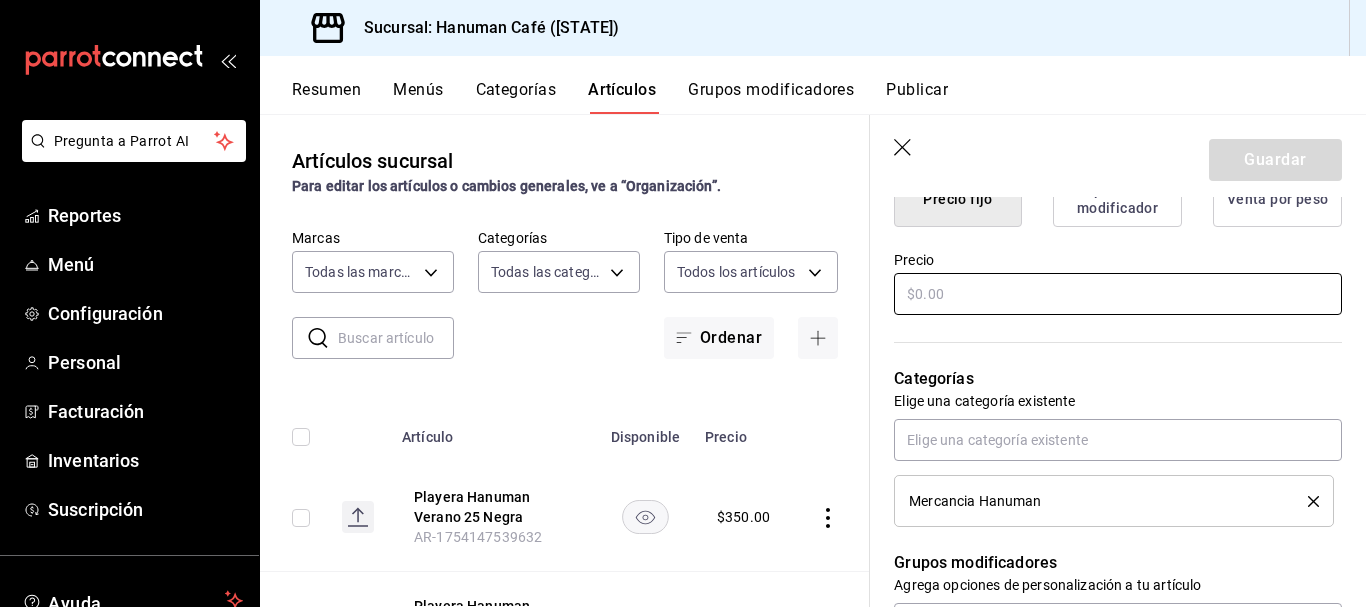 click at bounding box center [1118, 294] 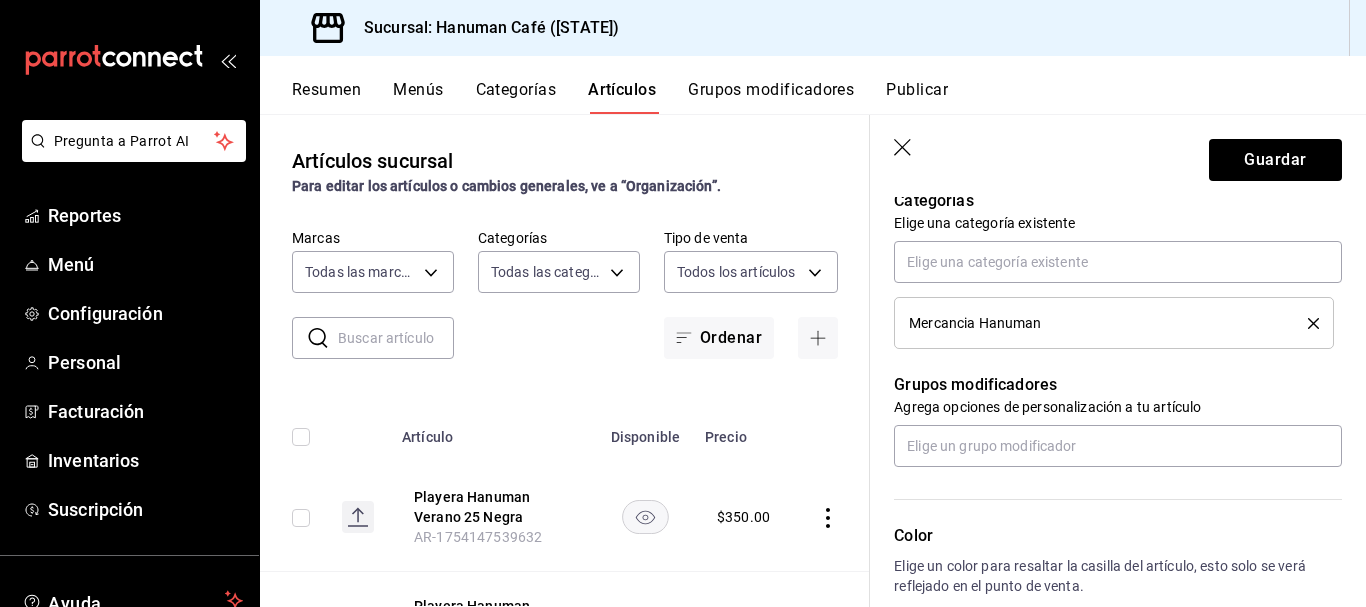 scroll, scrollTop: 740, scrollLeft: 0, axis: vertical 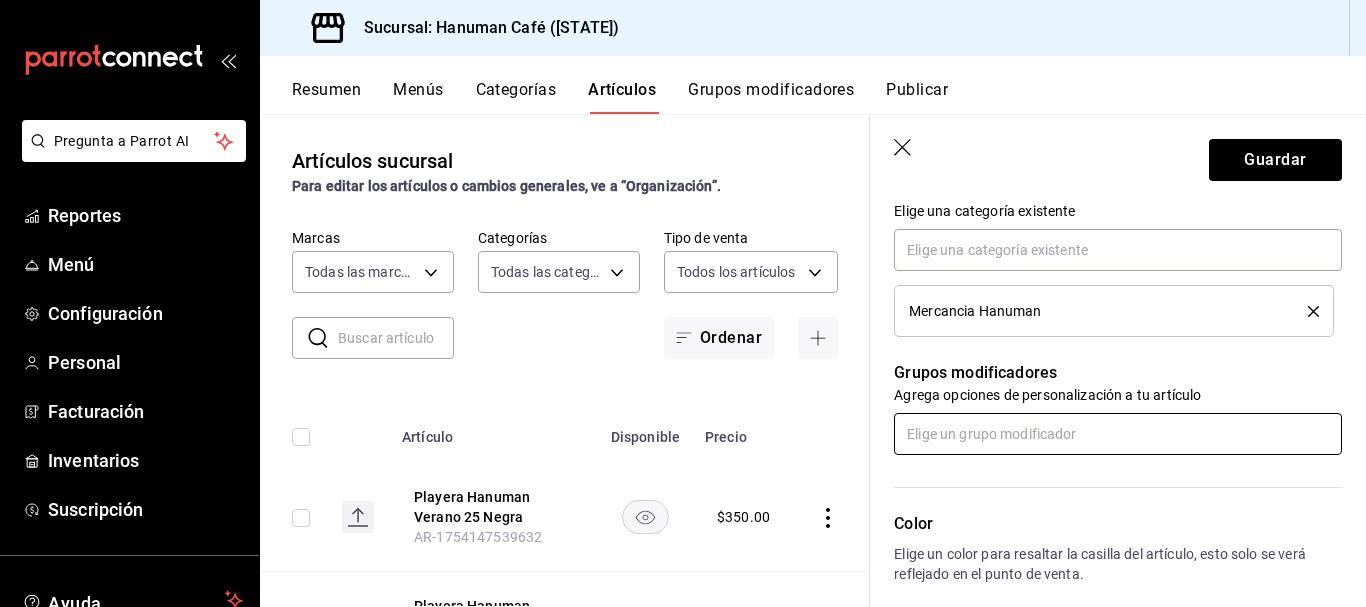 type on "$350.00" 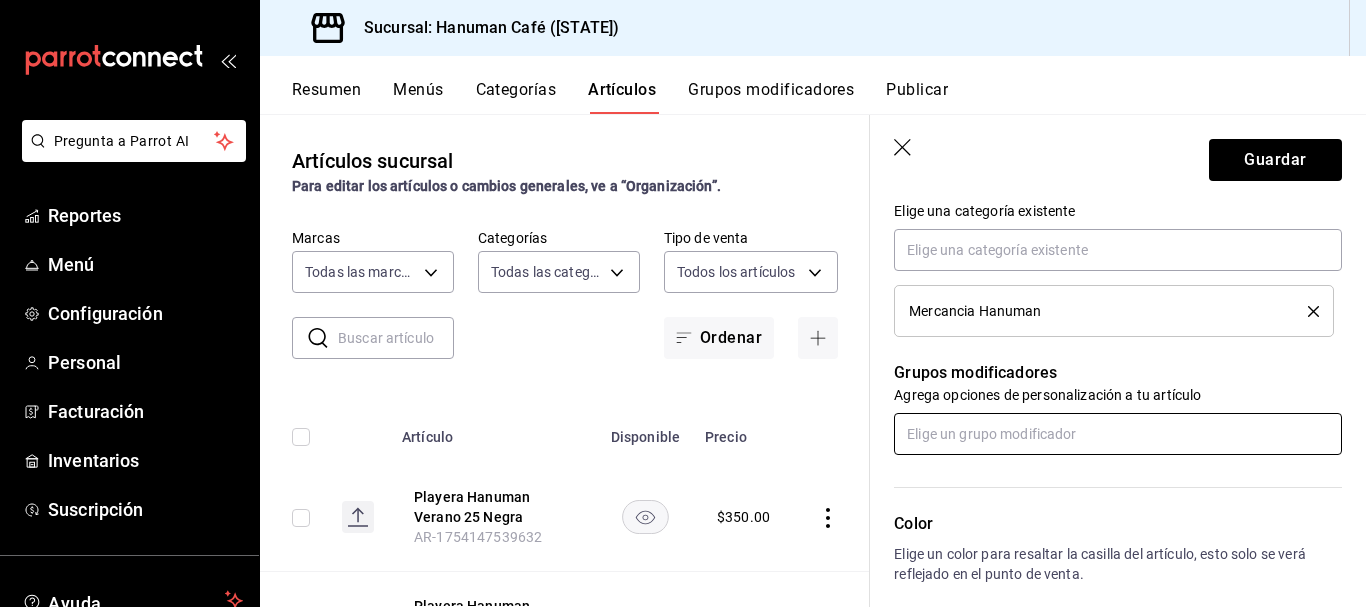 click at bounding box center (1118, 434) 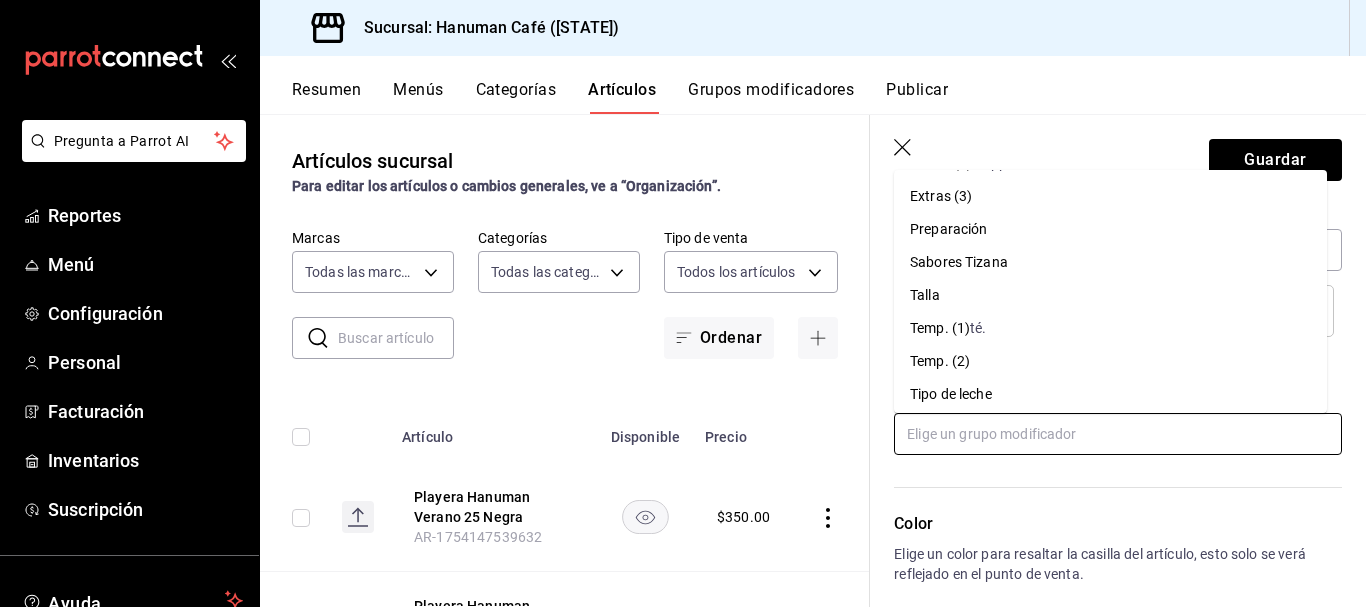 scroll, scrollTop: 164, scrollLeft: 0, axis: vertical 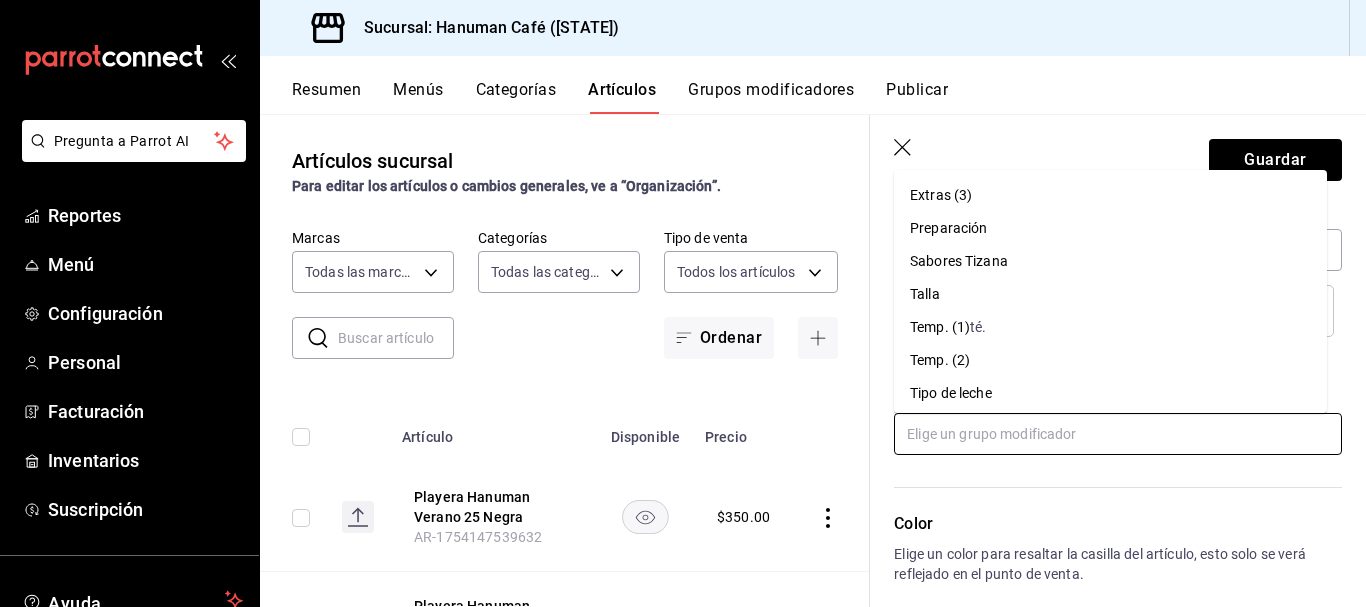 click on "Talla" at bounding box center (1110, 294) 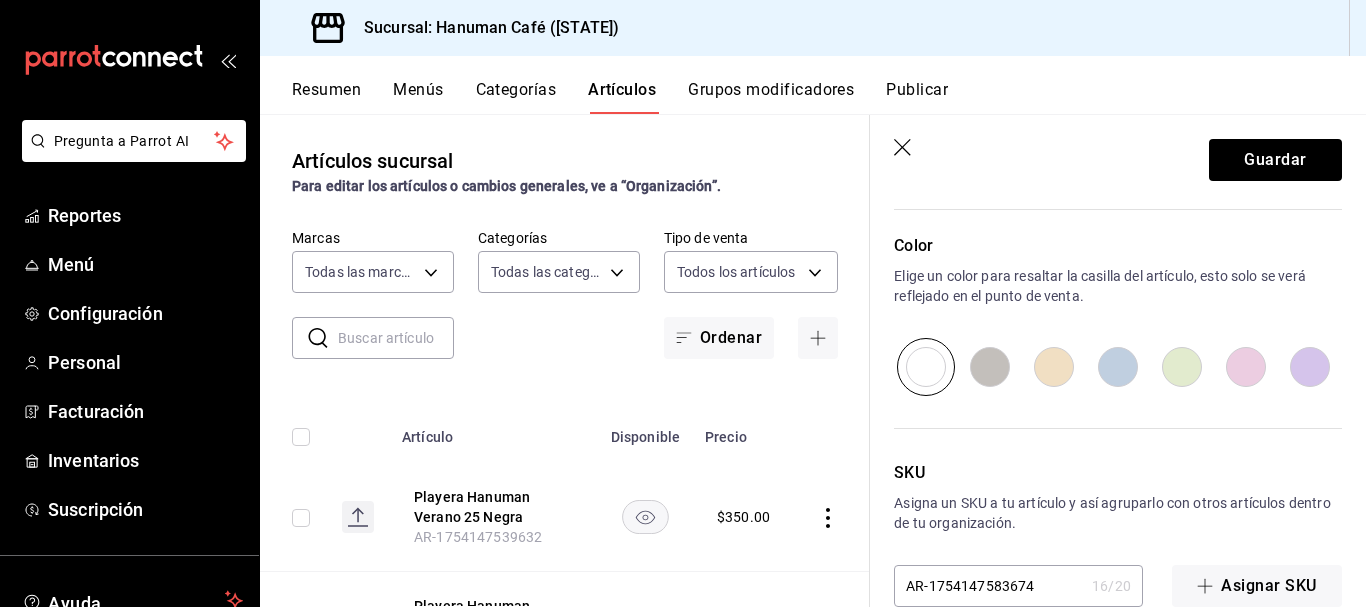 scroll, scrollTop: 1106, scrollLeft: 0, axis: vertical 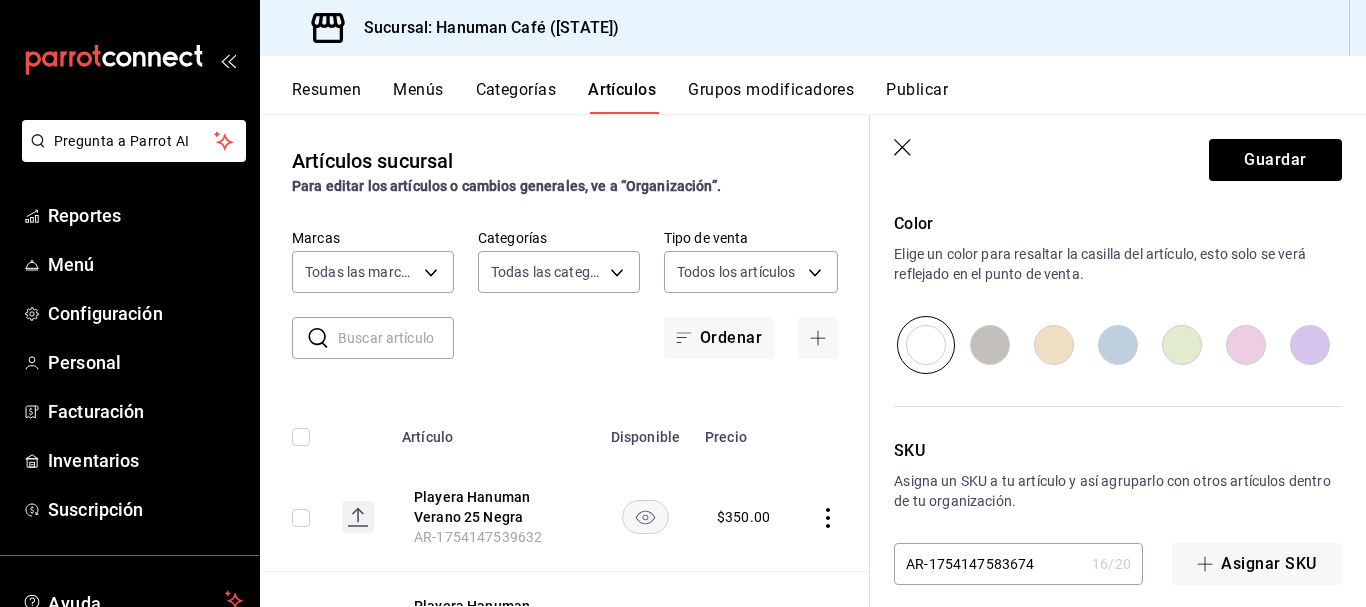 click at bounding box center (1054, 345) 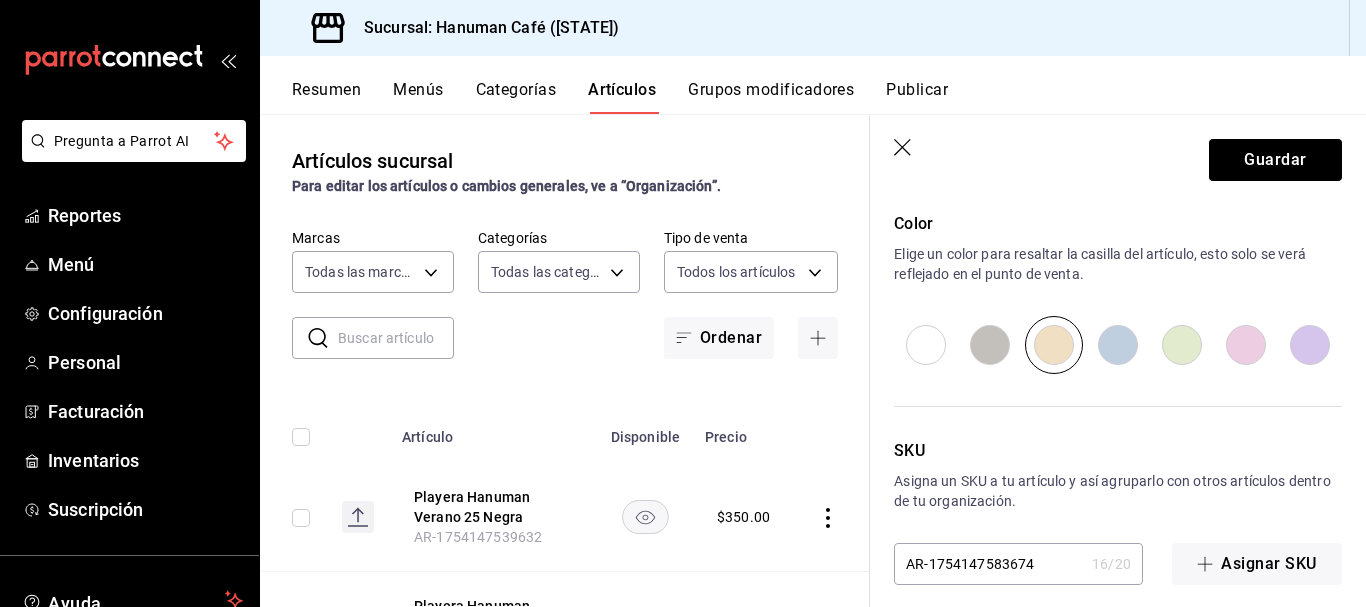 scroll, scrollTop: 1124, scrollLeft: 0, axis: vertical 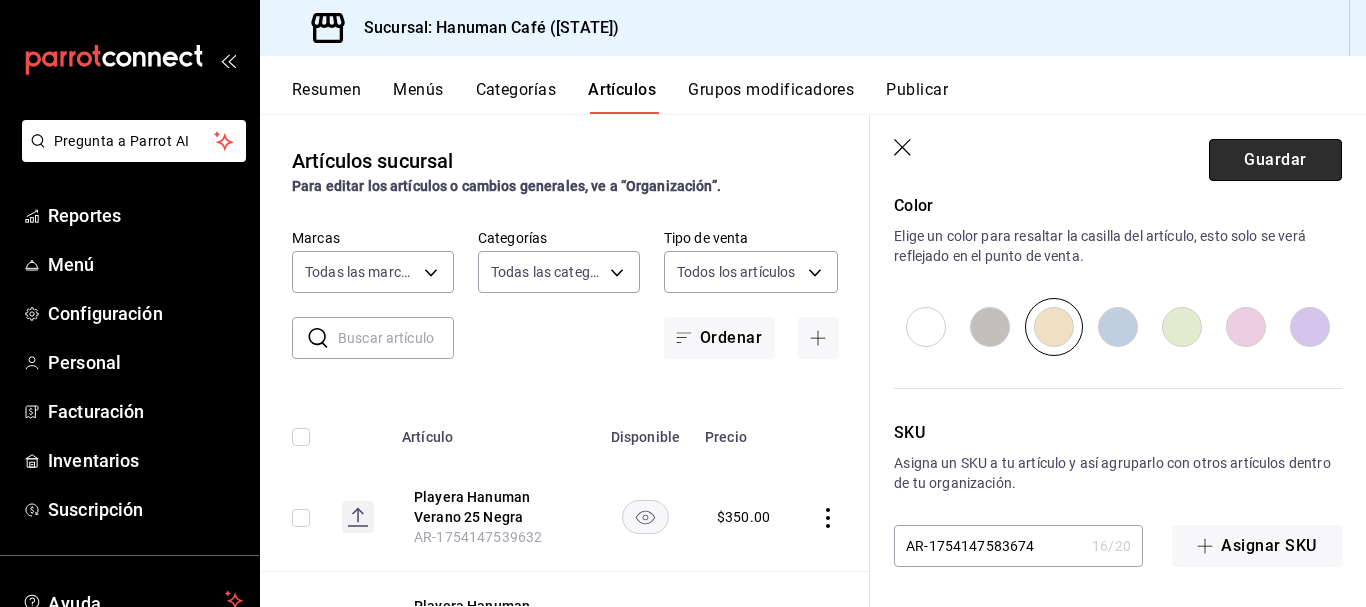 click on "Guardar" at bounding box center [1275, 160] 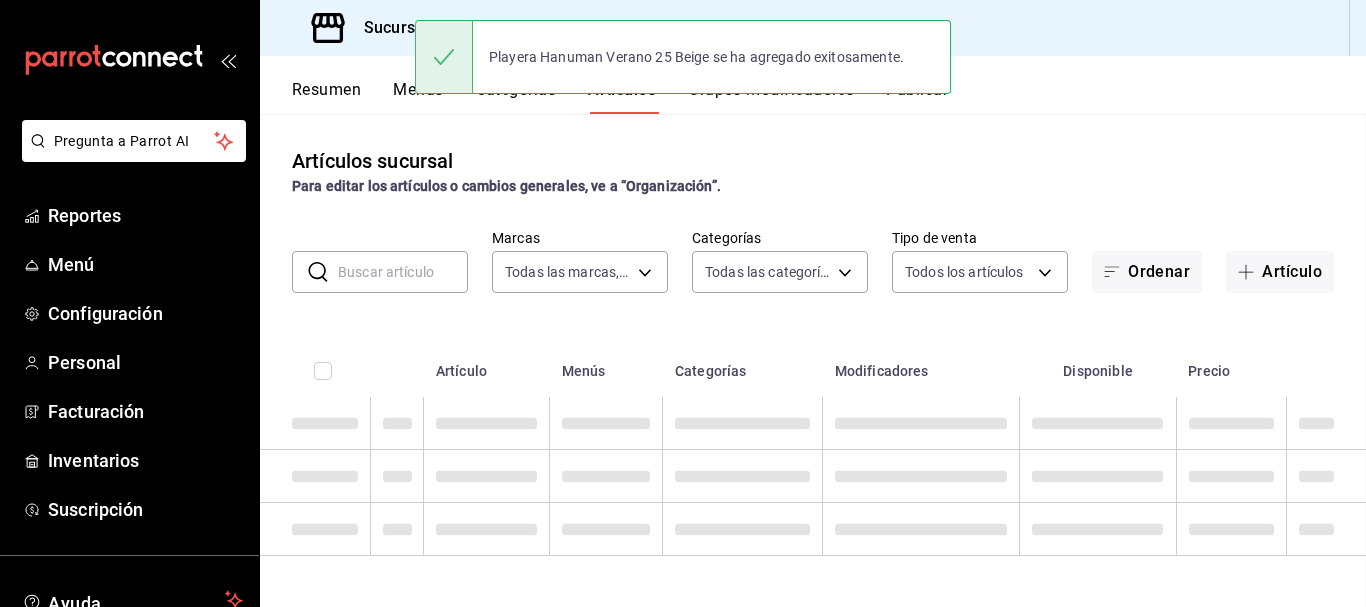 scroll, scrollTop: 0, scrollLeft: 0, axis: both 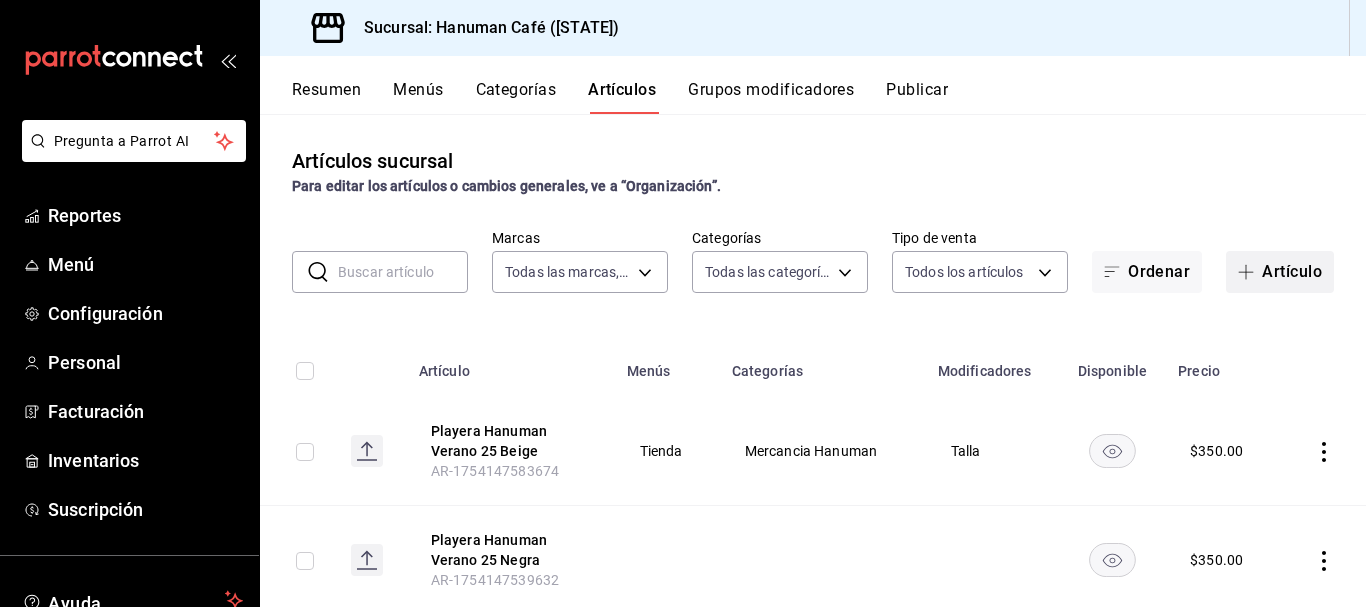 click 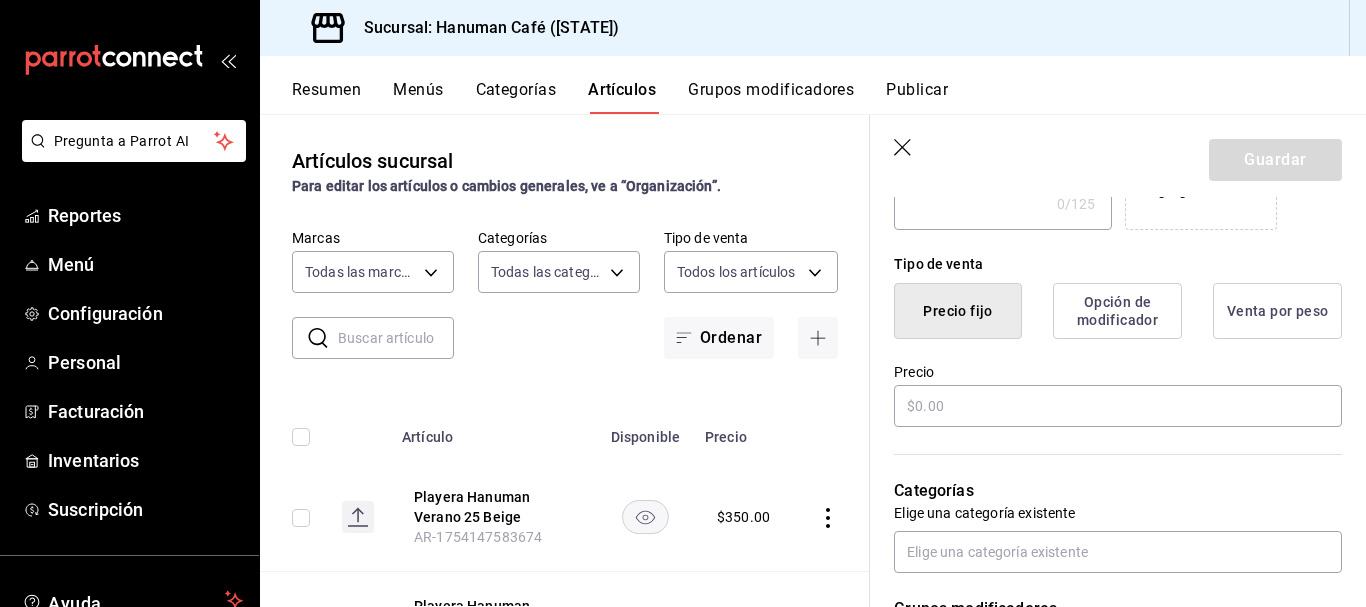scroll, scrollTop: 445, scrollLeft: 0, axis: vertical 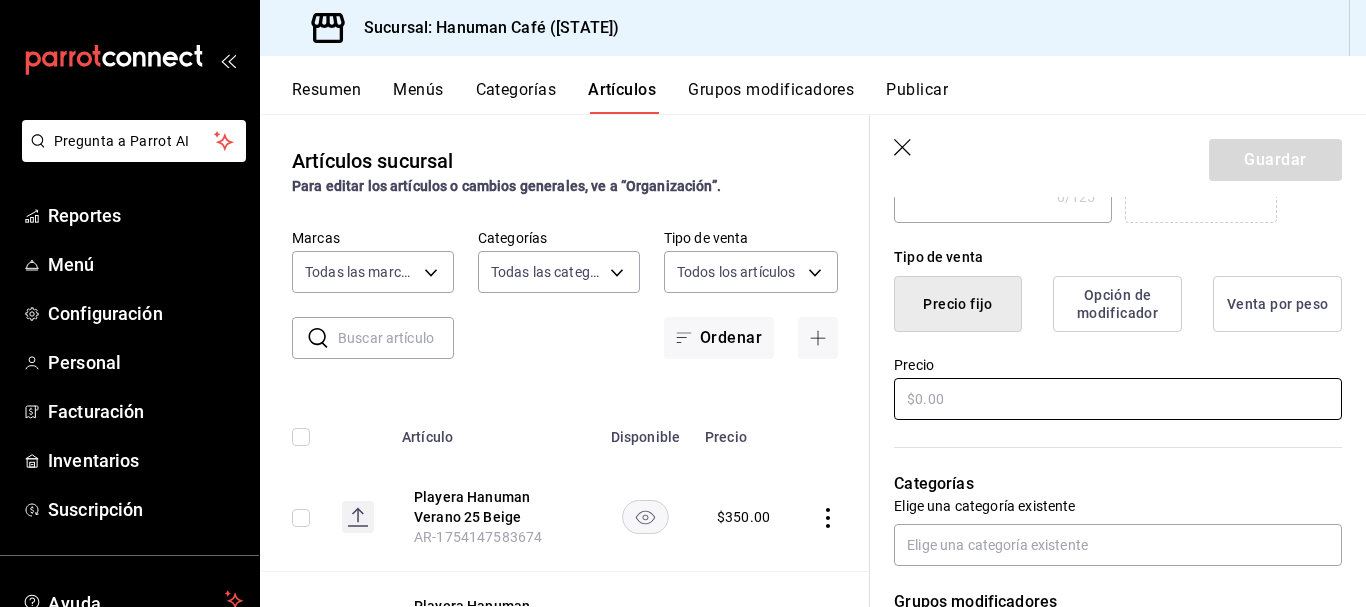 type on "Playera Hanuman Kids Verano 25 Azul" 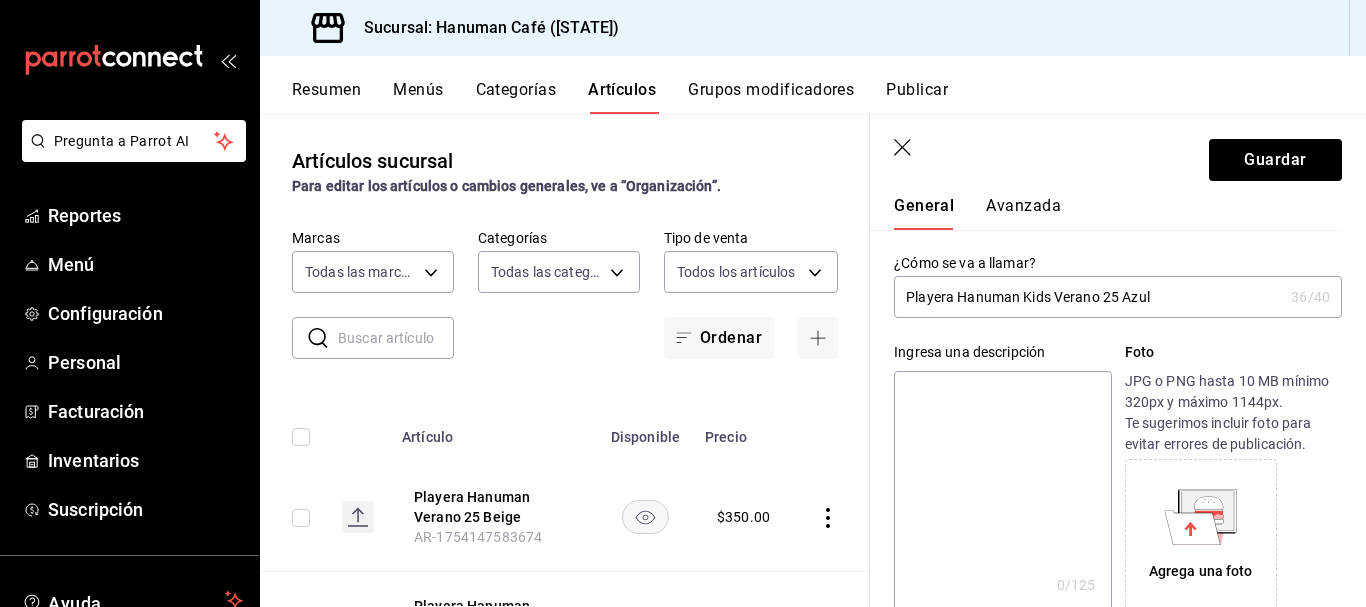 scroll, scrollTop: 0, scrollLeft: 0, axis: both 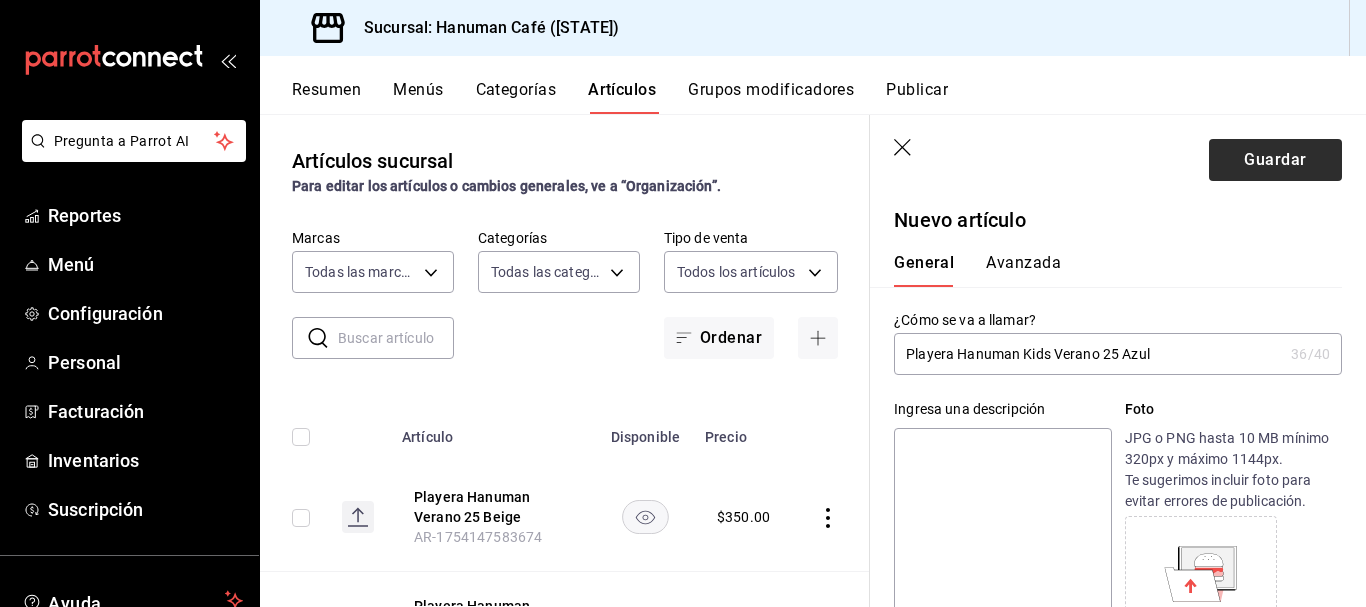 type on "$250.00" 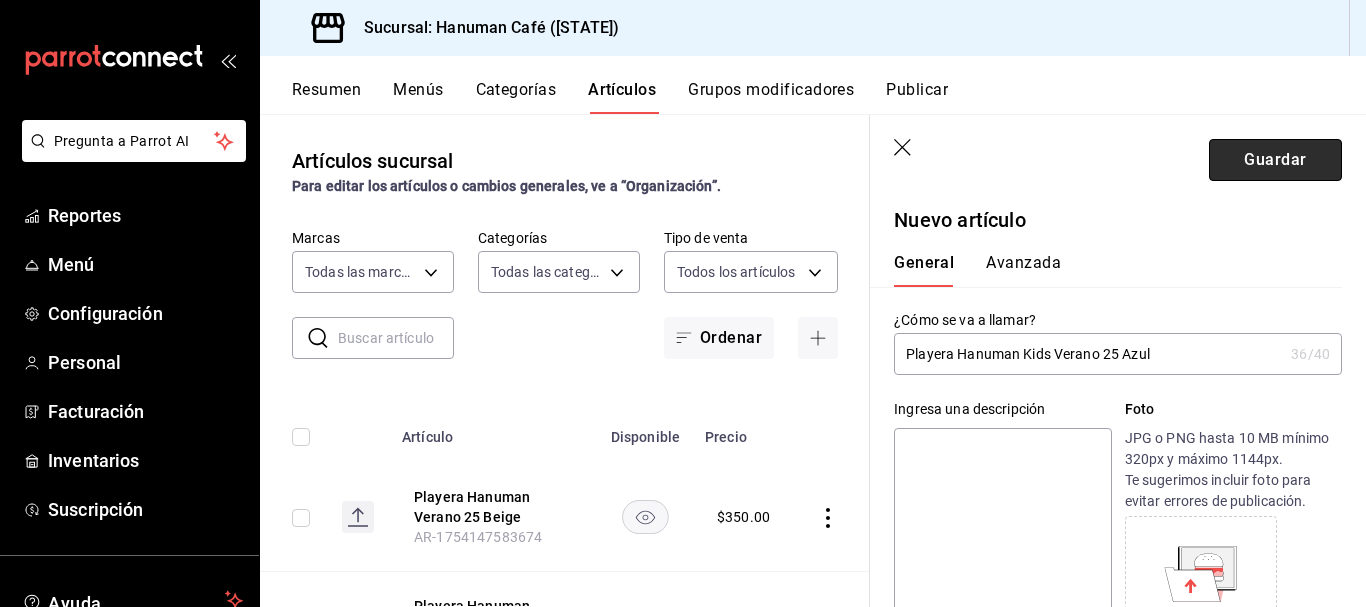 click on "Guardar" at bounding box center (1275, 160) 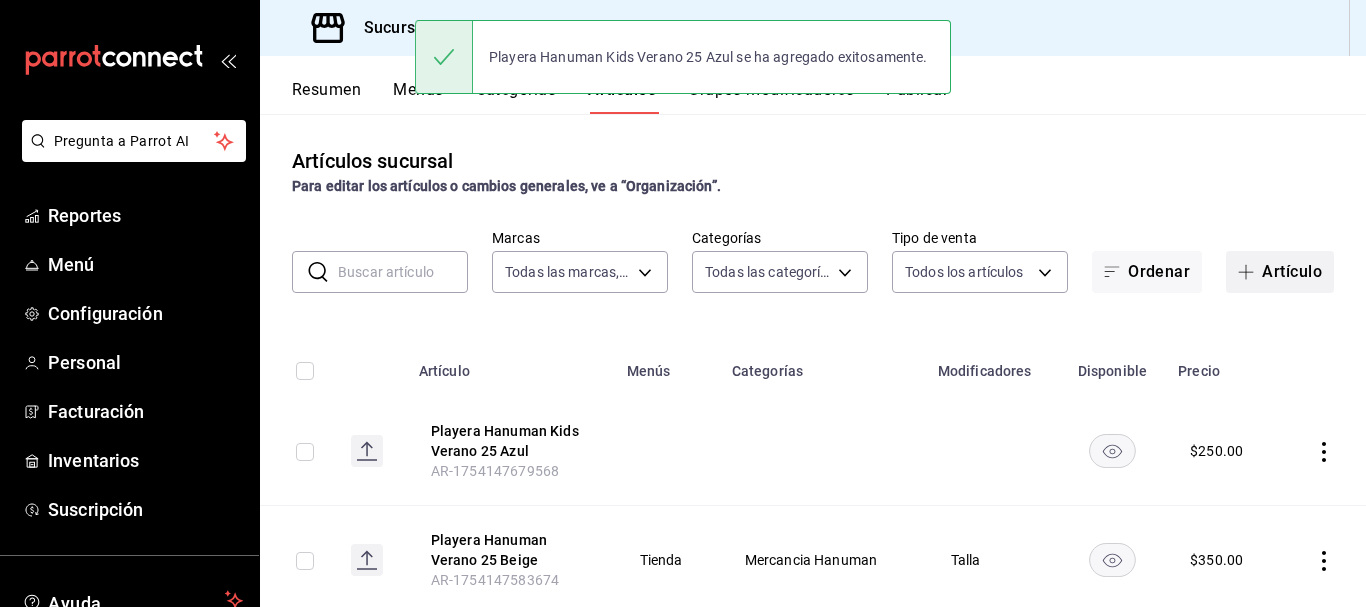 click at bounding box center [1250, 272] 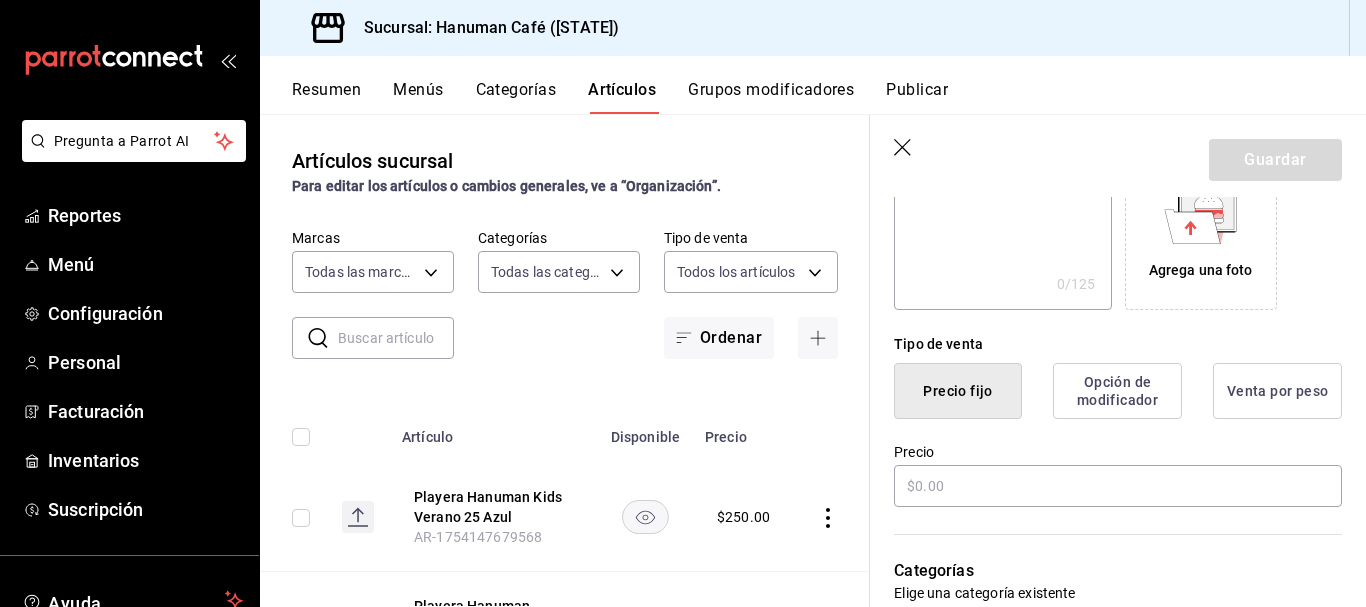 scroll, scrollTop: 359, scrollLeft: 0, axis: vertical 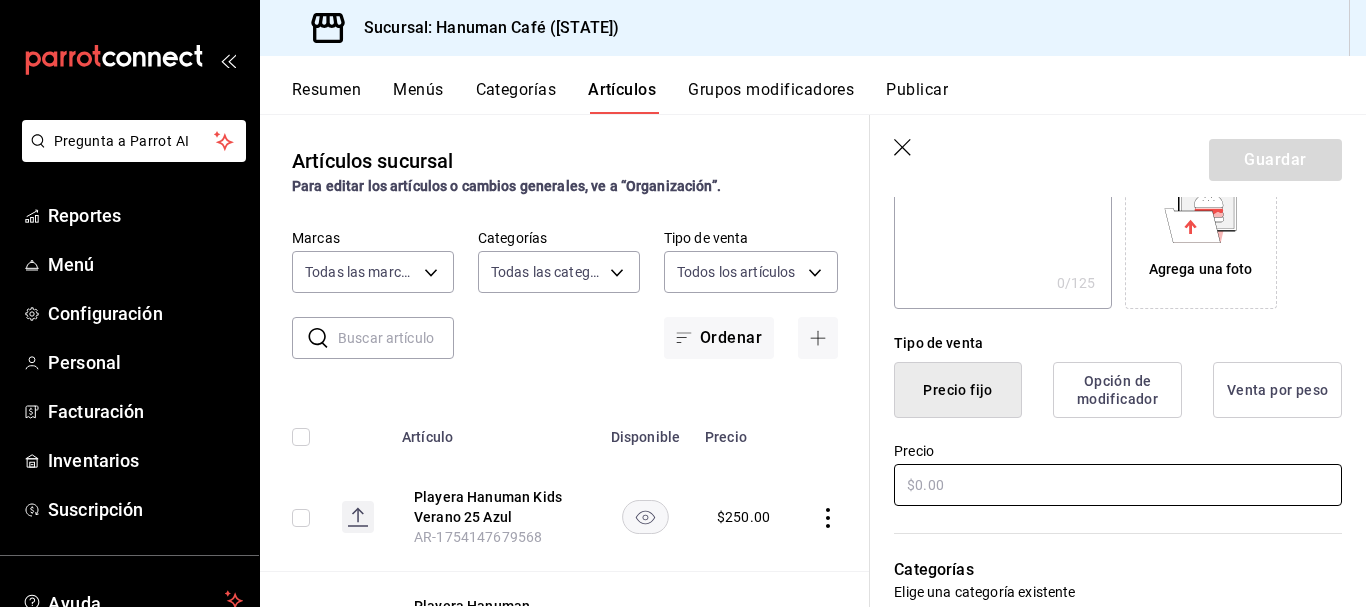 type on "Playera Hanuman Kids Verano 25 Amarillo" 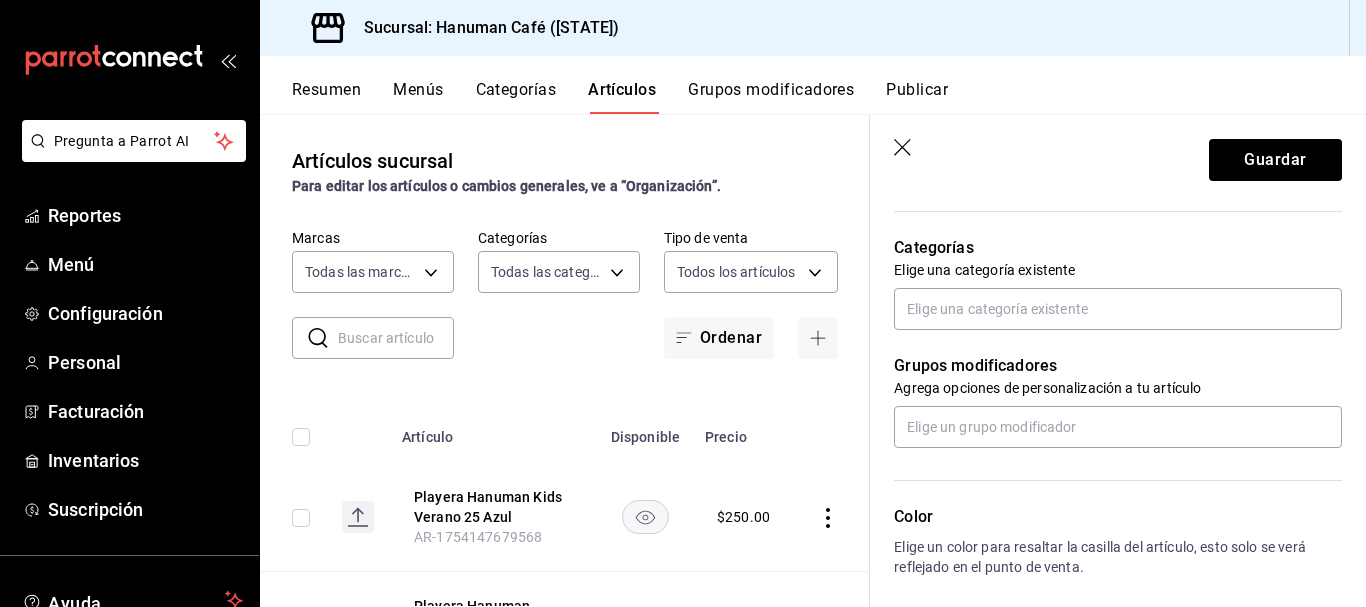 scroll, scrollTop: 682, scrollLeft: 0, axis: vertical 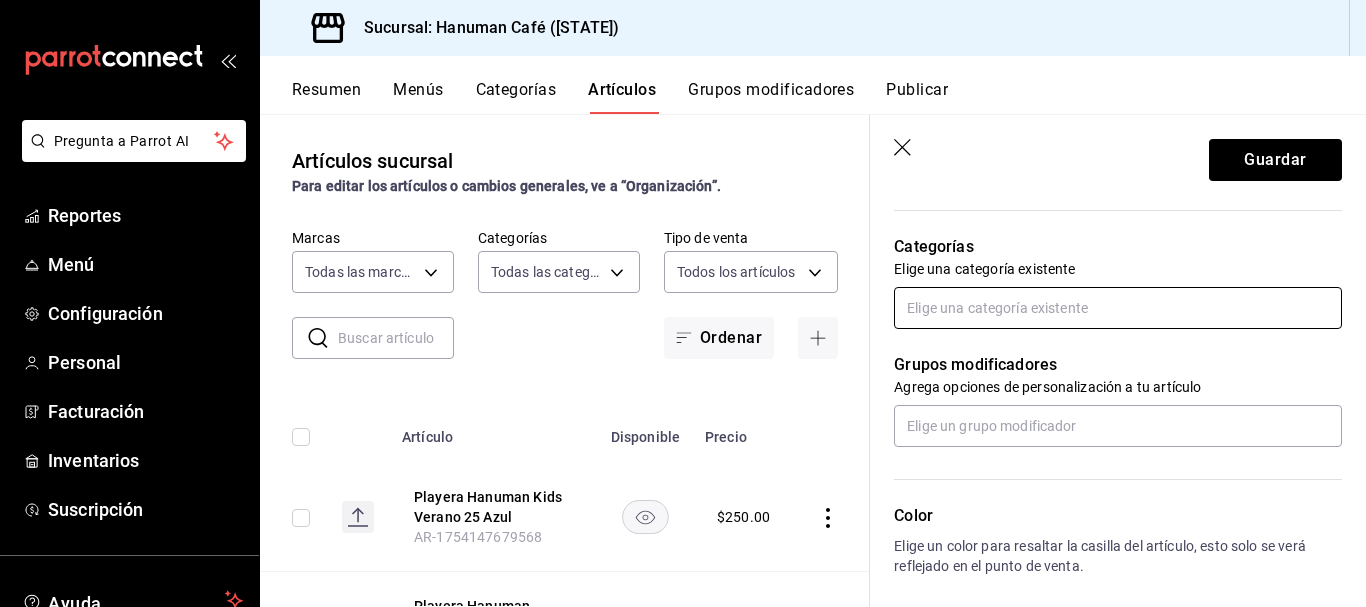 type on "$250.00" 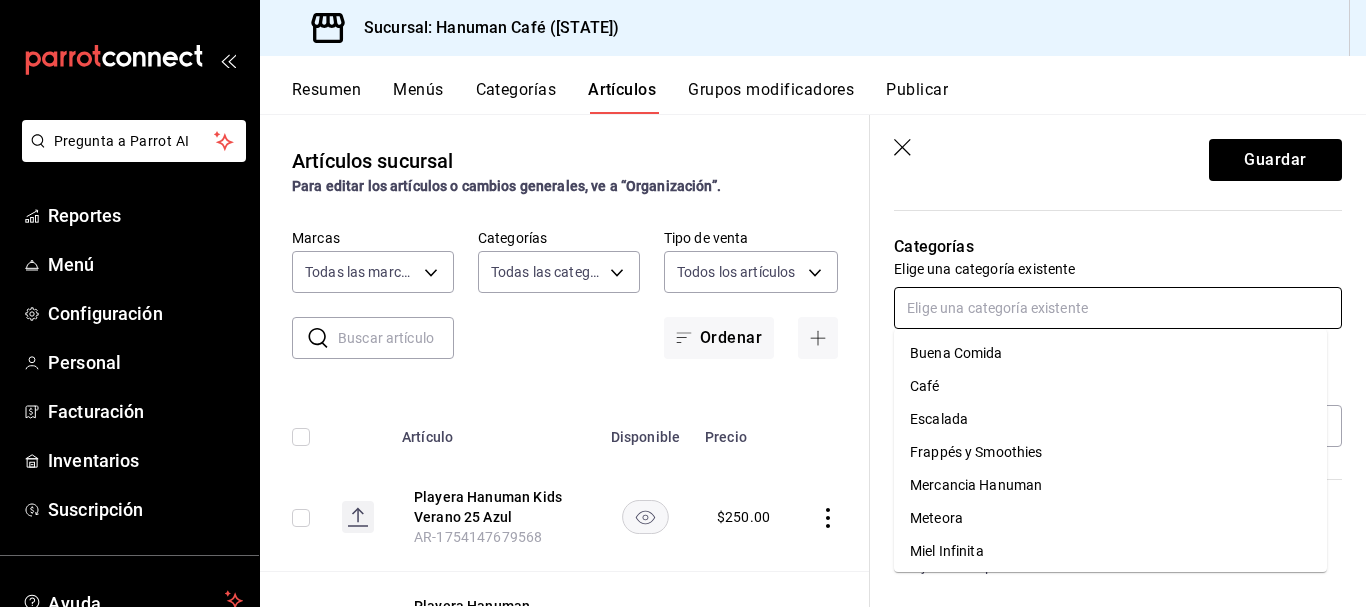 click on "Mercancia Hanuman" at bounding box center (1110, 485) 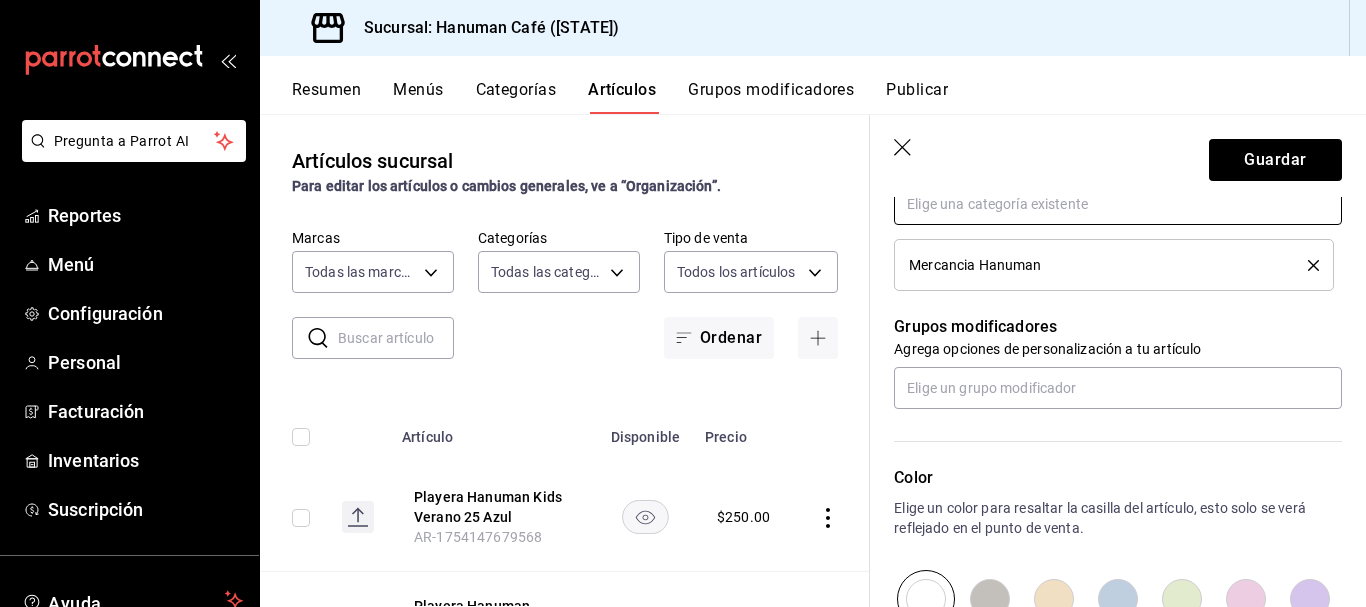 scroll, scrollTop: 788, scrollLeft: 0, axis: vertical 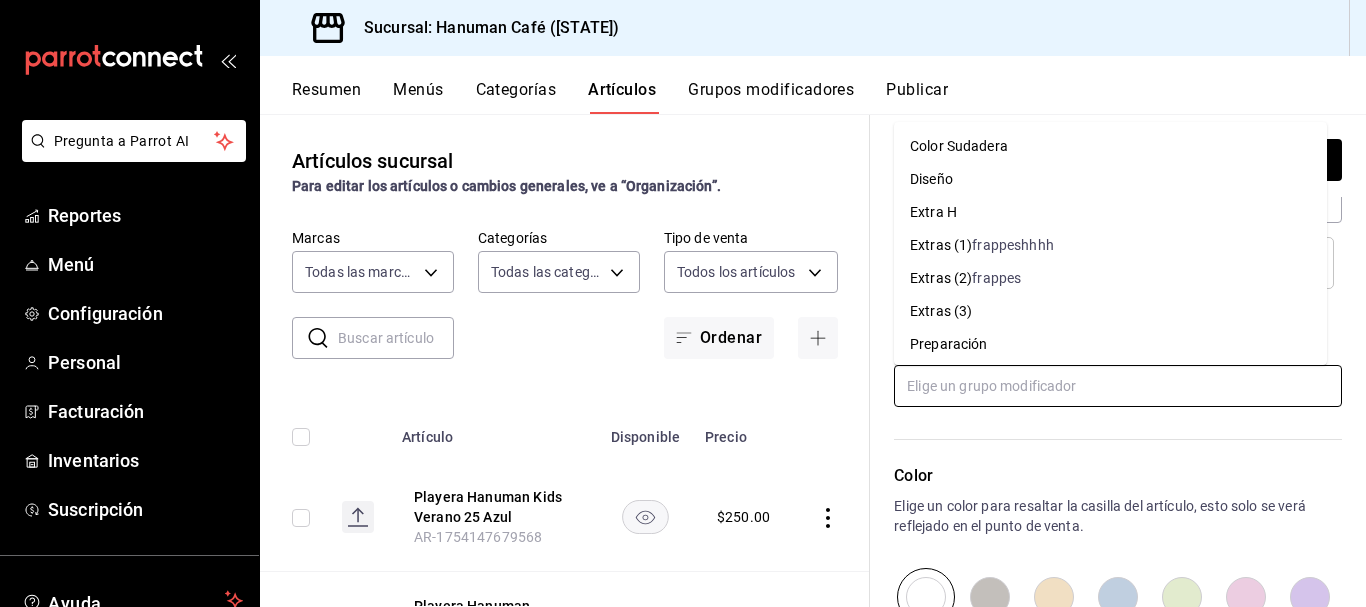 click at bounding box center [1118, 386] 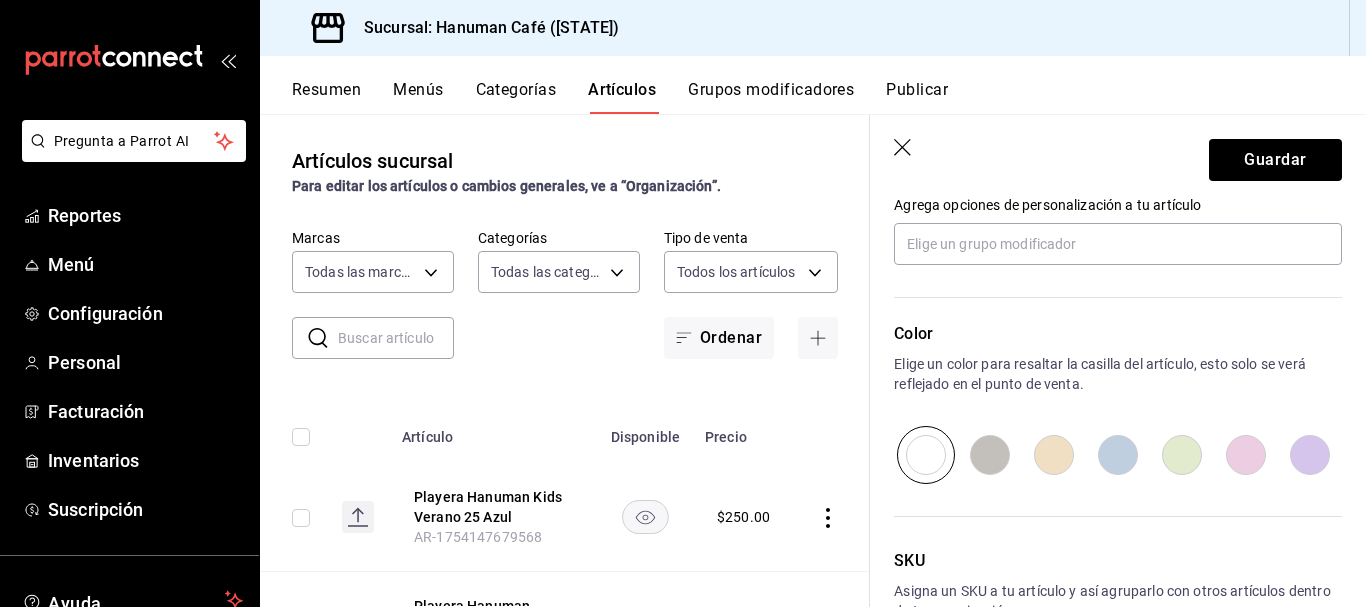 scroll, scrollTop: 944, scrollLeft: 0, axis: vertical 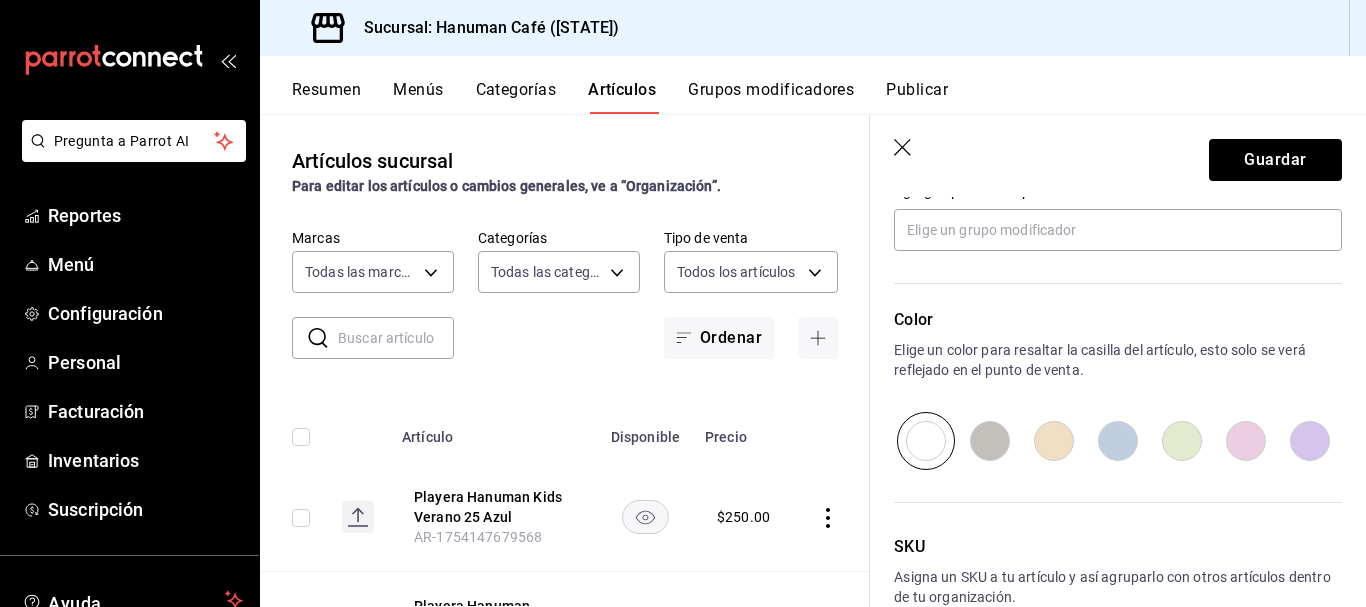 click at bounding box center [1054, 441] 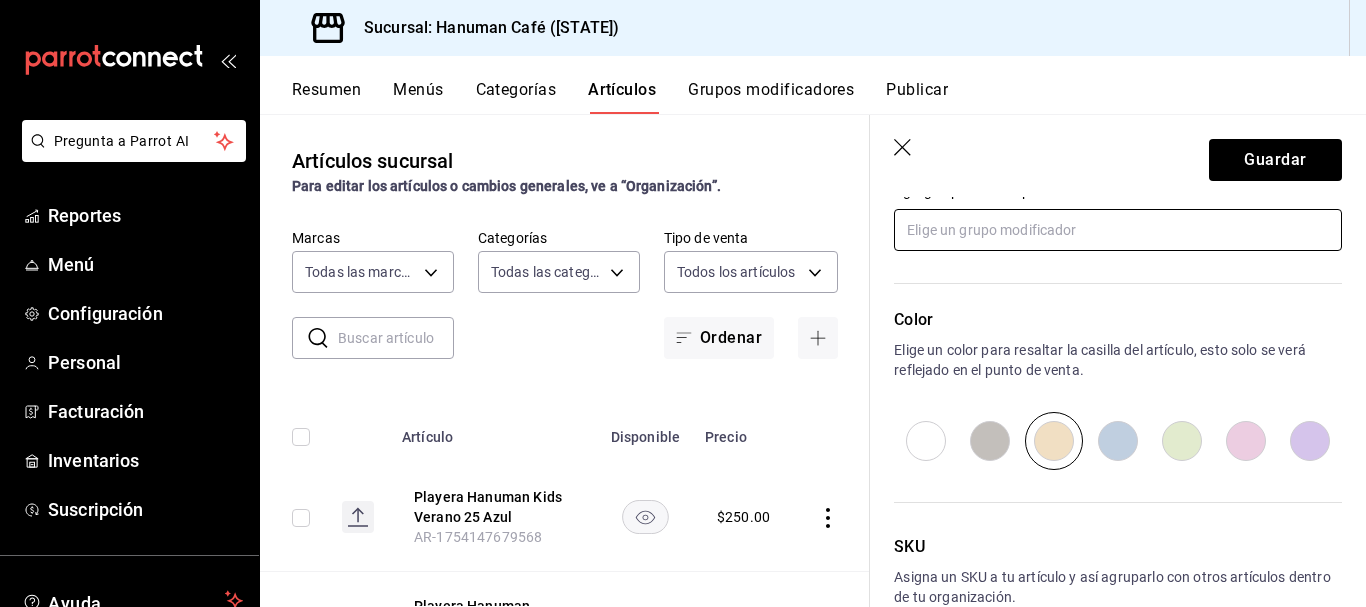 click at bounding box center [1118, 230] 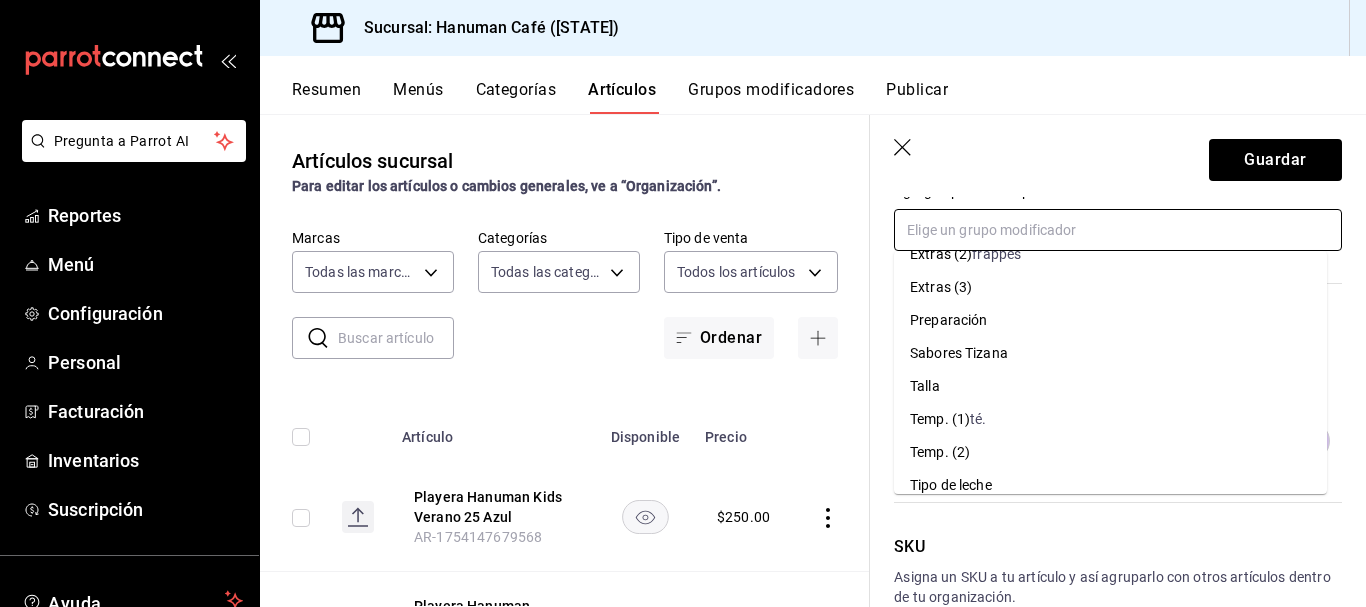 scroll, scrollTop: 155, scrollLeft: 0, axis: vertical 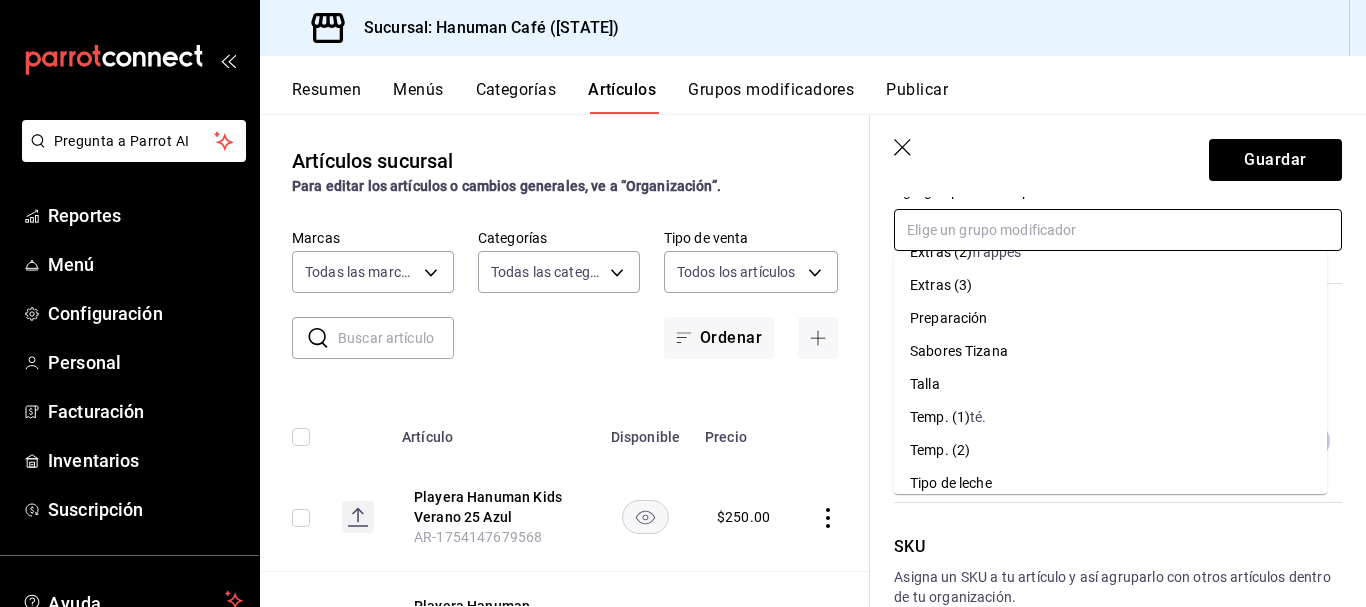 click on "Talla" at bounding box center (925, 384) 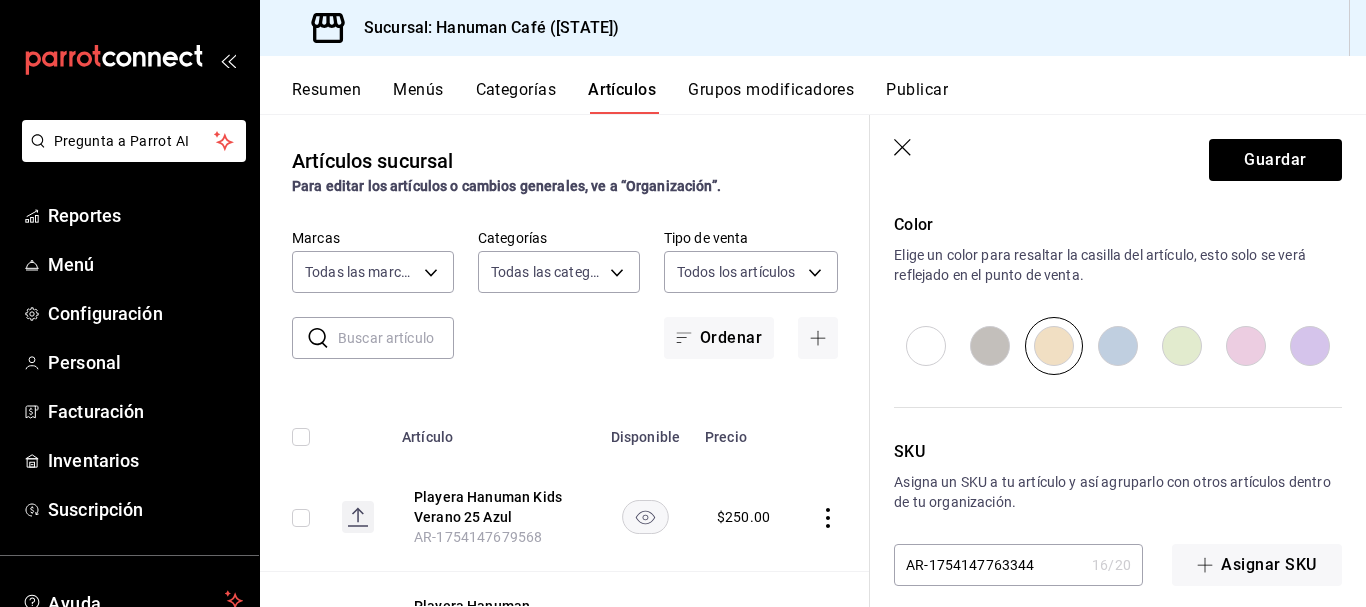 scroll, scrollTop: 1124, scrollLeft: 0, axis: vertical 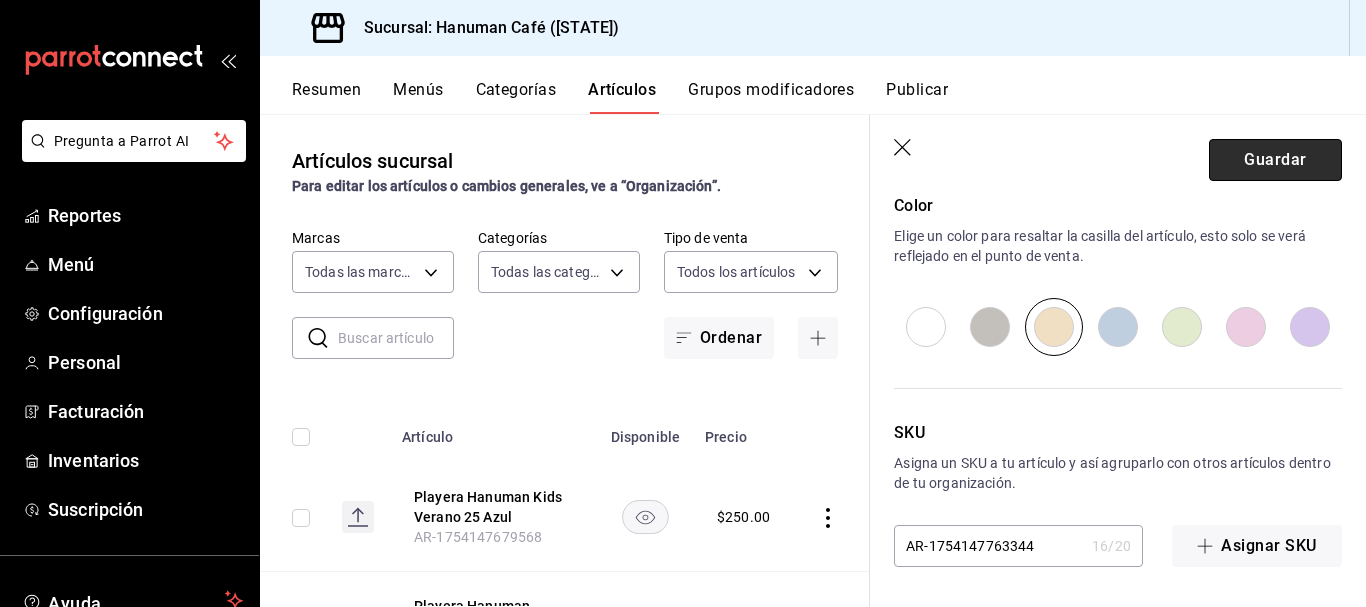 click on "Guardar" at bounding box center (1275, 160) 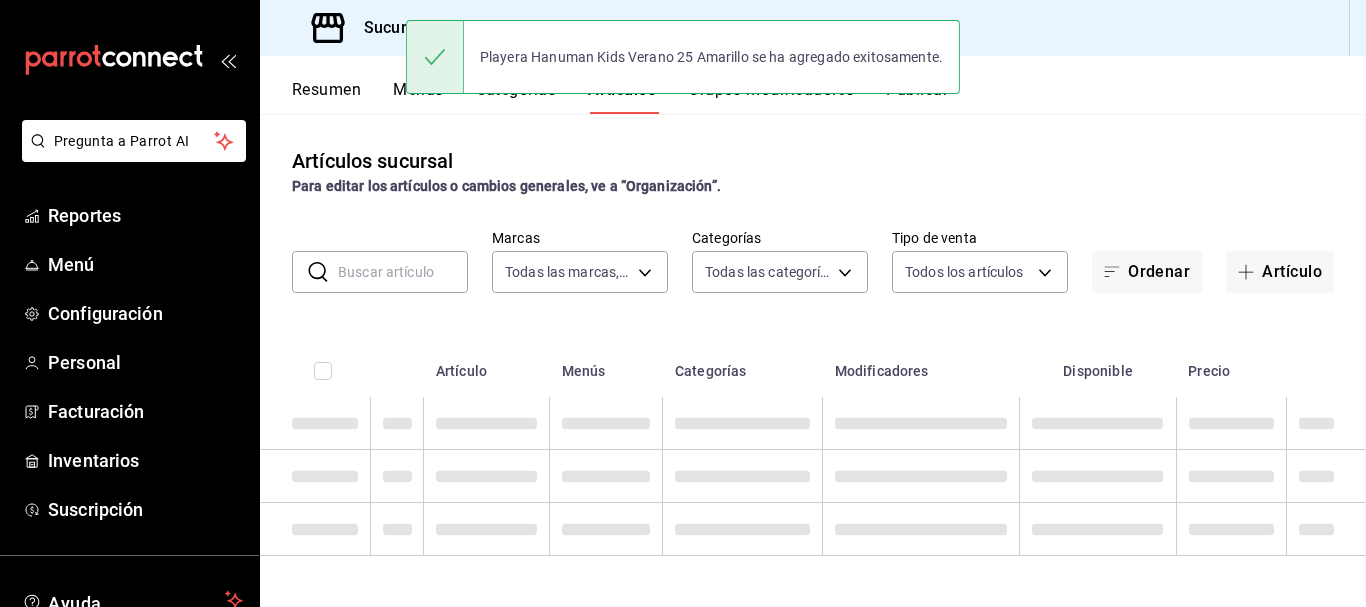 scroll, scrollTop: 0, scrollLeft: 0, axis: both 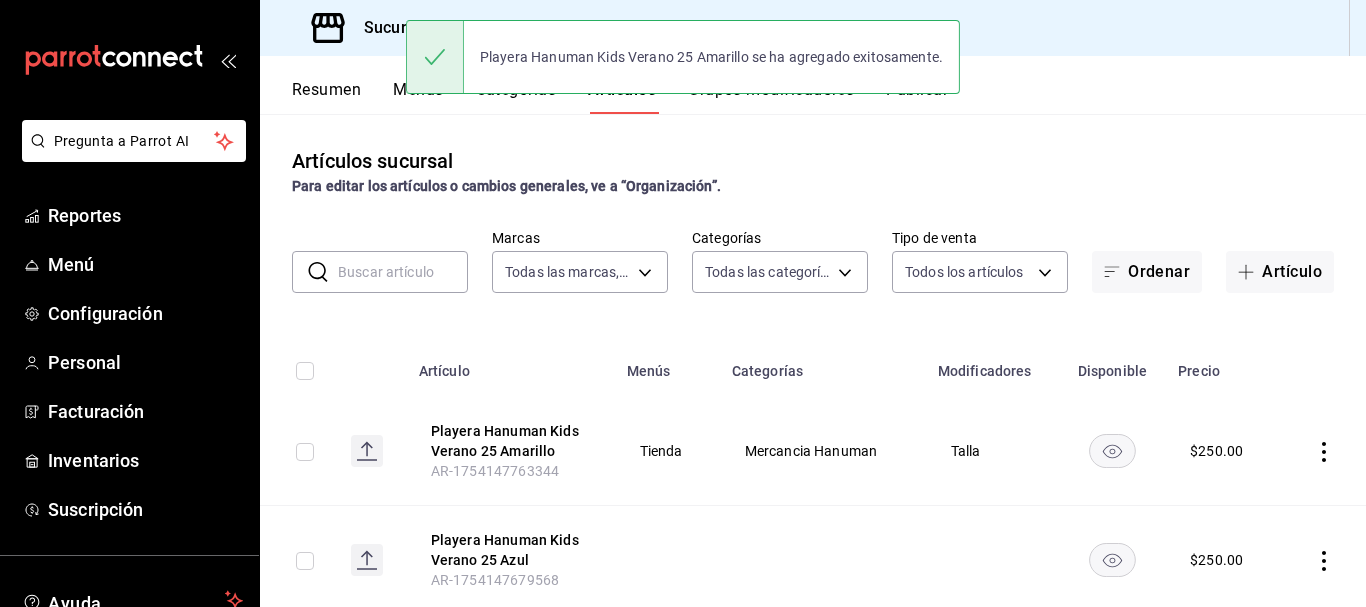 click at bounding box center [403, 272] 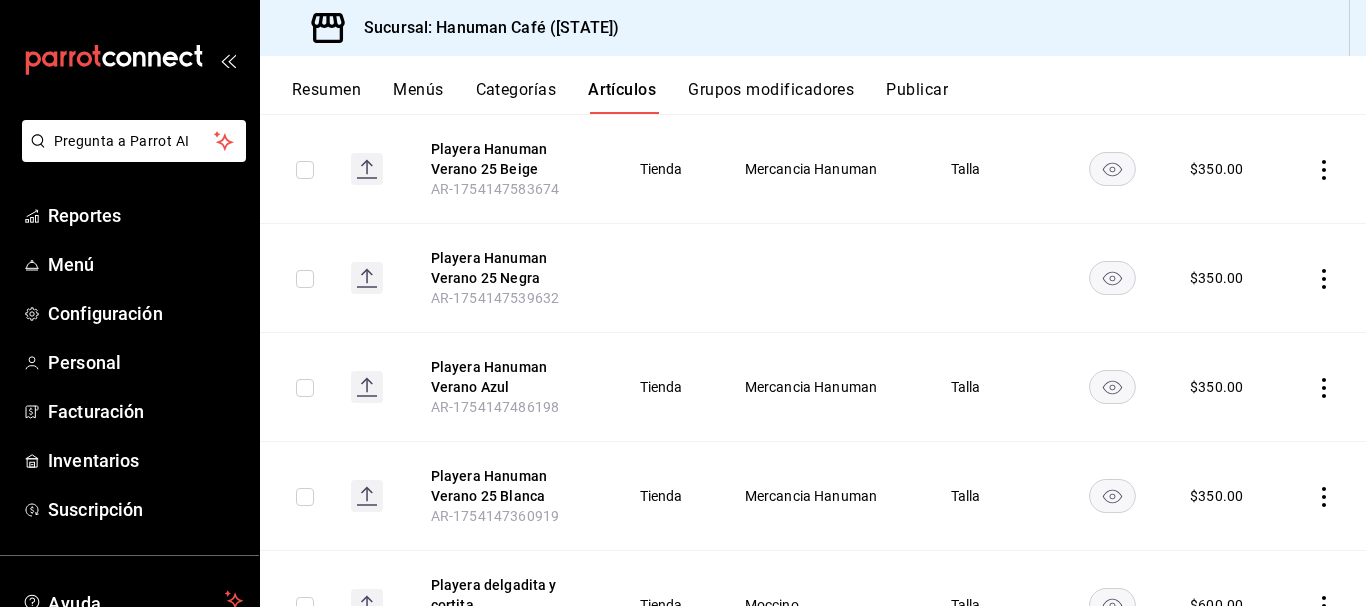 scroll, scrollTop: 501, scrollLeft: 0, axis: vertical 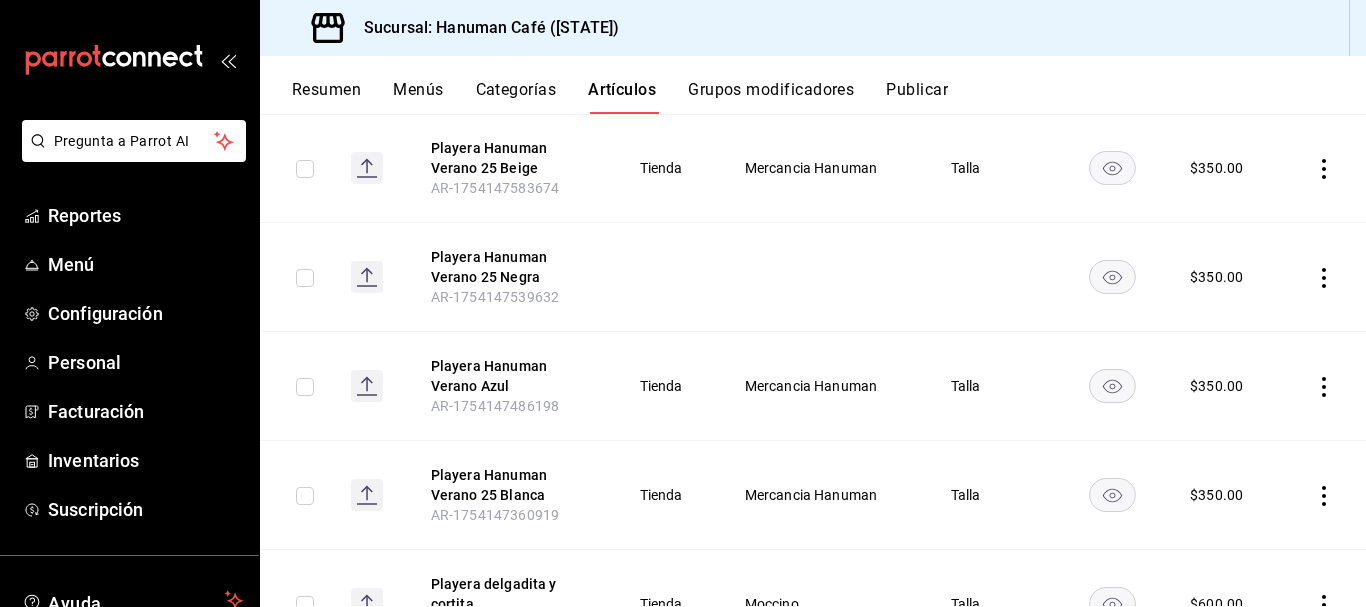 type on "playera" 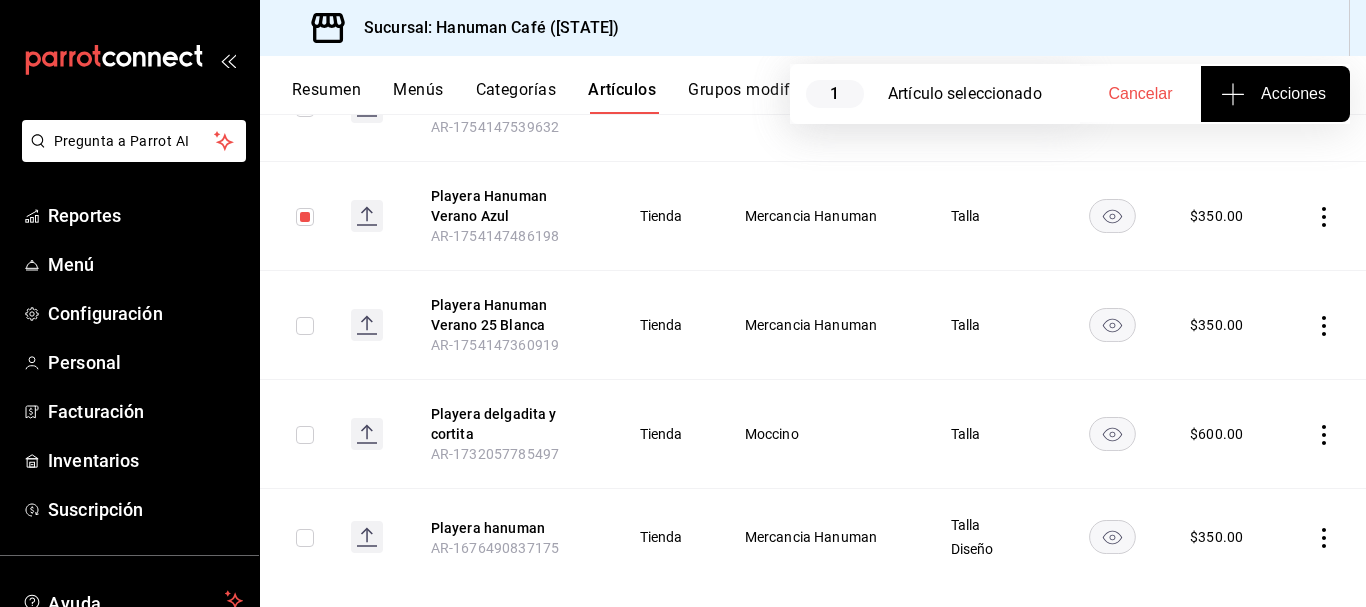 scroll, scrollTop: 698, scrollLeft: 0, axis: vertical 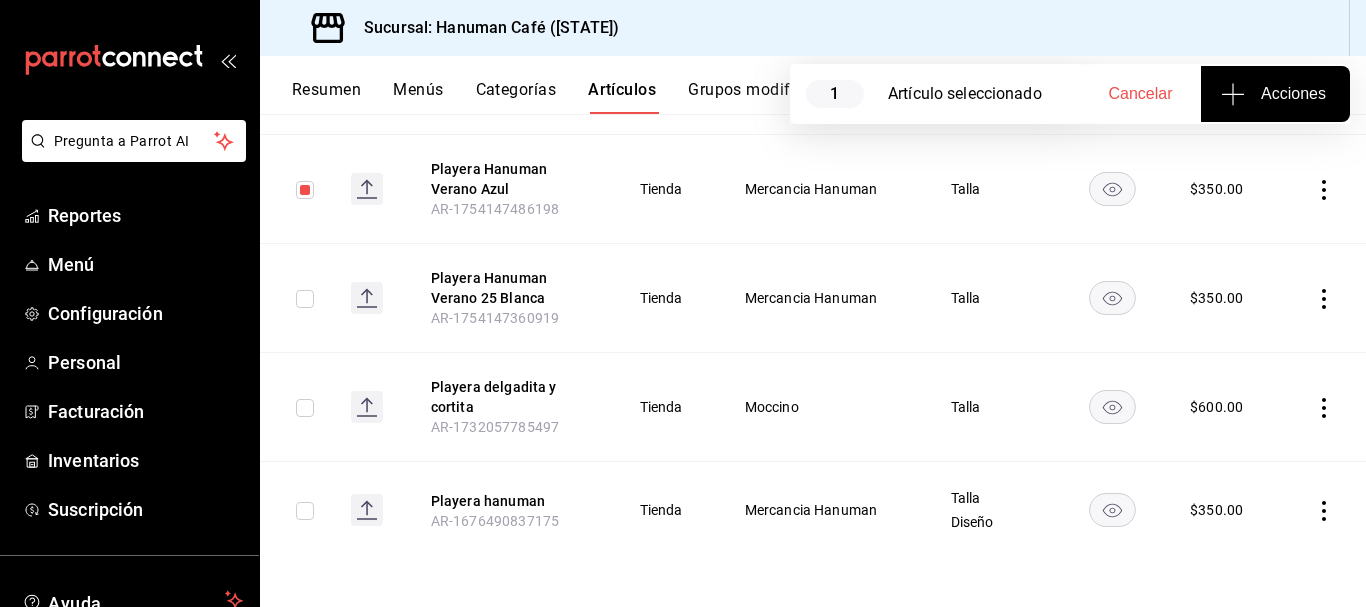 click at bounding box center (305, 190) 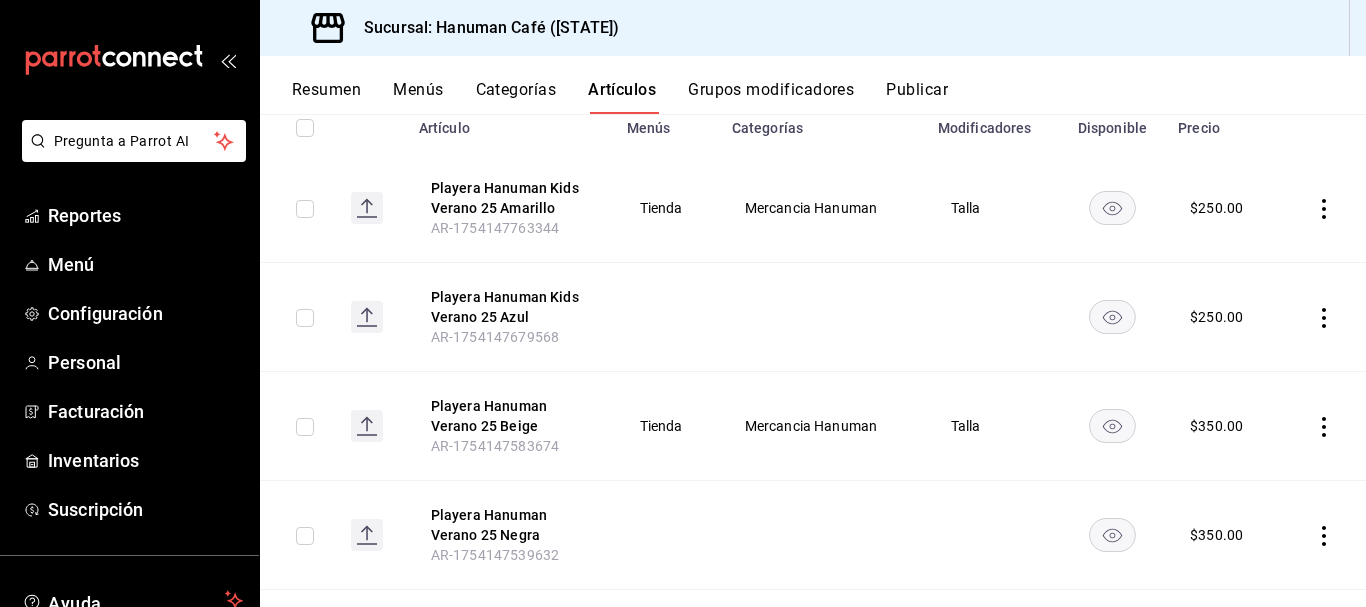scroll, scrollTop: 0, scrollLeft: 0, axis: both 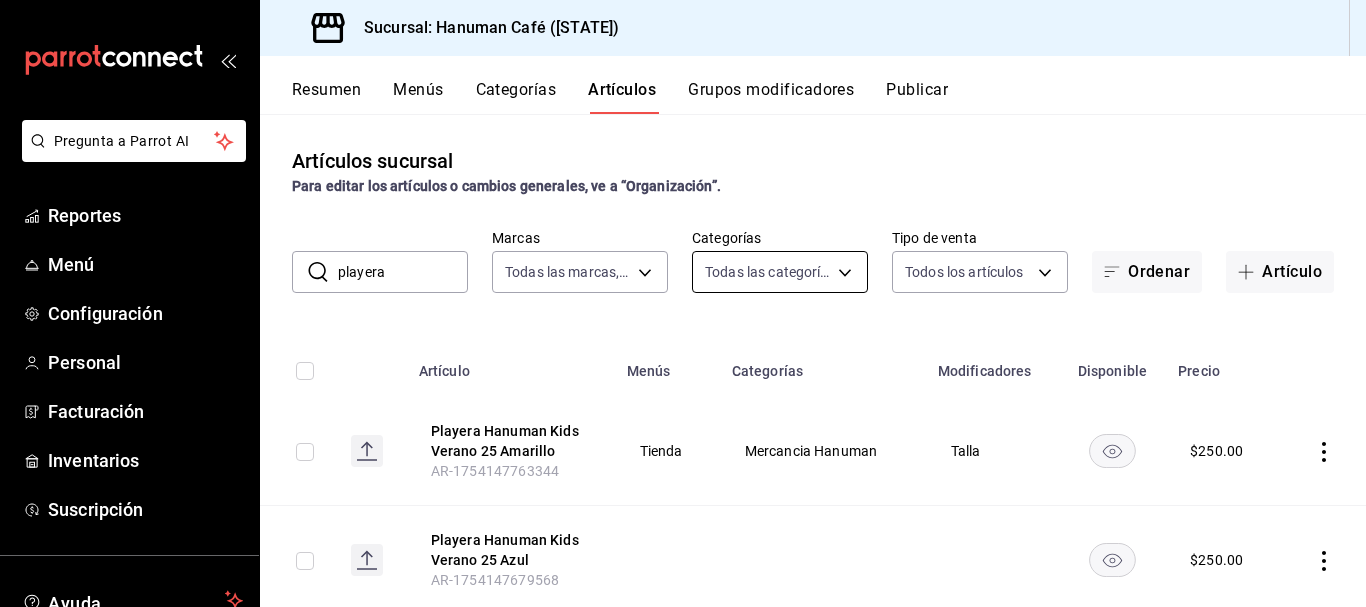 click on "Pregunta a Parrot AI Reportes   Menú   Configuración   Personal   Facturación   Inventarios   Suscripción   Ayuda Recomienda Parrot   [FIRST] [LAST]   Sugerir nueva función   Sucursal: Hanuman Café ([STATE]) Resumen Menús Categorías Artículos Grupos modificadores Publicar Artículos sucursal Para editar los artículos o cambios generales, ve a “Organización”. ​ playera ​ Marcas Todas las marcas, Sin marca 8f75a259-51e2-4759-99ab-ee8ed505d99a Categorías Todas las categorías, Sin categoría Tipo de venta Todos los artículos ALL Ordenar Artículo Artículo Menús Categorías Modificadores Disponible Precio Playera Hanuman Kids Verano 25 Amarillo AR-1754147763344 Tienda Mercancia Hanuman Talla $ 250.00 Playera Hanuman Kids Verano 25 Azul AR-1754147679568 $ 250.00 Playera Hanuman Verano 25 Beige AR-1754147583674 Tienda Mercancia Hanuman Talla $ 350.00 Playera Hanuman Verano 25 Negra AR-1754147539632 $ 350.00 Playera Hanuman Verano  Azul AR-1754147486198 Tienda Mercancia Hanuman Talla $ $" at bounding box center [683, 303] 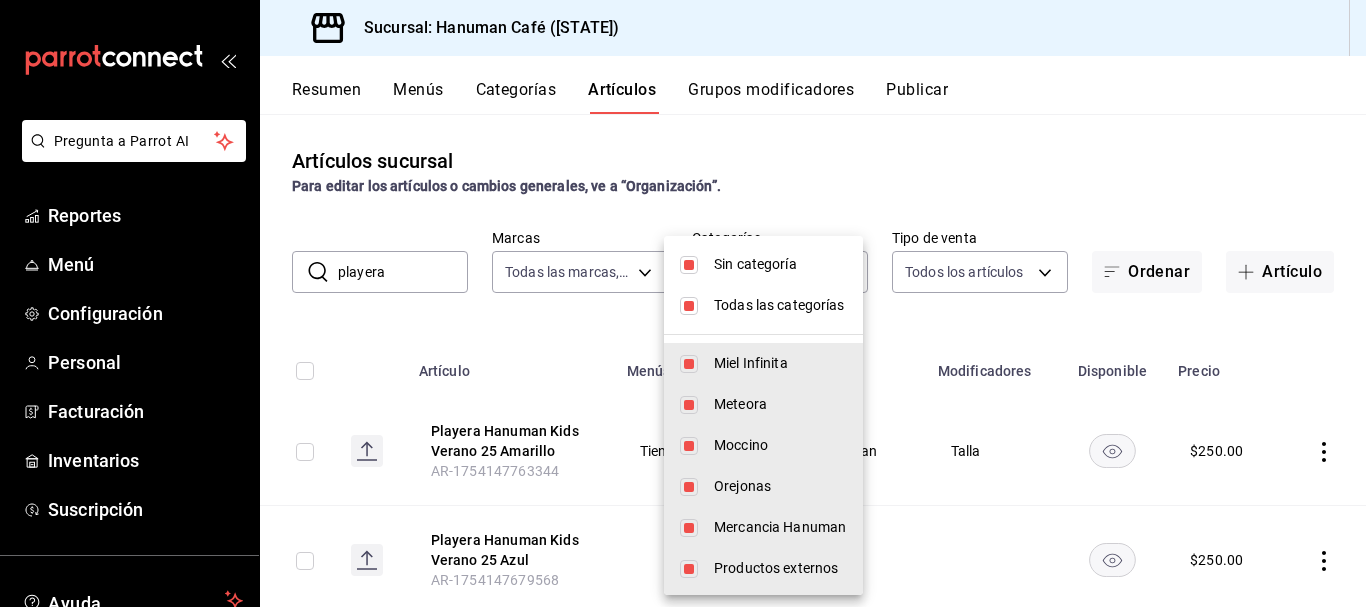 click on "Mercancia Hanuman" at bounding box center [763, 527] 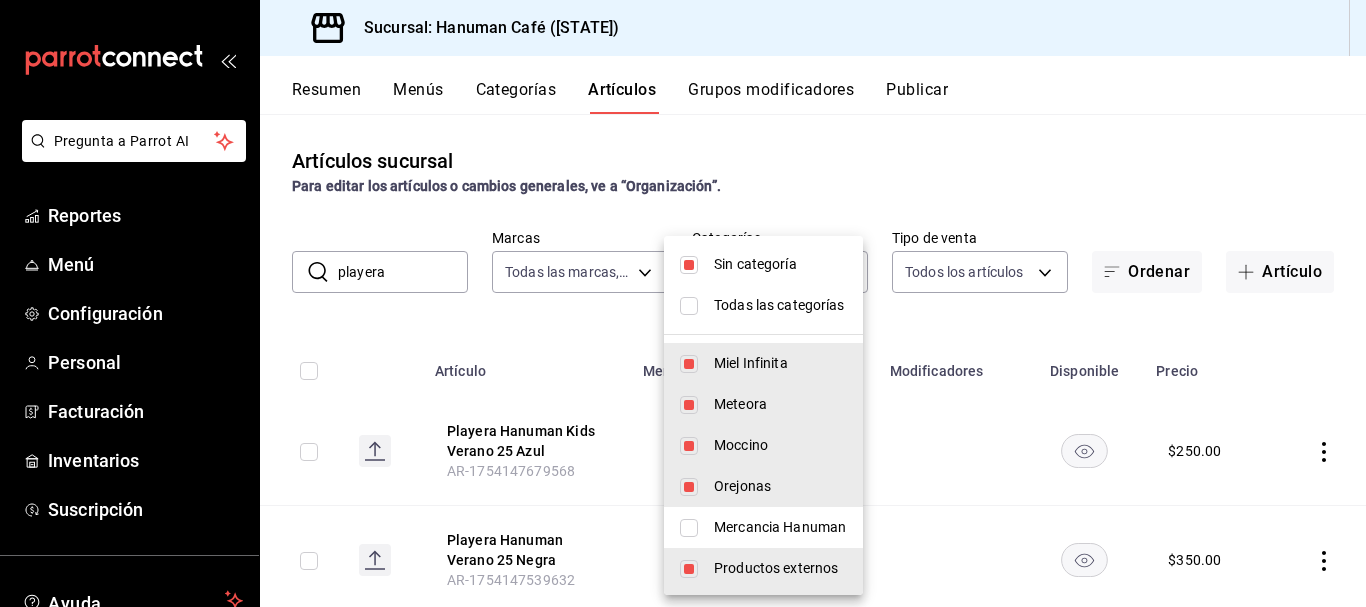 click at bounding box center (683, 303) 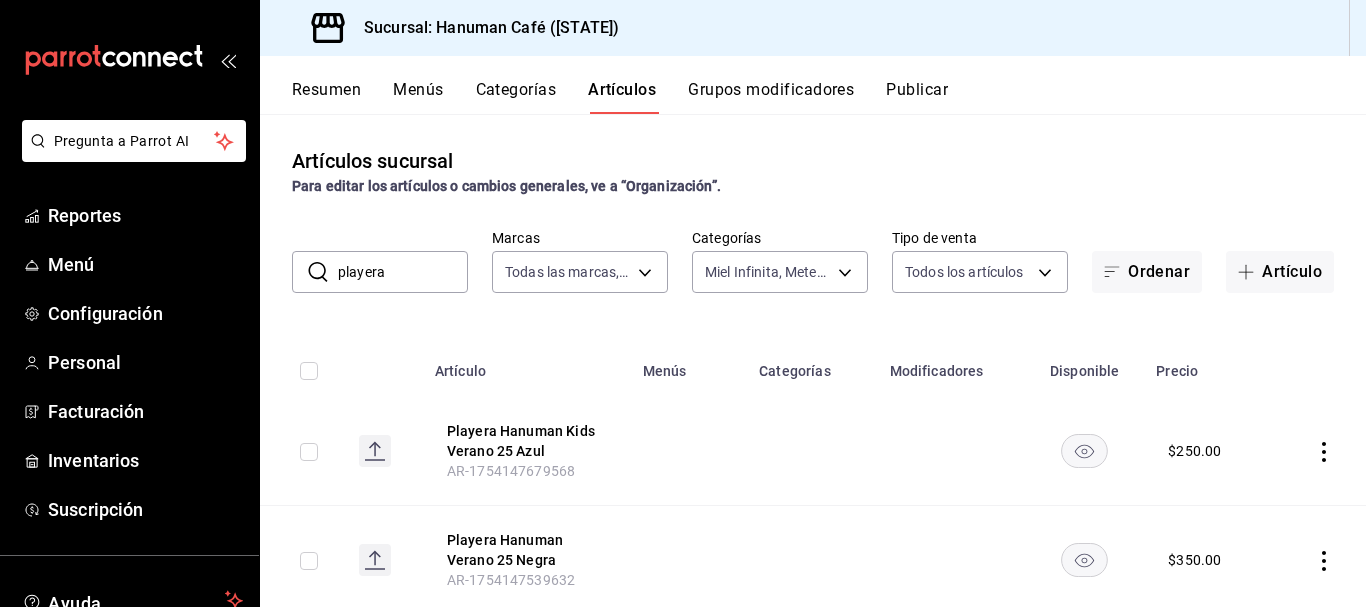 click on "playera" at bounding box center (403, 272) 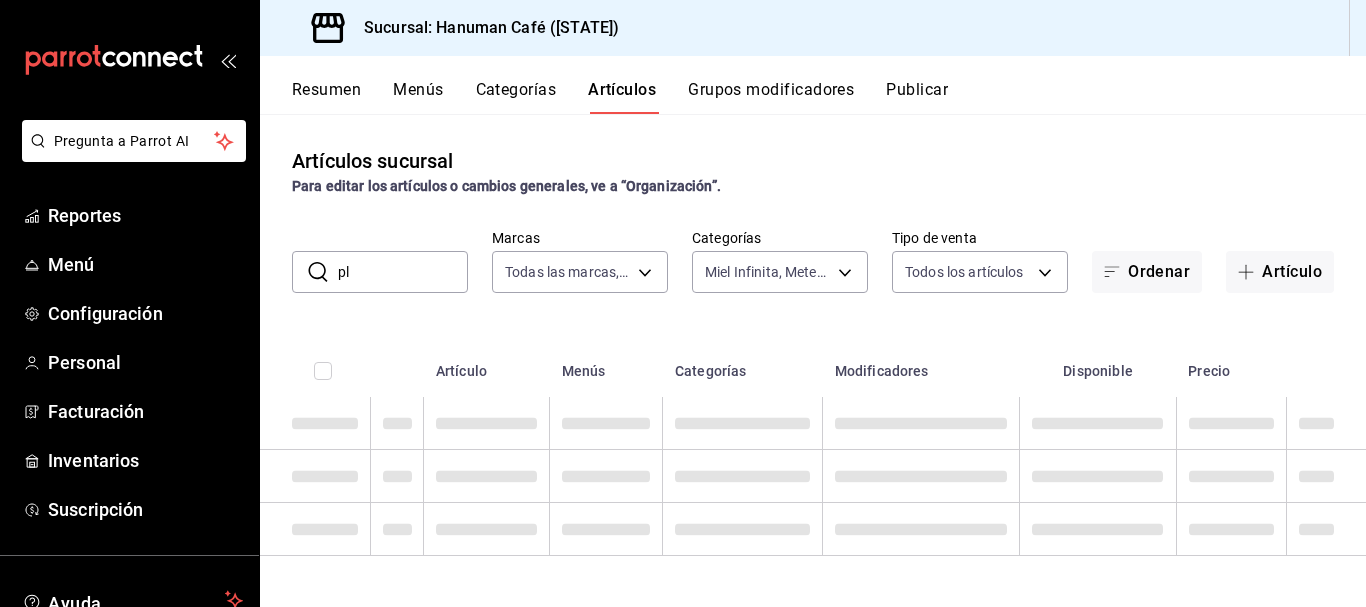 type on "p" 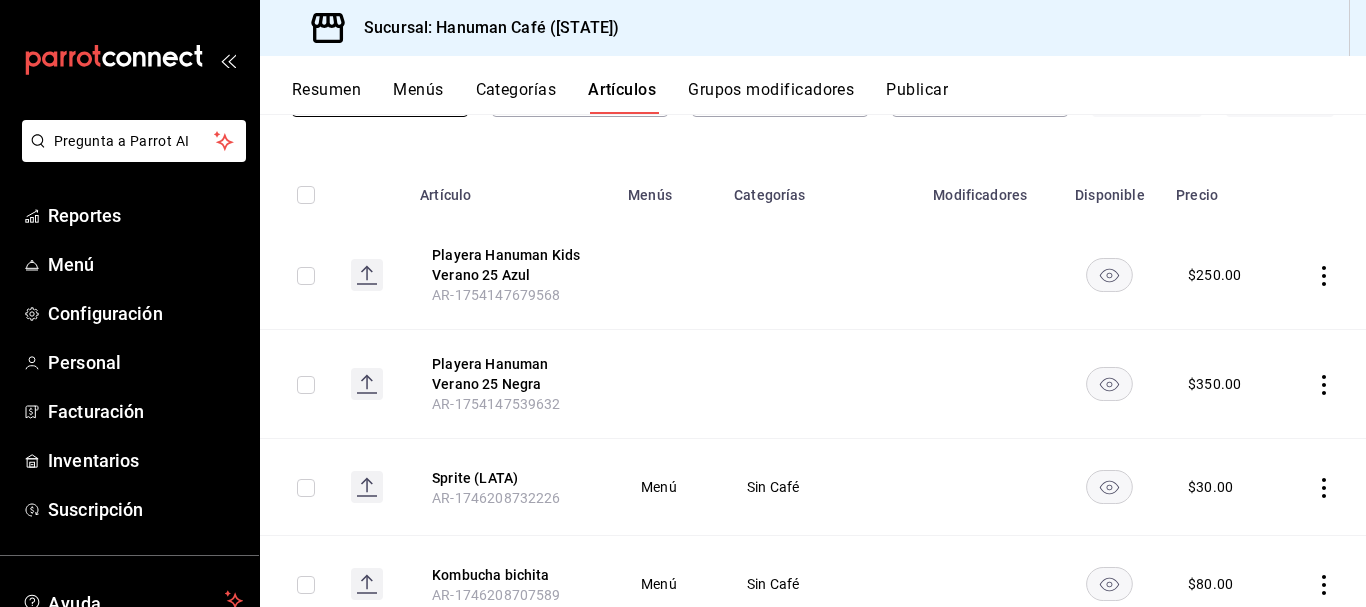 scroll, scrollTop: 0, scrollLeft: 0, axis: both 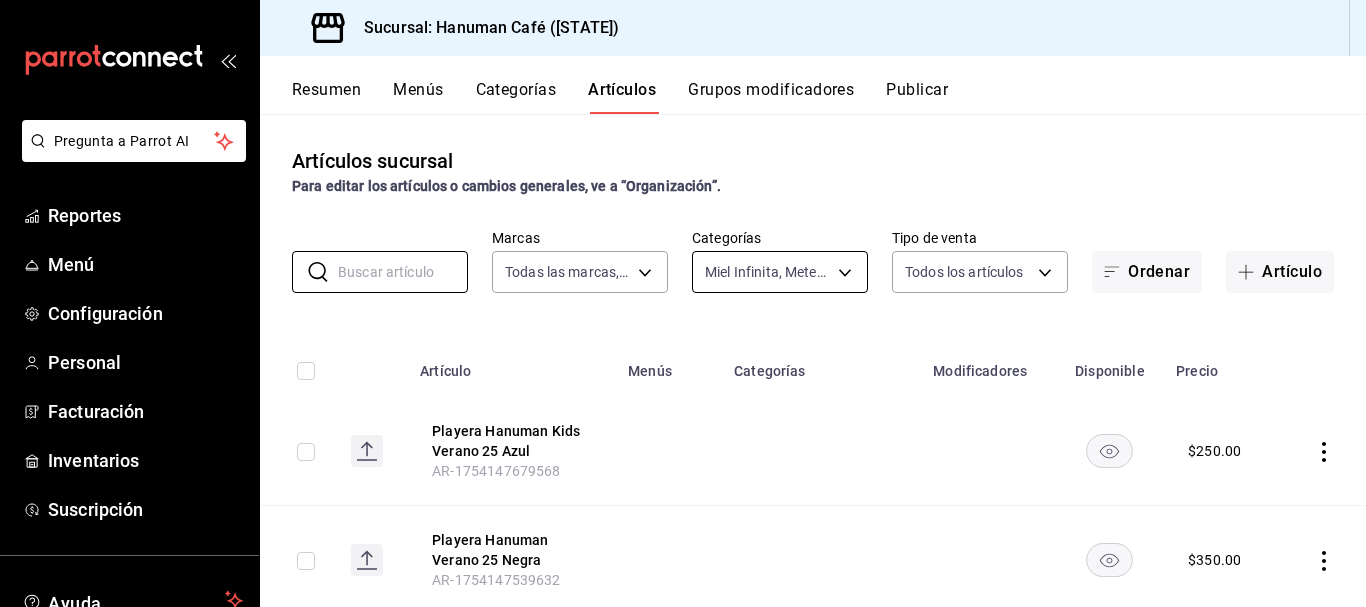 type 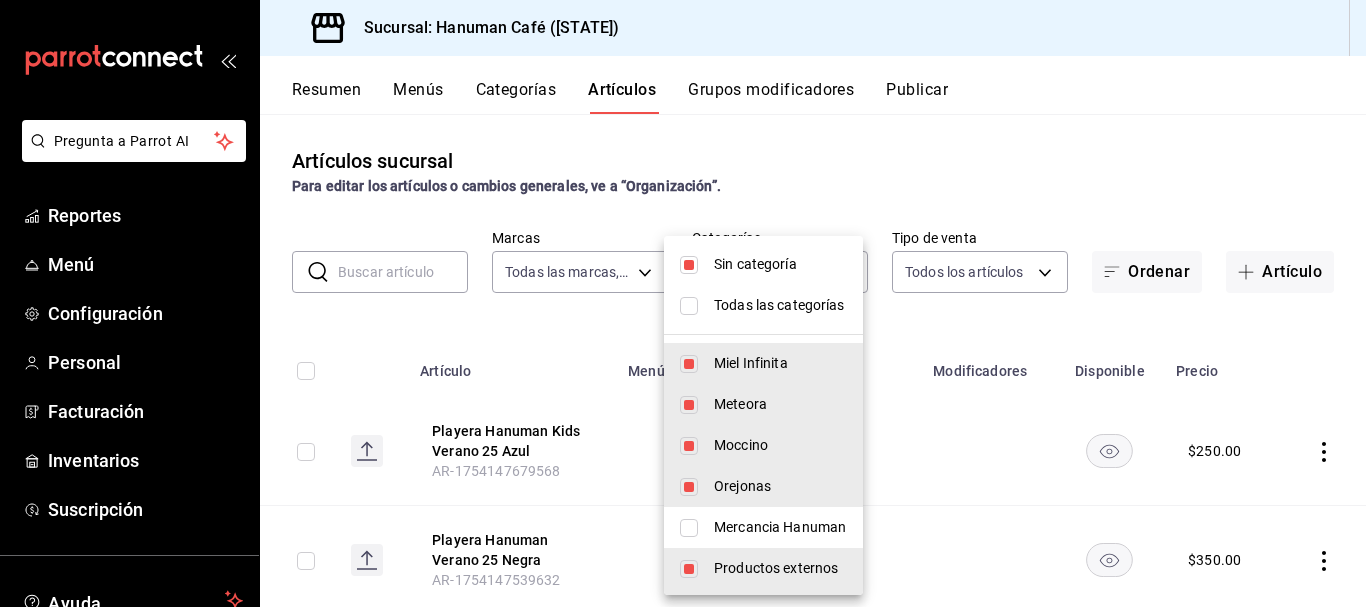 click at bounding box center [689, 306] 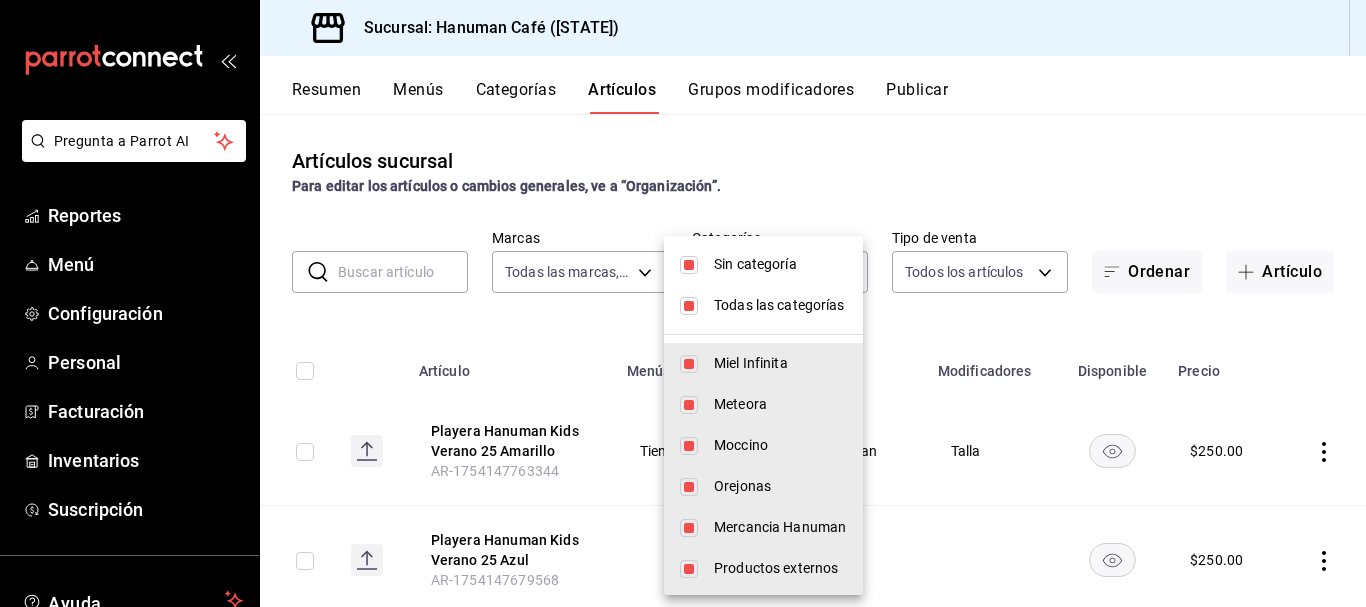 click at bounding box center [689, 265] 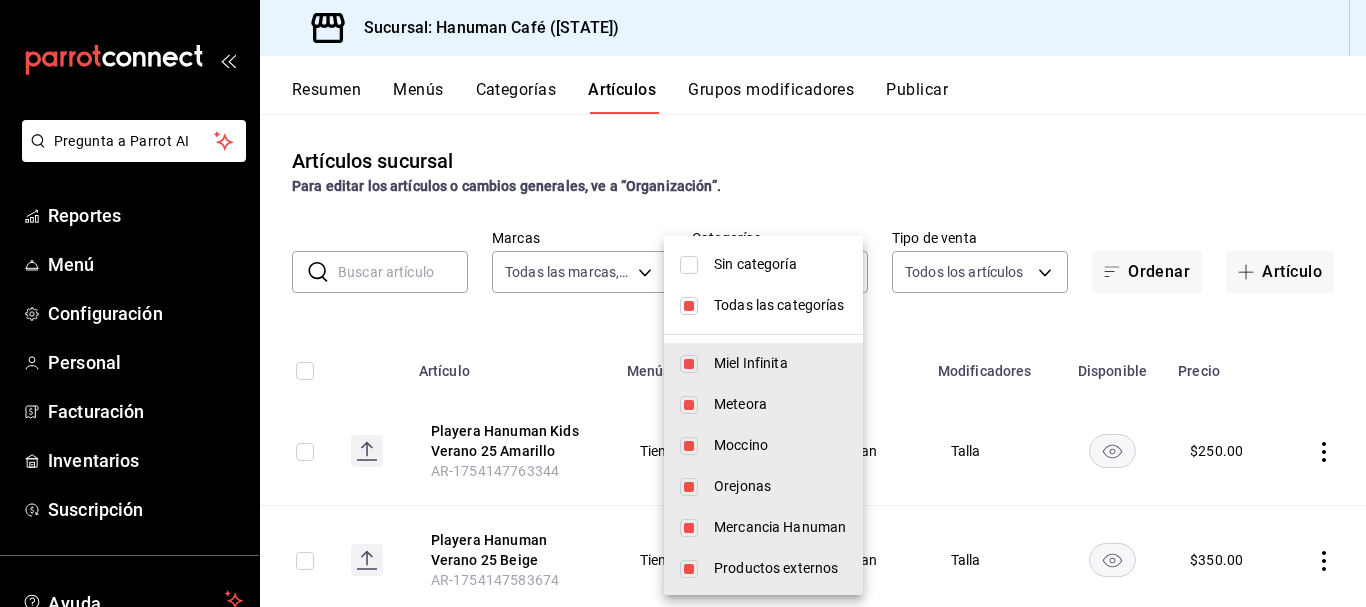 click at bounding box center (689, 306) 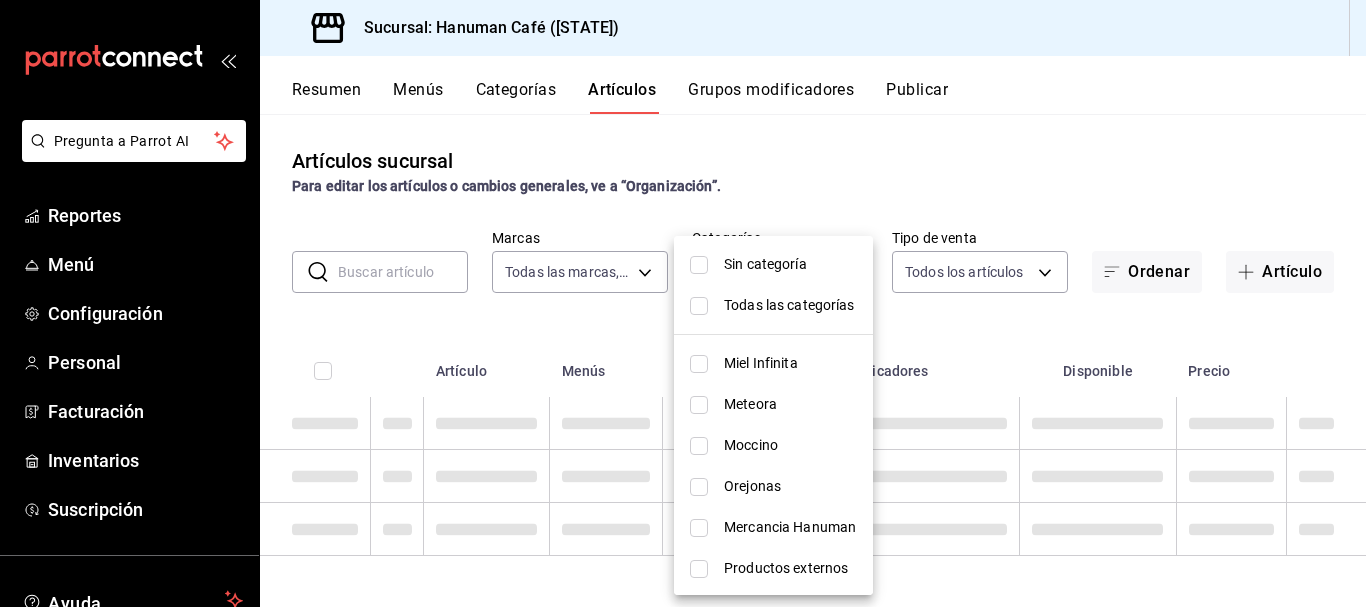 type 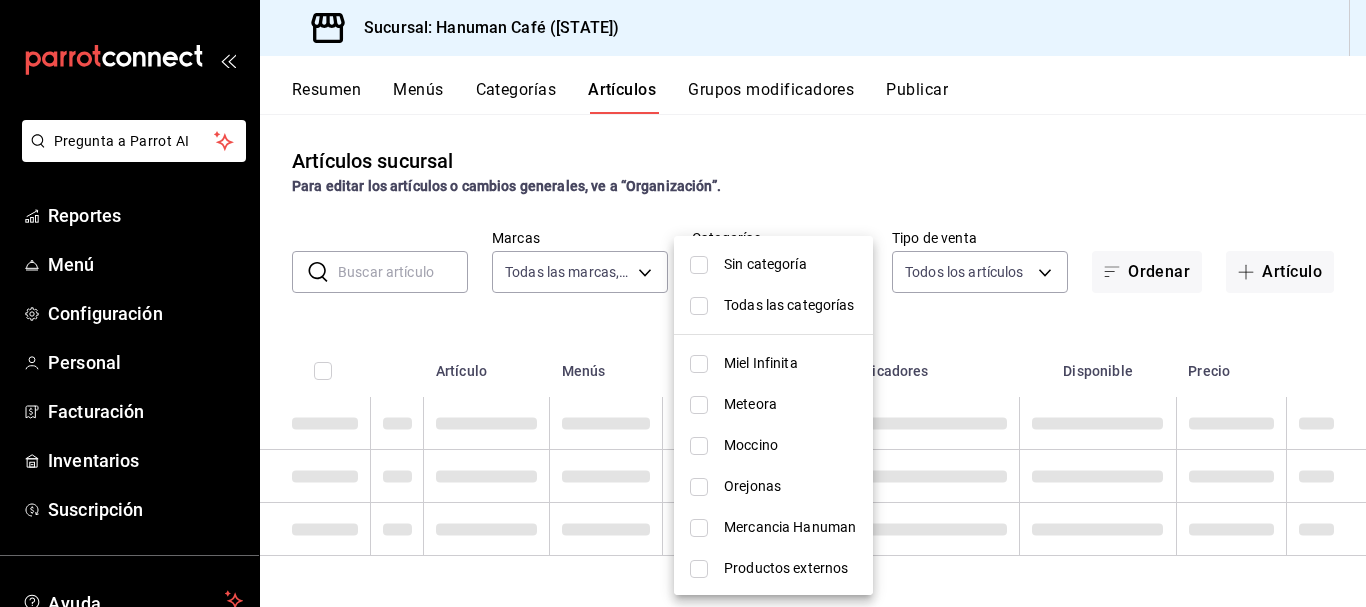 checkbox on "false" 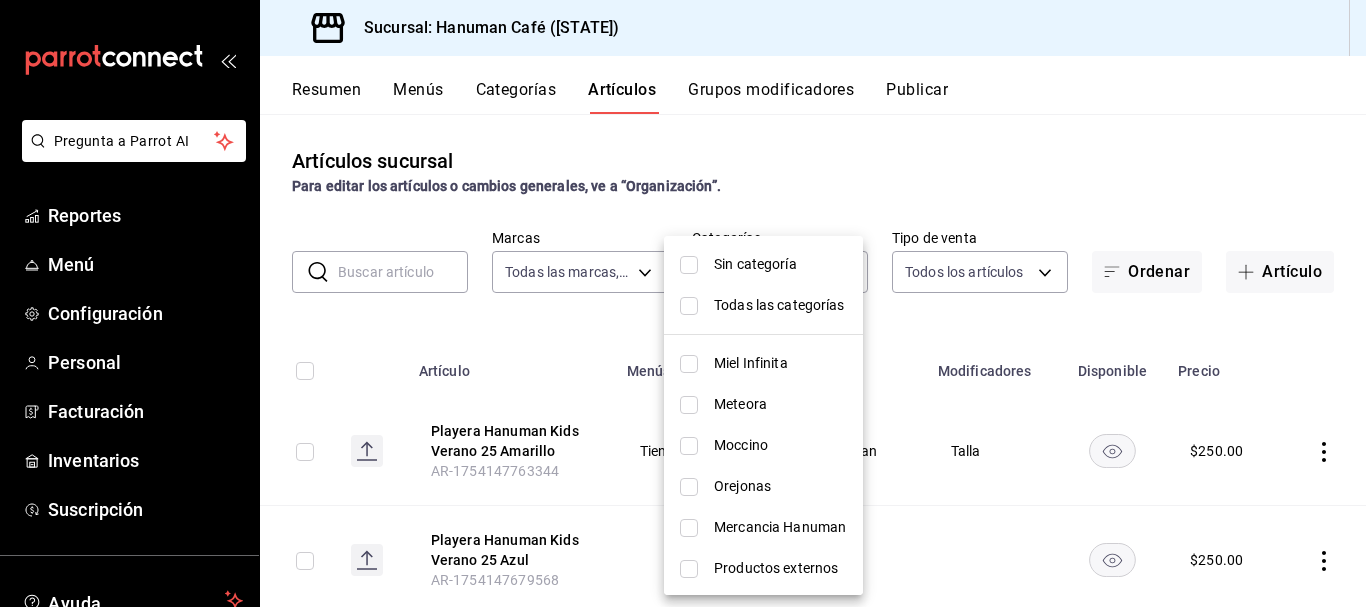 click on "Mercancia Hanuman" at bounding box center [763, 527] 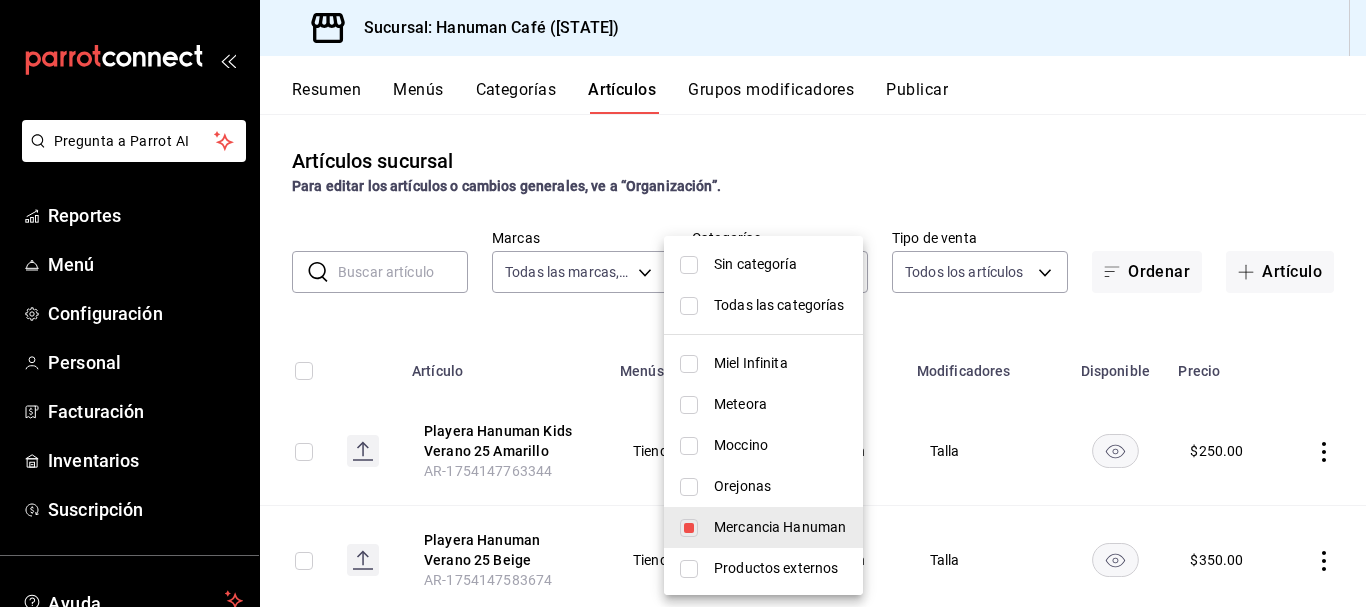click at bounding box center (683, 303) 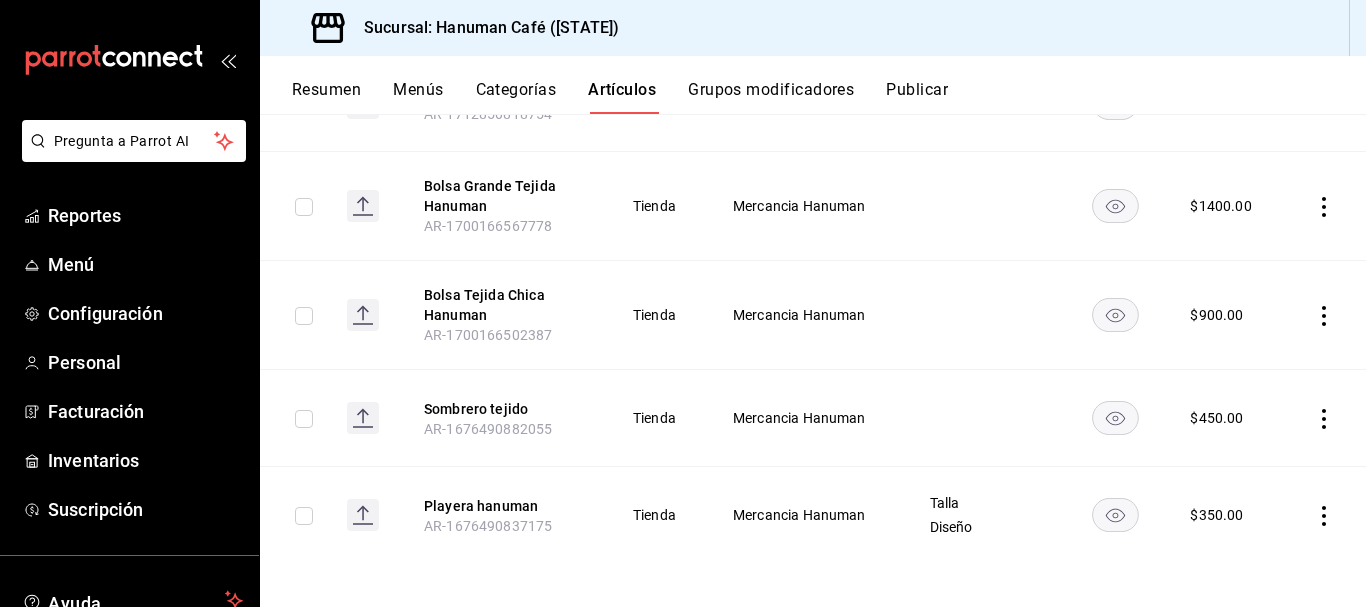 scroll, scrollTop: 1365, scrollLeft: 0, axis: vertical 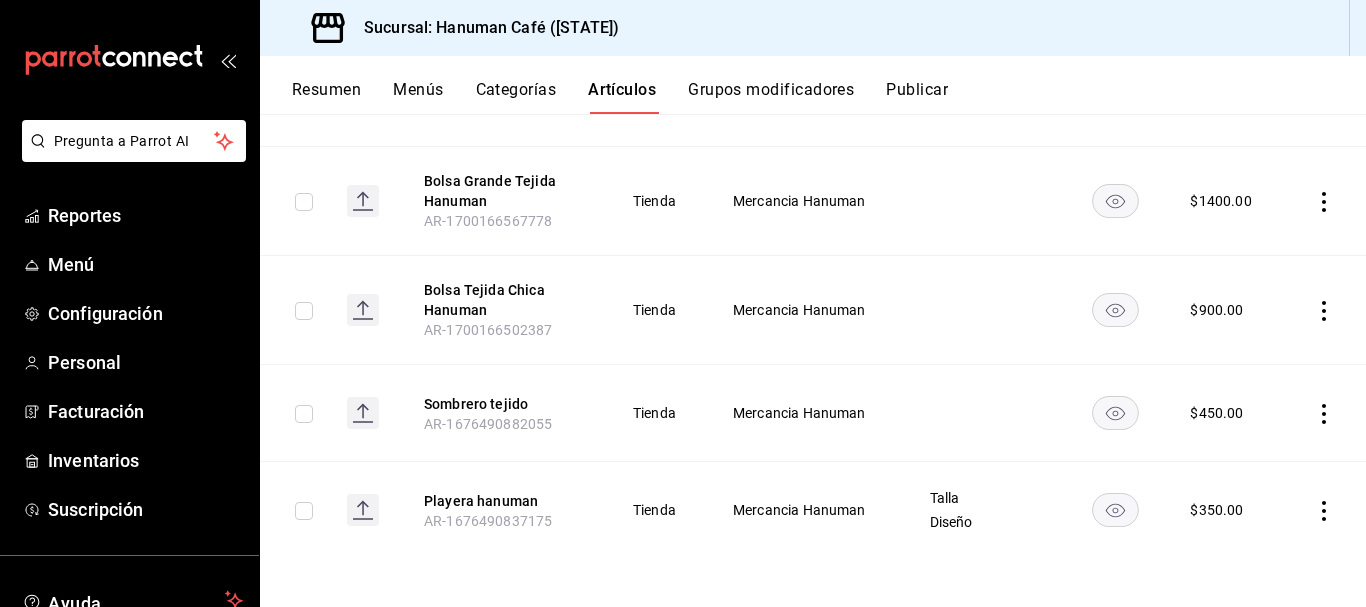 click 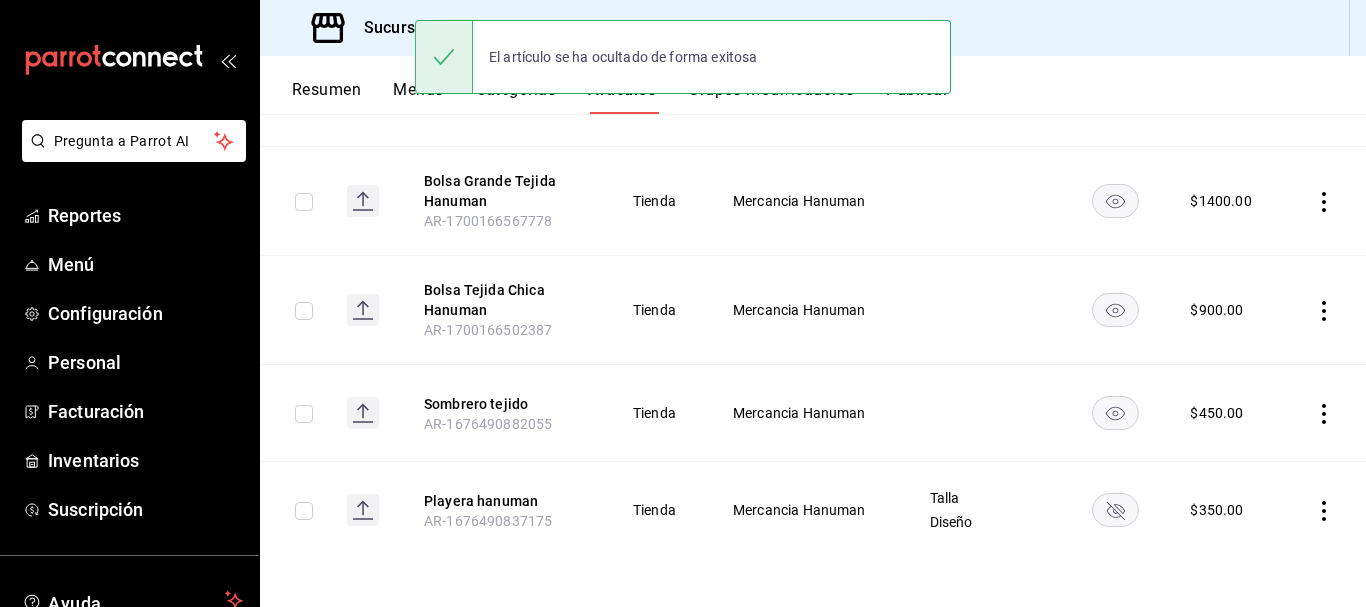 click 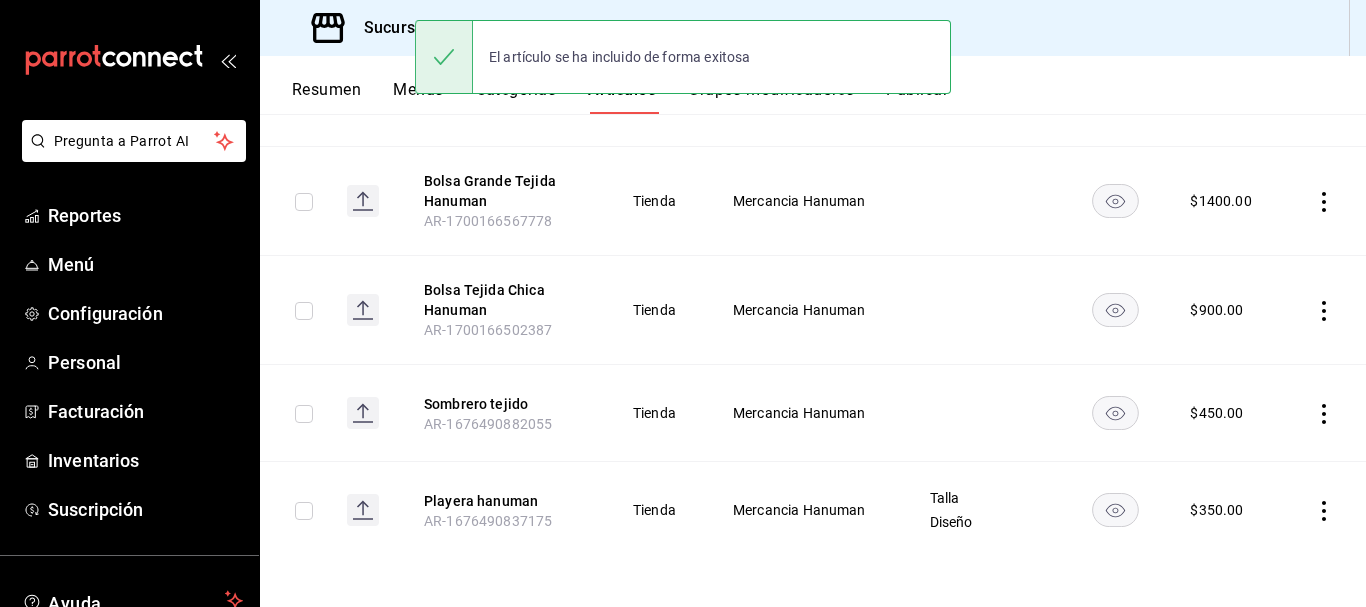click 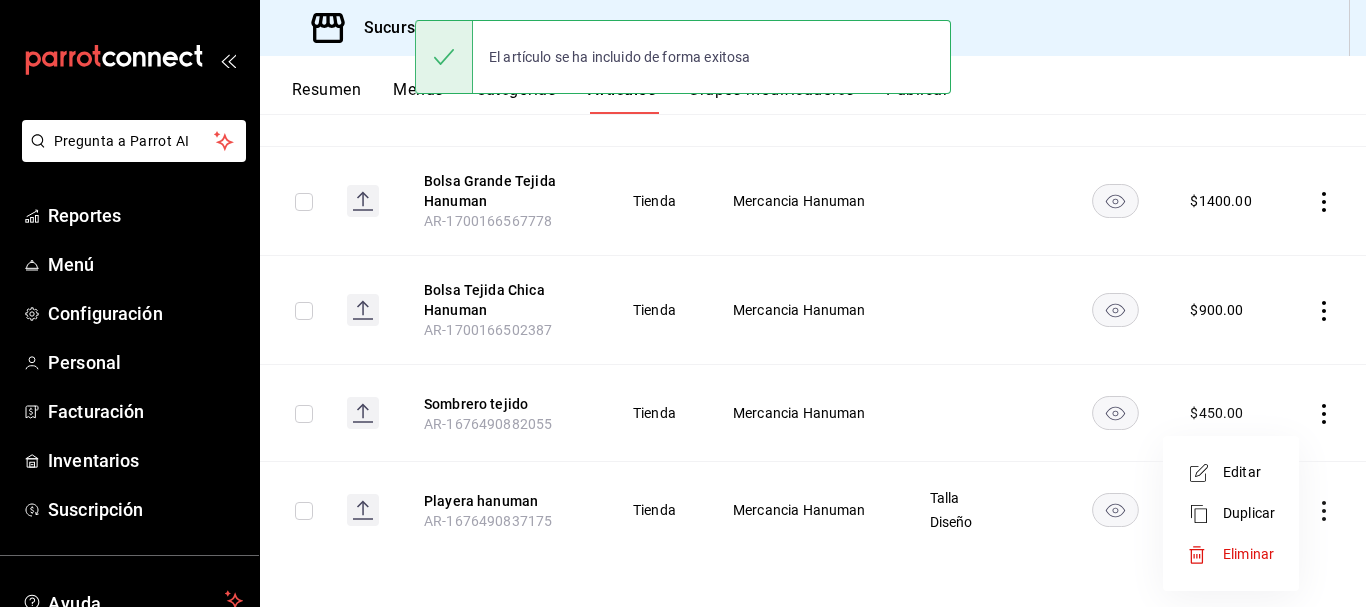 click on "Editar" at bounding box center [1249, 472] 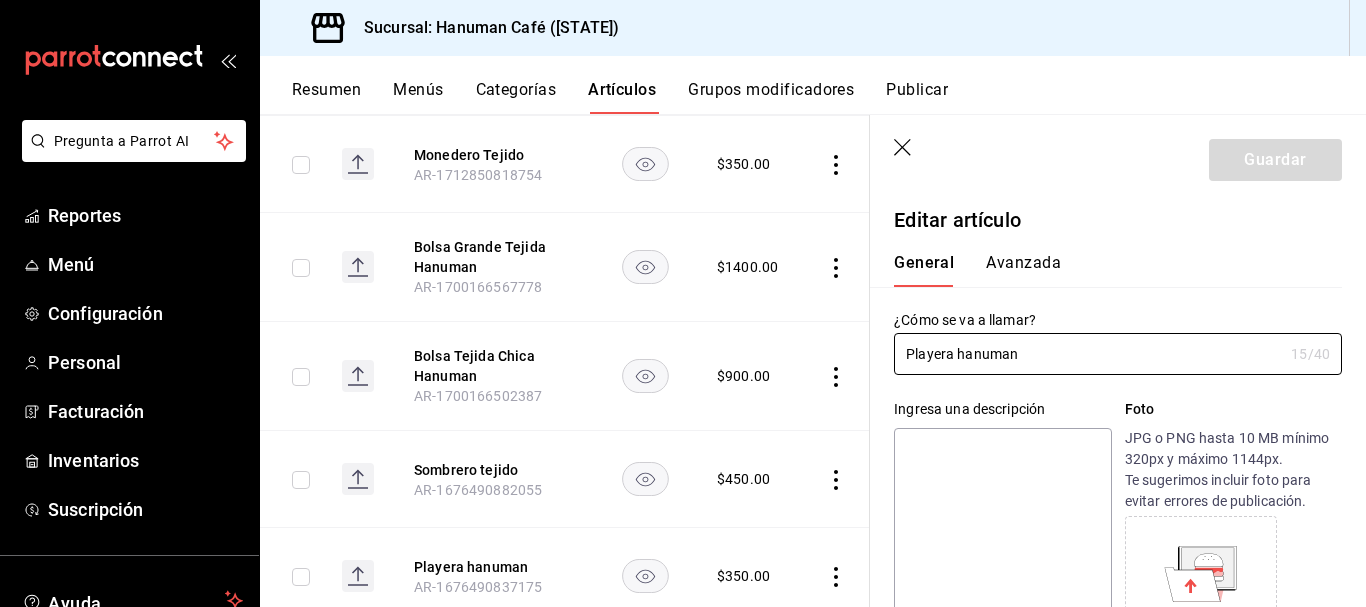 type on "$350.00" 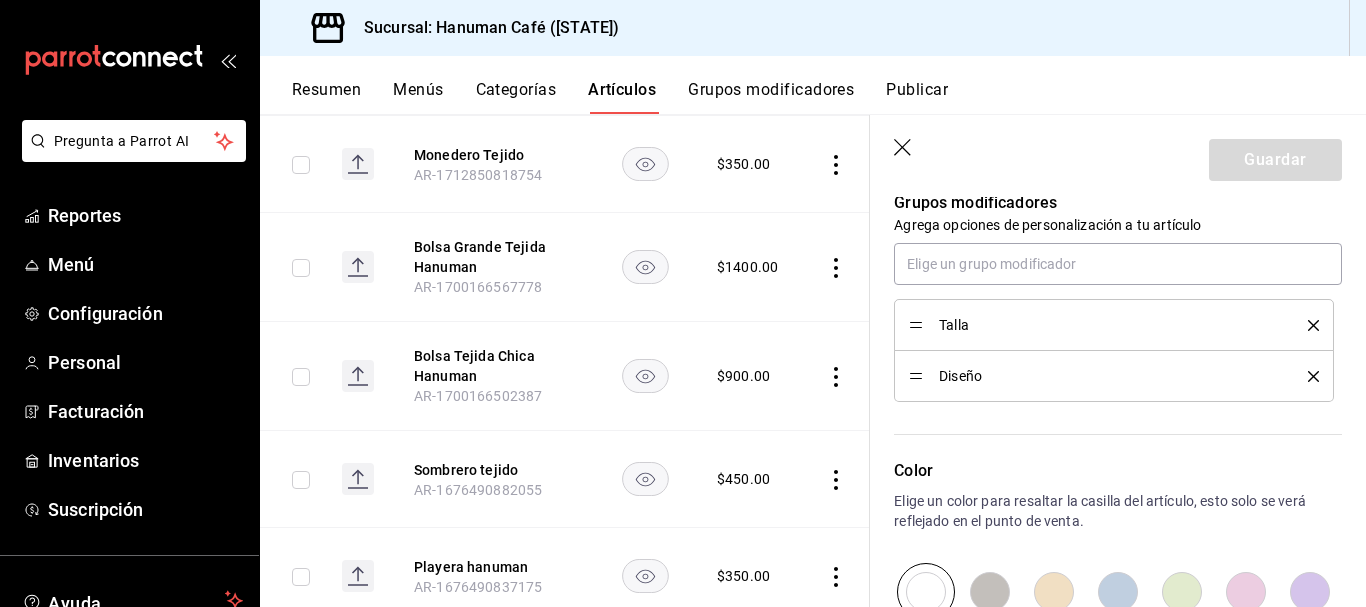 scroll, scrollTop: 909, scrollLeft: 0, axis: vertical 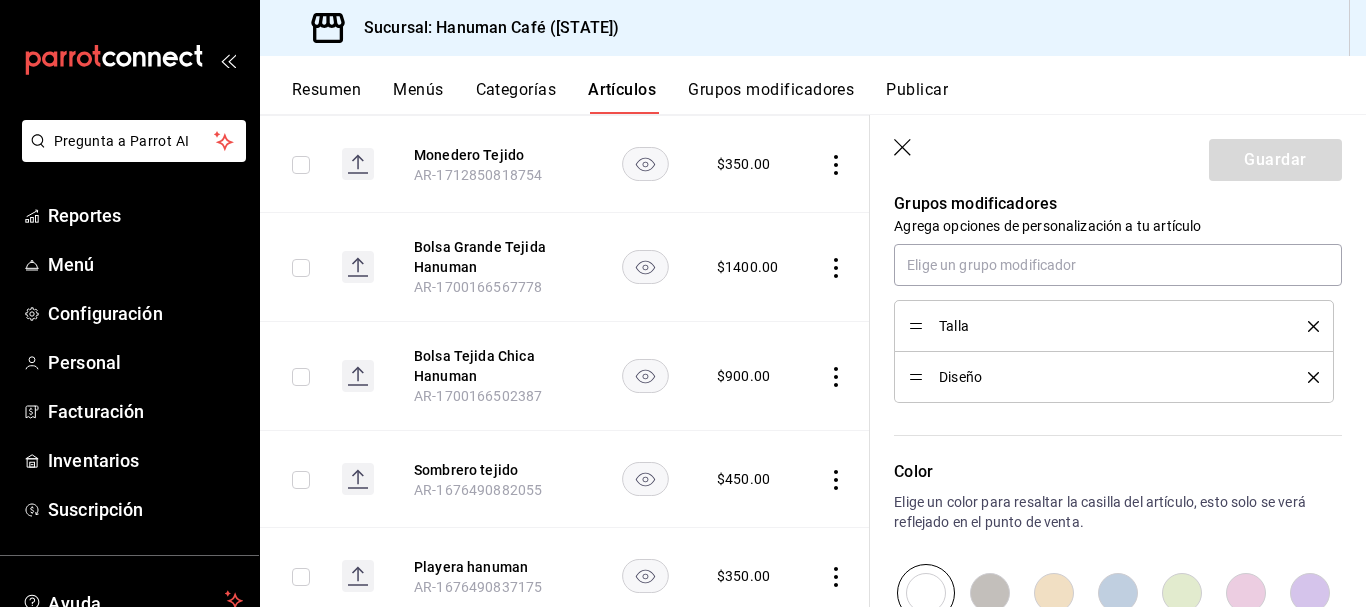 click 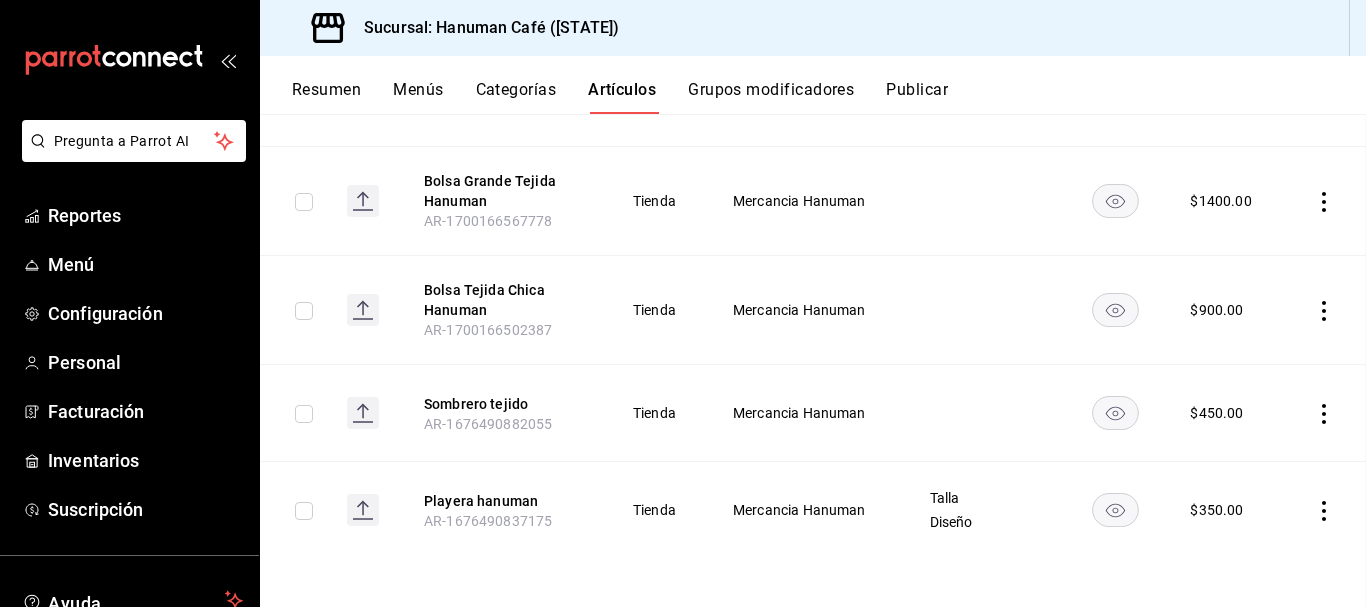 scroll, scrollTop: 1305, scrollLeft: 0, axis: vertical 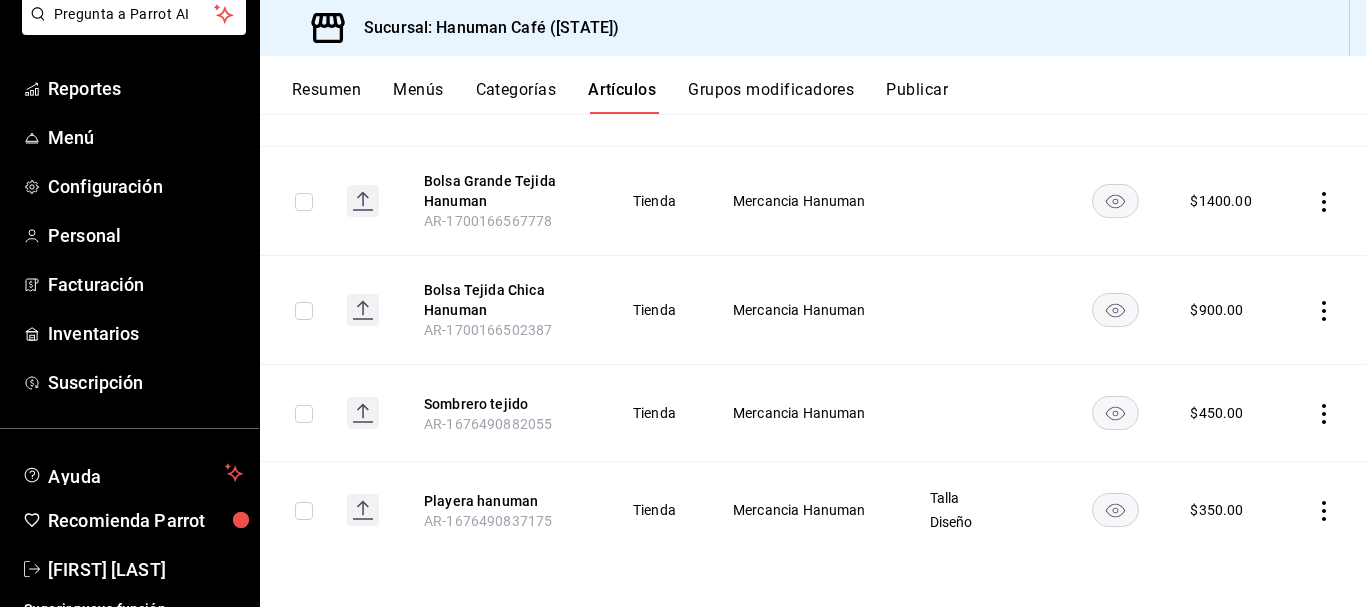 click 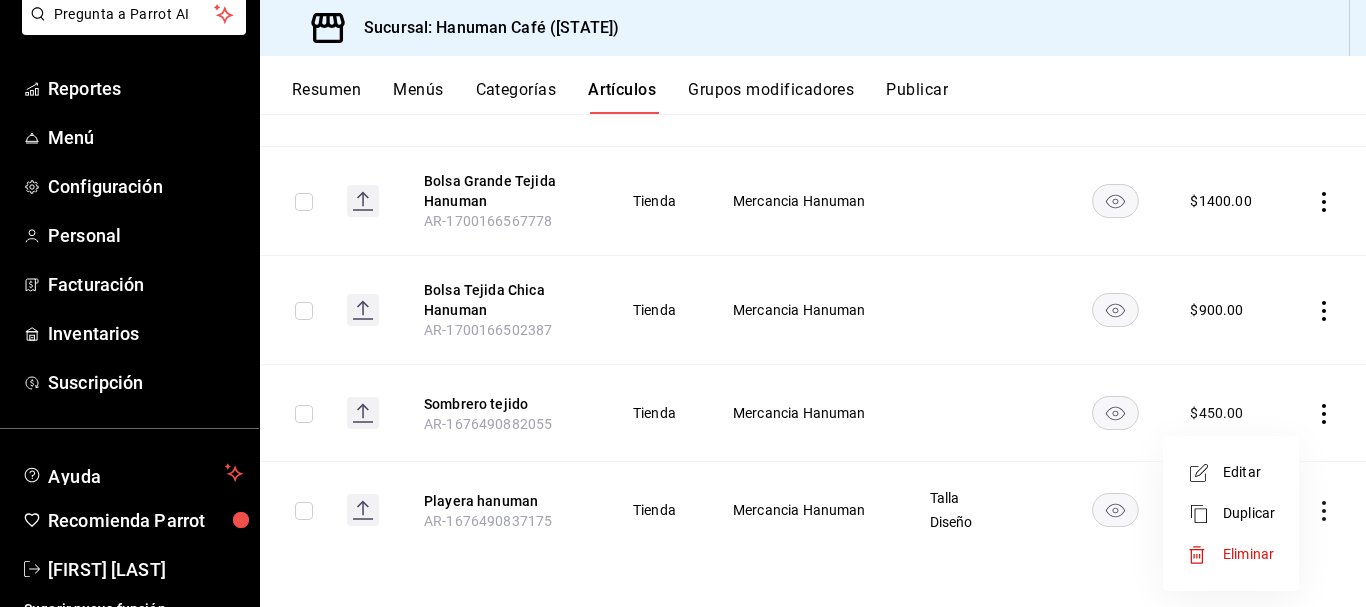 click on "Editar" at bounding box center [1249, 472] 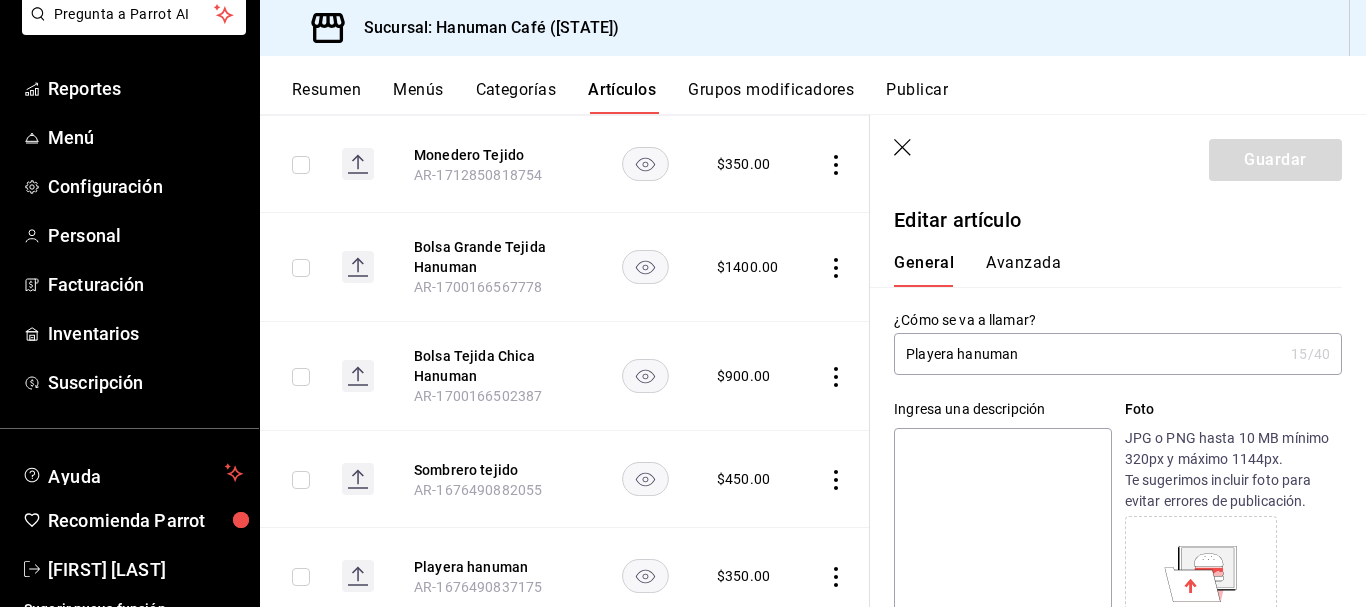 type on "$350.00" 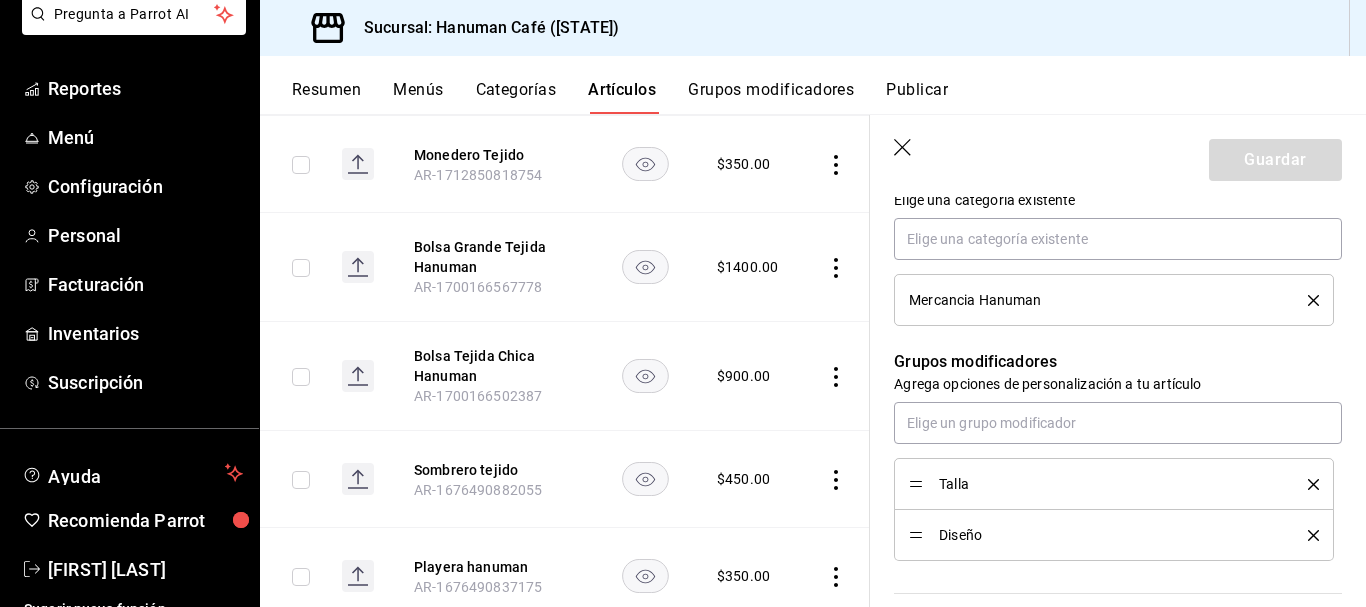 scroll, scrollTop: 884, scrollLeft: 0, axis: vertical 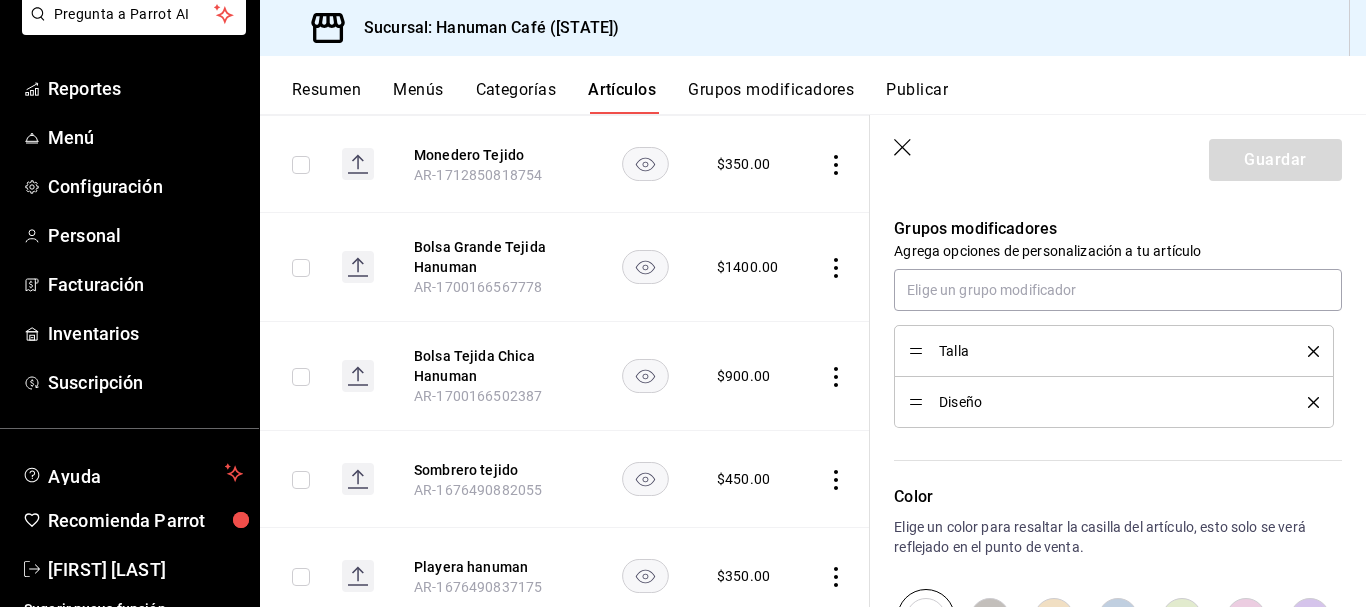 click on "Diseño" at bounding box center (1108, 402) 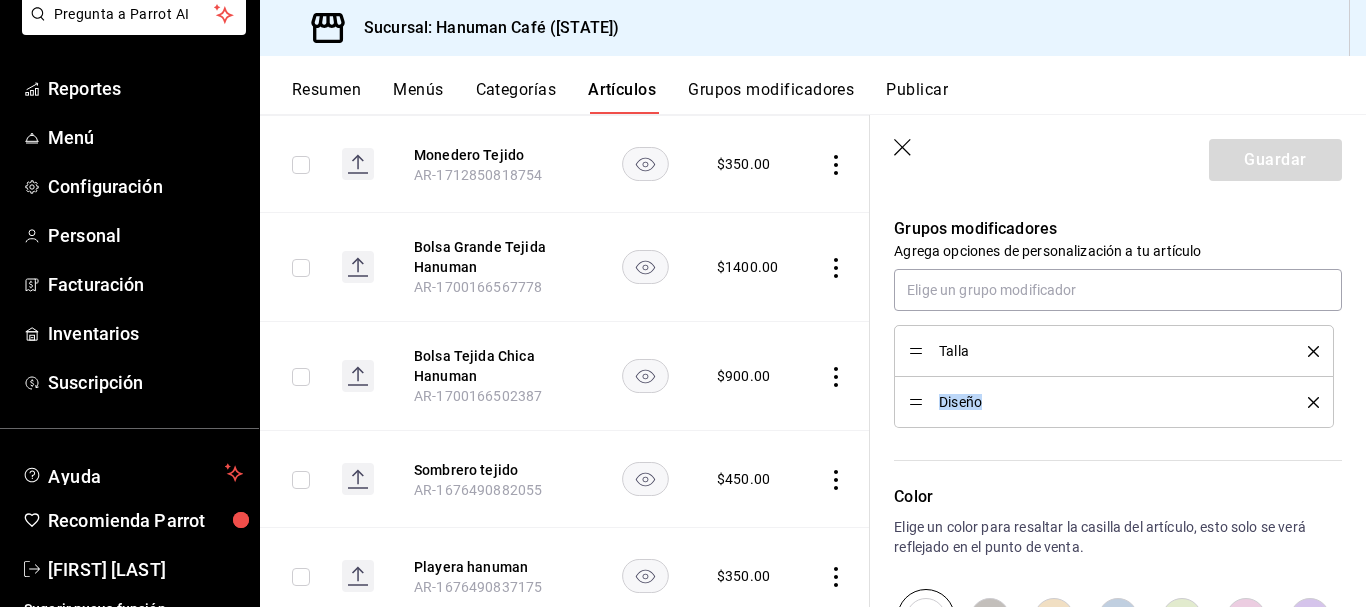 click on "Diseño" at bounding box center (1108, 402) 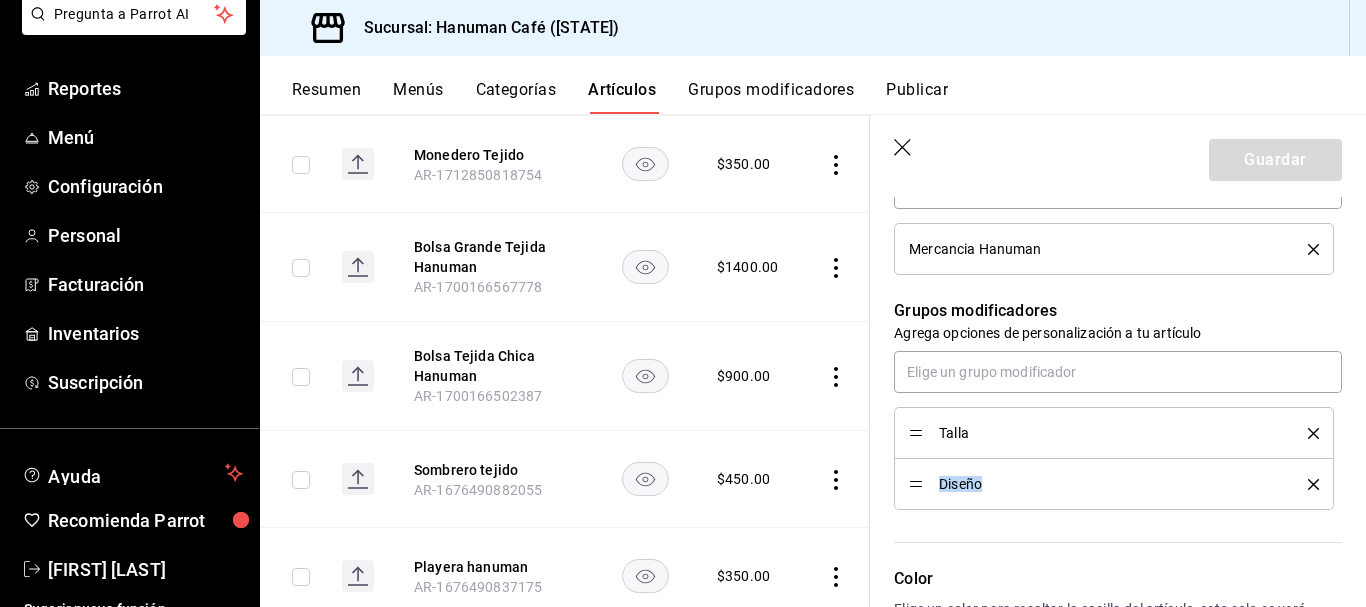 scroll, scrollTop: 842, scrollLeft: 0, axis: vertical 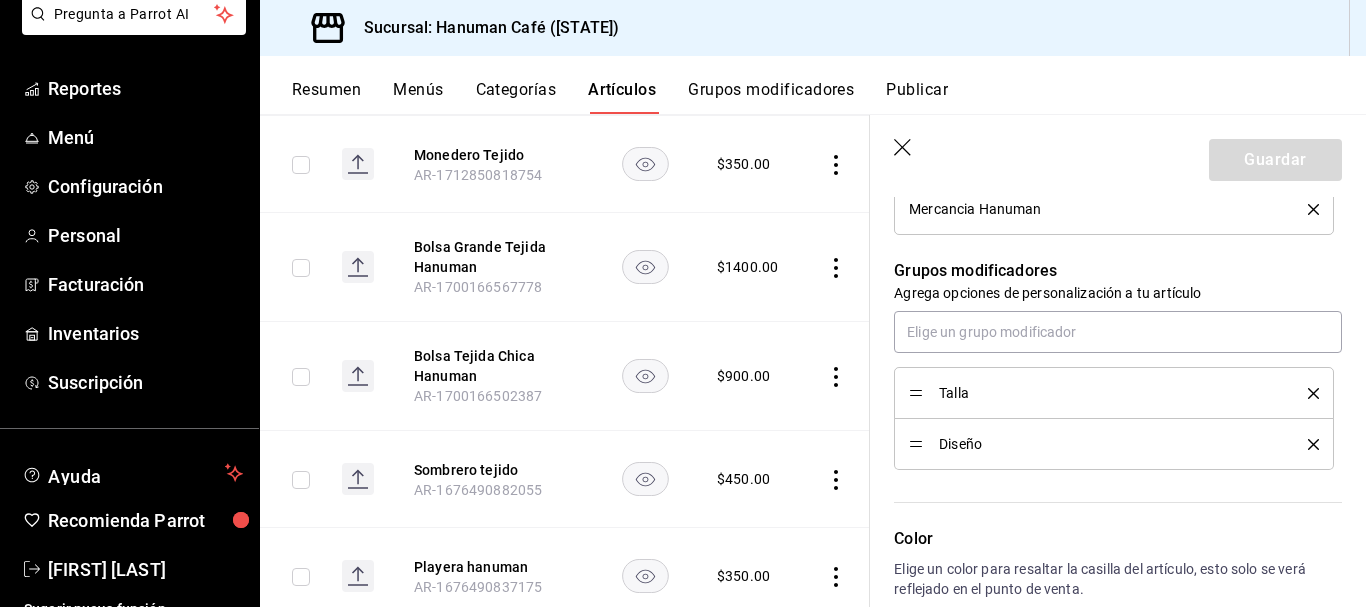 click on "Color Elige un color para resaltar la casilla del artículo, esto solo se verá reflejado en el punto de venta." at bounding box center (1106, 579) 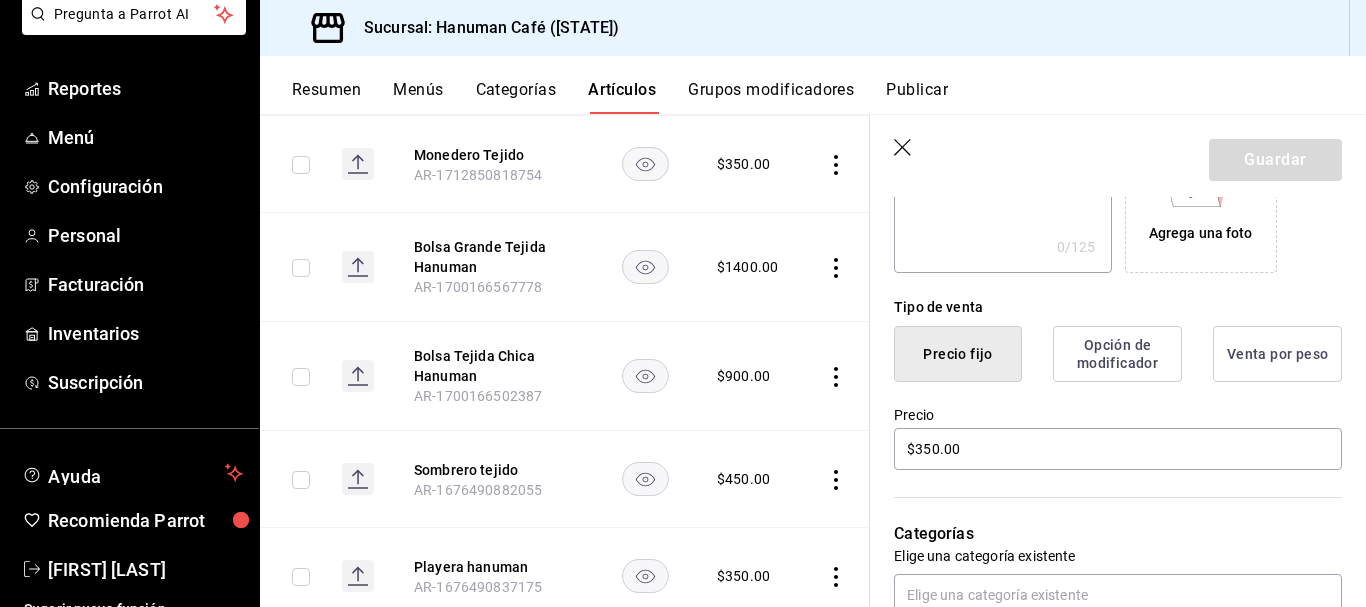scroll, scrollTop: 389, scrollLeft: 0, axis: vertical 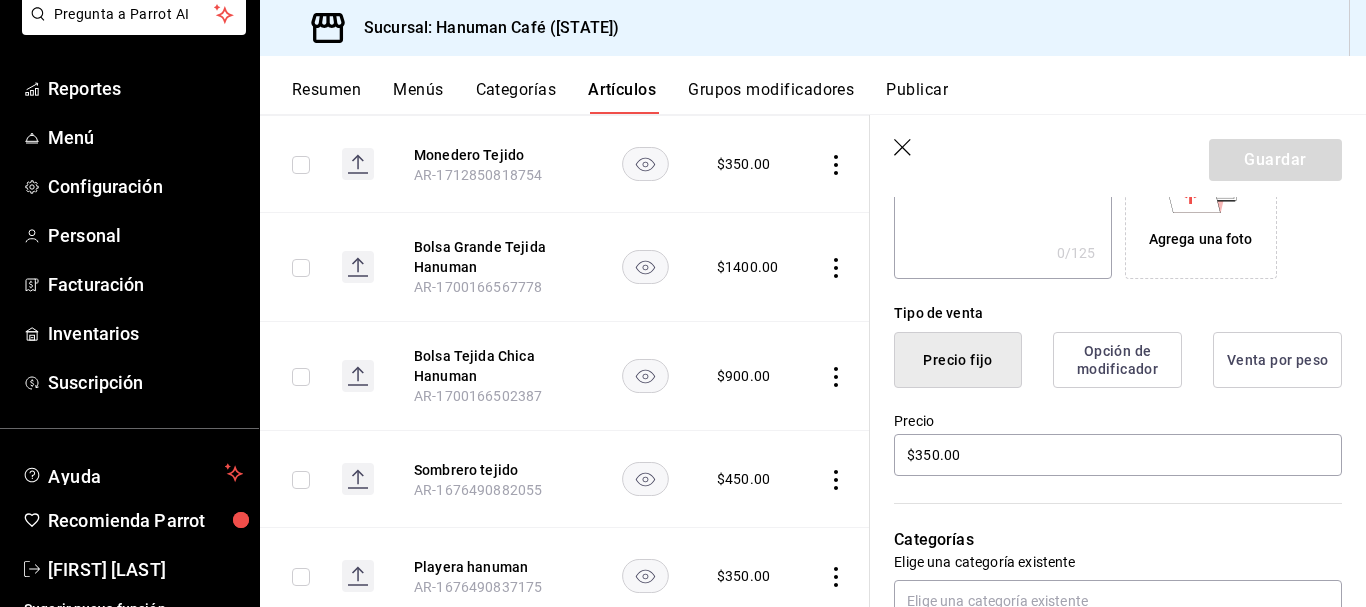 click on "Opción de modificador" at bounding box center (1117, 360) 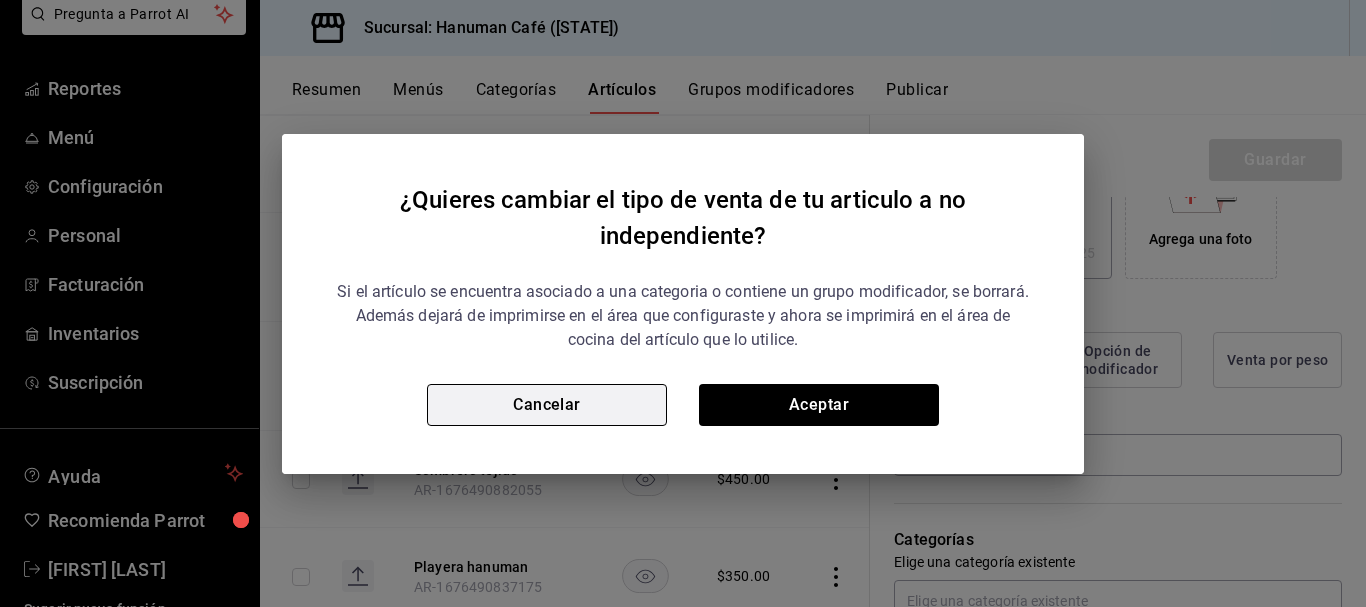 click on "Cancelar" at bounding box center [547, 405] 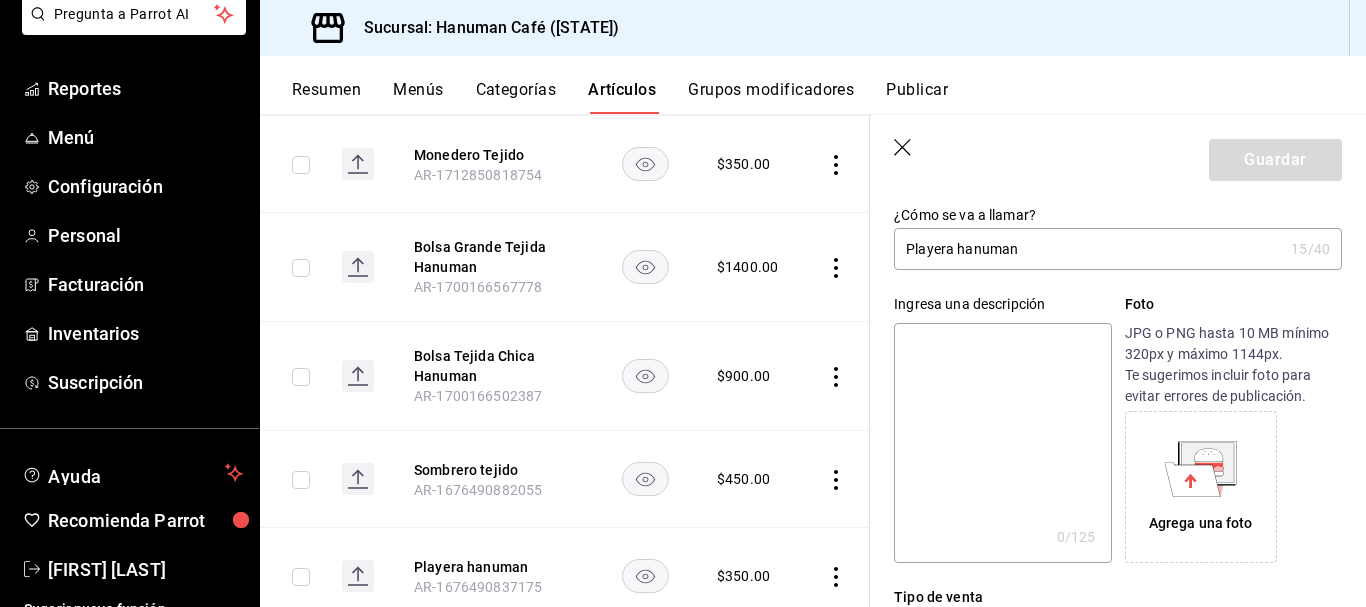 scroll, scrollTop: 0, scrollLeft: 0, axis: both 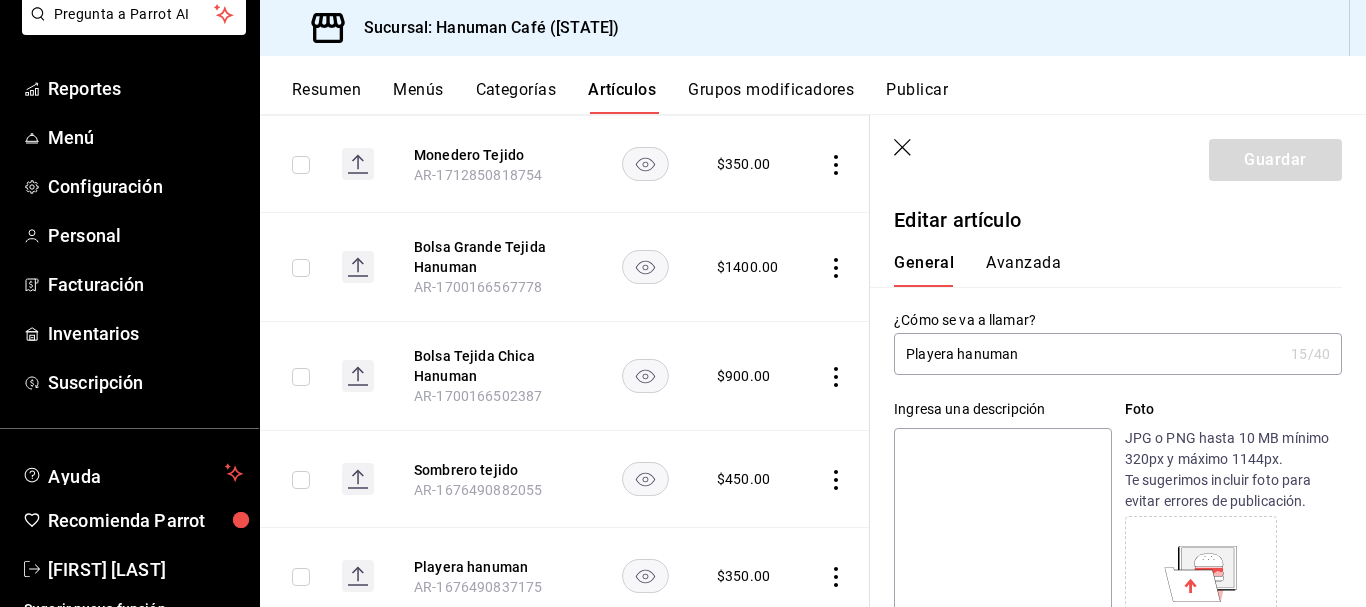 click on "Avanzada" at bounding box center [1023, 270] 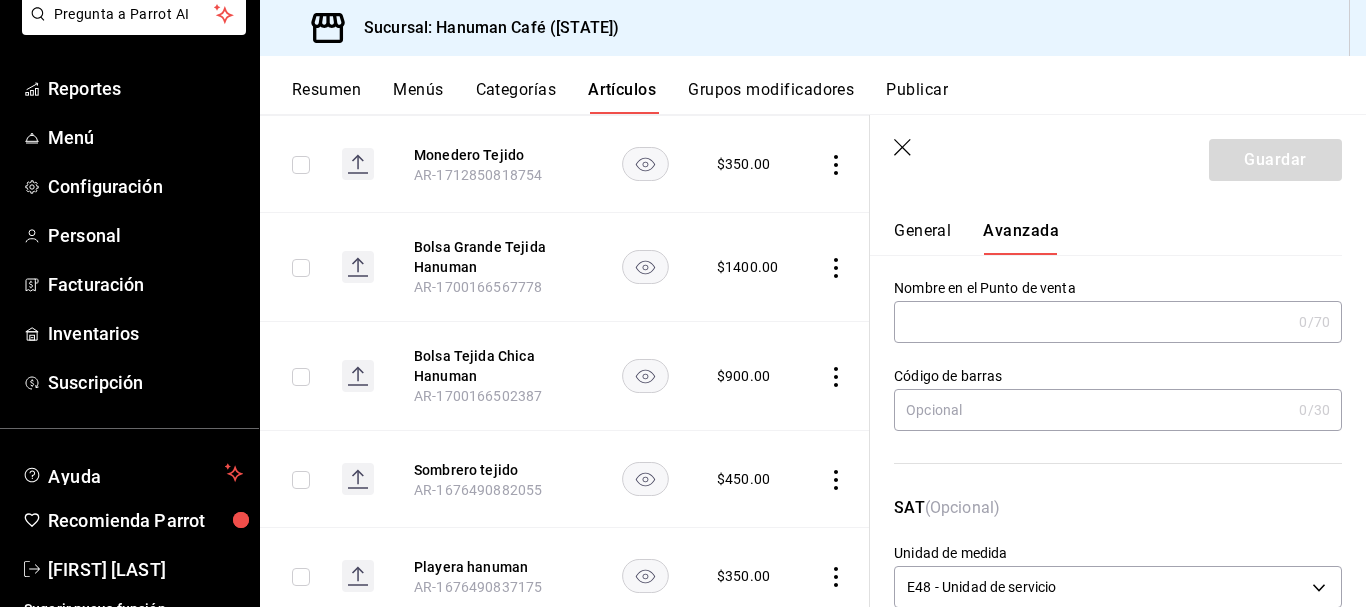scroll, scrollTop: 0, scrollLeft: 0, axis: both 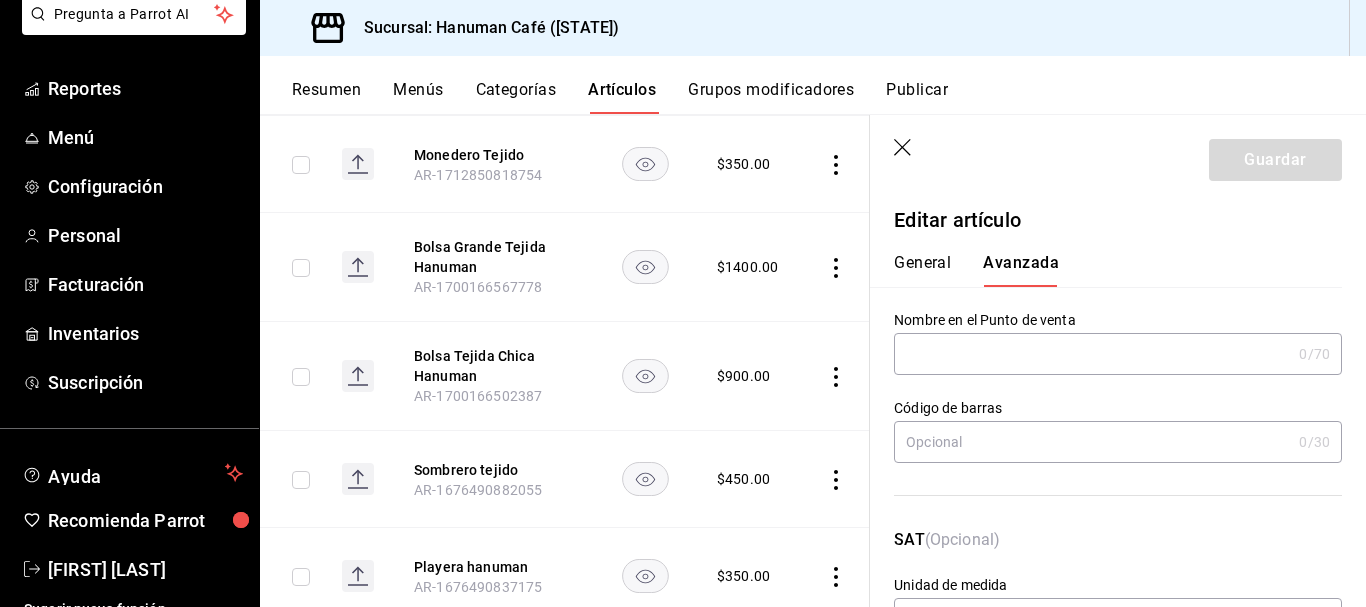 click on "General" at bounding box center (922, 270) 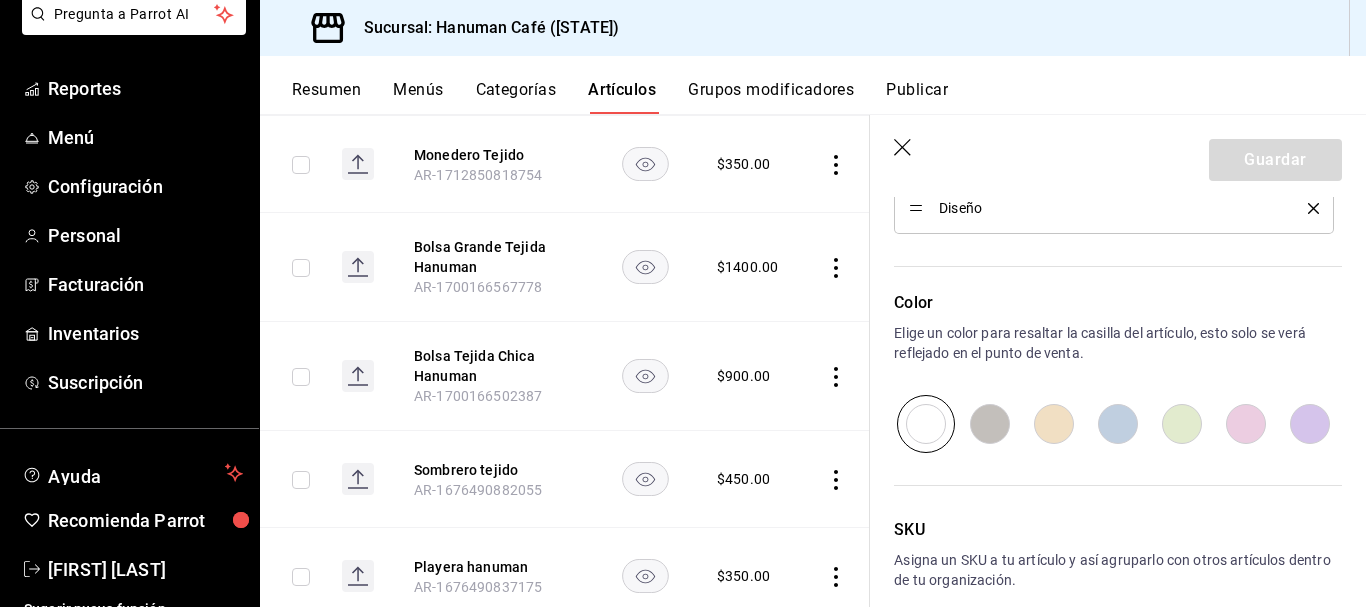 scroll, scrollTop: 1175, scrollLeft: 0, axis: vertical 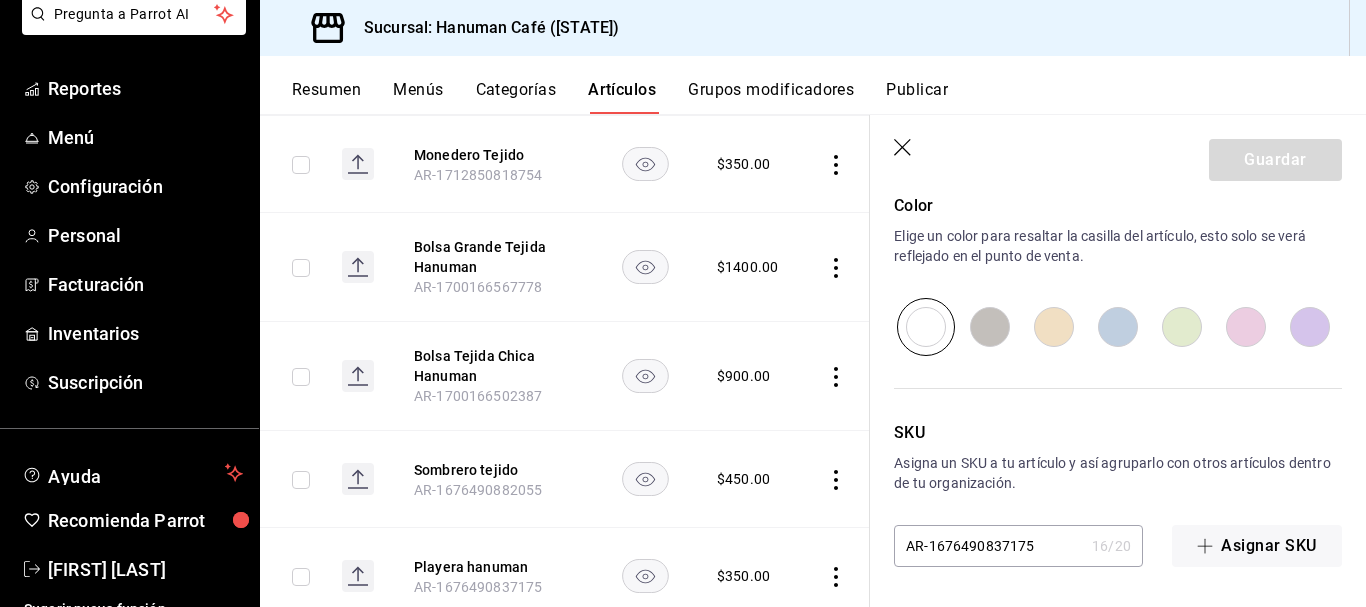 click on "Guardar" at bounding box center (1275, 160) 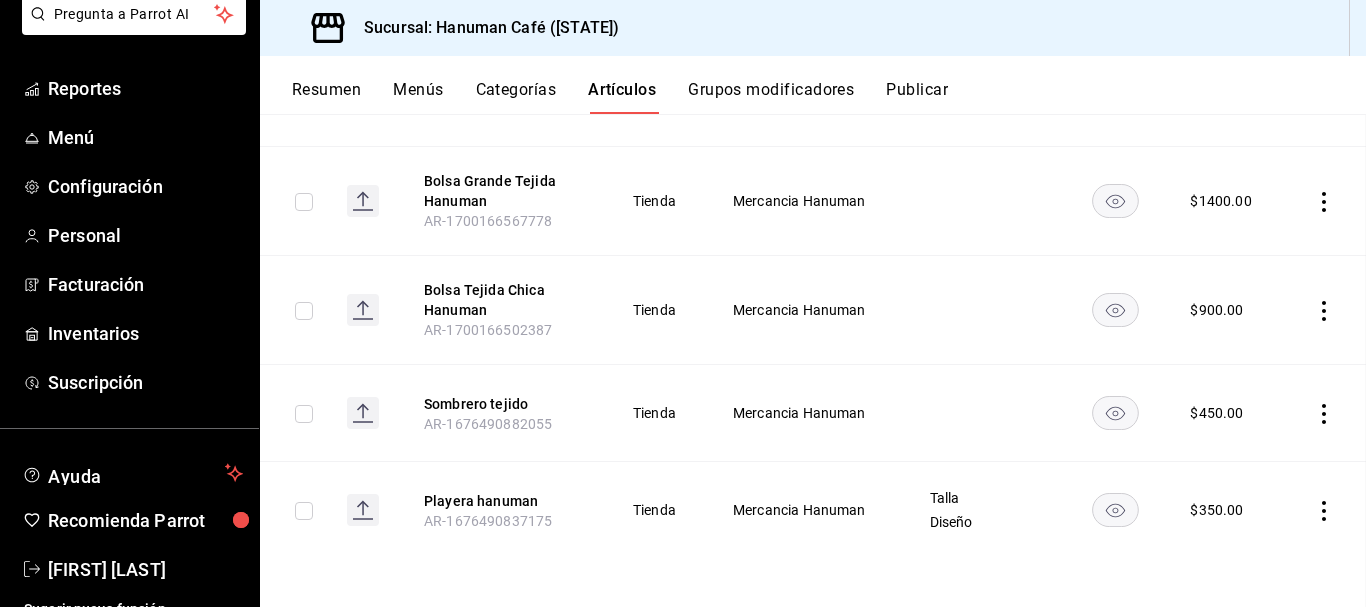 scroll, scrollTop: 0, scrollLeft: 0, axis: both 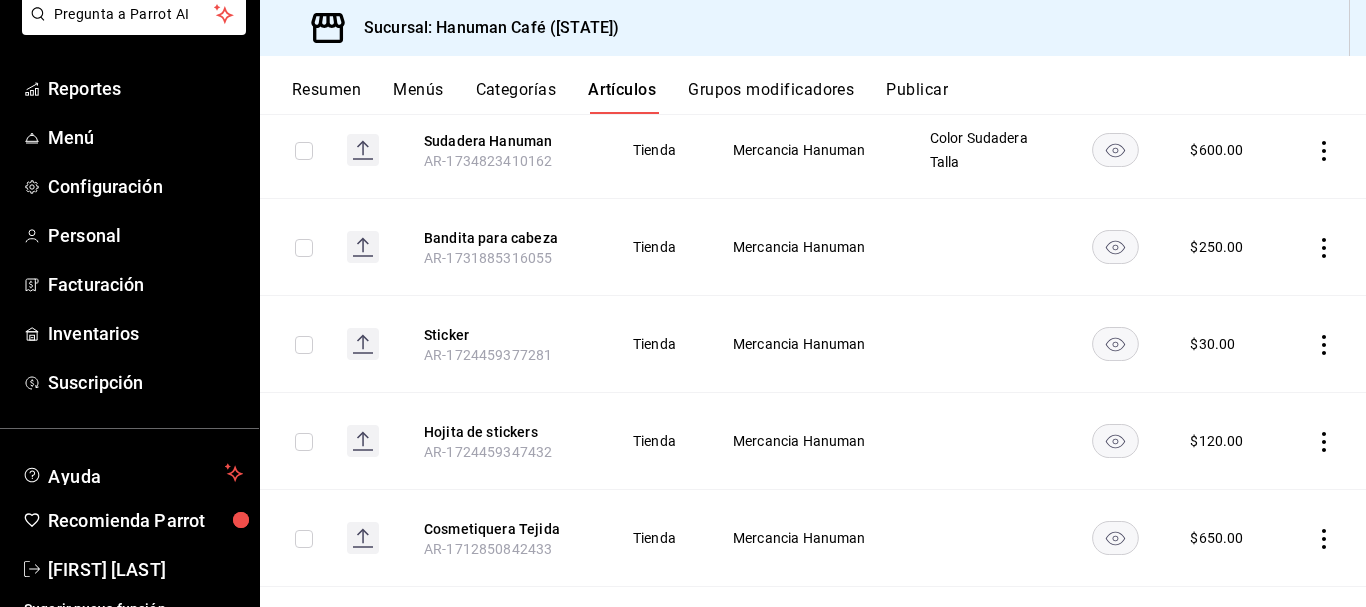 click on "Categorías" at bounding box center (516, 97) 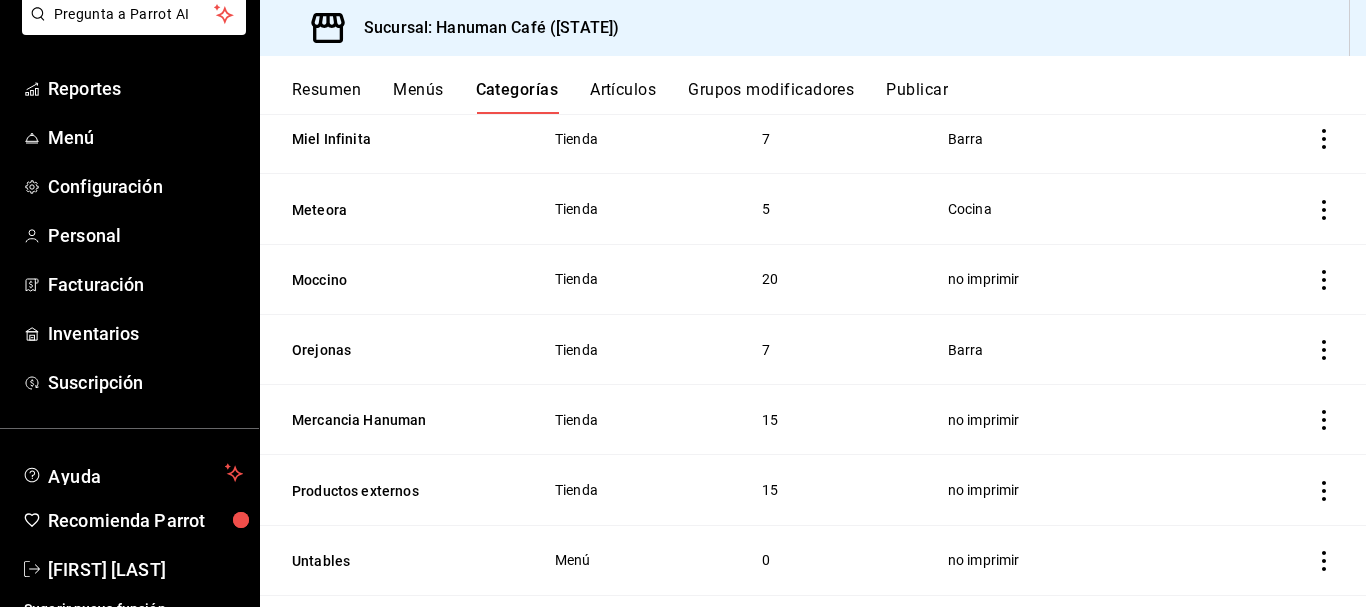 scroll, scrollTop: 212, scrollLeft: 0, axis: vertical 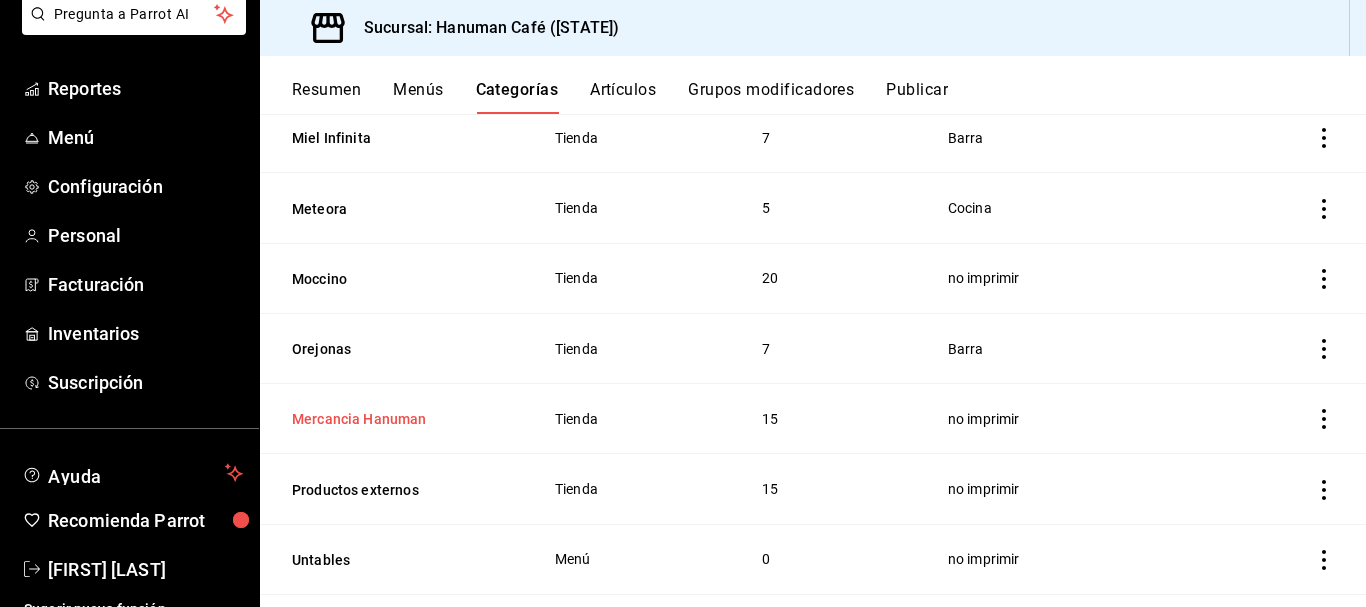 click on "Mercancia Hanuman" at bounding box center [392, 419] 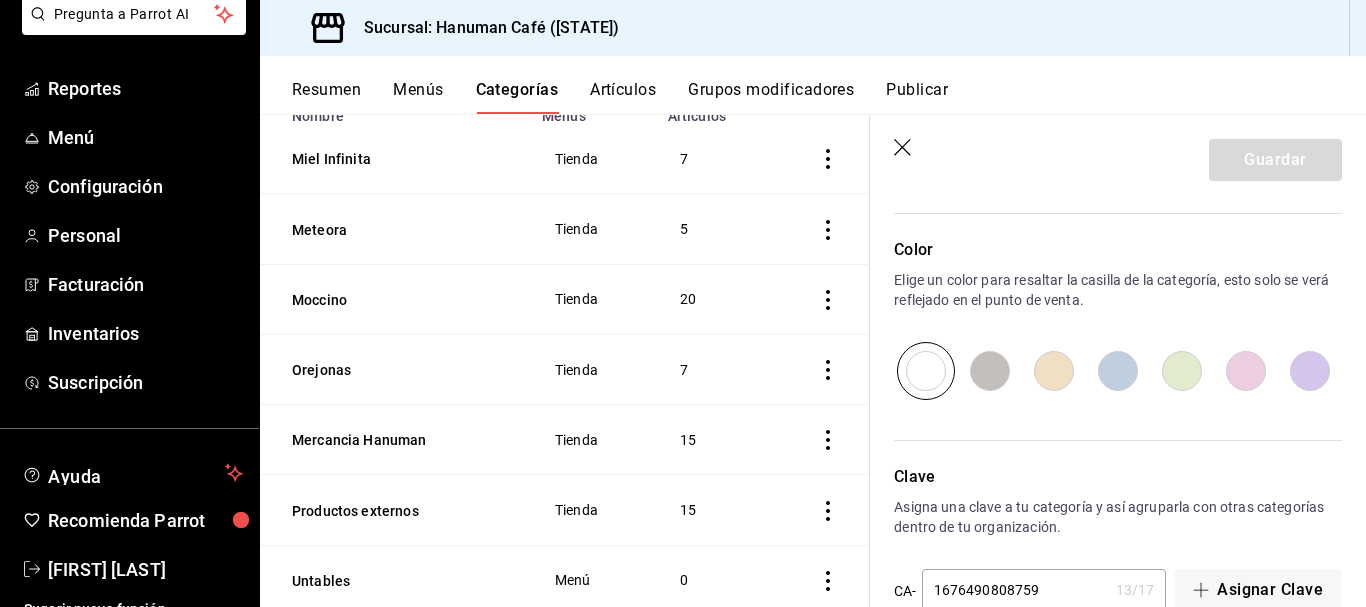scroll, scrollTop: 1376, scrollLeft: 0, axis: vertical 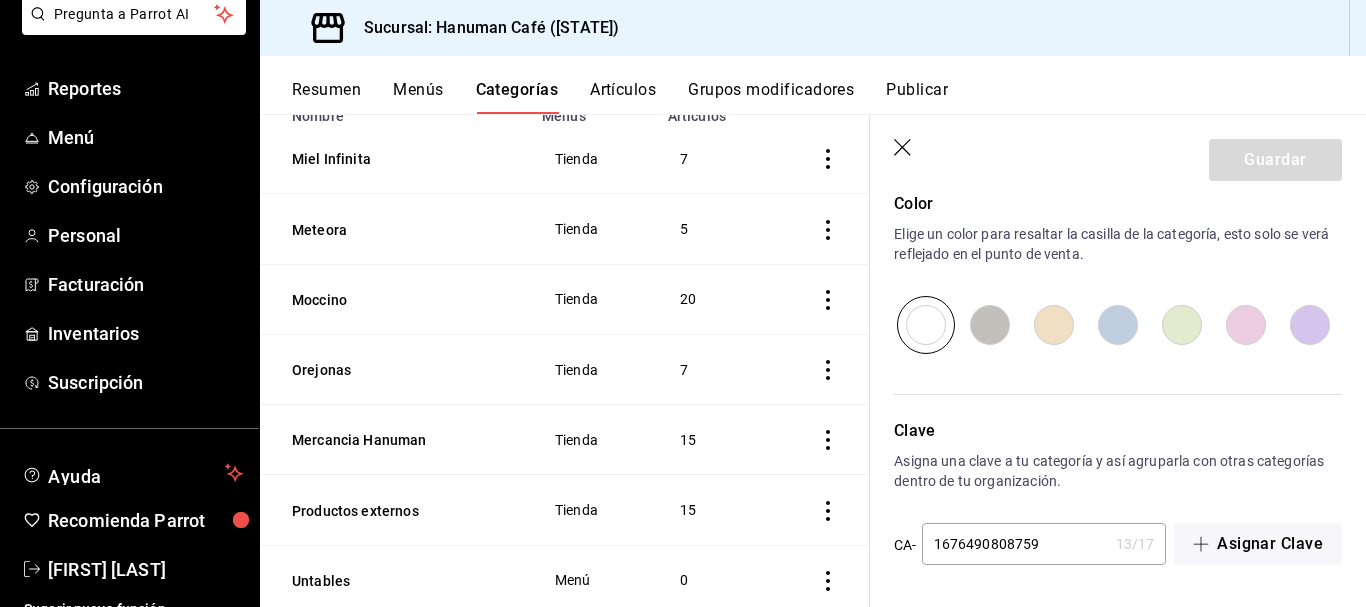 click 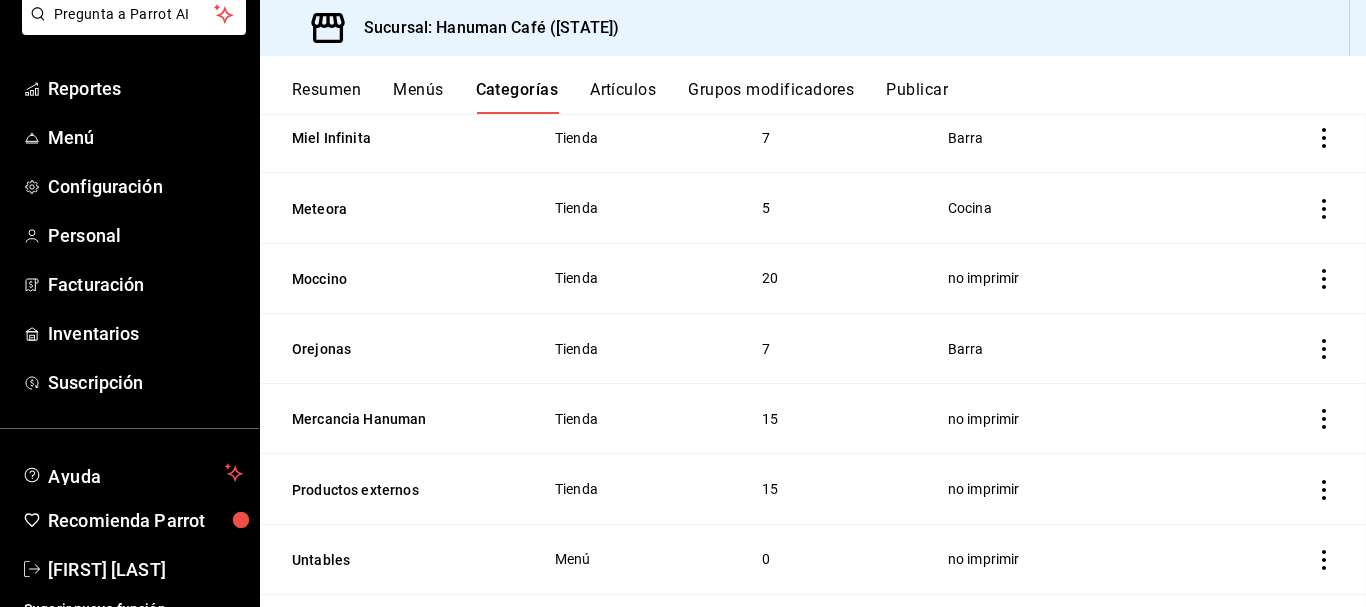scroll, scrollTop: 0, scrollLeft: 0, axis: both 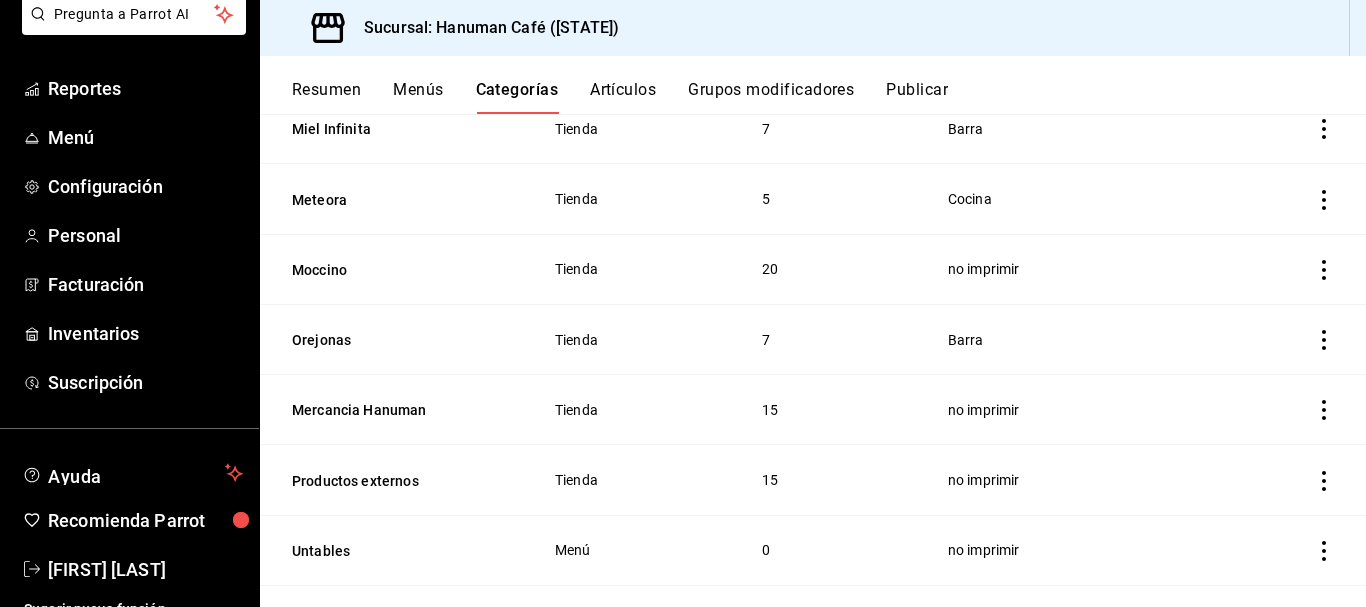 click 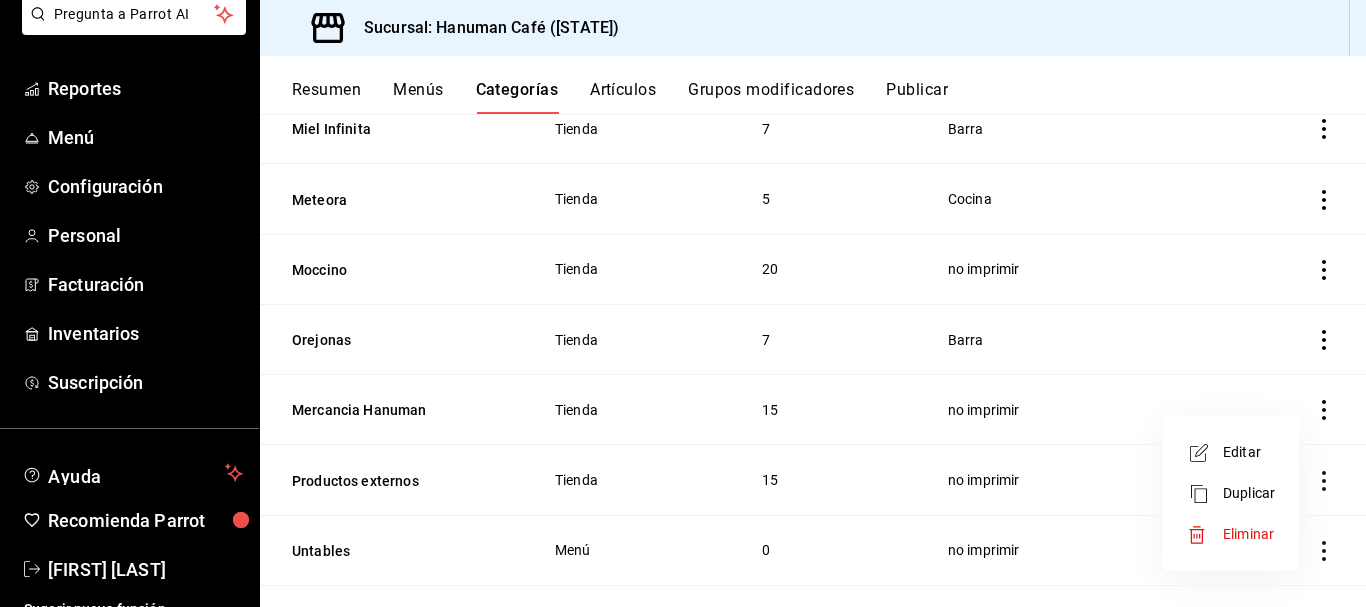 click on "Editar" at bounding box center (1249, 452) 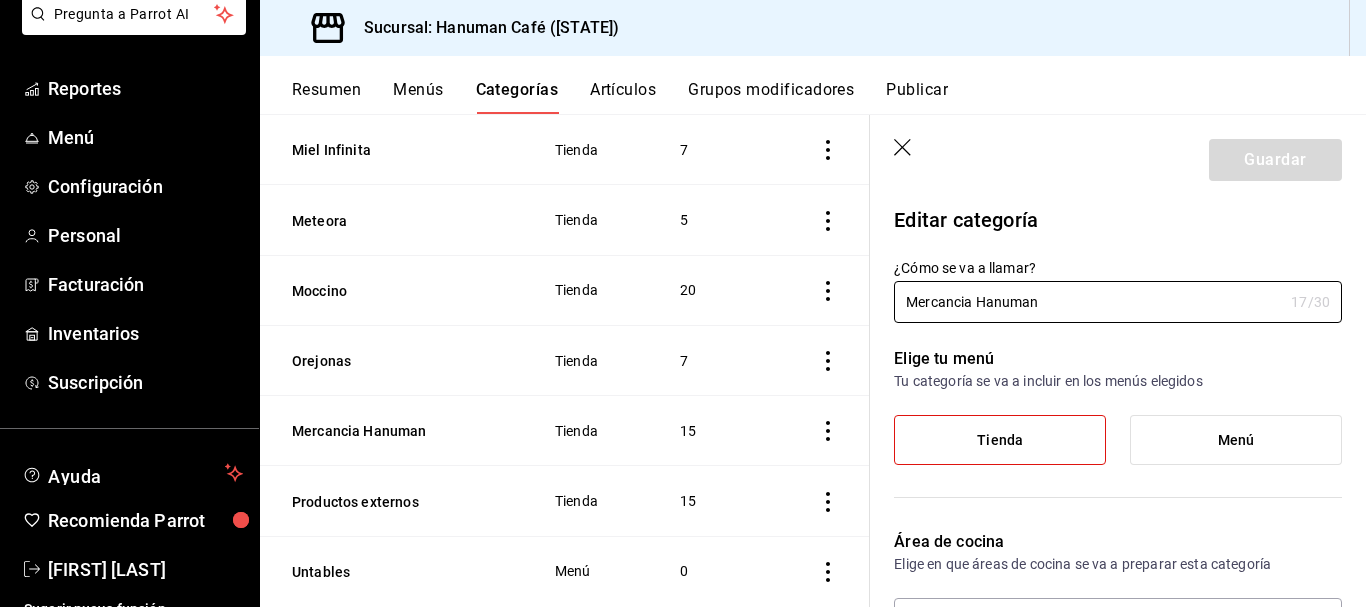 type on "a69a519b-1276-4f8f-8438-00be8efdff0c" 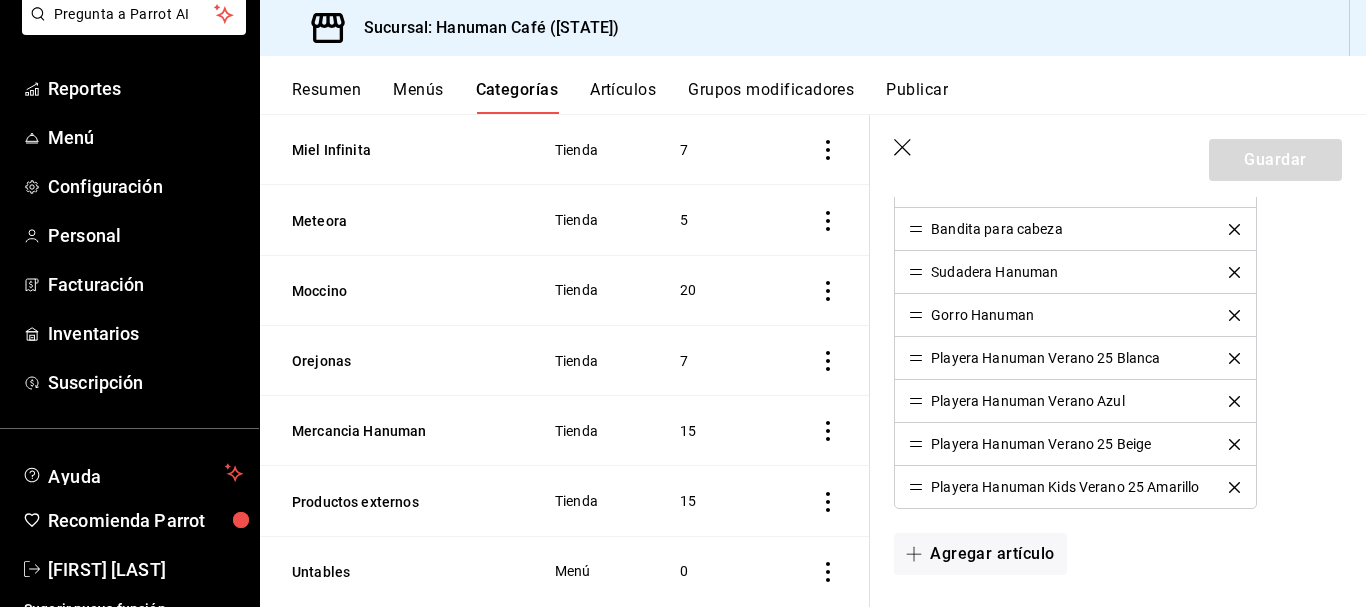 scroll, scrollTop: 1376, scrollLeft: 0, axis: vertical 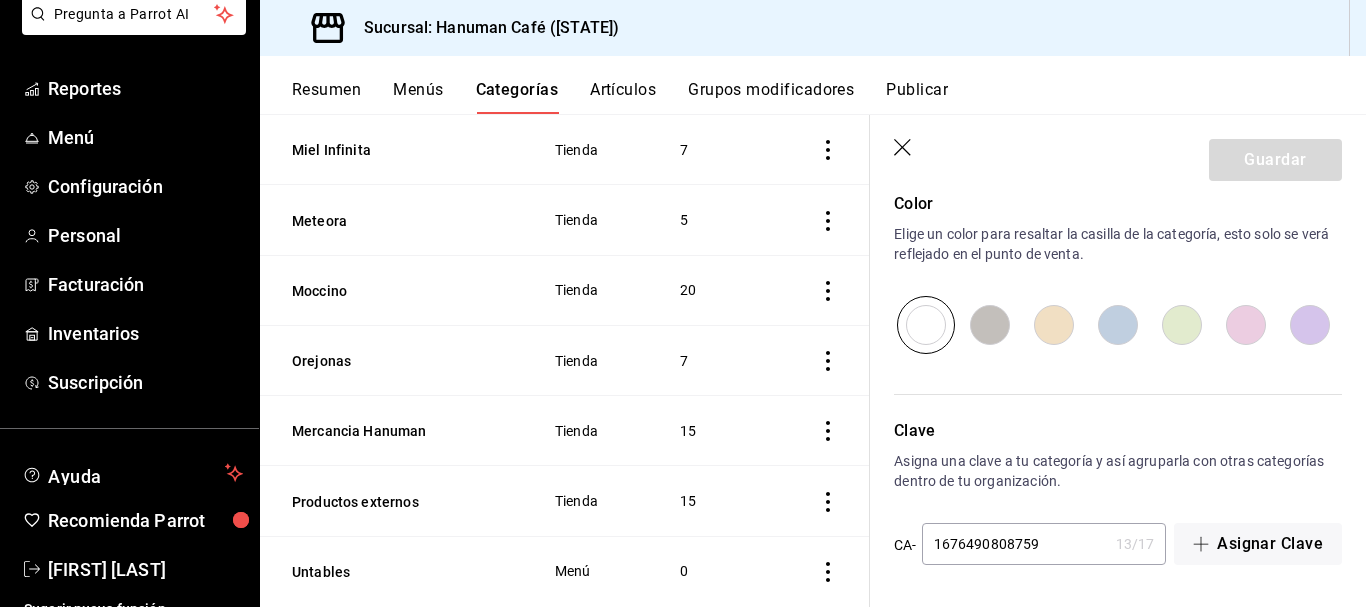 click on "Guardar" at bounding box center (1118, 156) 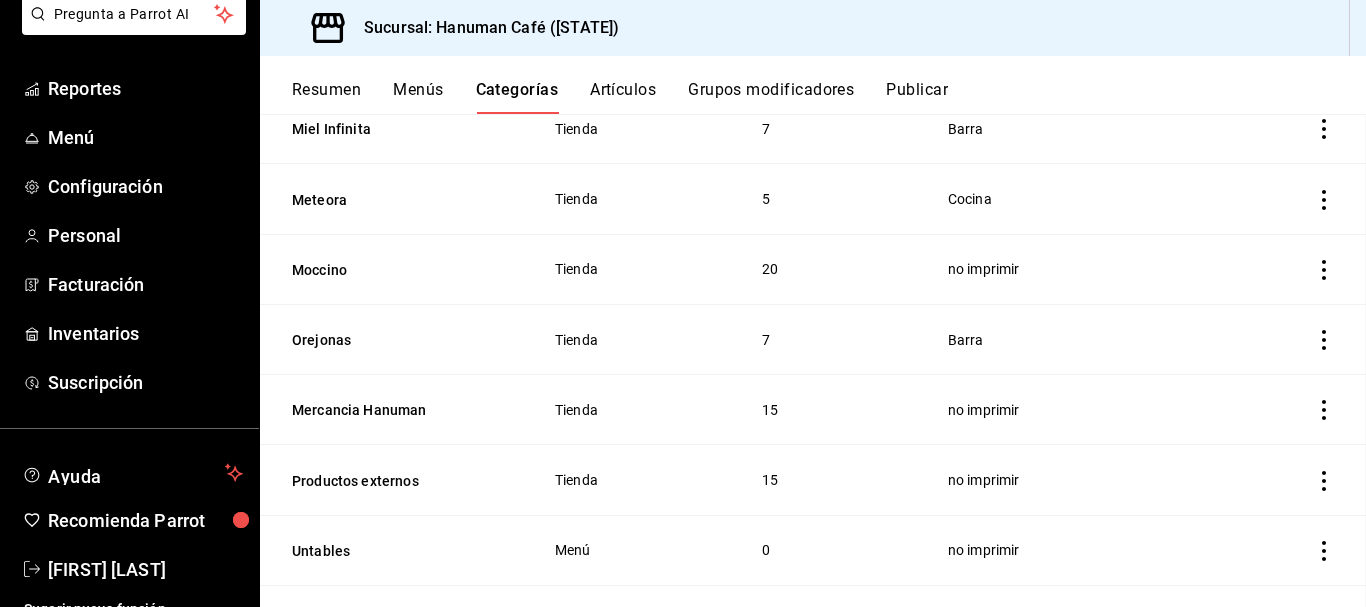 scroll, scrollTop: 0, scrollLeft: 0, axis: both 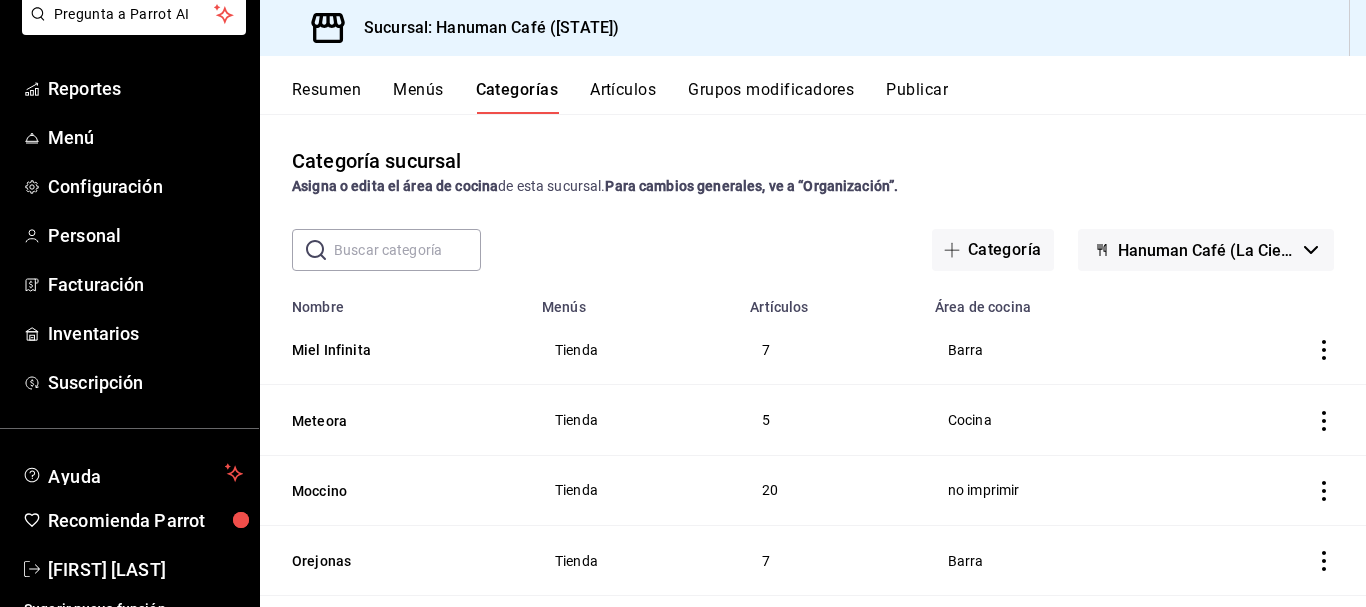 click on "Artículos" at bounding box center [623, 97] 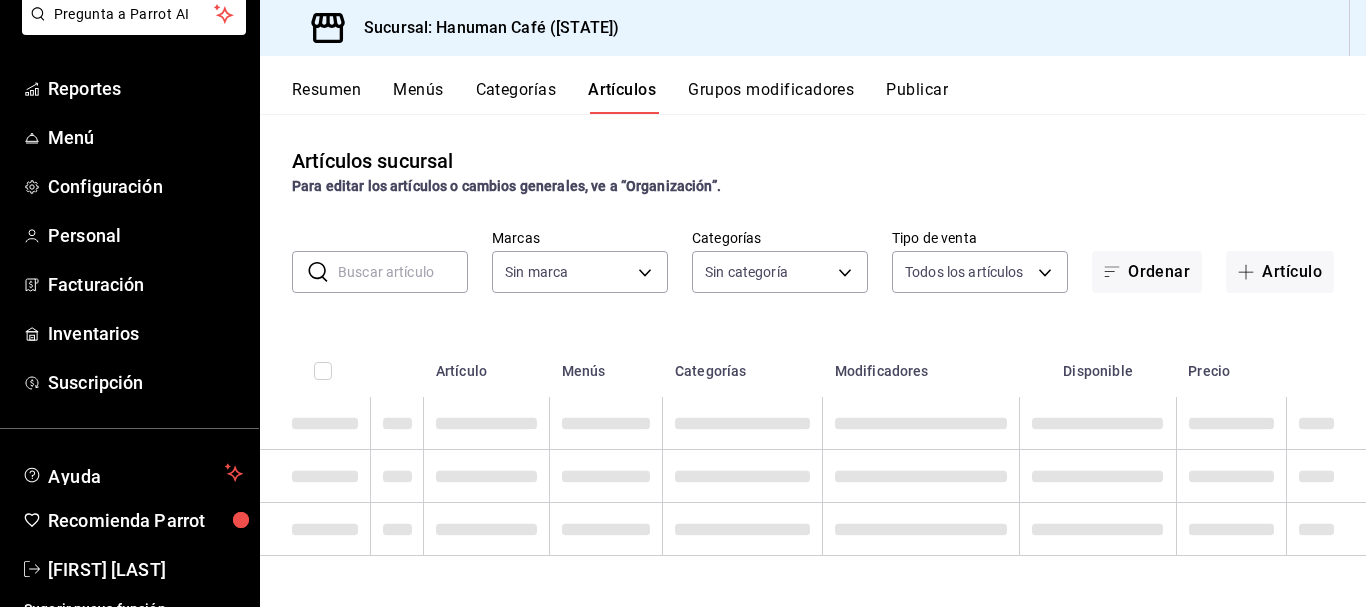type on "8f75a259-51e2-4759-99ab-ee8ed505d99a" 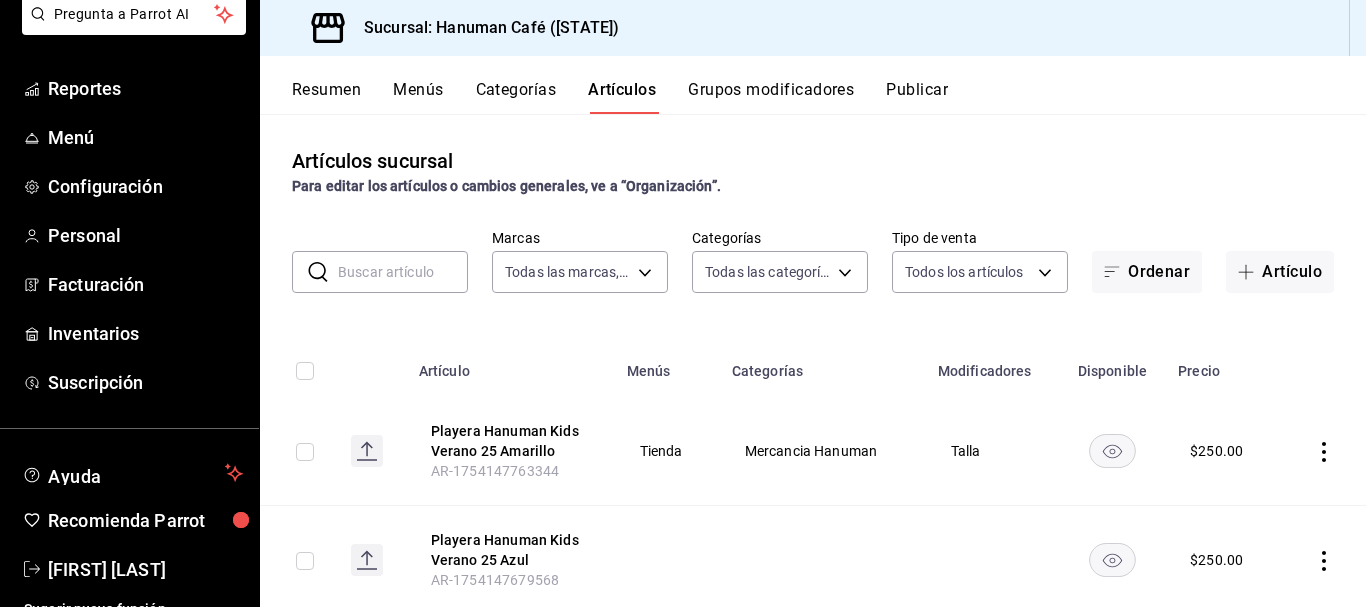 type on "42b93d00-4712-4959-903f-da54de777d11,6e9d3e77-ed69-47fe-88ea-3cd176e8703c,2a78ded0-1d75-4c82-ba2f-a99babc86e4d,f99b4b09-5d8f-4dea-9f93-877d0e8d3792,cec46d30-bb7c-41a4-bb62-41cc028a1813,cf082abd-b34b-4643-abec-927f4d35c170,7e6b806c-bca1-4e64-a889-3de03c763b84,331ff83e-5af7-4a3f-8306-09415783dffa,806eff4c-5acb-4f79-8a8a-62ca1c92a076,d3a6428d-c012-4e3a-a986-754395cac499,decc7816-17d9-4dd4-aa63-9b47d1051781,ce59ea6a-b41f-4abe-abe7-ddf2736f16c8,d1fa6543-2086-4ed1-93bb-b66e5a7c6c99,e209d4da-83dd-47dd-b833-1bf7b36a9aaf,a912df2f-12af-4984-813a-d008233b797f,675b3852-27be-4744-86cb-8332ada95f68,658f925e-8a90-486f-9675-e40eed3735e0" 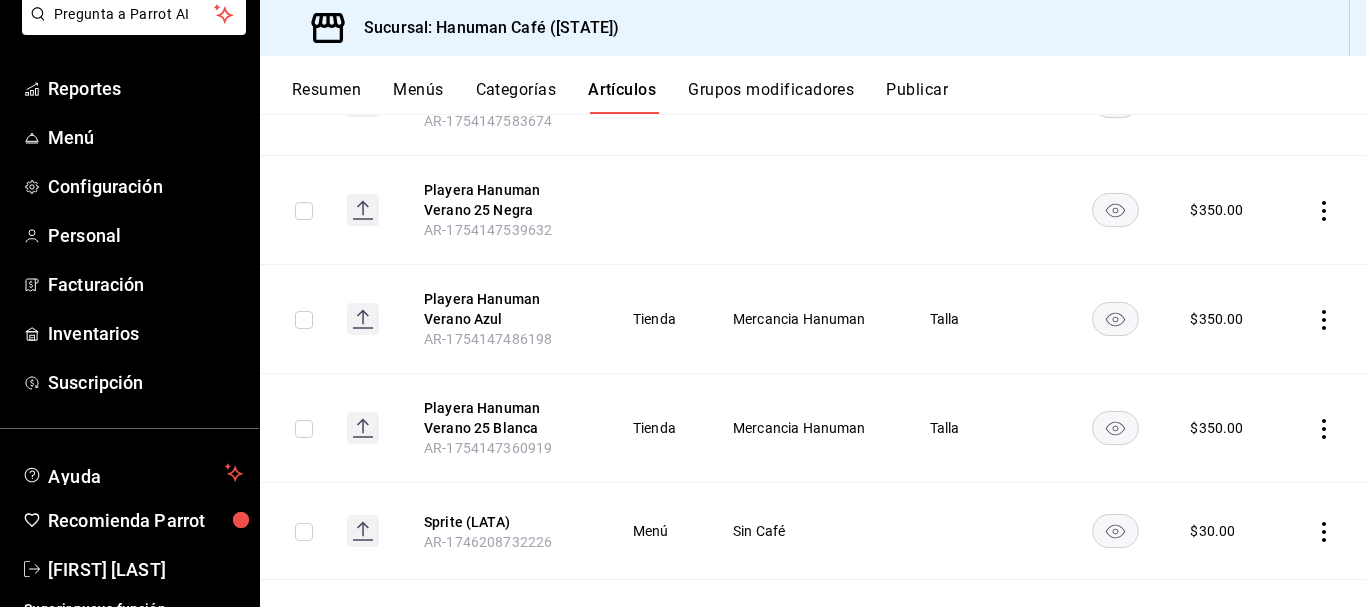 scroll, scrollTop: 0, scrollLeft: 0, axis: both 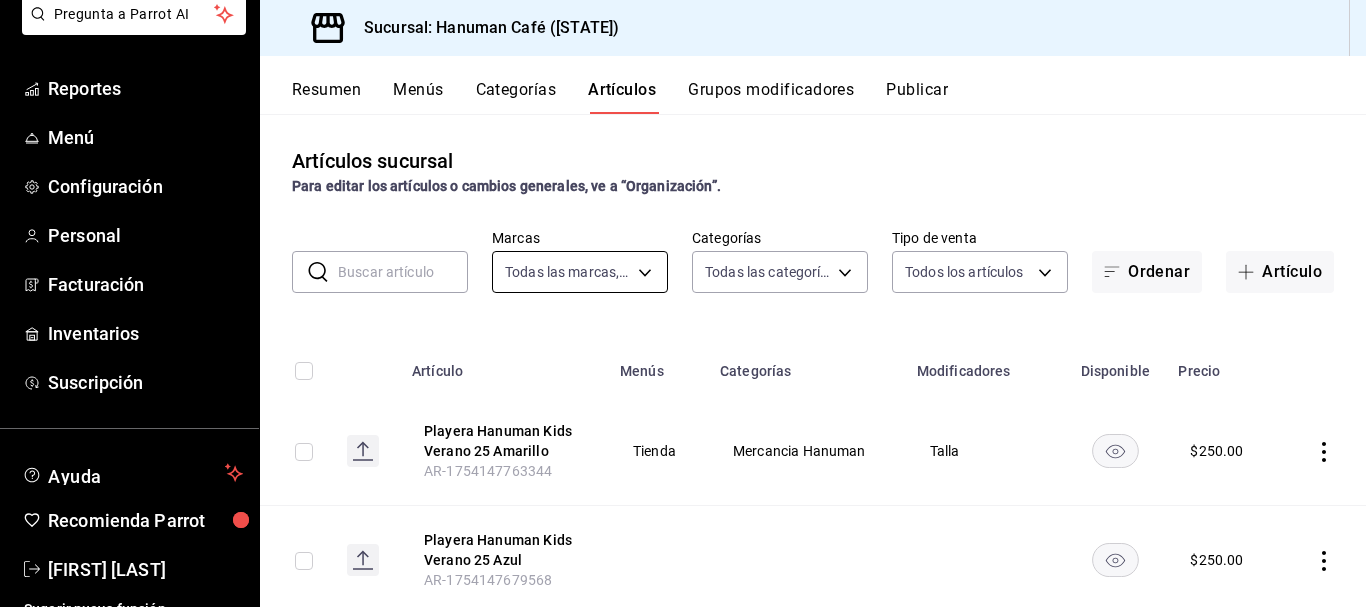 click on "Playera Hanuman Kids Verano 25 Amarillo AR-1754147763344 Tienda Mercancia Hanuman Talla $ 250.00 Playera Hanuman Kids Verano 25 Azul AR-1754147679568 $ 250.00 Playera Hanuman Verano 25 Beige AR-1754147583674 Tienda Mercancia Hanuman Talla $ 350.00 Playera Hanuman Verano 25 Negra AR-1754147539632 $ 350.00 Playera Hanuman Verano  Azul AR-1754147486198 Tienda Mercancia Hanuman Talla $ 350.00 $" at bounding box center [683, 303] 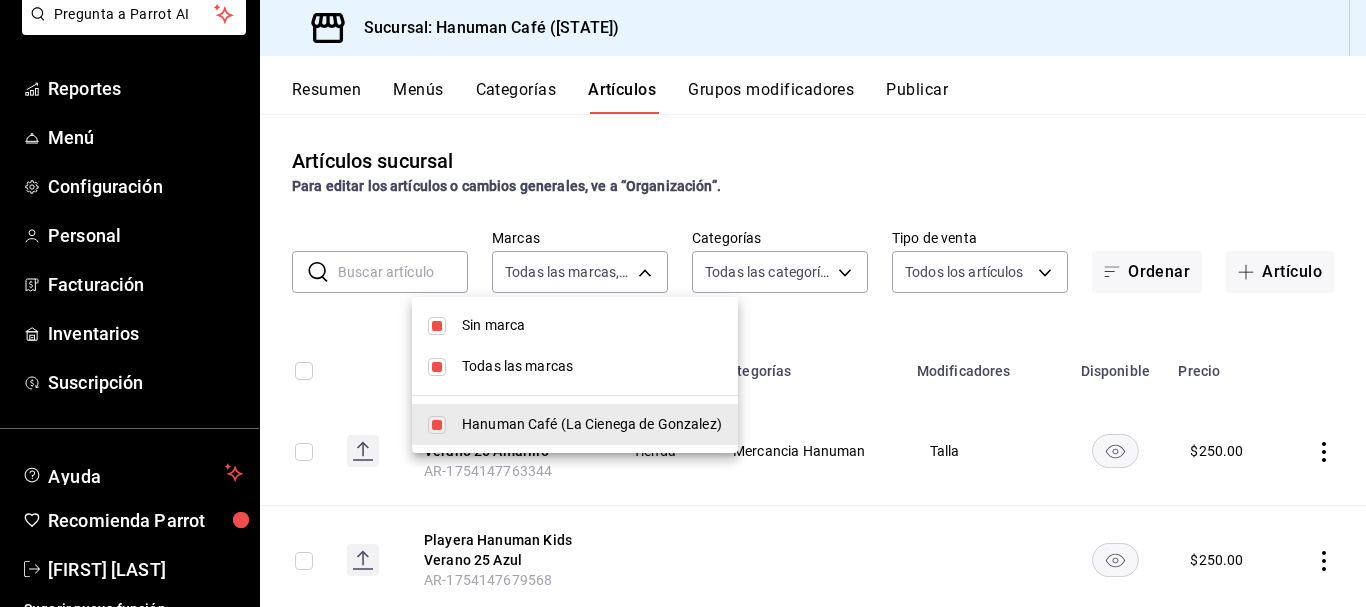 click at bounding box center [683, 303] 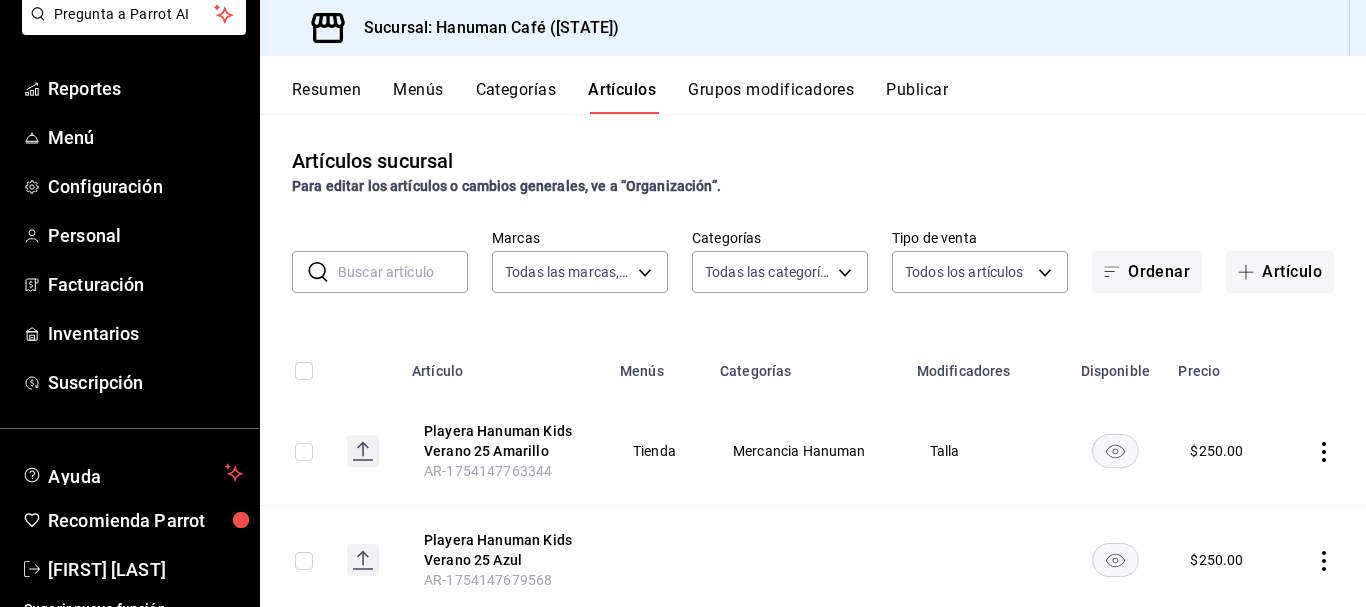 click on "Playera Hanuman Kids Verano 25 Amarillo AR-1754147763344 Tienda Mercancia Hanuman Talla $ 250.00 Playera Hanuman Kids Verano 25 Azul AR-1754147679568 $ 250.00 Playera Hanuman Verano 25 Beige AR-1754147583674 Tienda Mercancia Hanuman Talla $ 350.00 Playera Hanuman Verano 25 Negra AR-1754147539632 $ 350.00 Playera Hanuman Verano  Azul AR-1754147486198 Tienda Mercancia Hanuman Talla $ 350.00 $" at bounding box center [683, 303] 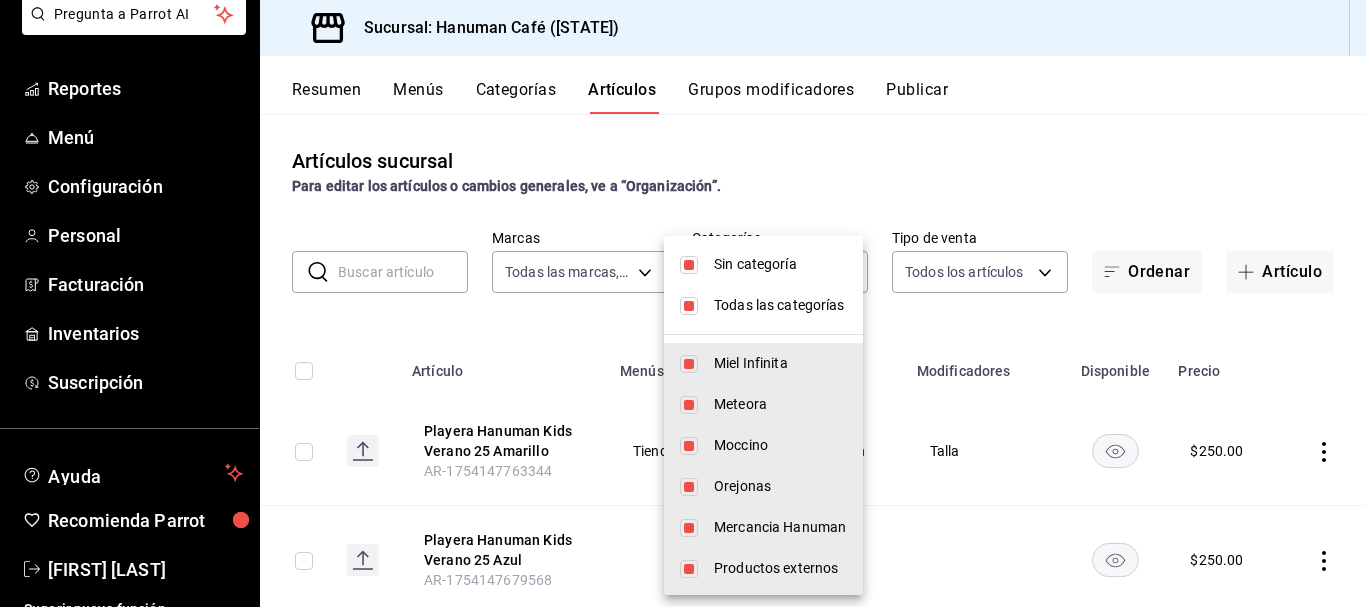 click at bounding box center [689, 306] 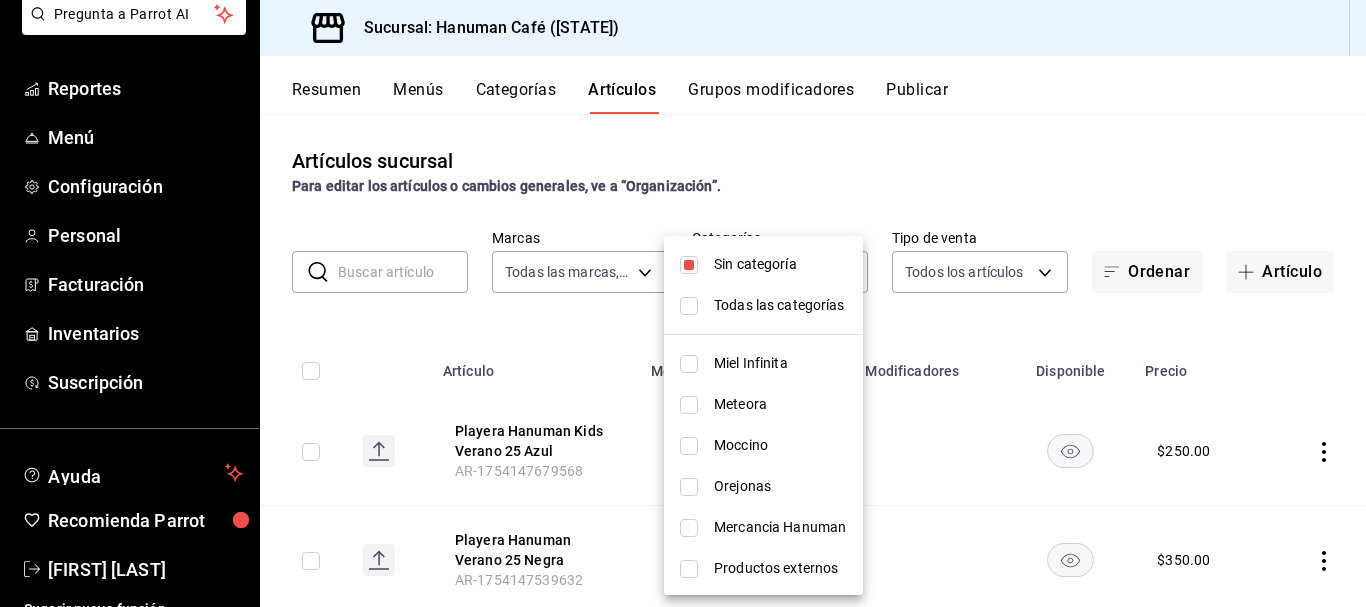 click at bounding box center (689, 528) 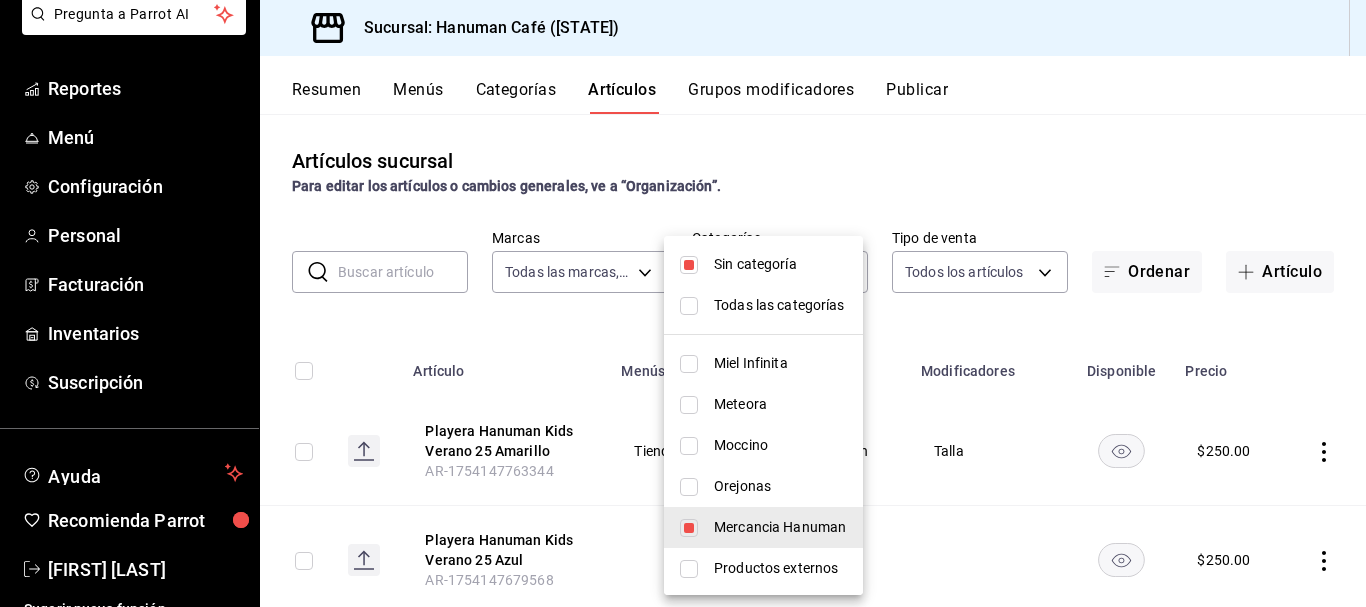 click at bounding box center [683, 303] 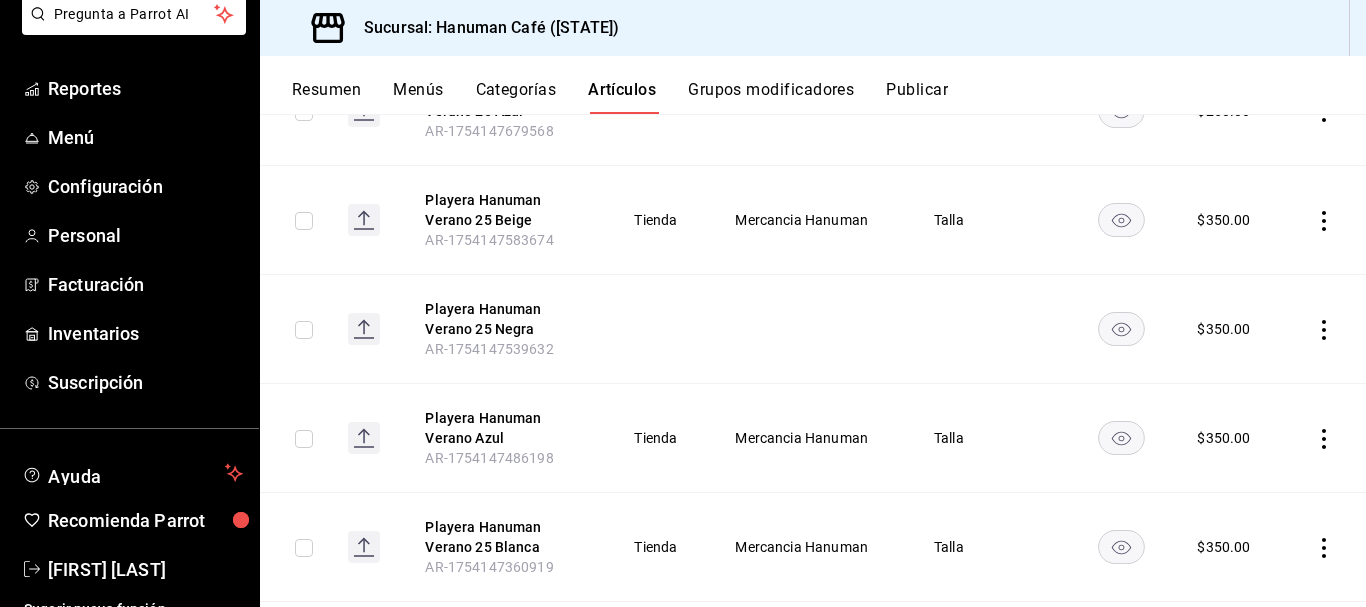 scroll, scrollTop: 0, scrollLeft: 0, axis: both 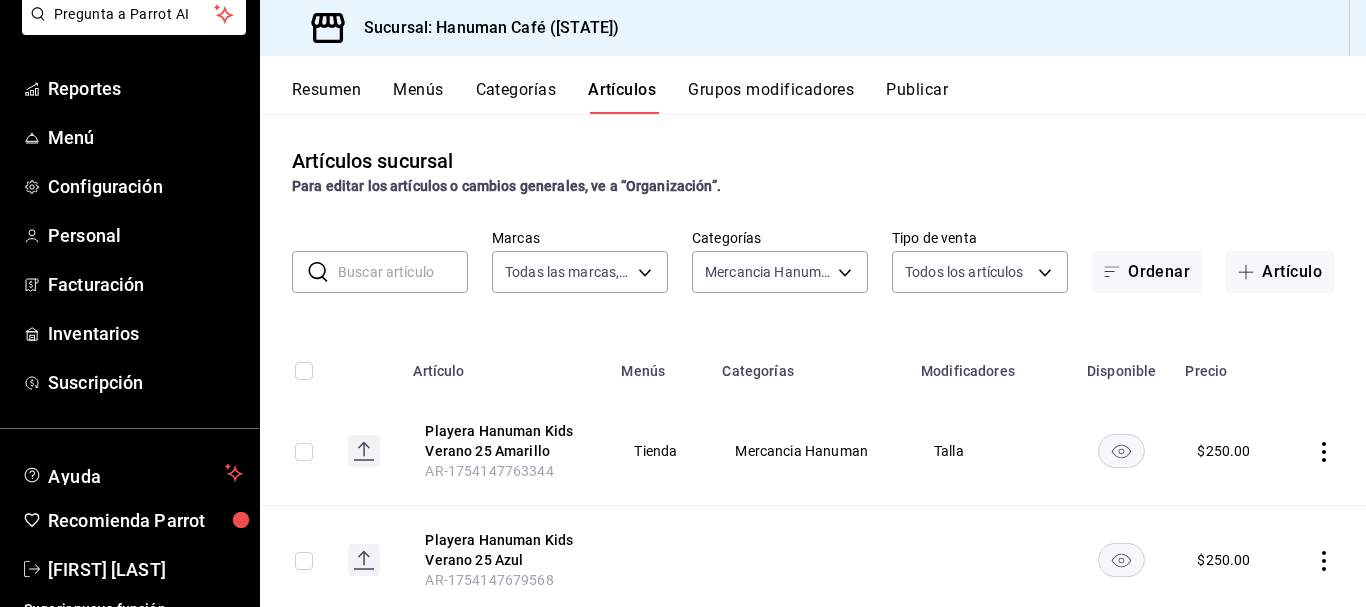 click on "Categorías" at bounding box center [516, 97] 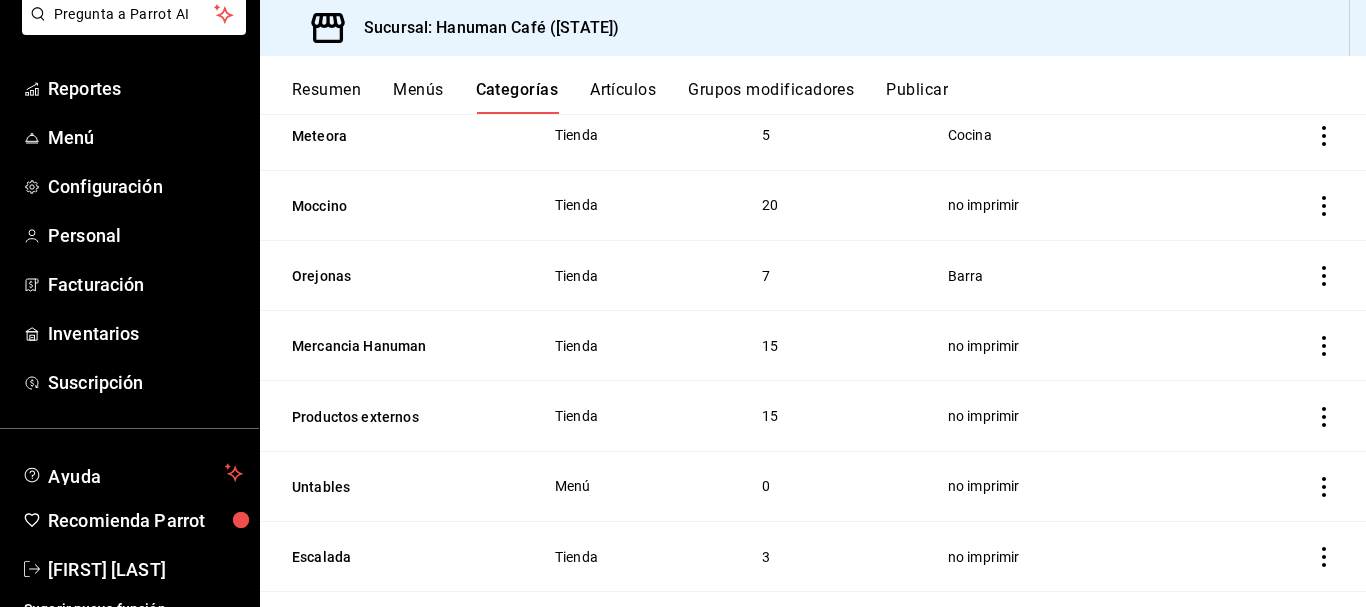 scroll, scrollTop: 287, scrollLeft: 0, axis: vertical 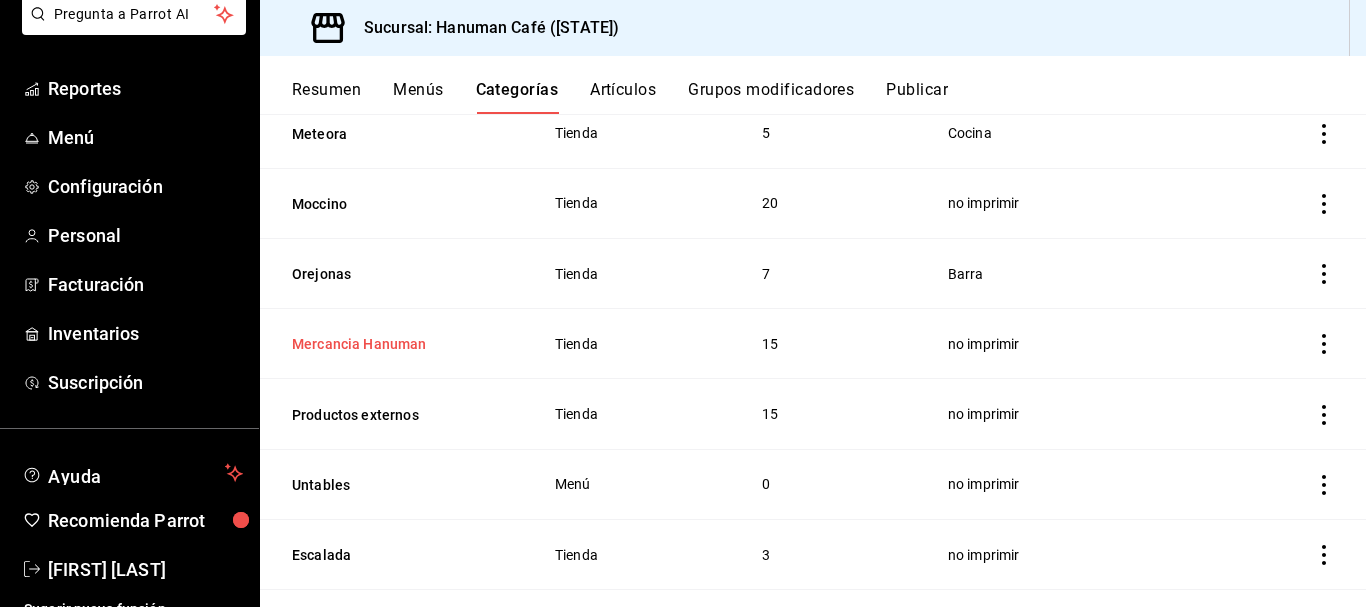 click on "Mercancia Hanuman" at bounding box center [392, 344] 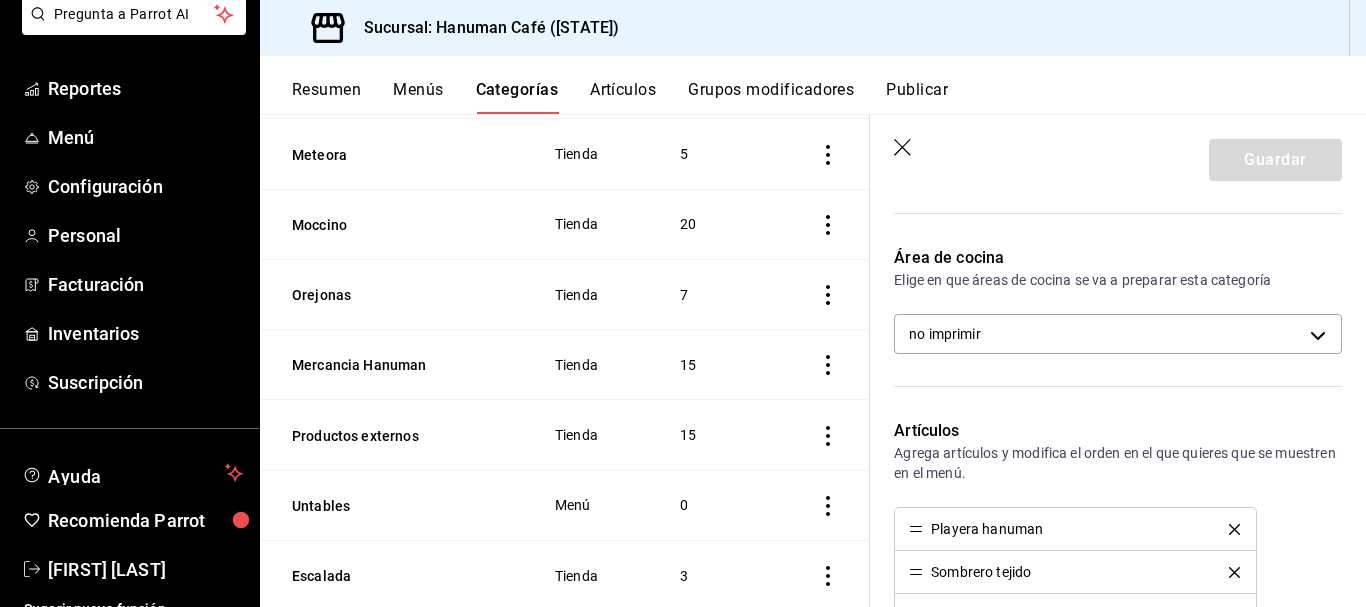 scroll, scrollTop: 283, scrollLeft: 0, axis: vertical 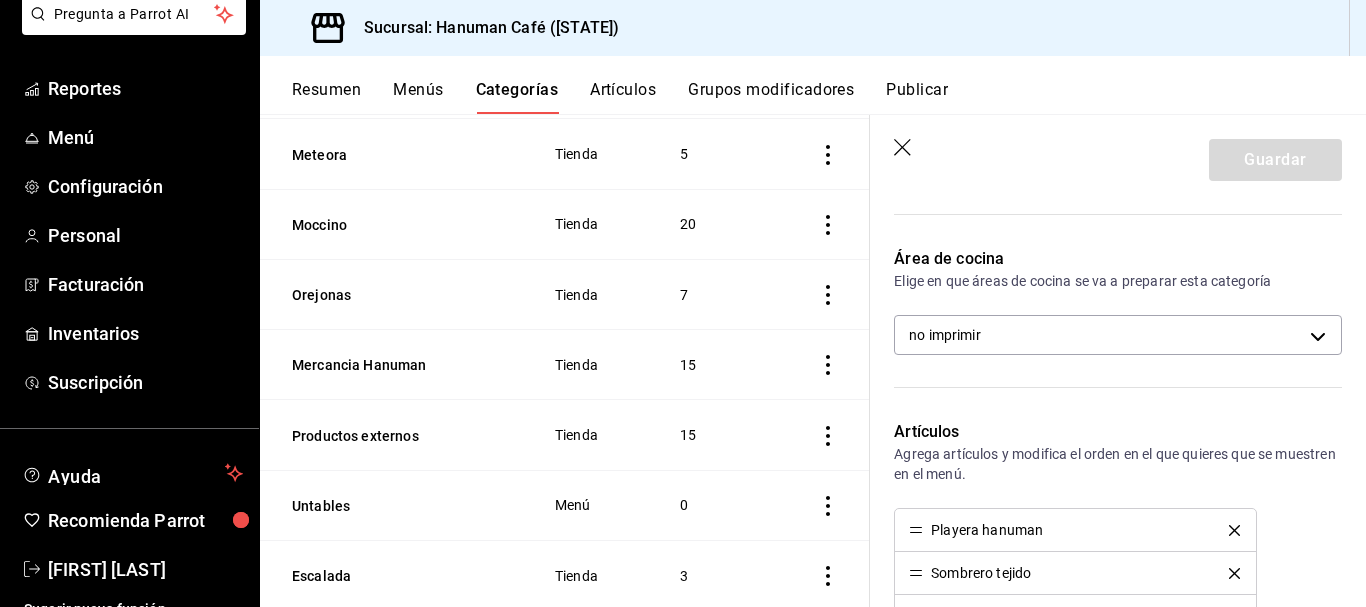 click on "Playera hanuman" at bounding box center [987, 530] 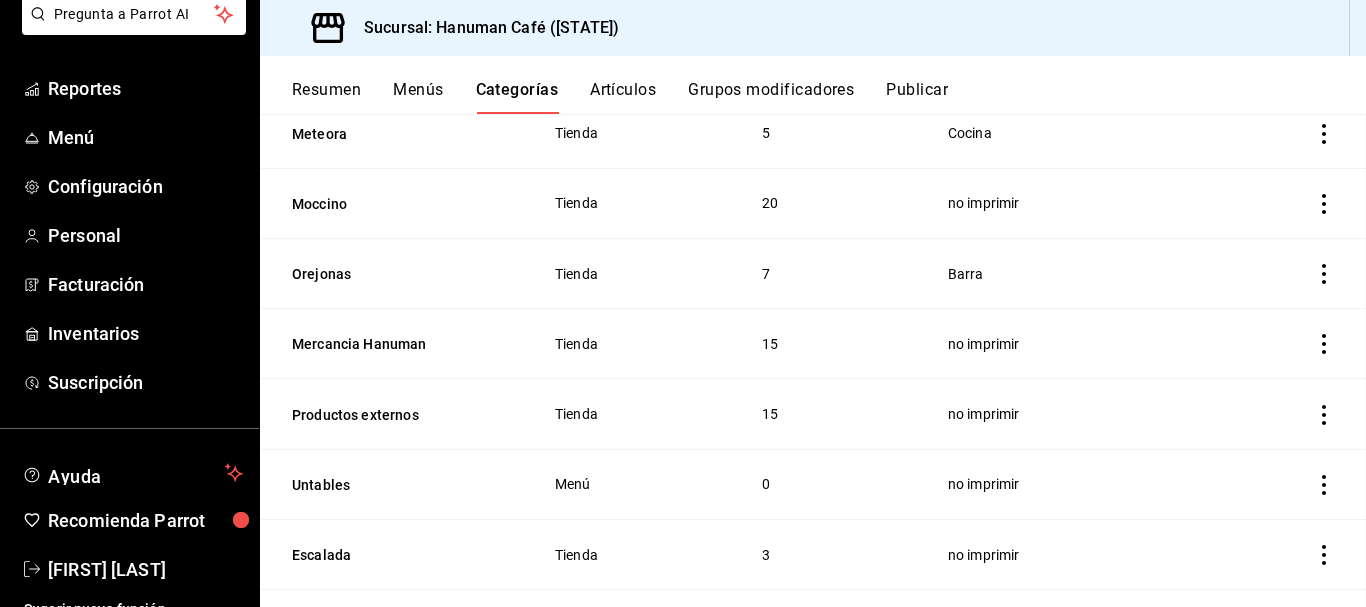 scroll, scrollTop: 304, scrollLeft: 0, axis: vertical 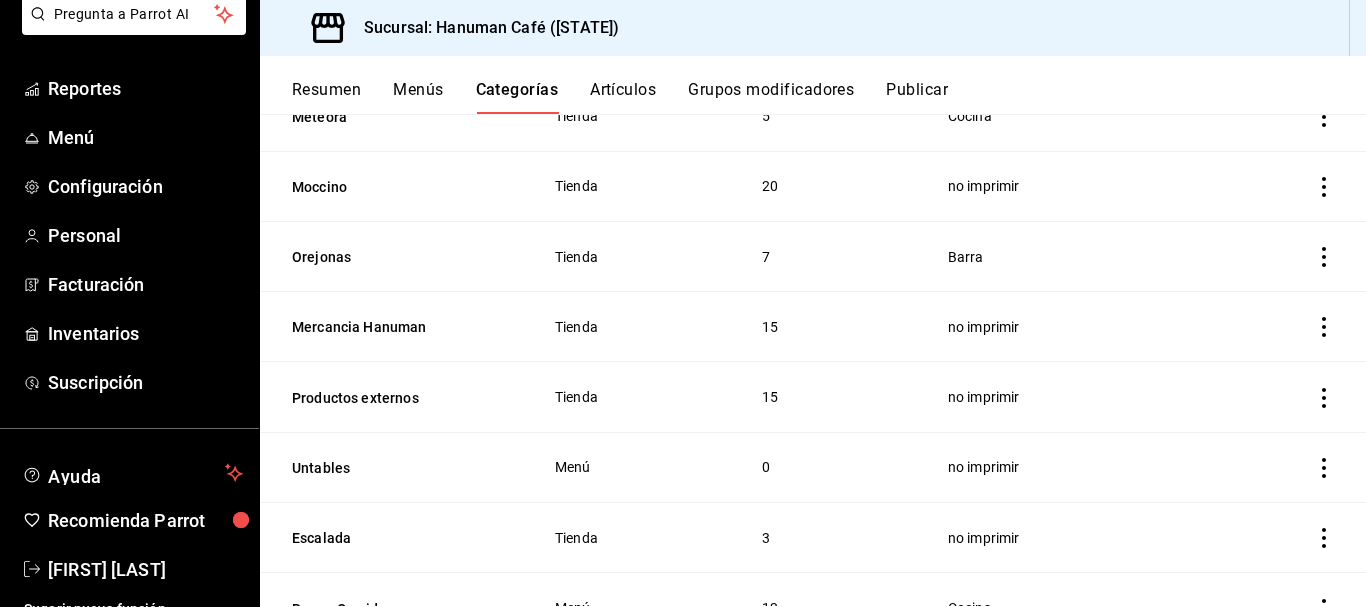 click on "Artículos" at bounding box center (623, 97) 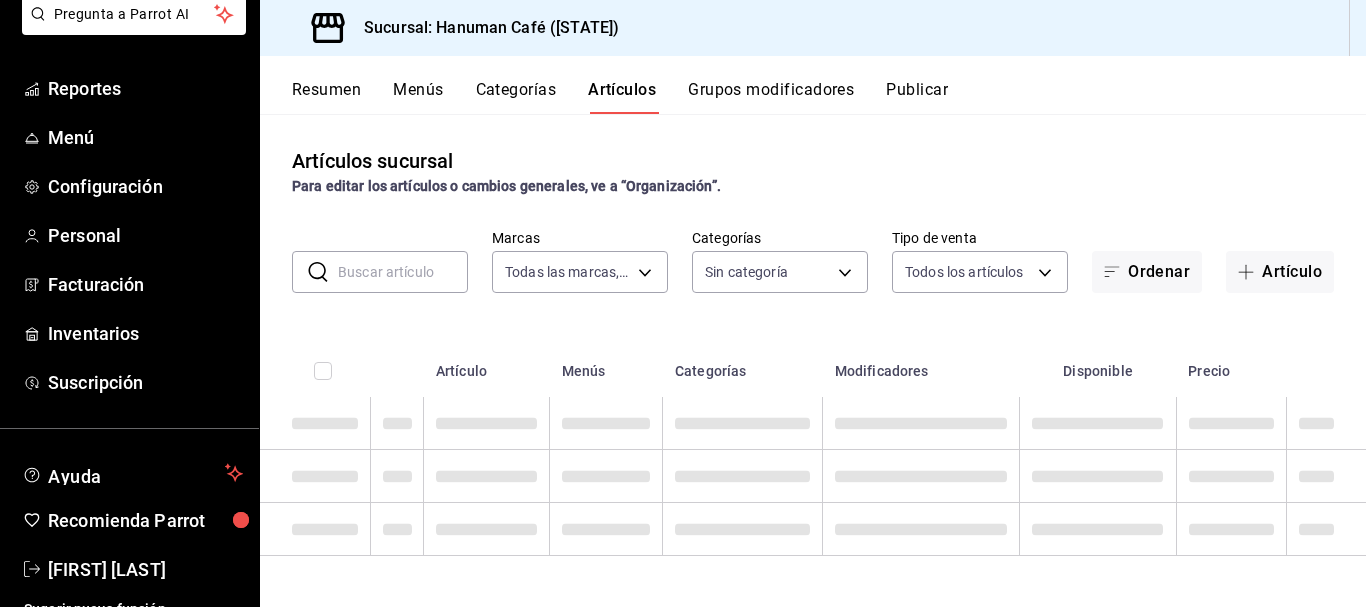 type on "8f75a259-51e2-4759-99ab-ee8ed505d99a" 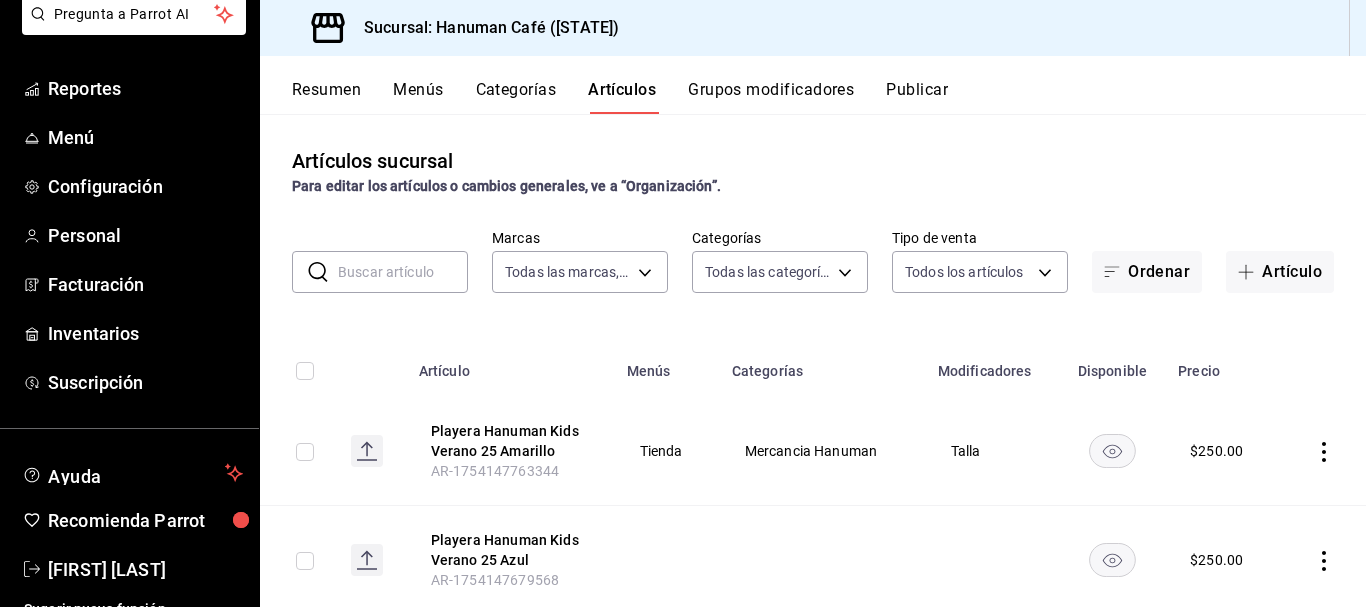 type on "42b93d00-4712-4959-903f-da54de777d11,6e9d3e77-ed69-47fe-88ea-3cd176e8703c,2a78ded0-1d75-4c82-ba2f-a99babc86e4d,f99b4b09-5d8f-4dea-9f93-877d0e8d3792,cec46d30-bb7c-41a4-bb62-41cc028a1813,cf082abd-b34b-4643-abec-927f4d35c170,7e6b806c-bca1-4e64-a889-3de03c763b84,331ff83e-5af7-4a3f-8306-09415783dffa,806eff4c-5acb-4f79-8a8a-62ca1c92a076,d3a6428d-c012-4e3a-a986-754395cac499,decc7816-17d9-4dd4-aa63-9b47d1051781,ce59ea6a-b41f-4abe-abe7-ddf2736f16c8,d1fa6543-2086-4ed1-93bb-b66e5a7c6c99,e209d4da-83dd-47dd-b833-1bf7b36a9aaf,a912df2f-12af-4984-813a-d008233b797f,675b3852-27be-4744-86cb-8332ada95f68,658f925e-8a90-486f-9675-e40eed3735e0" 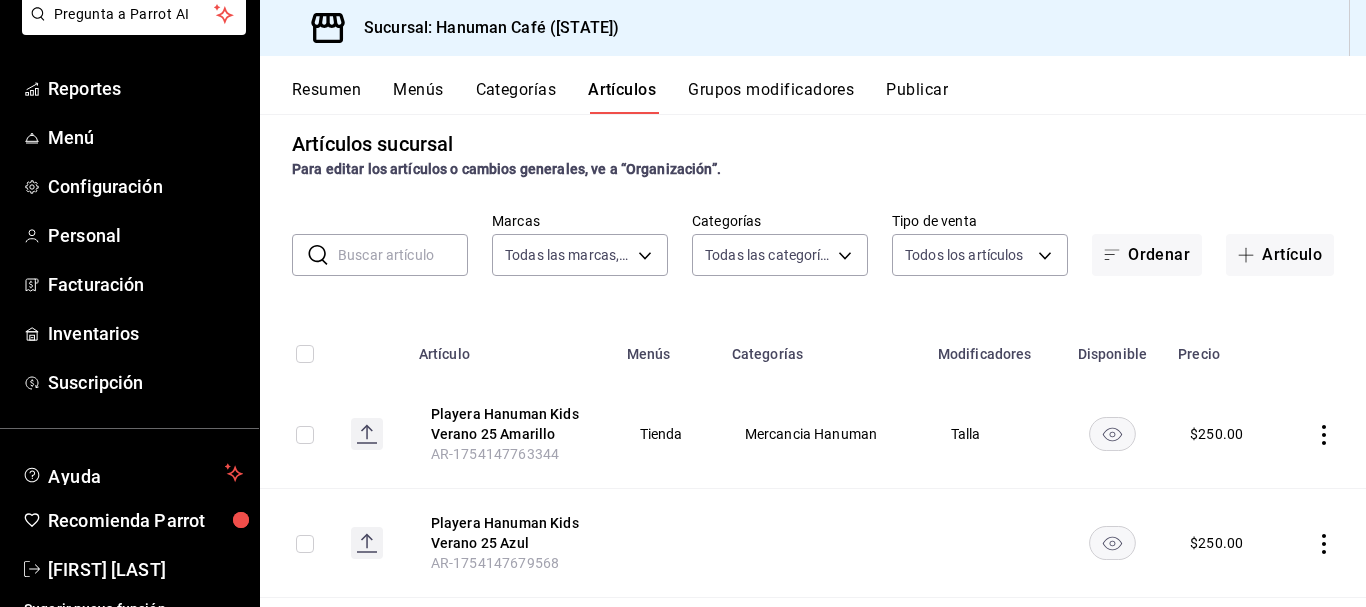 scroll, scrollTop: 16, scrollLeft: 0, axis: vertical 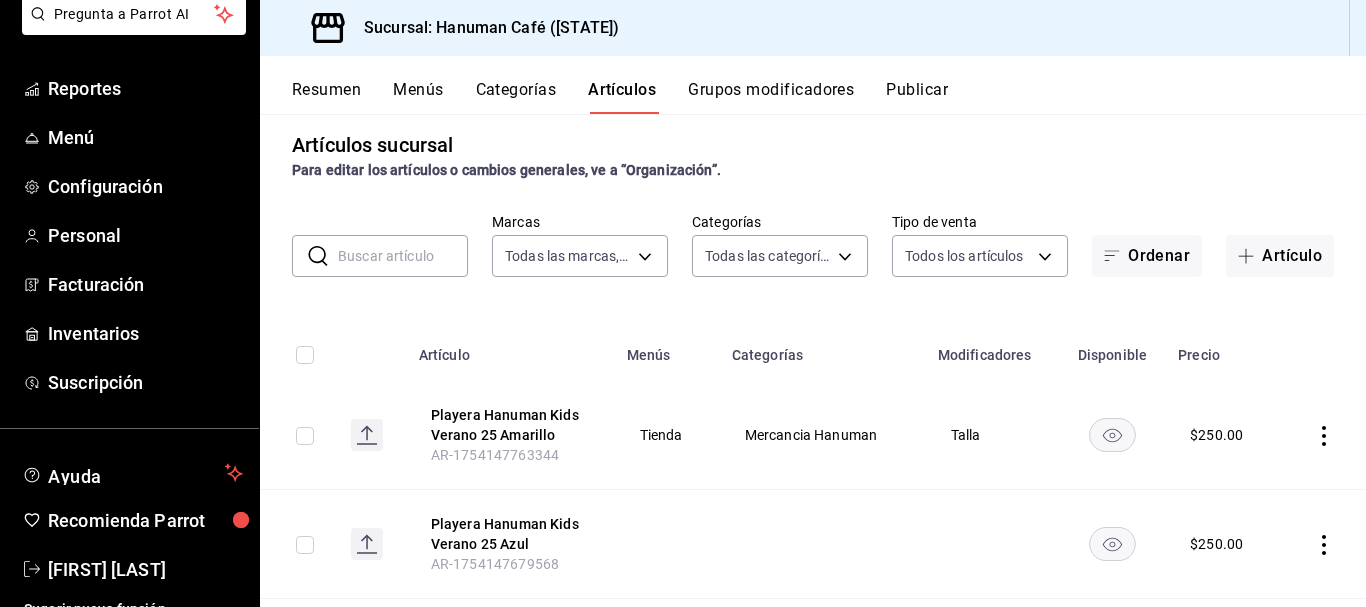 click at bounding box center [403, 256] 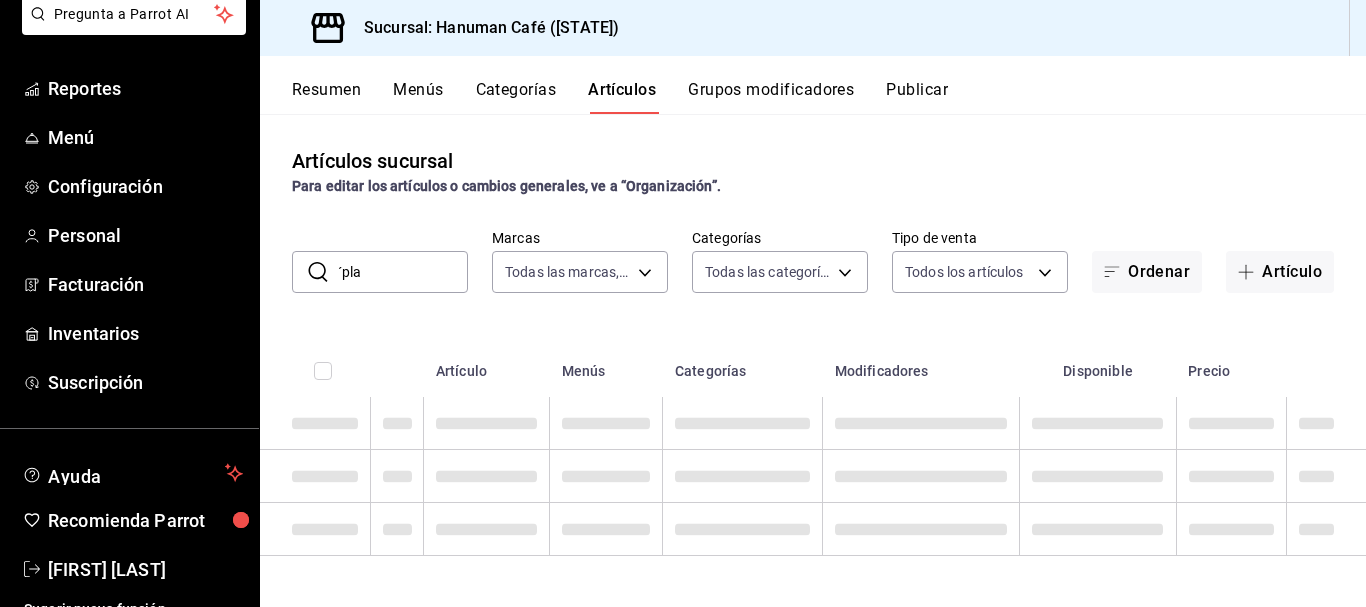scroll, scrollTop: 0, scrollLeft: 0, axis: both 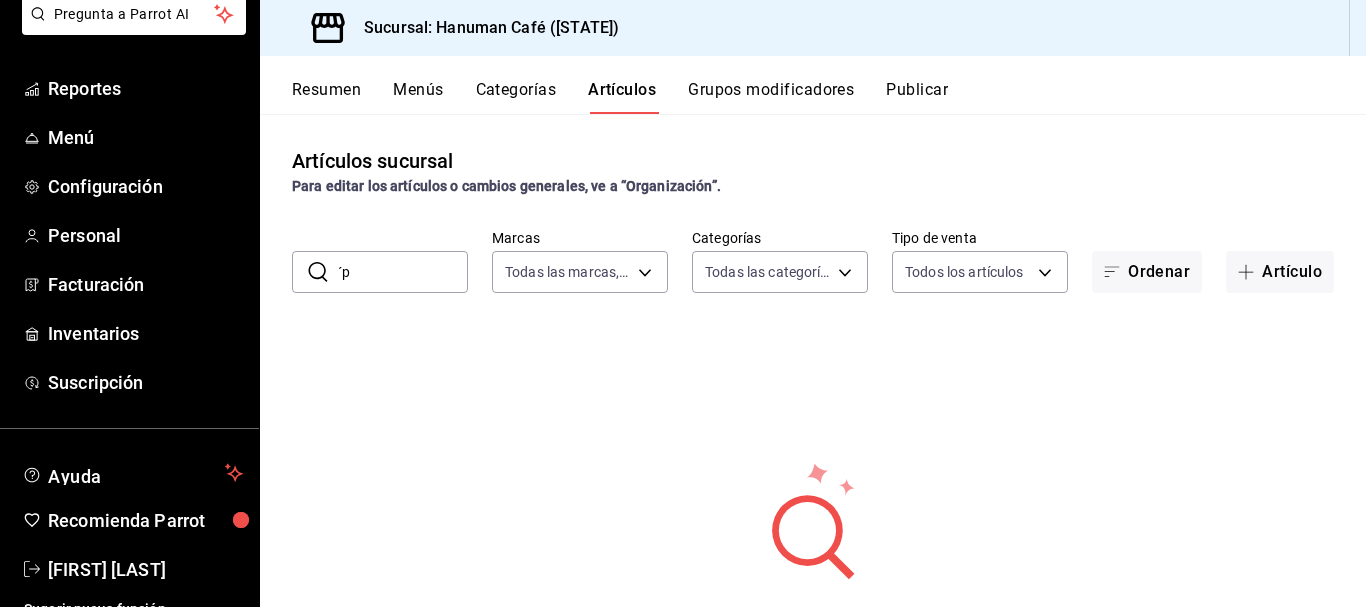 type on "´" 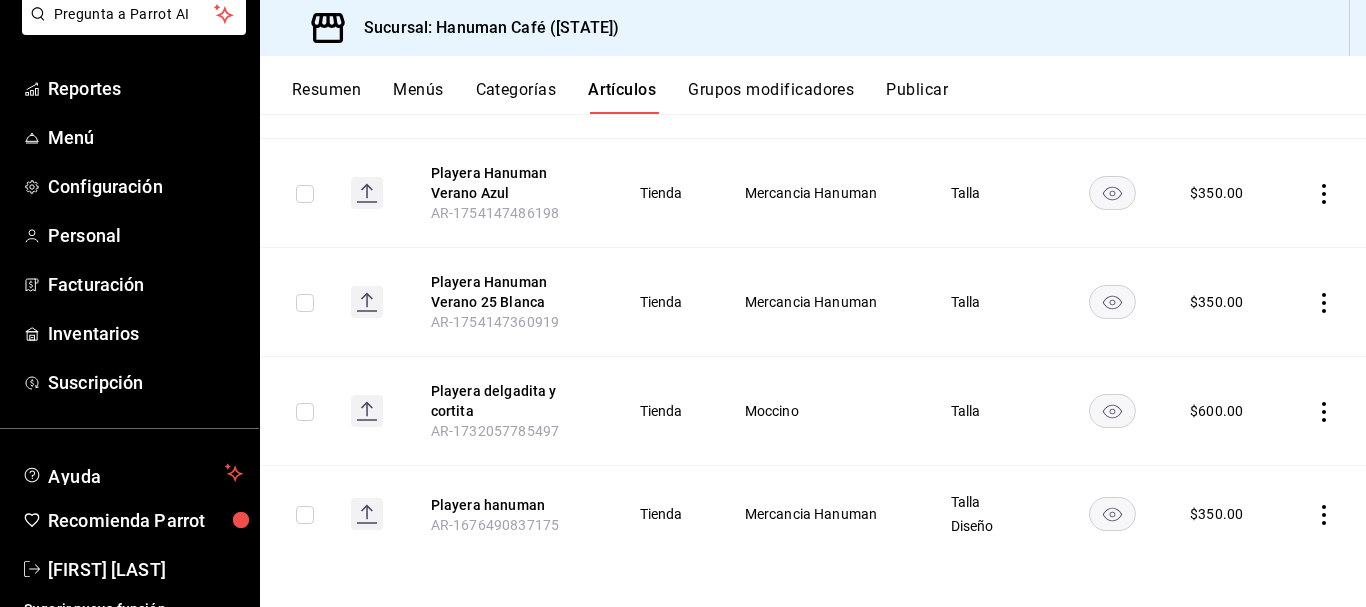 scroll, scrollTop: 698, scrollLeft: 0, axis: vertical 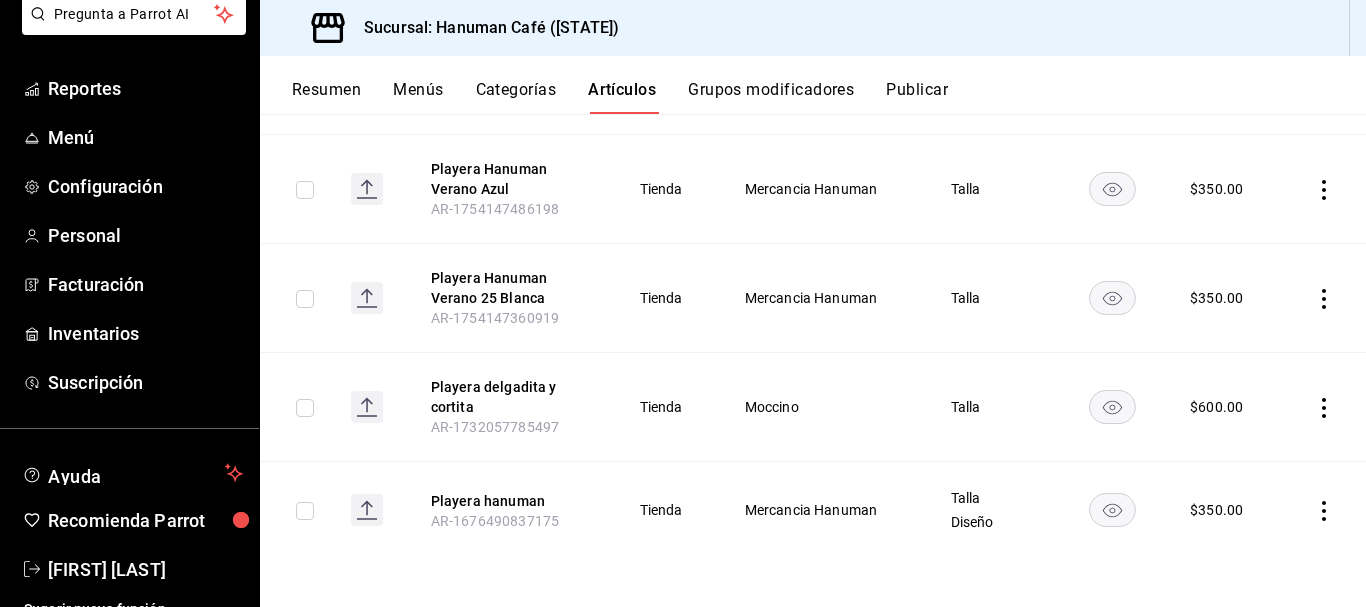 type on "playera" 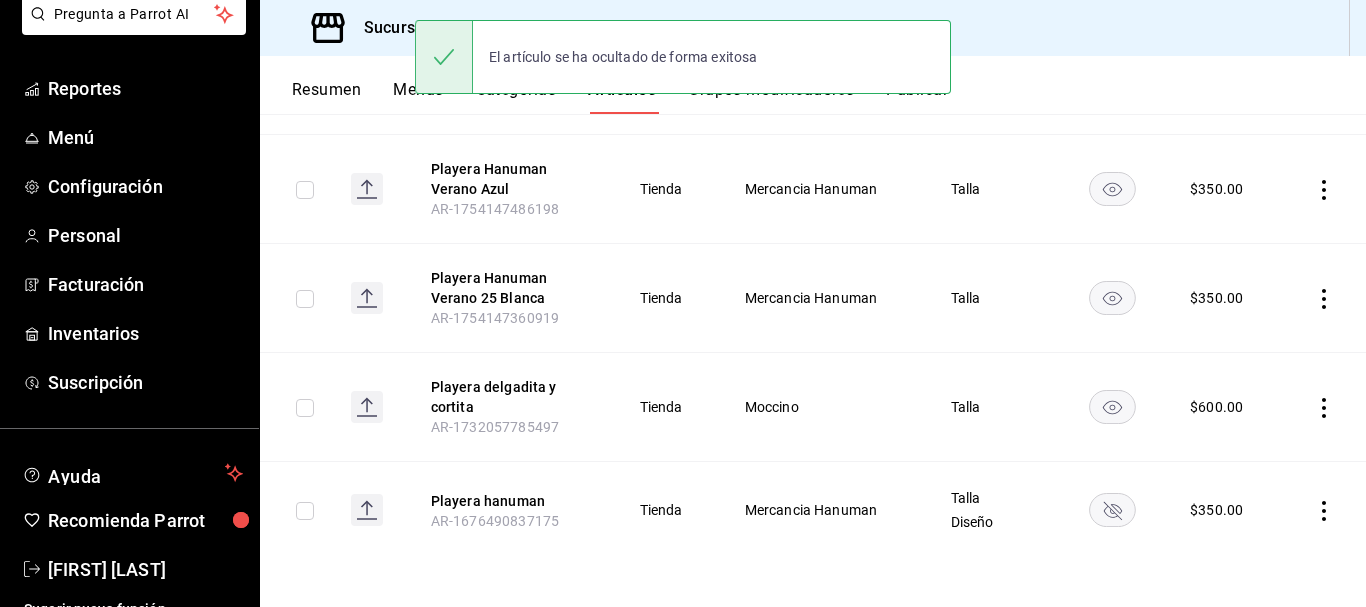 click 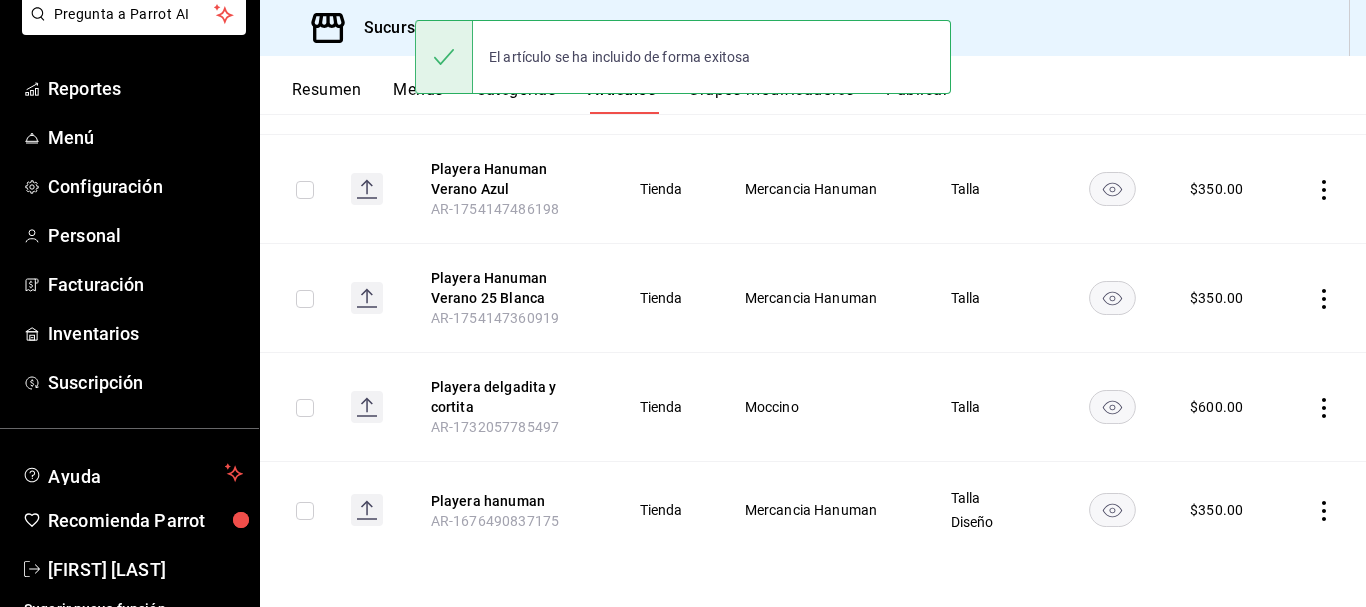 click at bounding box center [1323, 510] 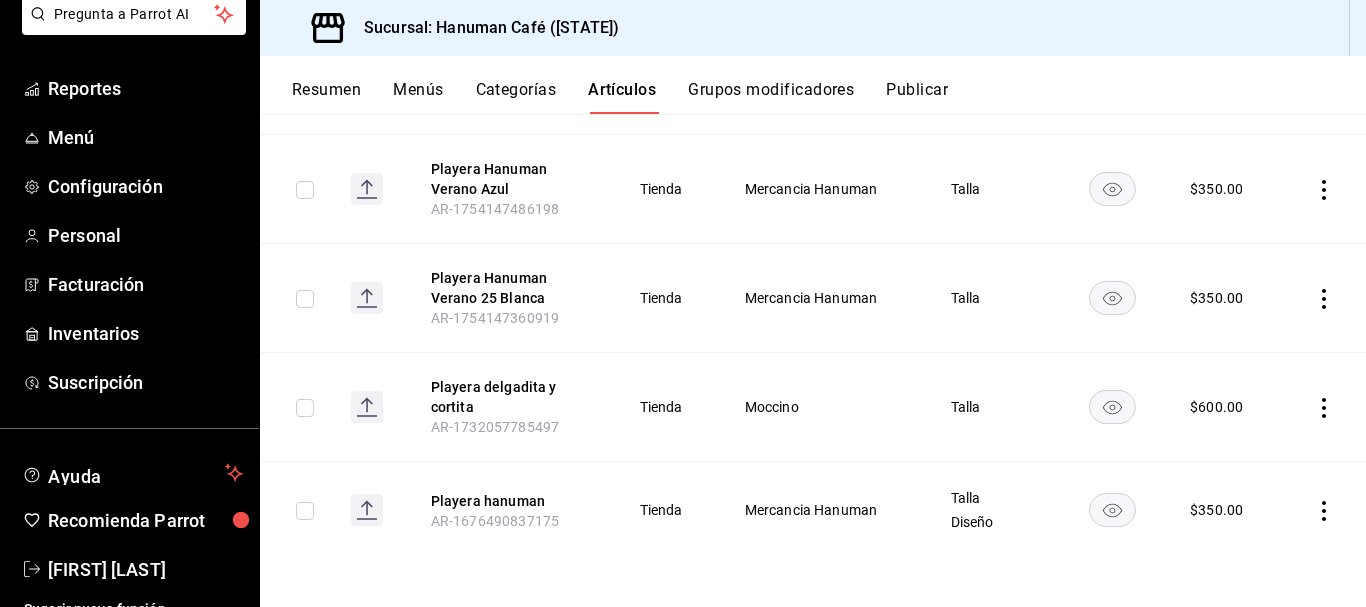 click at bounding box center [1323, 510] 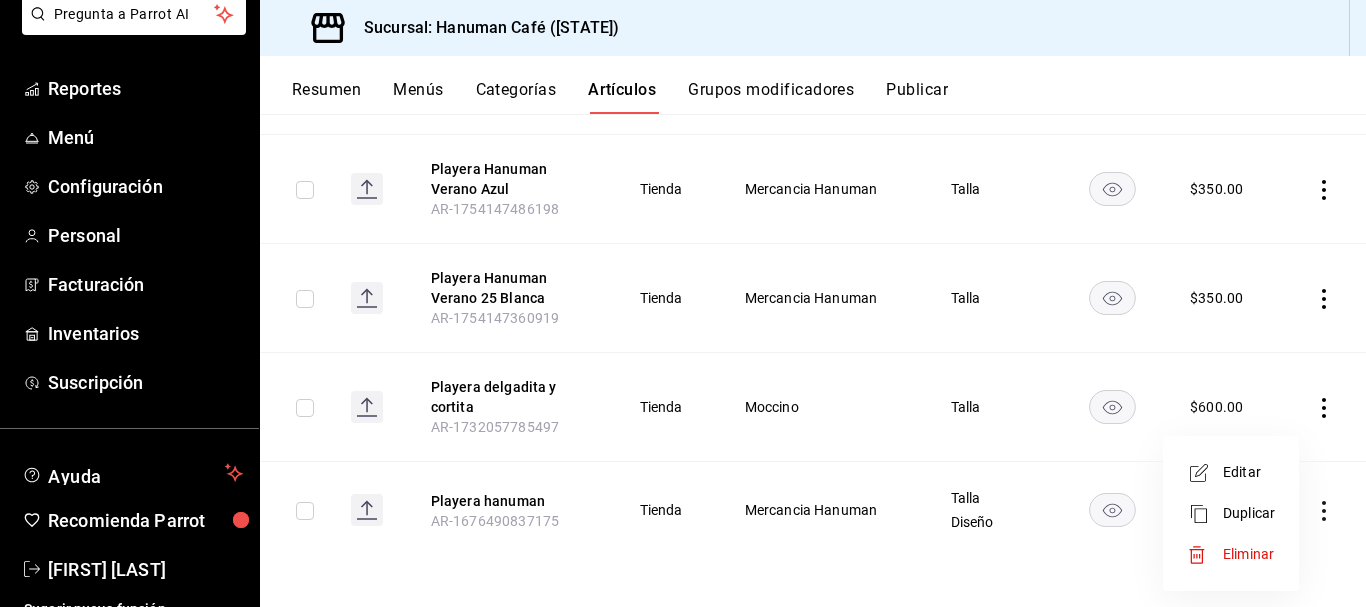 click at bounding box center (1205, 473) 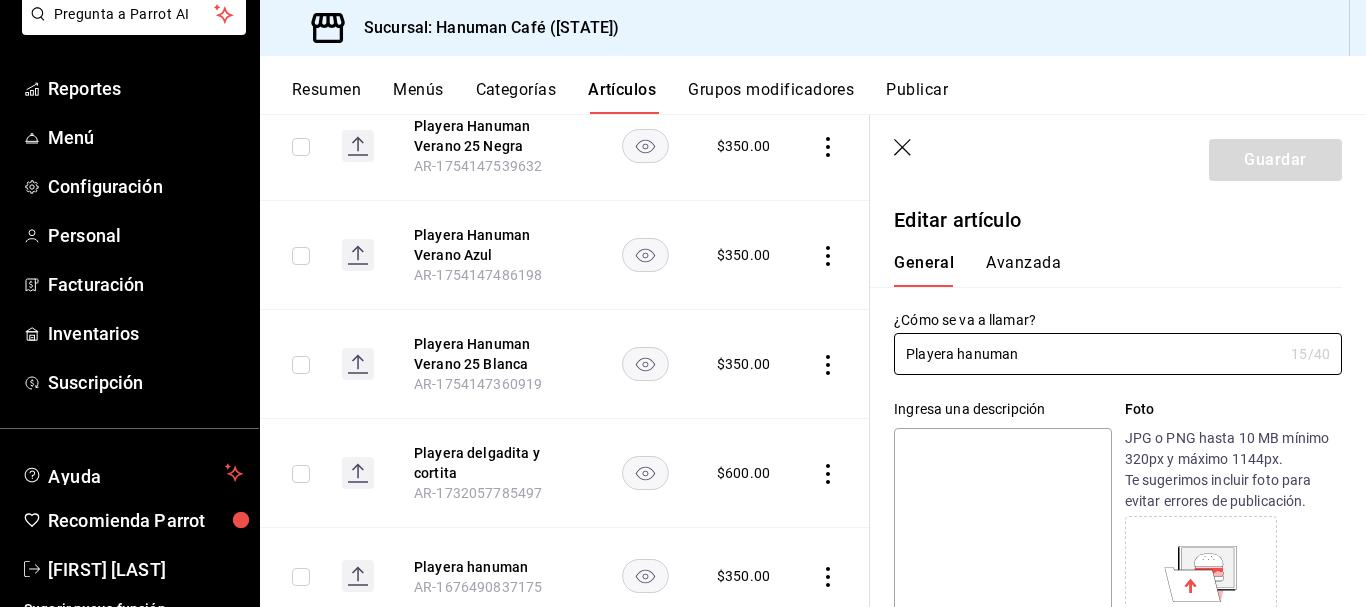 type on "$350.00" 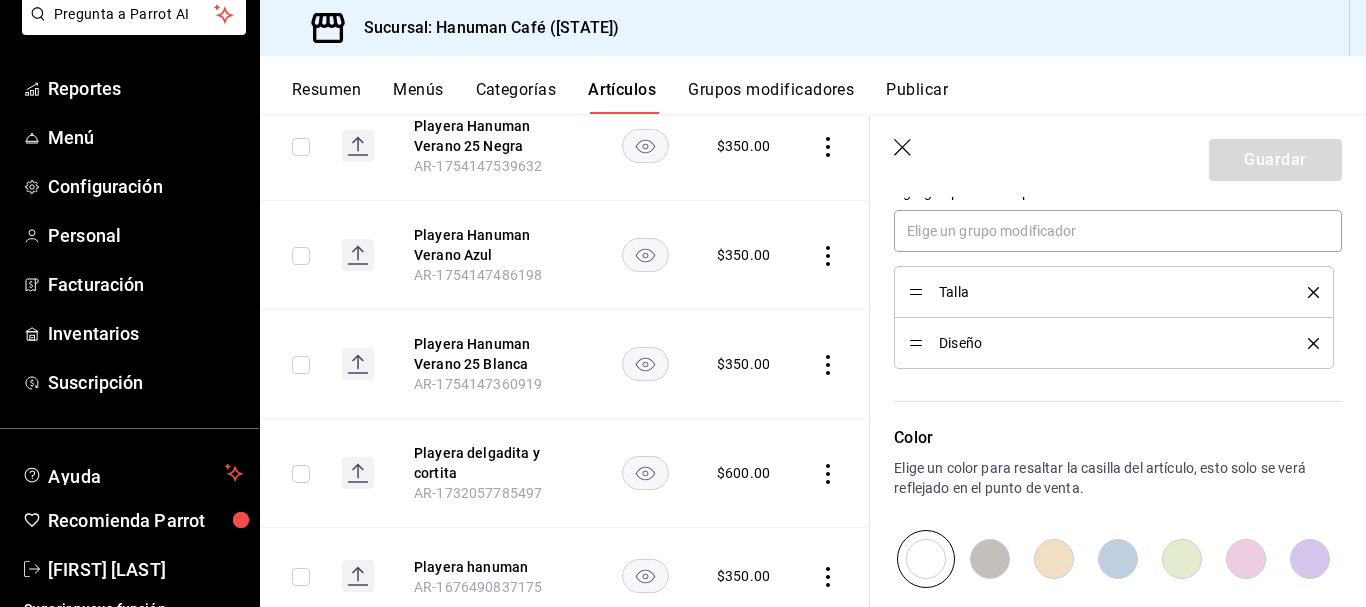 scroll, scrollTop: 987, scrollLeft: 0, axis: vertical 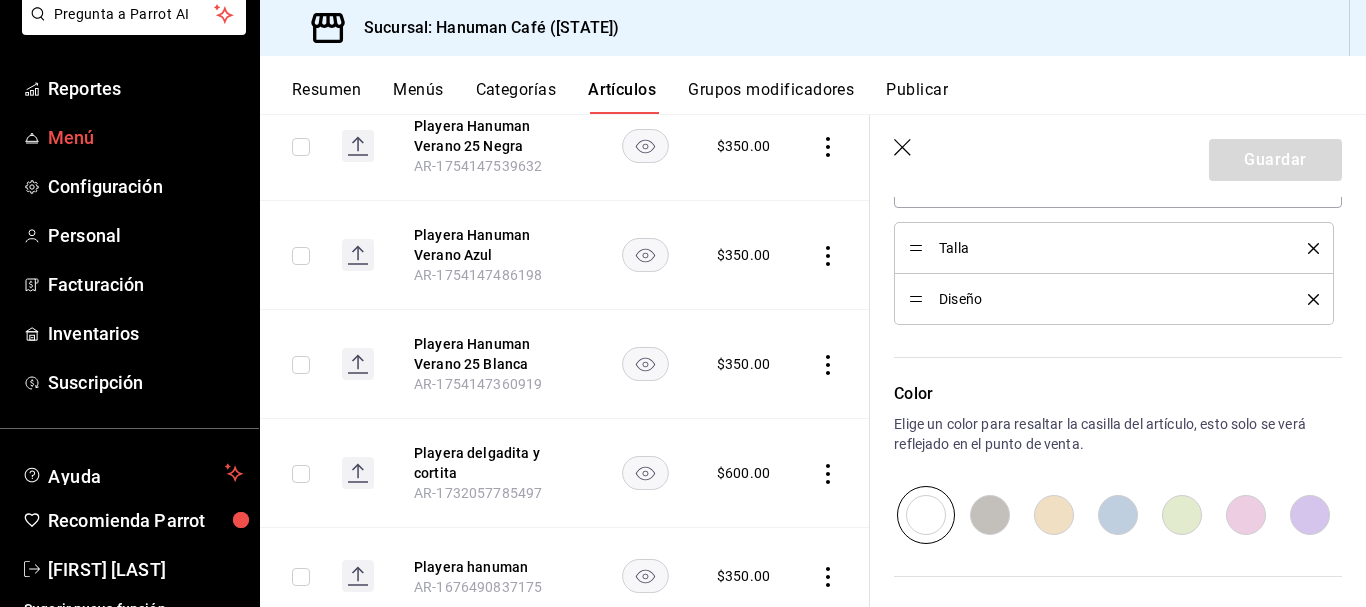 click 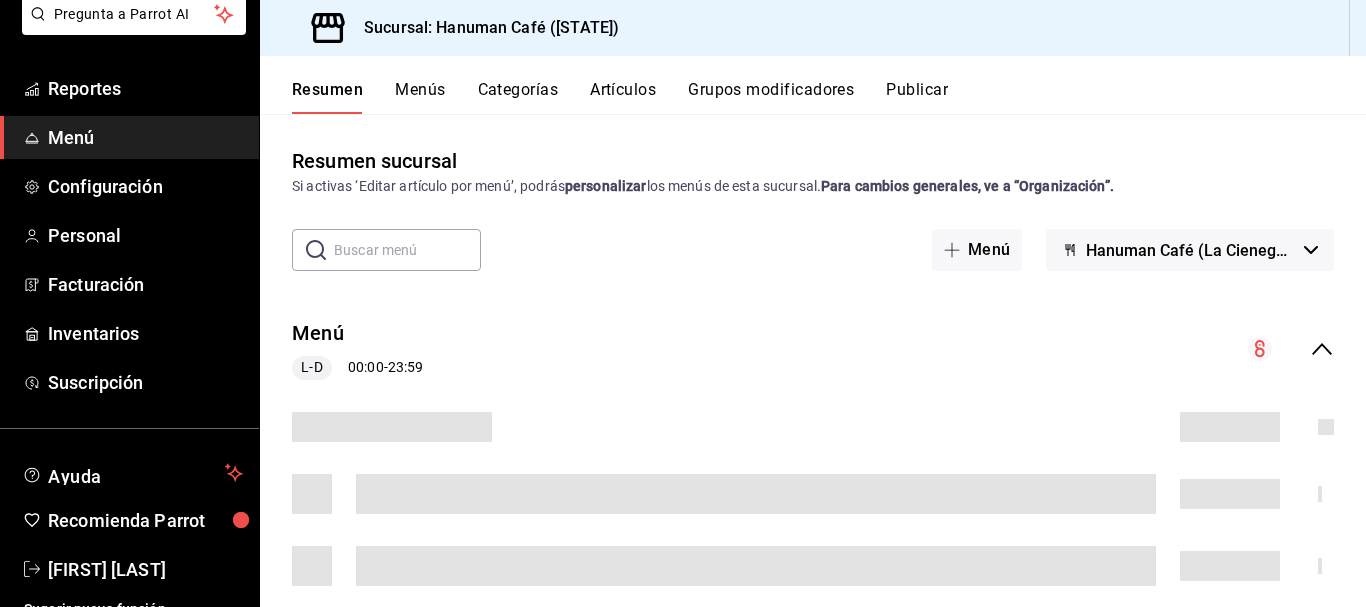 click on "Grupos modificadores" at bounding box center [771, 97] 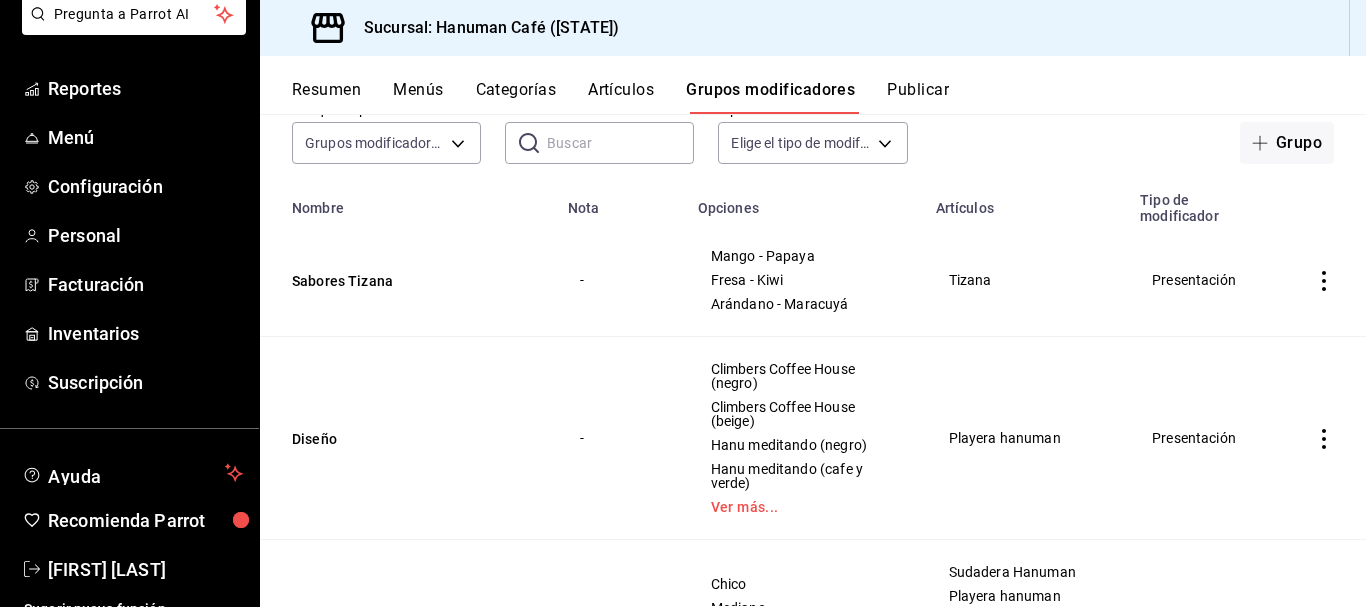 scroll, scrollTop: 132, scrollLeft: 0, axis: vertical 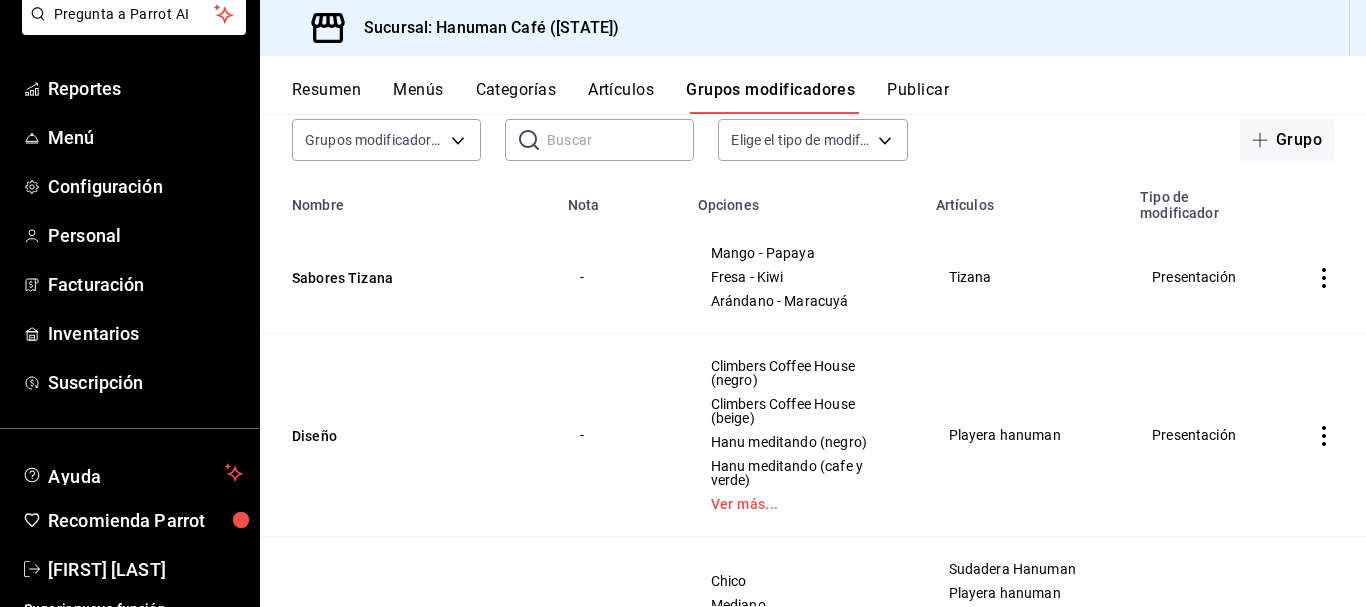 click 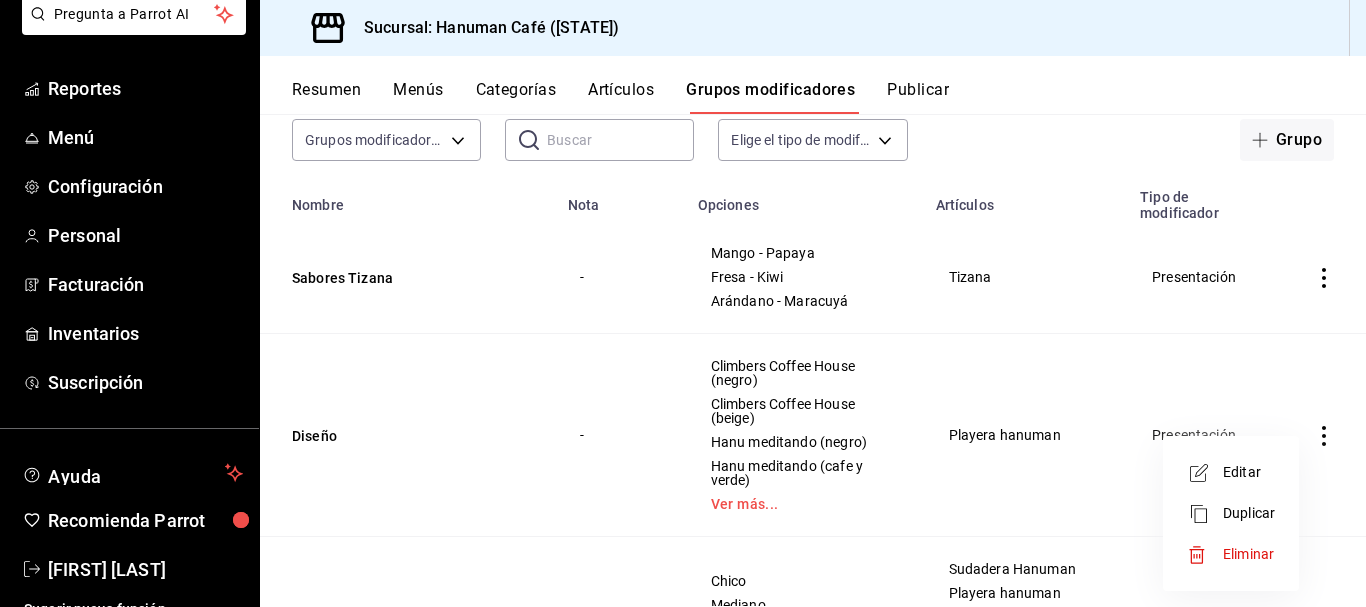 click on "Editar" at bounding box center [1249, 472] 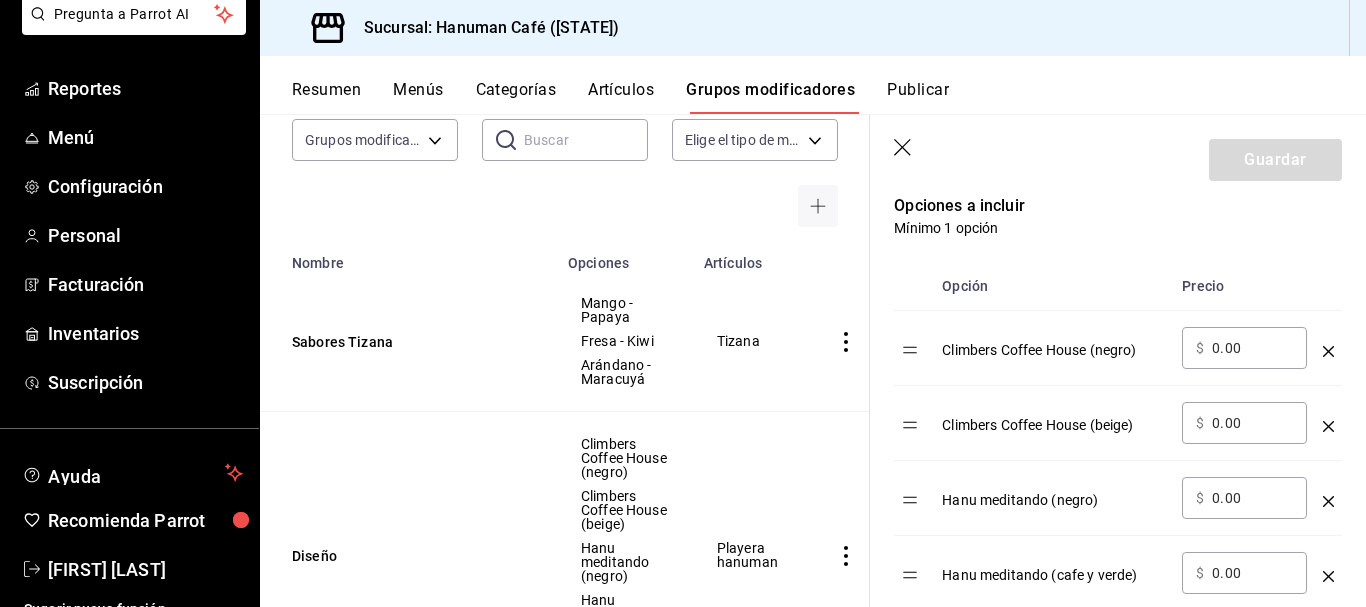scroll, scrollTop: 530, scrollLeft: 0, axis: vertical 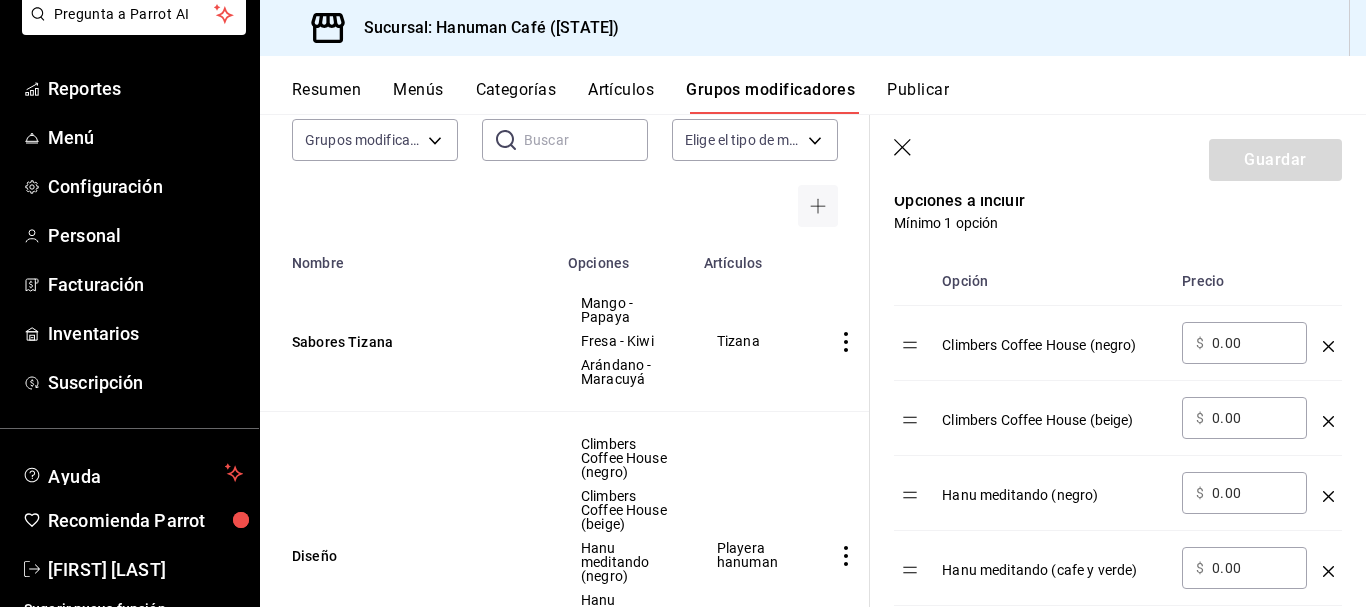 click 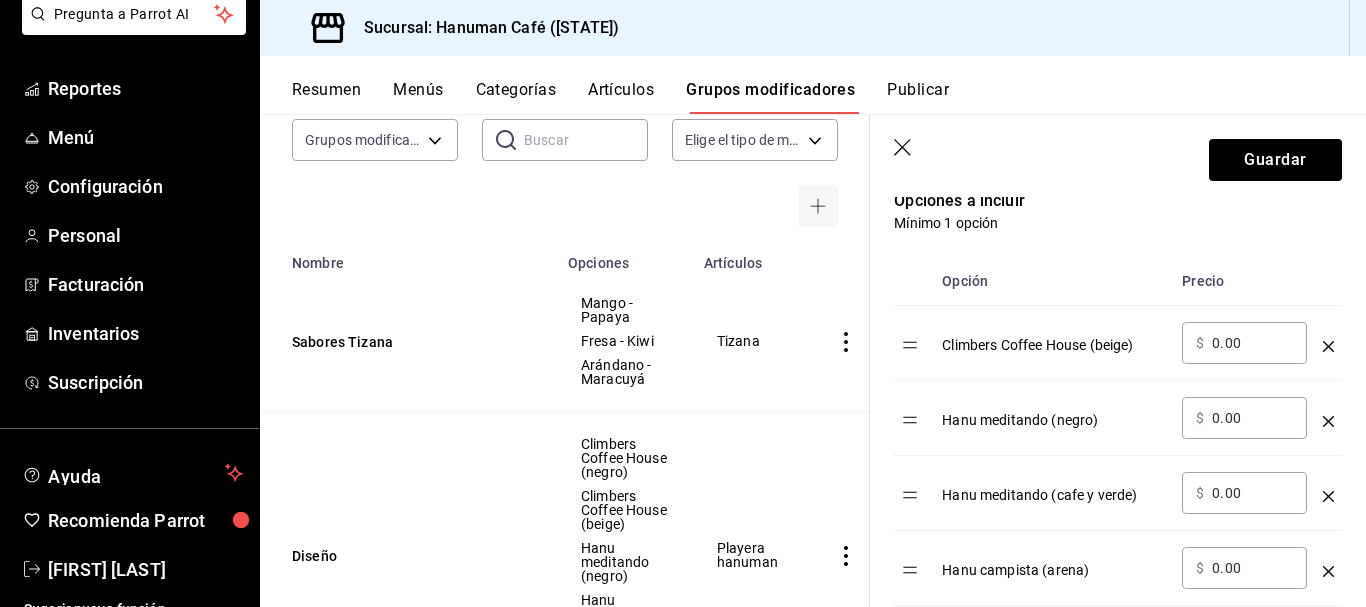click 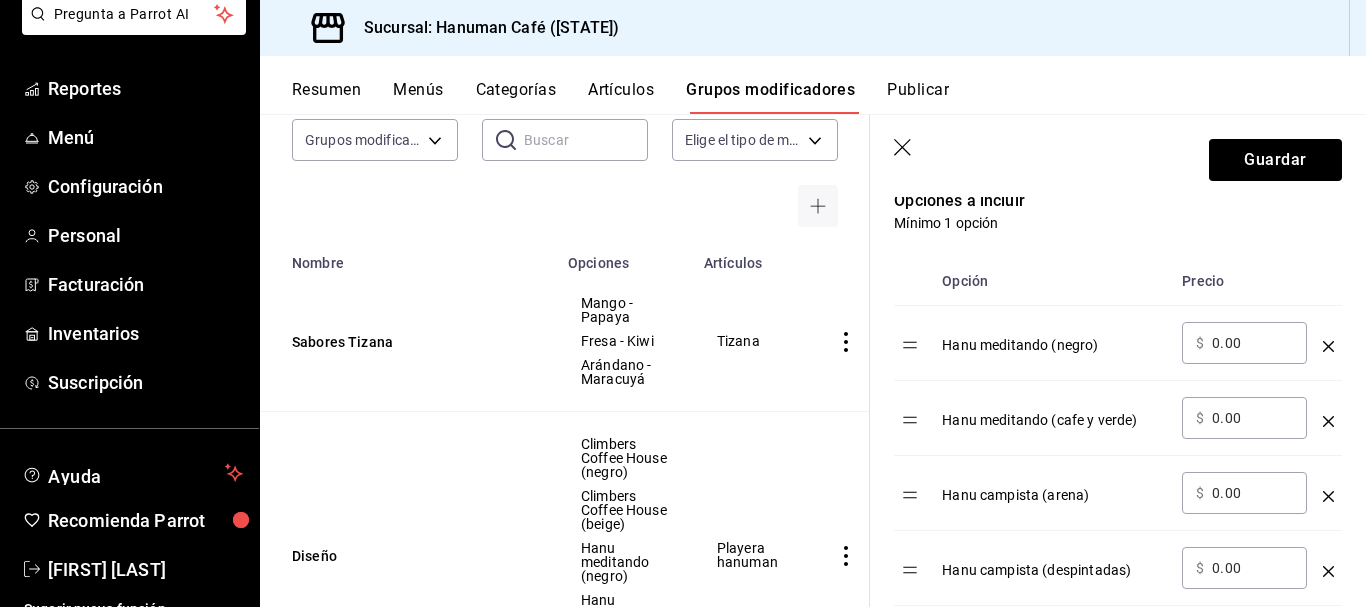 click 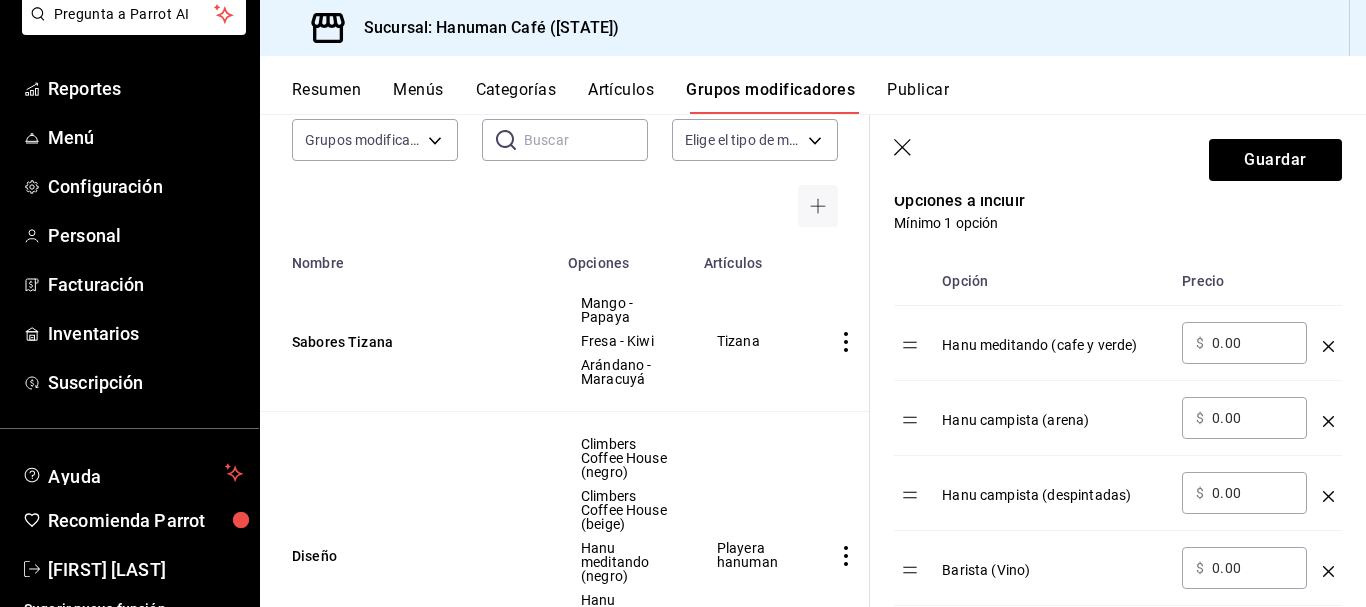 click on "Hanu meditando (cafe y verde)" at bounding box center (1054, 338) 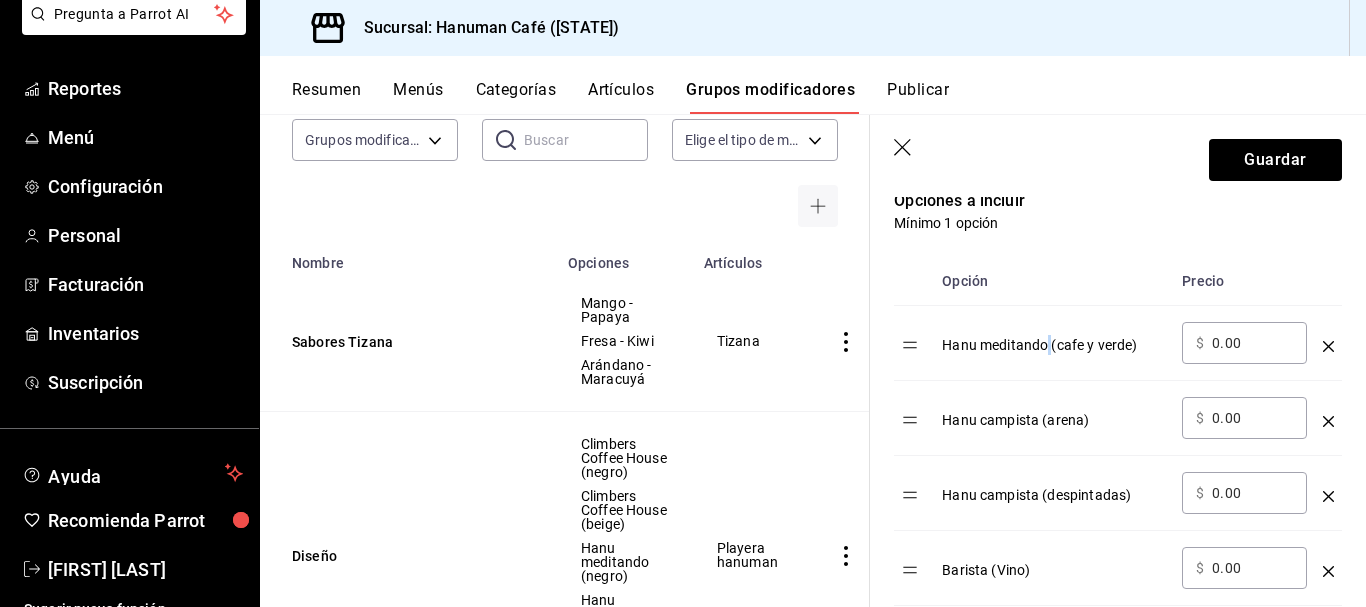 click on "Hanu meditando (cafe y verde)" at bounding box center [1054, 338] 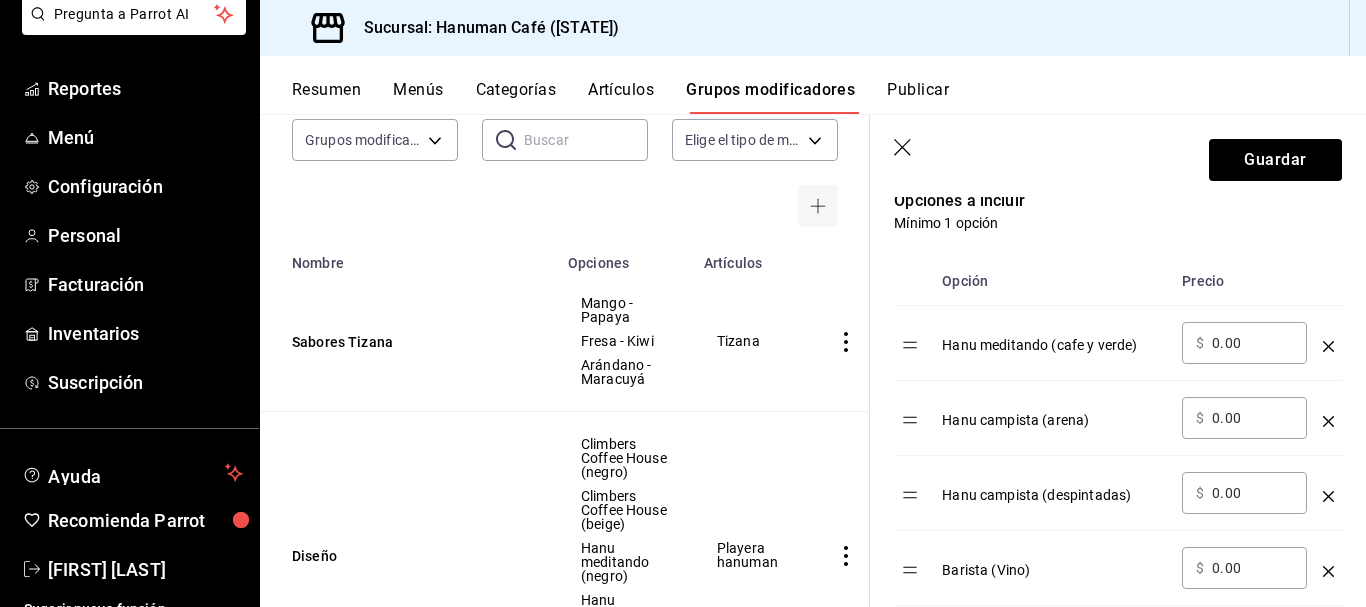 click on "Hanu meditando (cafe y verde)" at bounding box center (1054, 338) 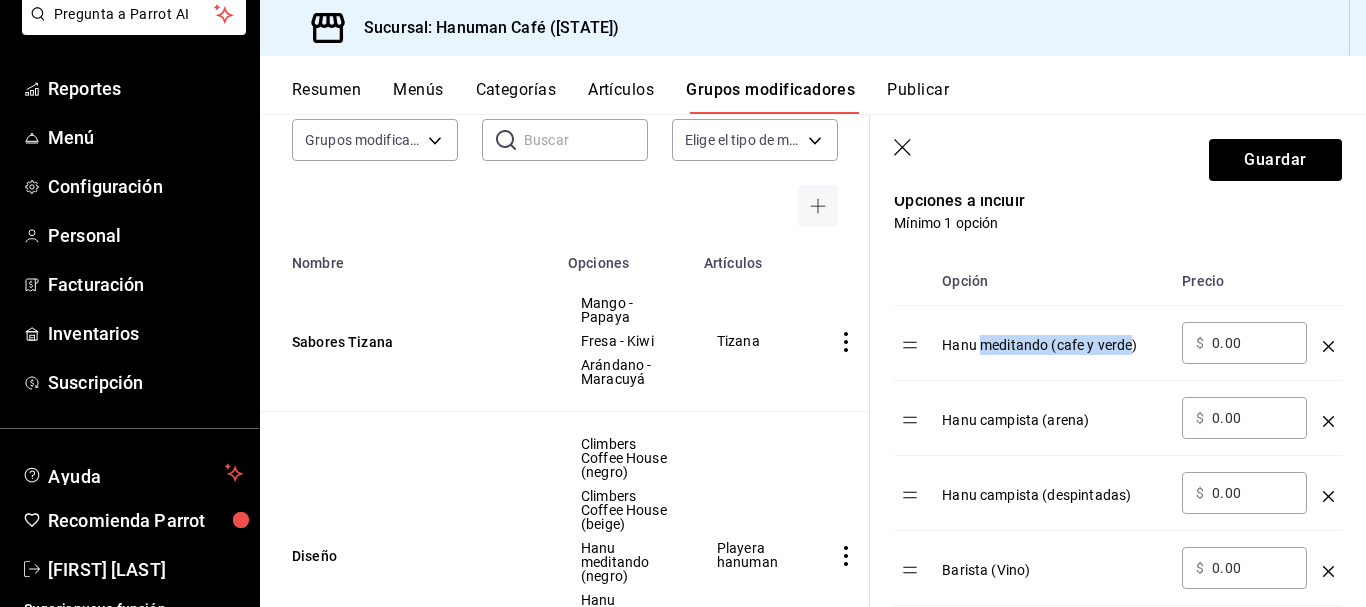 drag, startPoint x: 1130, startPoint y: 342, endPoint x: 977, endPoint y: 343, distance: 153.00327 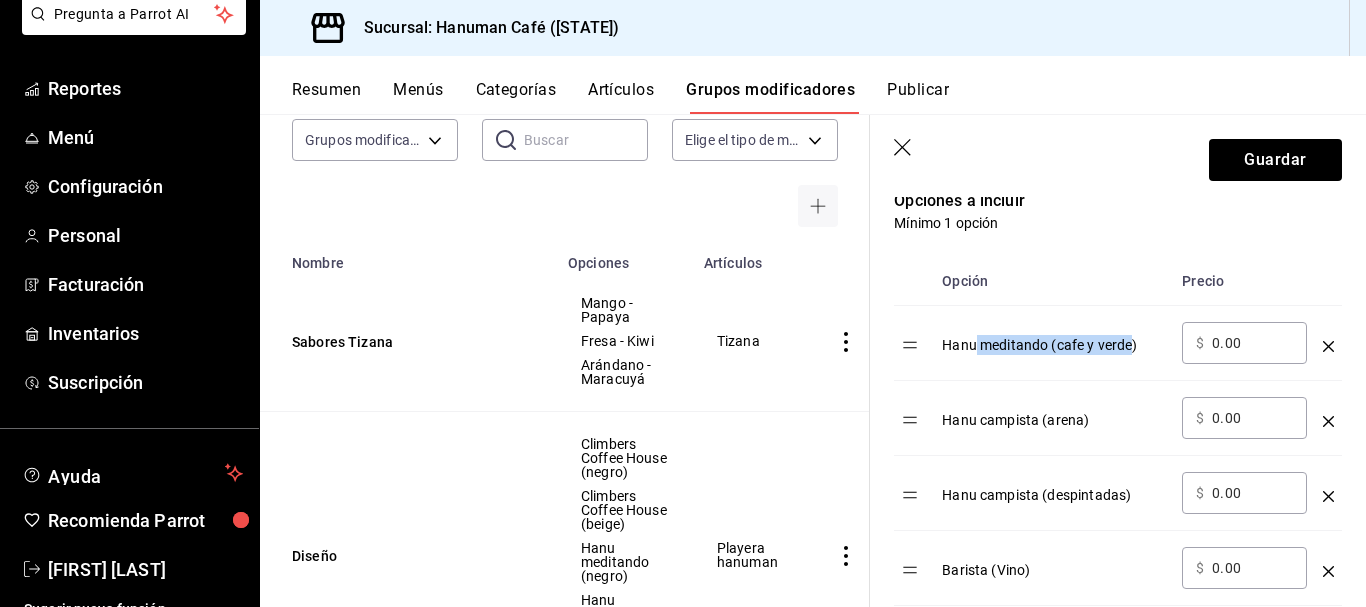 click 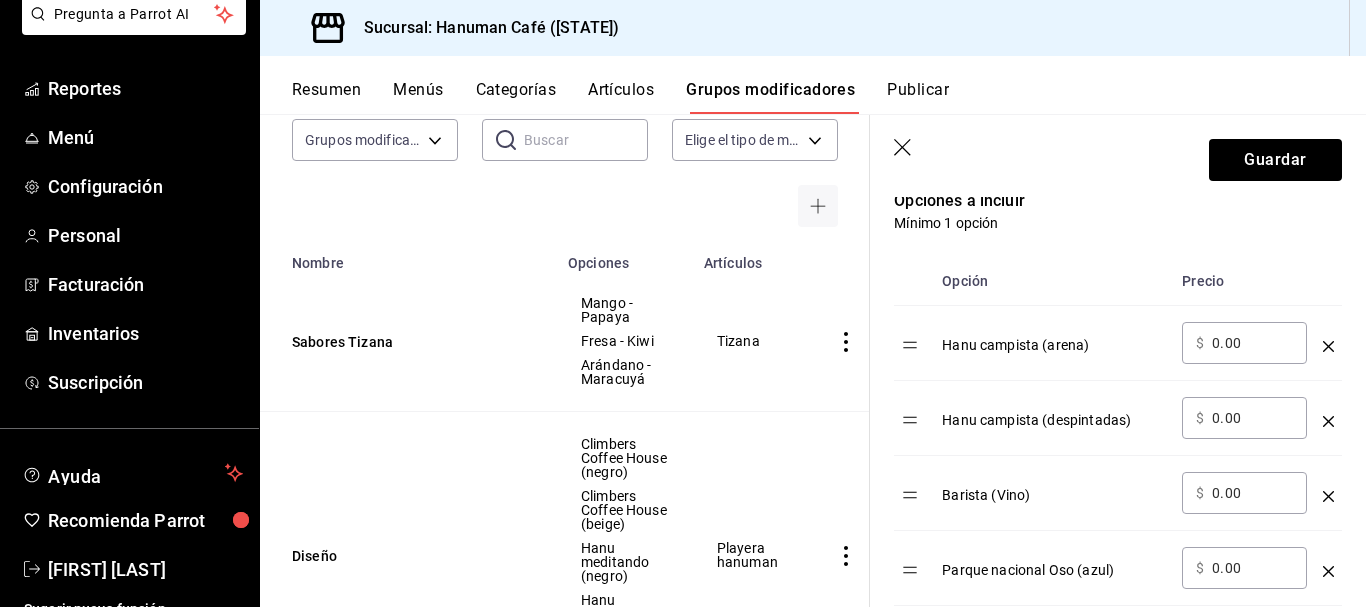 click 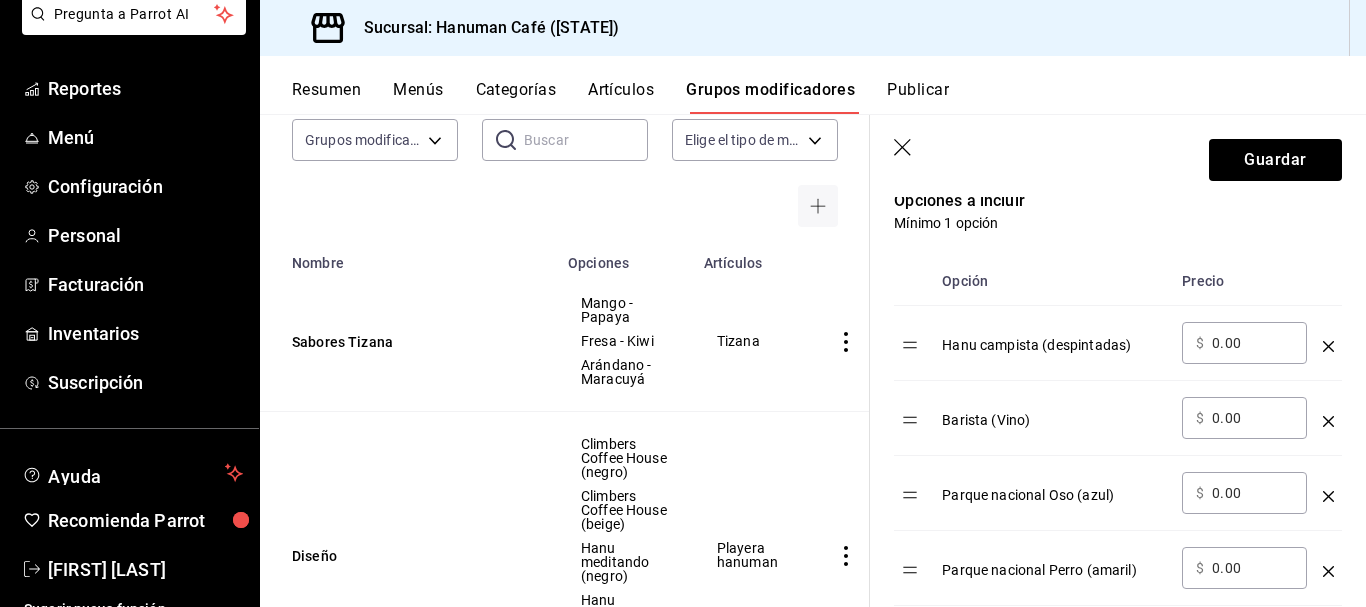 click 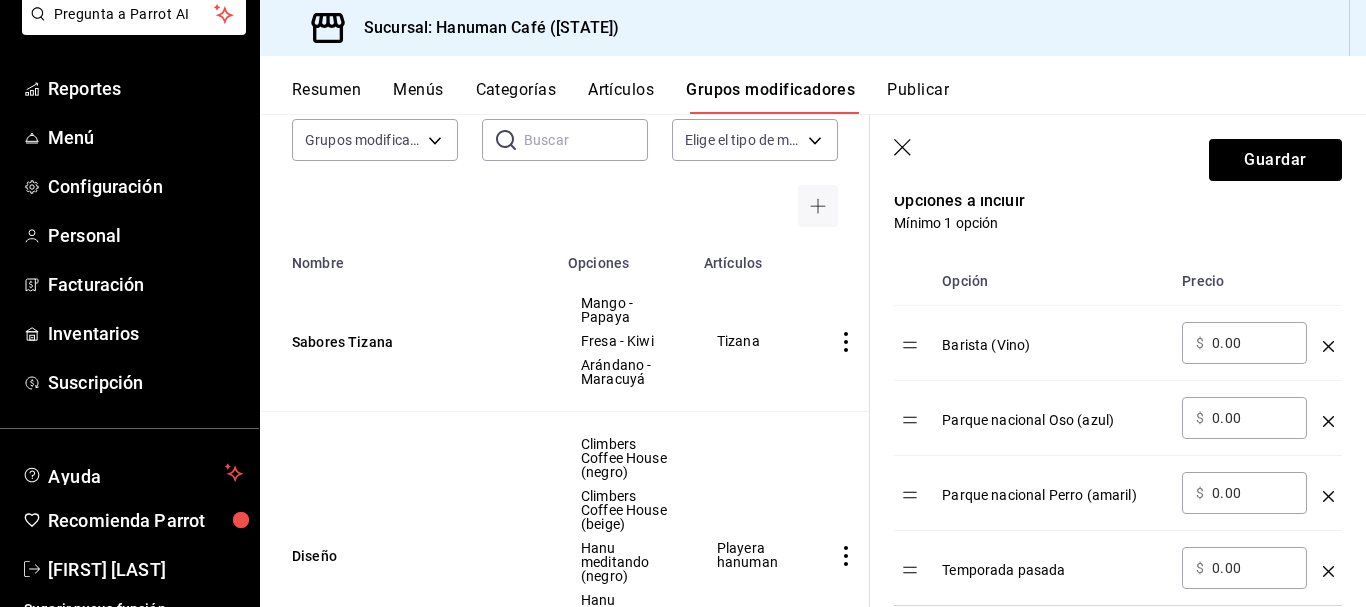 click 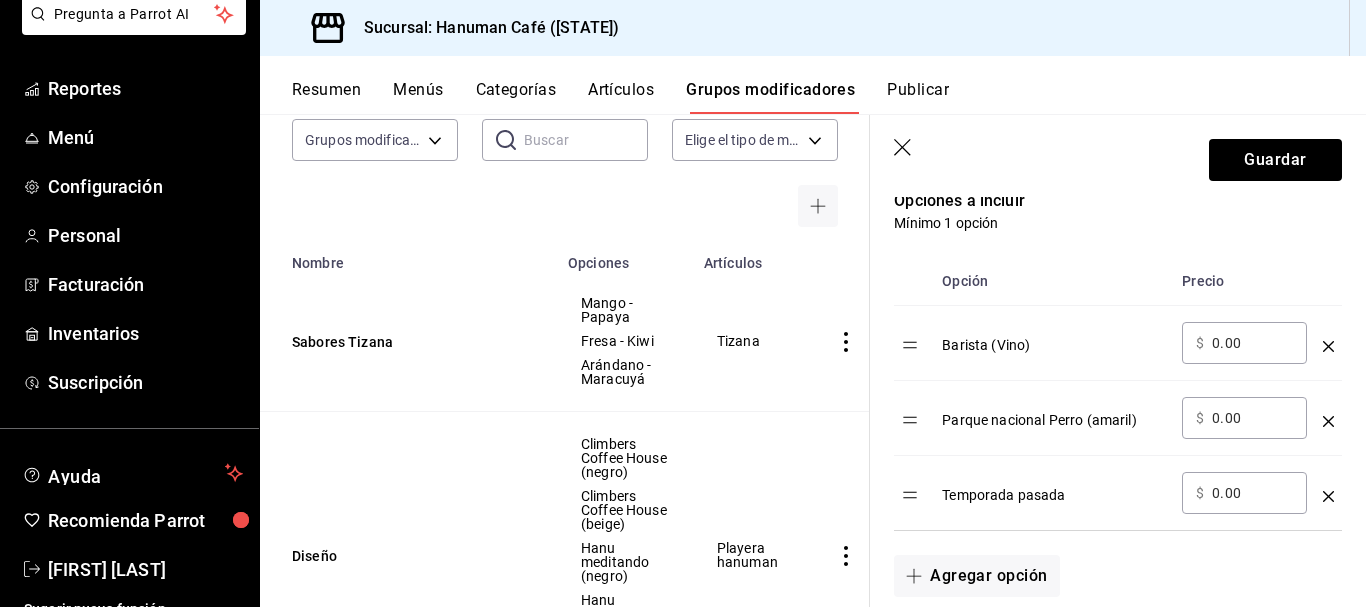 click 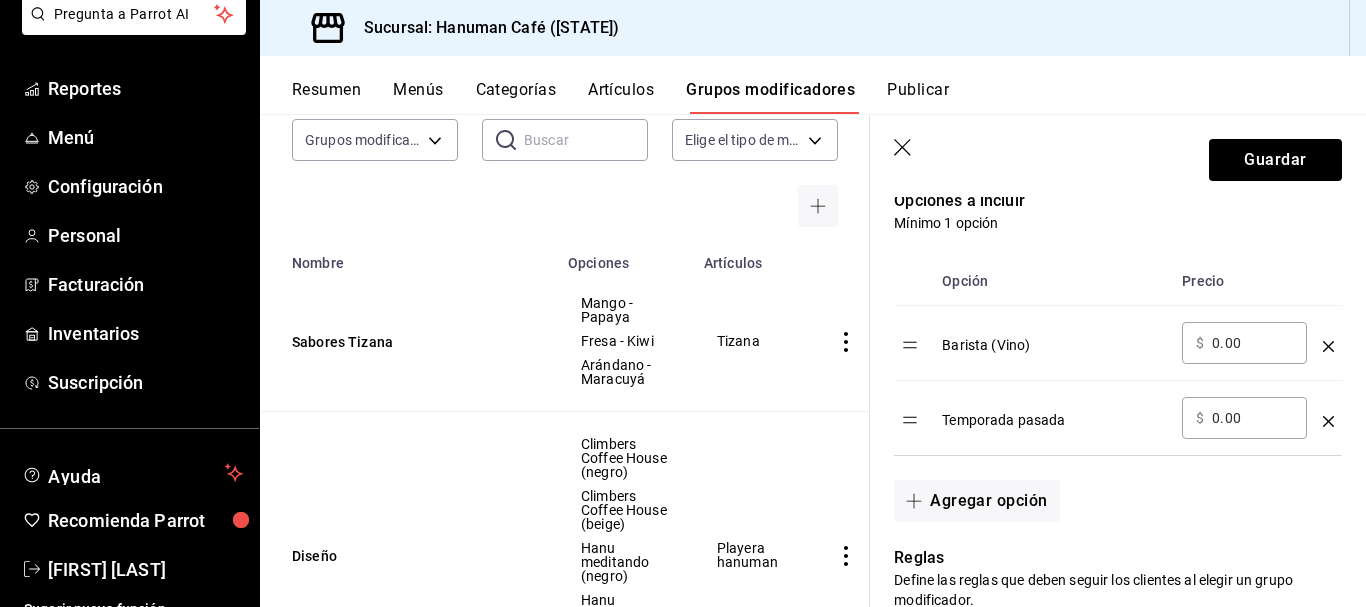 click 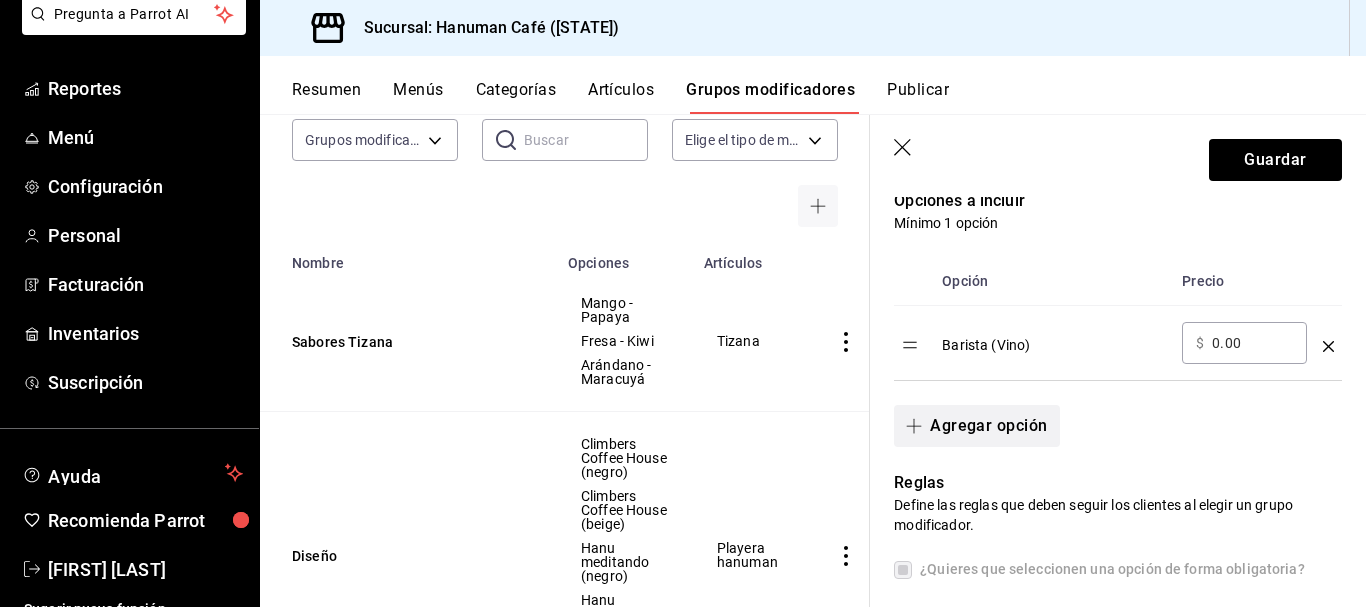 click on "Agregar opción" at bounding box center (976, 426) 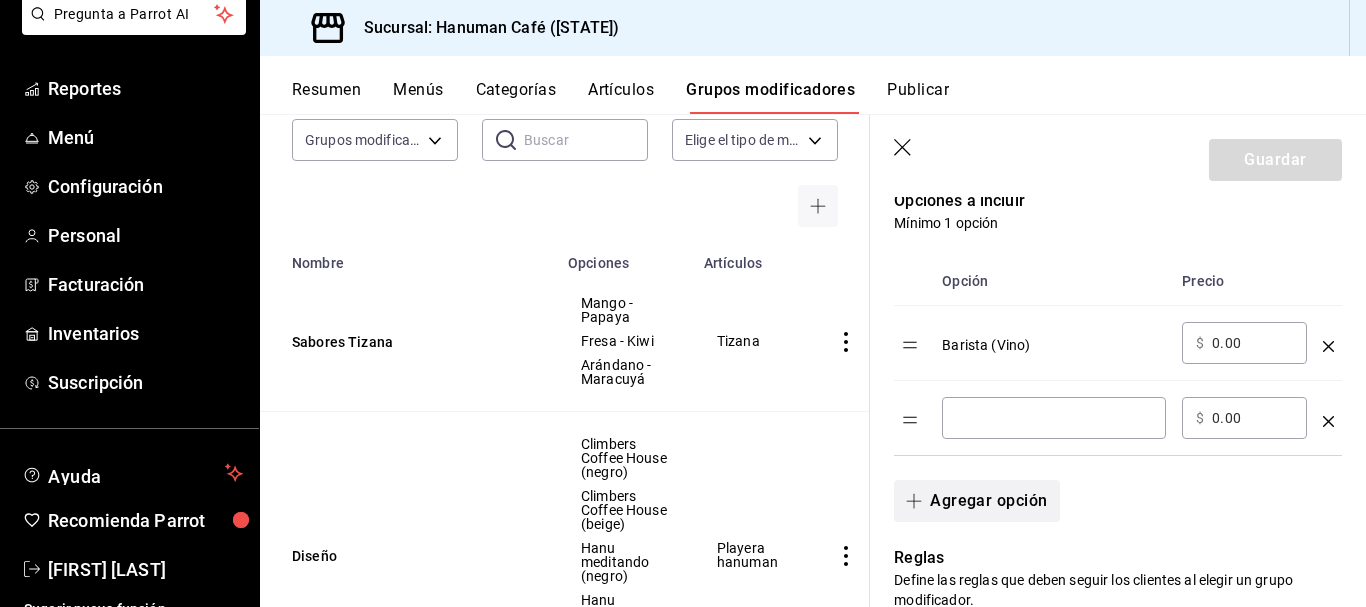 click on "​" at bounding box center (1054, 418) 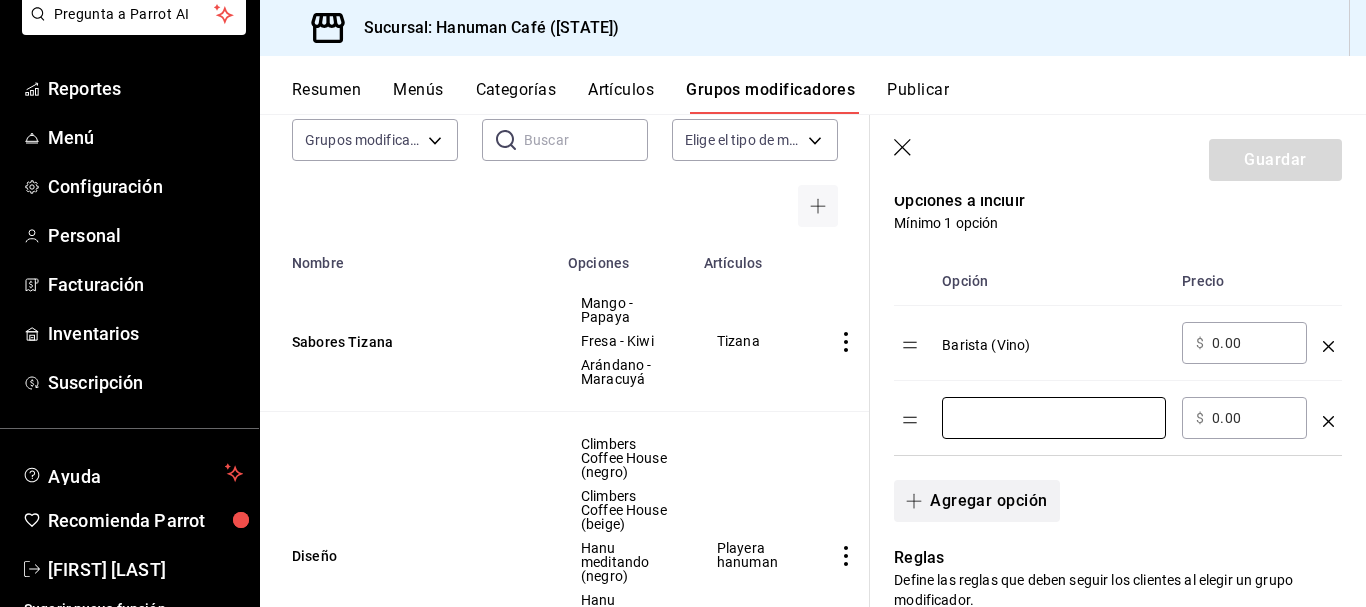 type on "v" 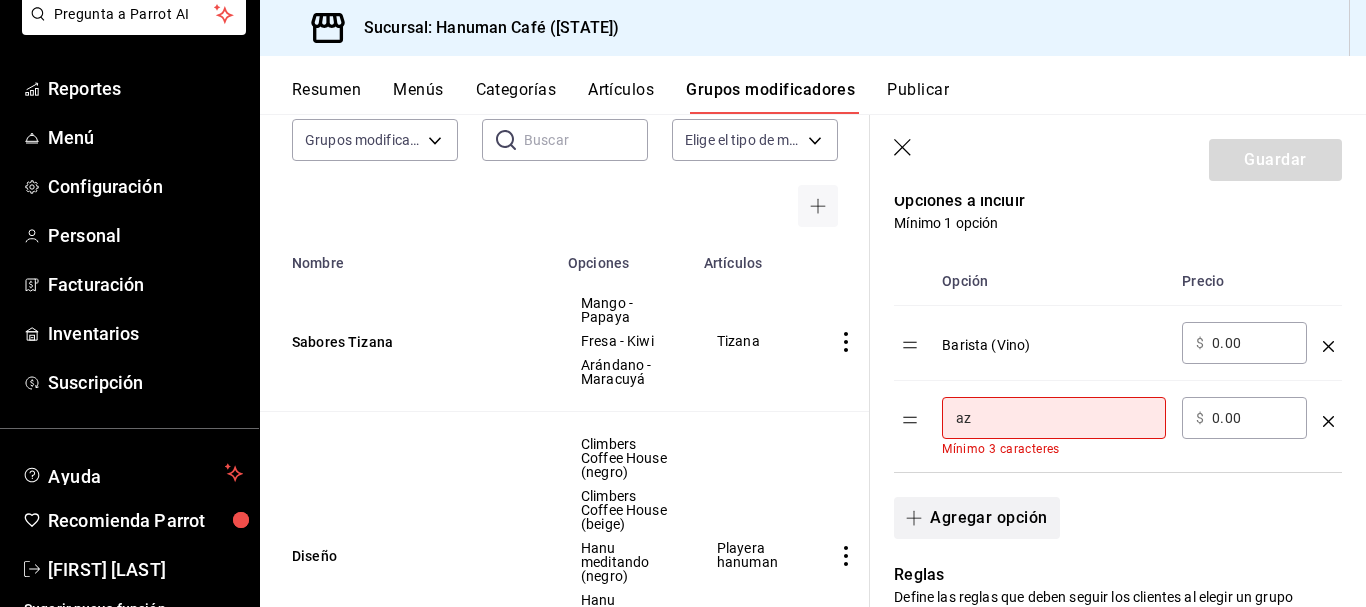 type on "a" 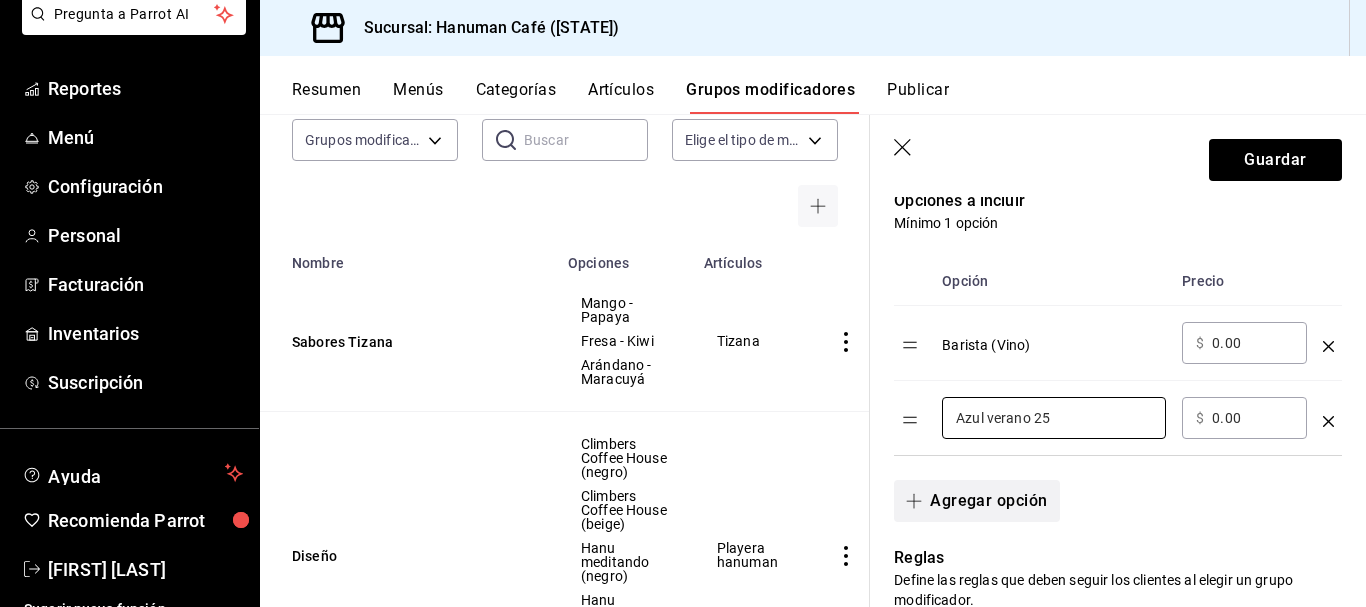 type on "Azul verano 25" 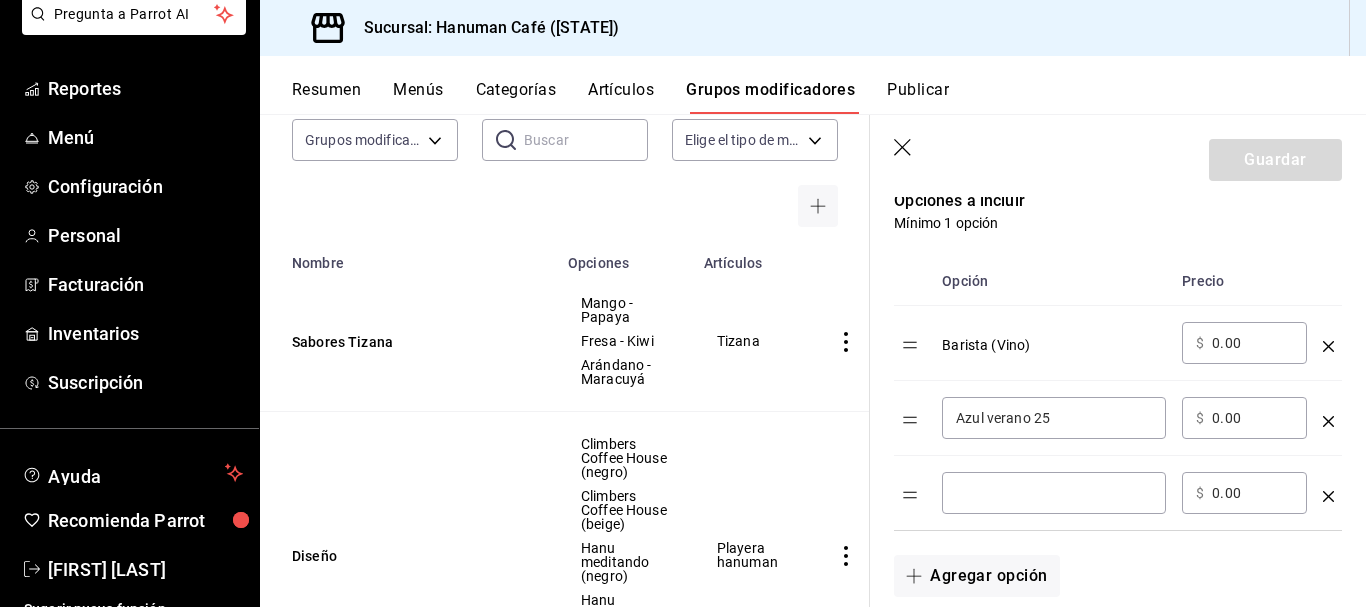 click at bounding box center [1054, 493] 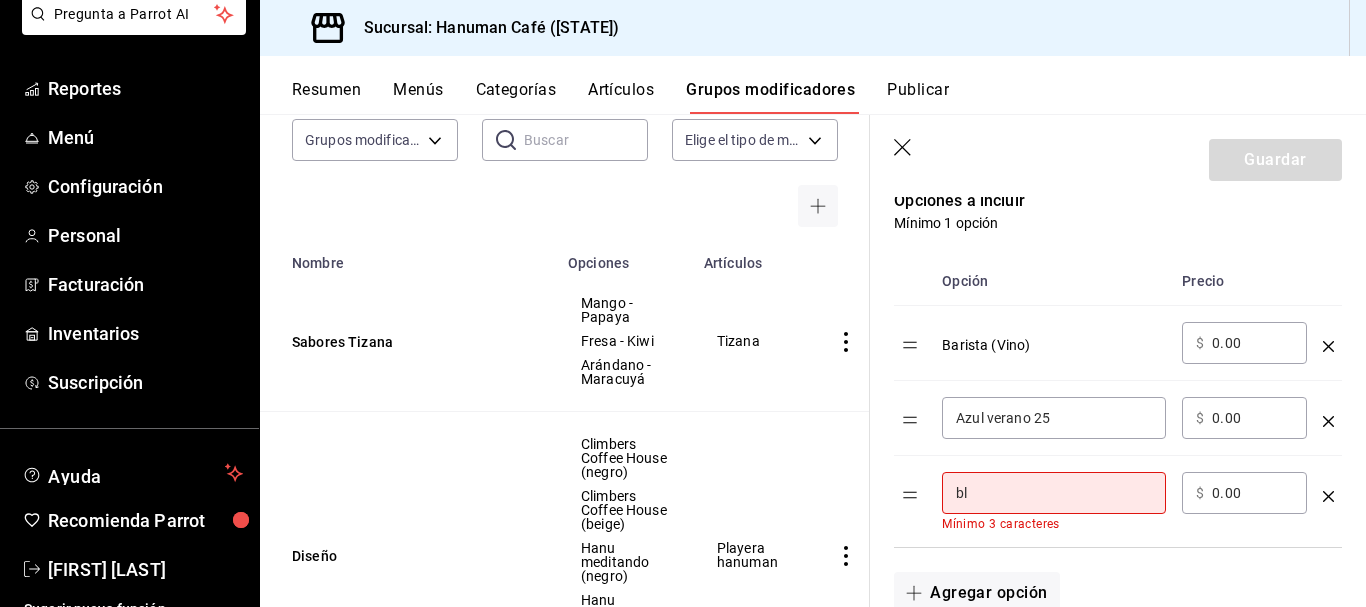 type on "b" 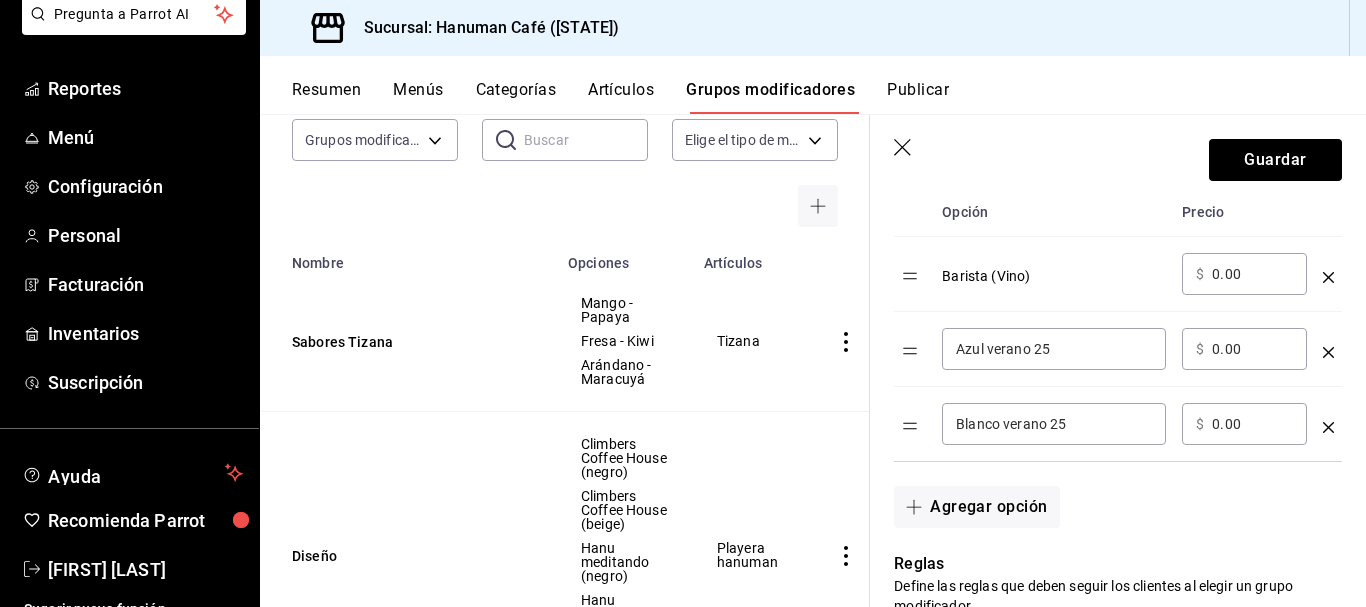 scroll, scrollTop: 600, scrollLeft: 0, axis: vertical 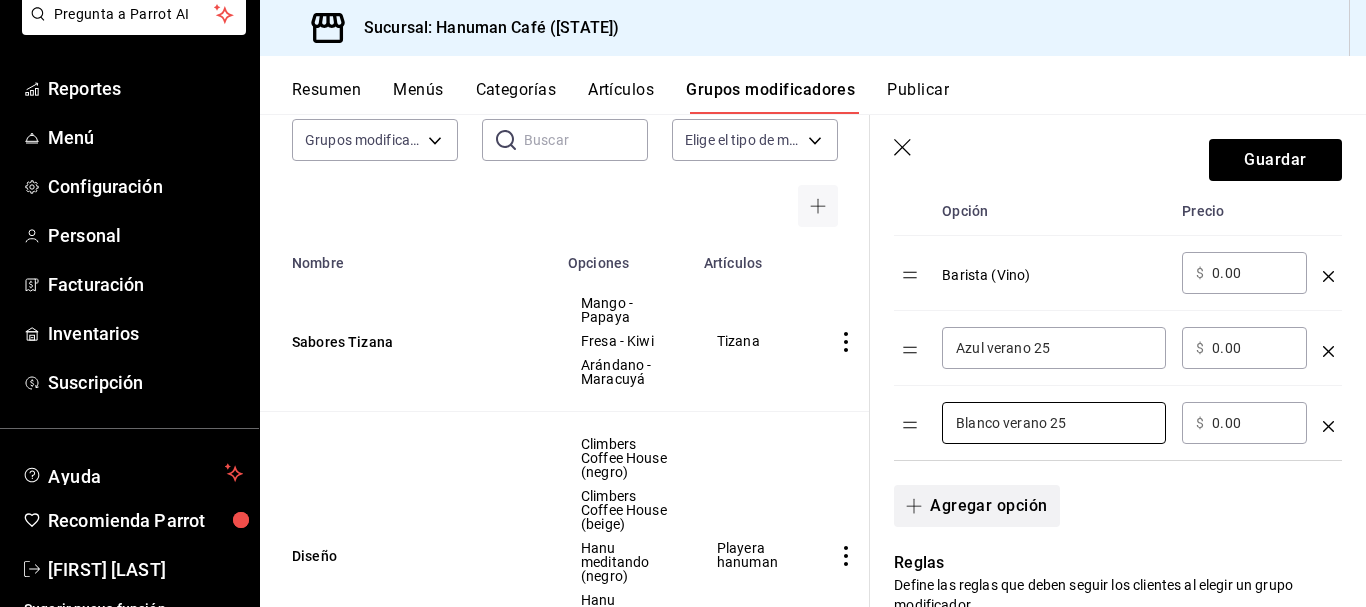 type on "Blanco verano 25" 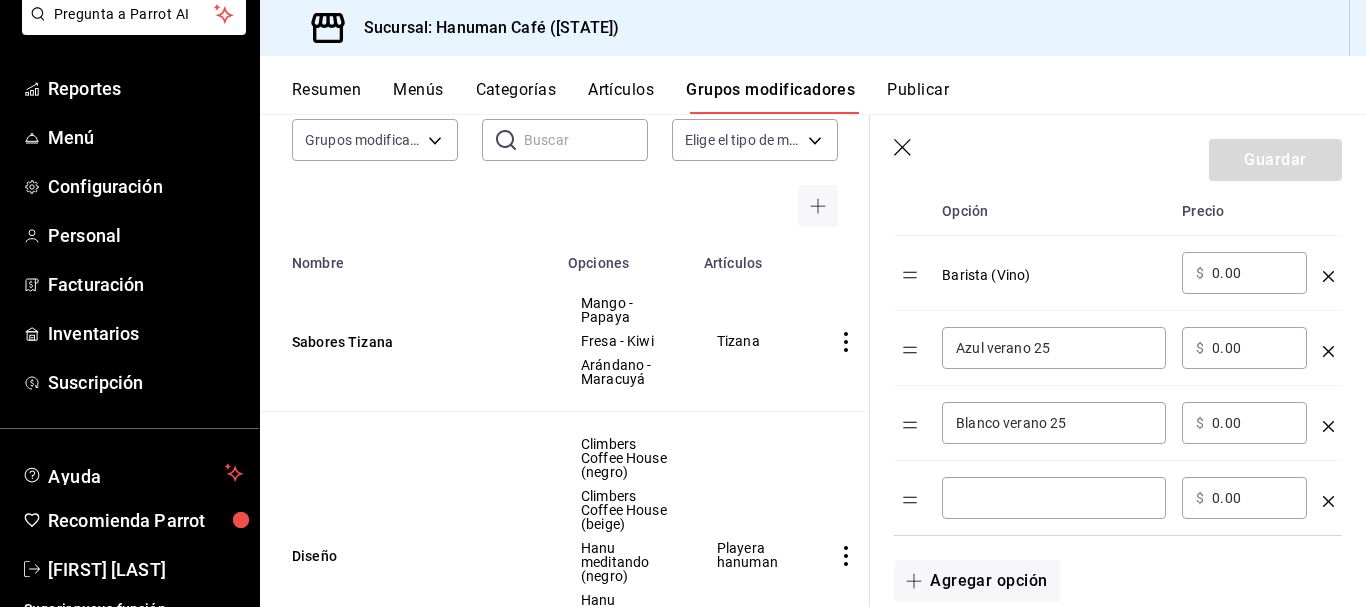 click at bounding box center [1054, 498] 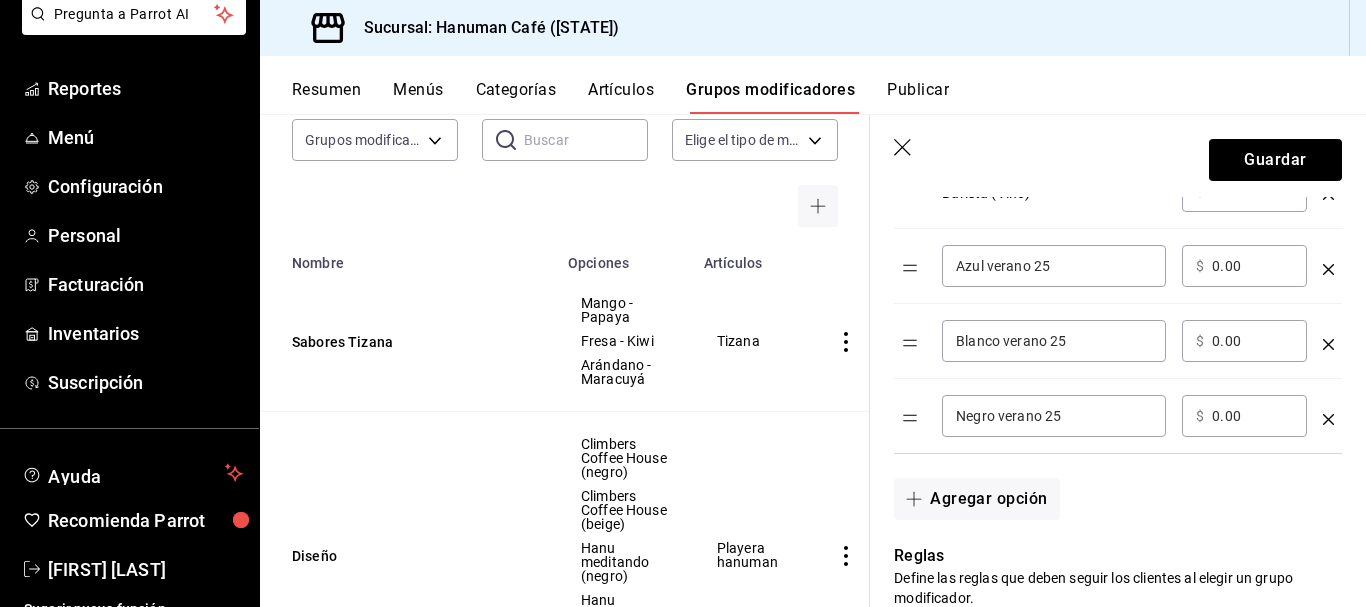 scroll, scrollTop: 684, scrollLeft: 0, axis: vertical 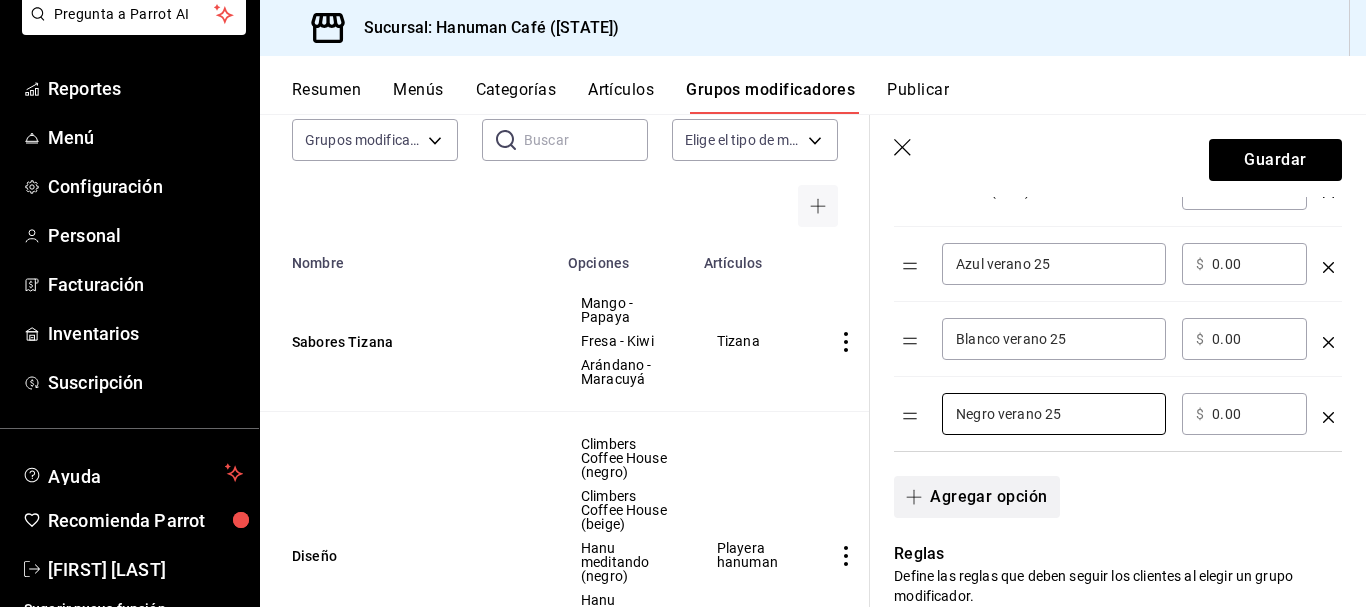 type on "Negro verano 25" 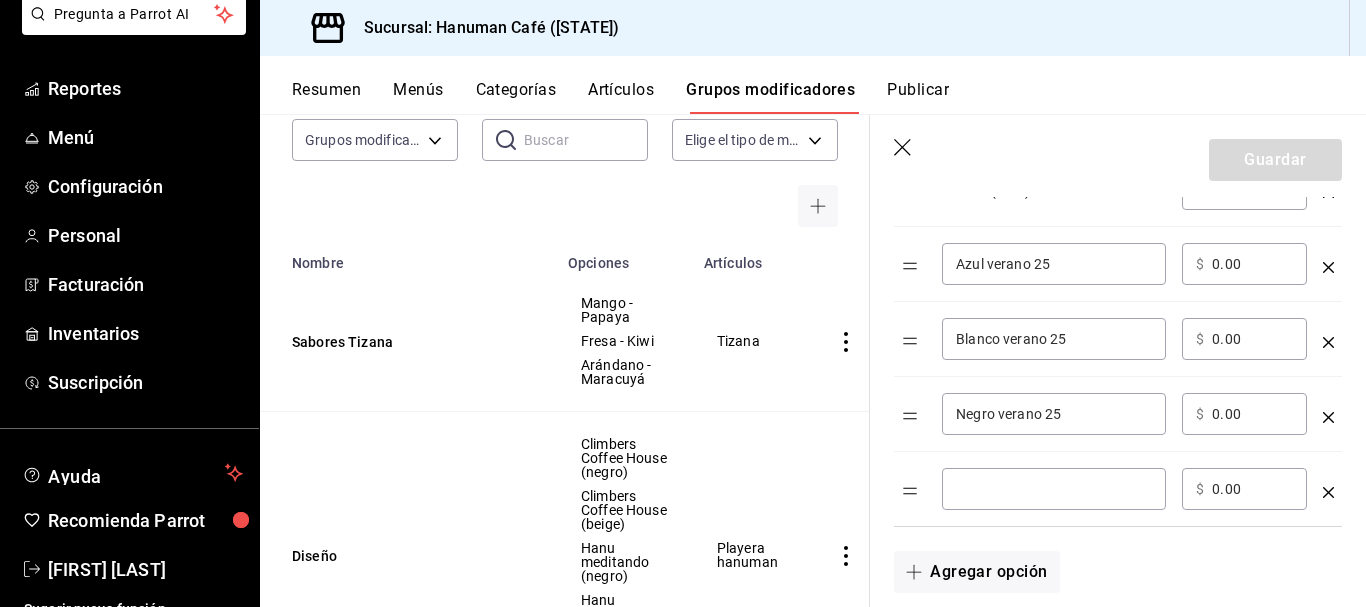 click on "​" at bounding box center (1054, 489) 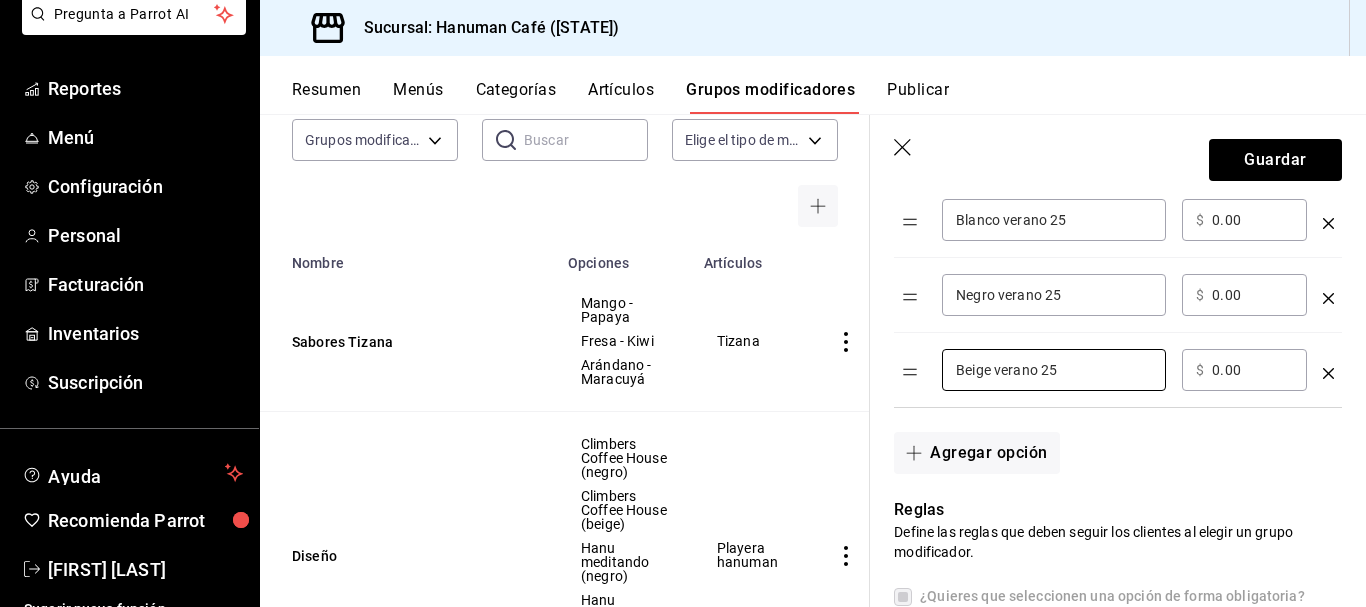 scroll, scrollTop: 807, scrollLeft: 0, axis: vertical 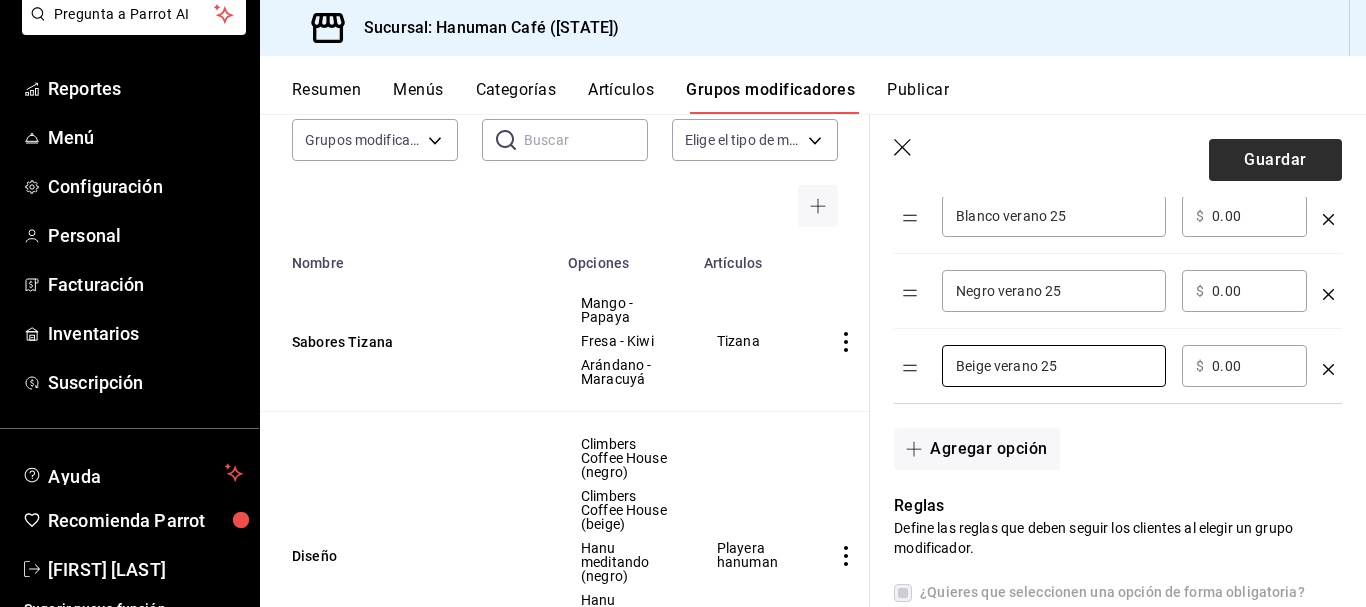 type on "Beige verano 25" 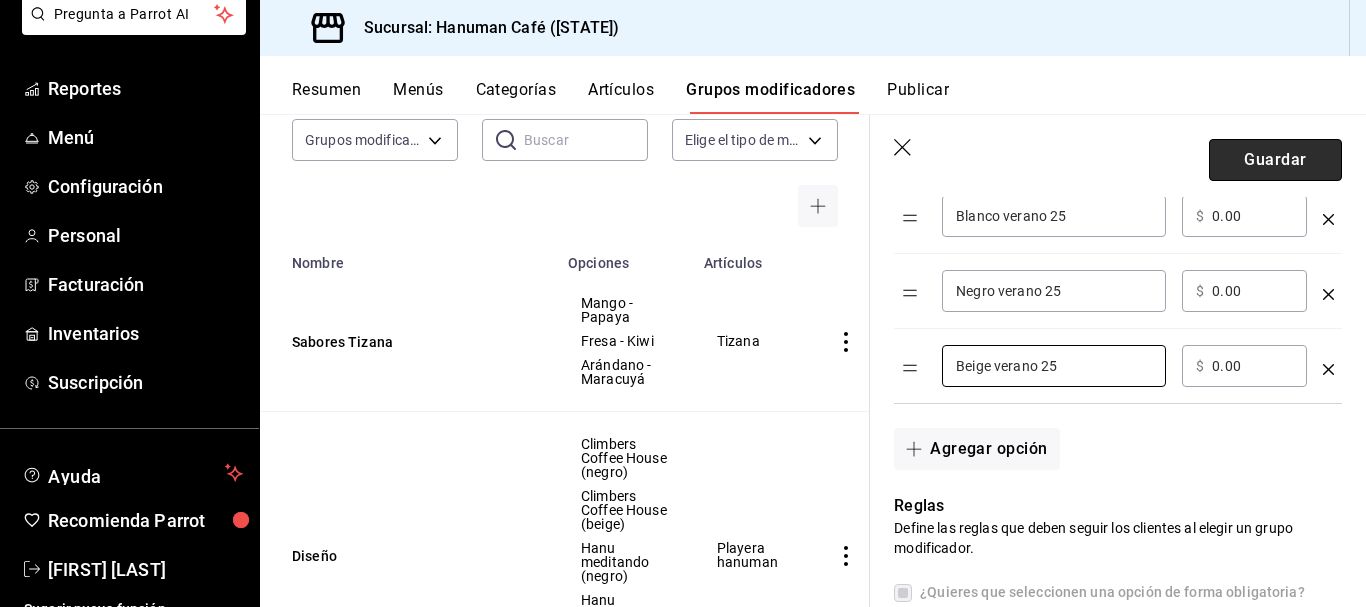 click on "Guardar" at bounding box center [1275, 160] 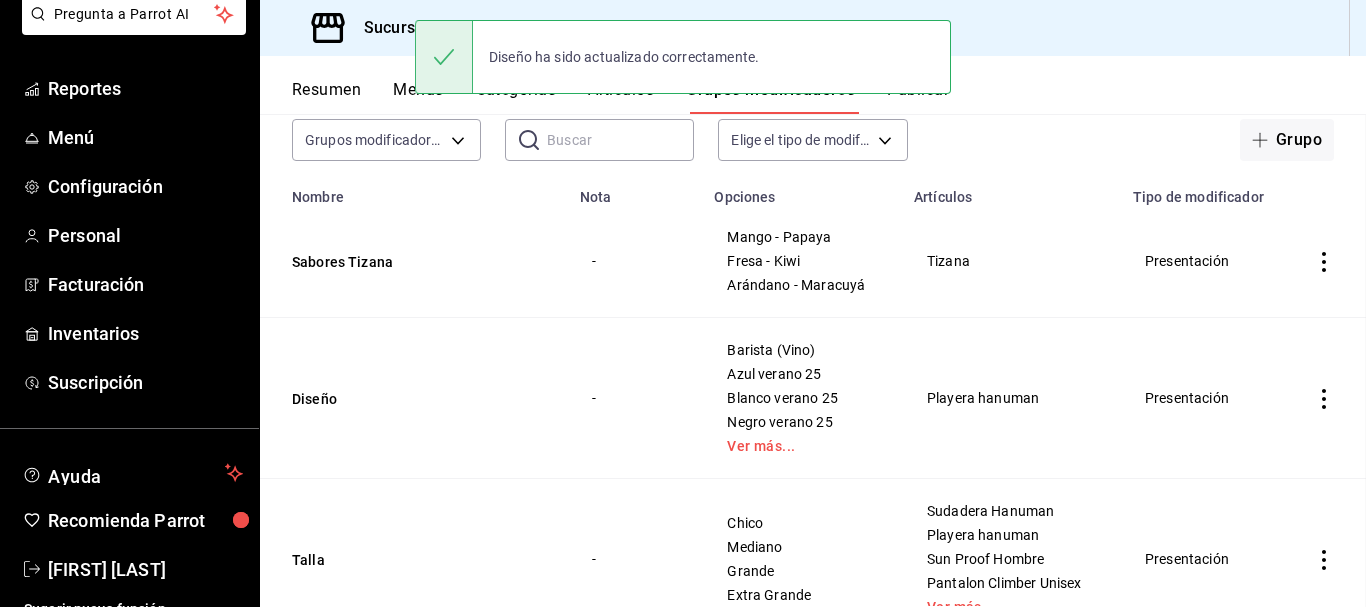 scroll, scrollTop: 0, scrollLeft: 0, axis: both 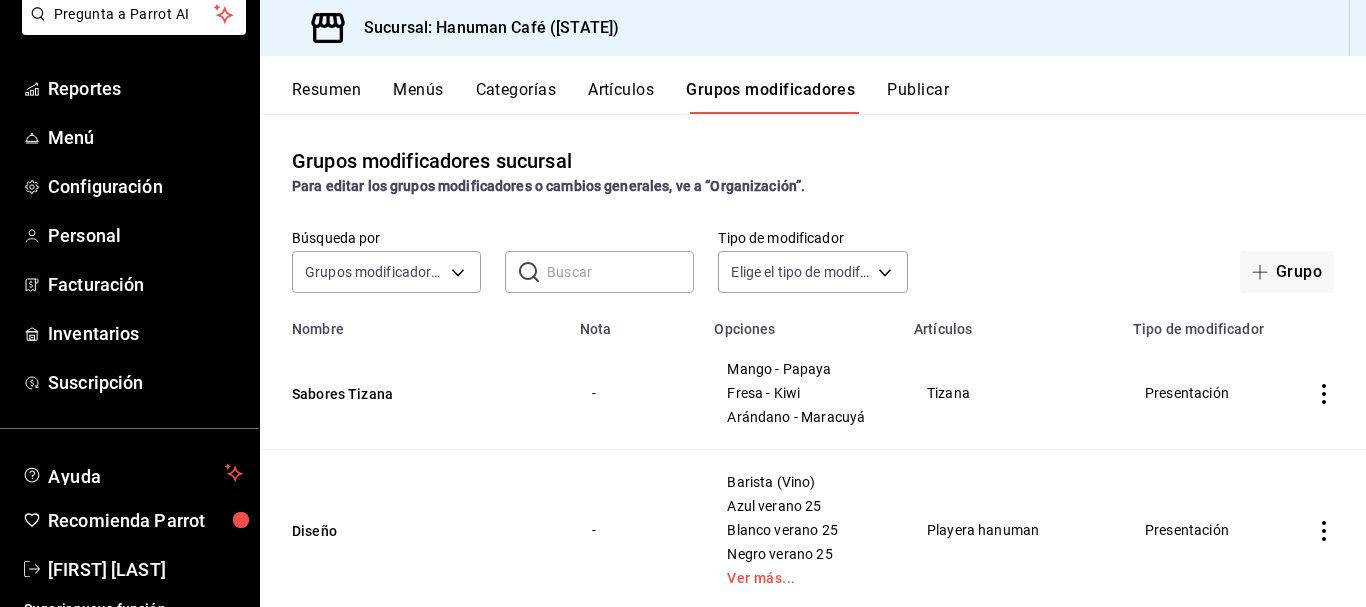 click on "Resumen Menús Categorías Artículos Grupos modificadores Publicar" at bounding box center (813, 85) 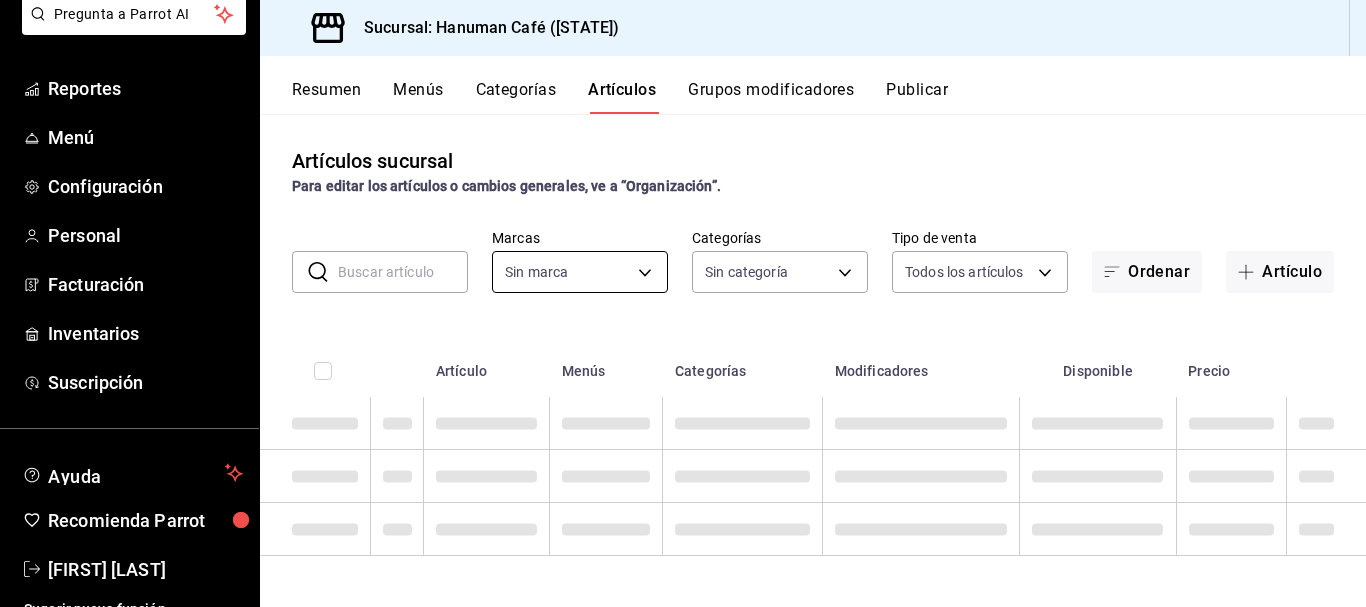 click on "Pregunta a Parrot AI Reportes   Menú   Configuración   Personal   Facturación   Inventarios   Suscripción   Ayuda Recomienda Parrot   [FIRST] [LAST]   Sugerir nueva función   Sucursal: Hanuman Café ([STATE]) Resumen Menús Categorías Artículos Grupos modificadores Publicar Artículos sucursal Para editar los artículos o cambios generales, ve a “Organización”. ​ ​ Marcas Sin marca Categorías Sin categoría Tipo de venta Todos los artículos ALL Ordenar Artículo Artículo Menús Categorías Modificadores Disponible Precio Guardar GANA 1 MES GRATIS EN TU SUSCRIPCIÓN AQUÍ ¿Recuerdas cómo empezó tu restaurante?
Hoy puedes ayudar a un colega a tener el mismo cambio que tú viviste.
Recomienda Parrot directamente desde tu Portal Administrador.
Es fácil y rápido.
🎁 Por cada restaurante que se una, ganas 1 mes gratis. Ver video tutorial Ir a video Pregunta a Parrot AI Reportes   Menú   Configuración   Personal   Facturación   Inventarios   Suscripción   Ayuda       Editar" at bounding box center (683, 303) 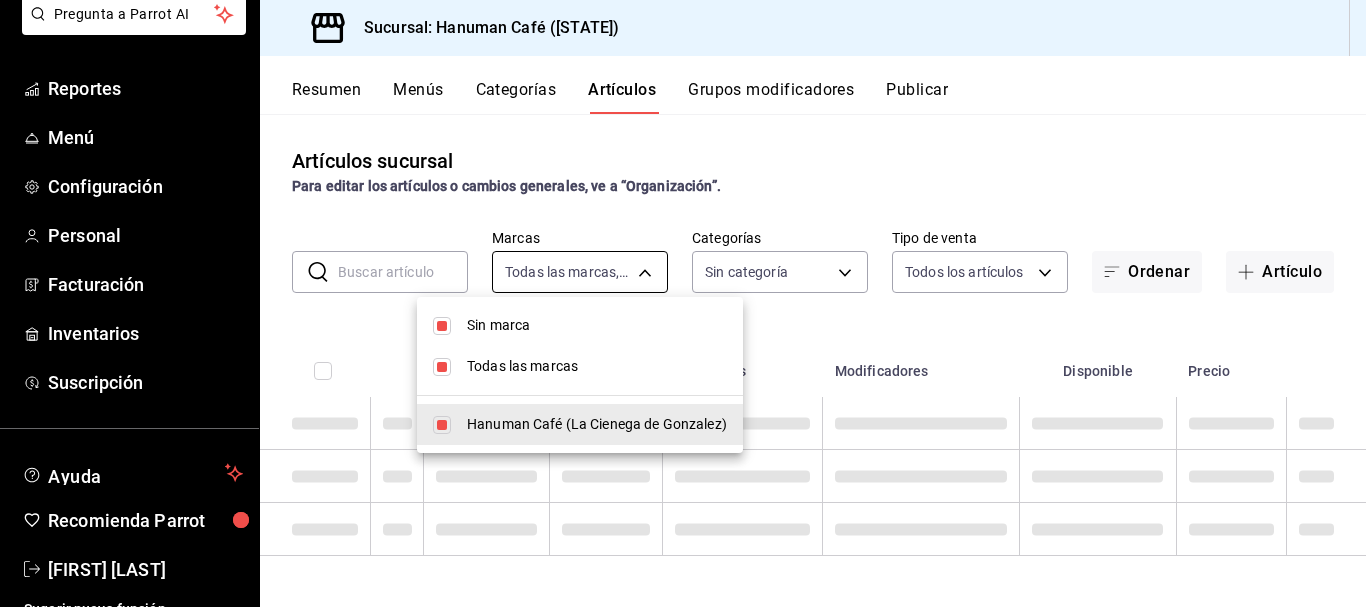 type on "8f75a259-51e2-4759-99ab-ee8ed505d99a" 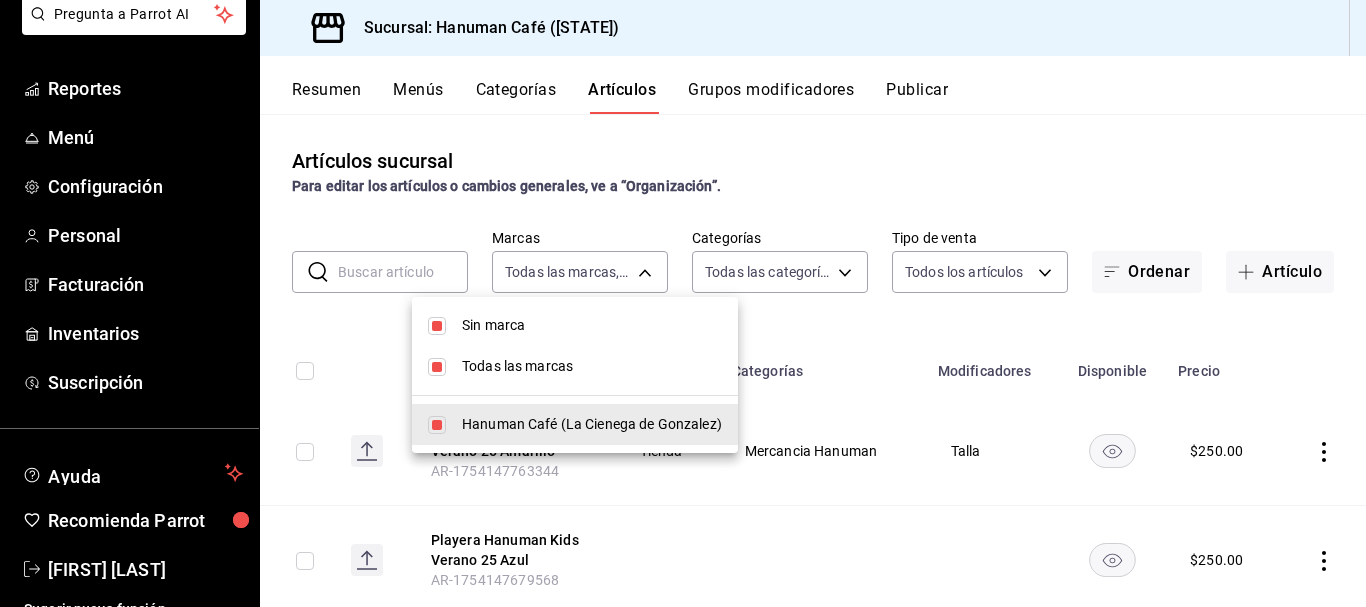 type on "42b93d00-4712-4959-903f-da54de777d11,6e9d3e77-ed69-47fe-88ea-3cd176e8703c,2a78ded0-1d75-4c82-ba2f-a99babc86e4d,f99b4b09-5d8f-4dea-9f93-877d0e8d3792,cec46d30-bb7c-41a4-bb62-41cc028a1813,cf082abd-b34b-4643-abec-927f4d35c170,7e6b806c-bca1-4e64-a889-3de03c763b84,331ff83e-5af7-4a3f-8306-09415783dffa,806eff4c-5acb-4f79-8a8a-62ca1c92a076,d3a6428d-c012-4e3a-a986-754395cac499,decc7816-17d9-4dd4-aa63-9b47d1051781,ce59ea6a-b41f-4abe-abe7-ddf2736f16c8,d1fa6543-2086-4ed1-93bb-b66e5a7c6c99,e209d4da-83dd-47dd-b833-1bf7b36a9aaf,a912df2f-12af-4984-813a-d008233b797f,675b3852-27be-4744-86cb-8332ada95f68,658f925e-8a90-486f-9675-e40eed3735e0" 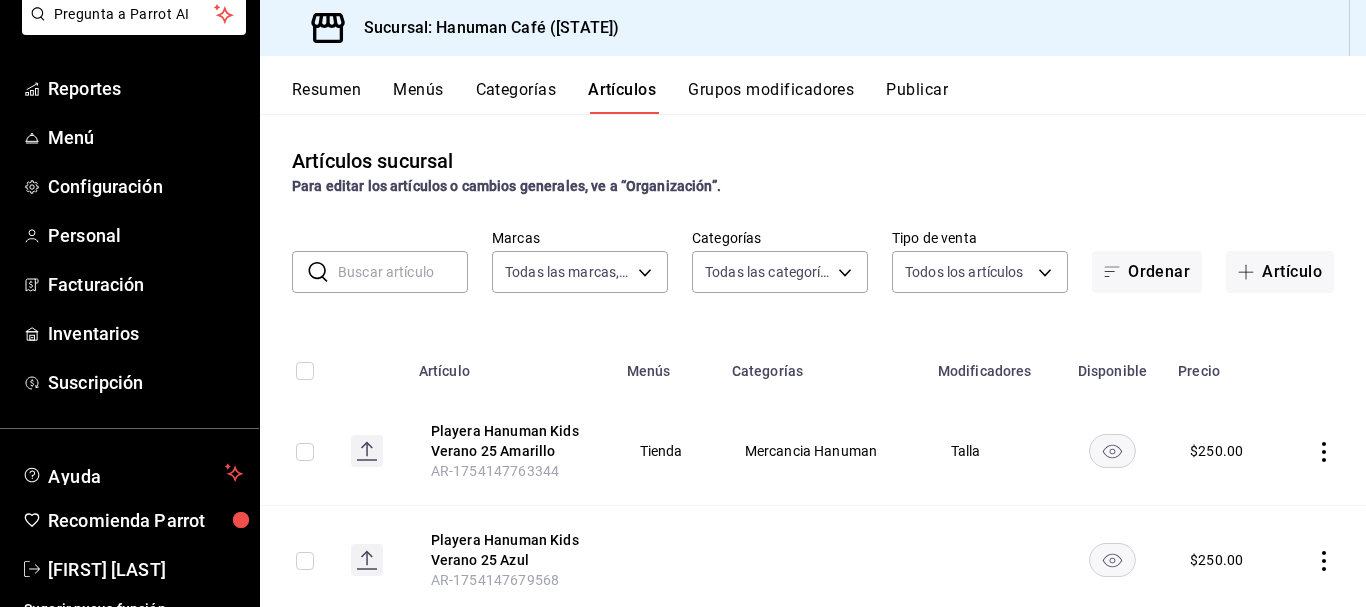 click 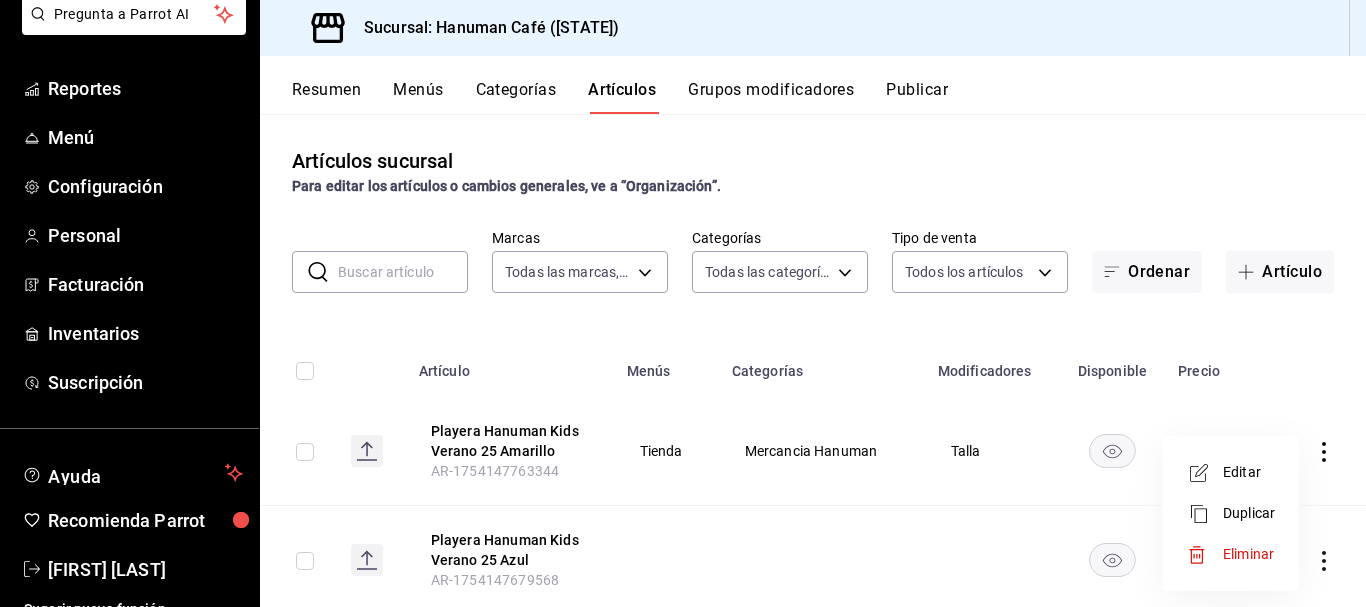 click on "Eliminar" at bounding box center (1231, 554) 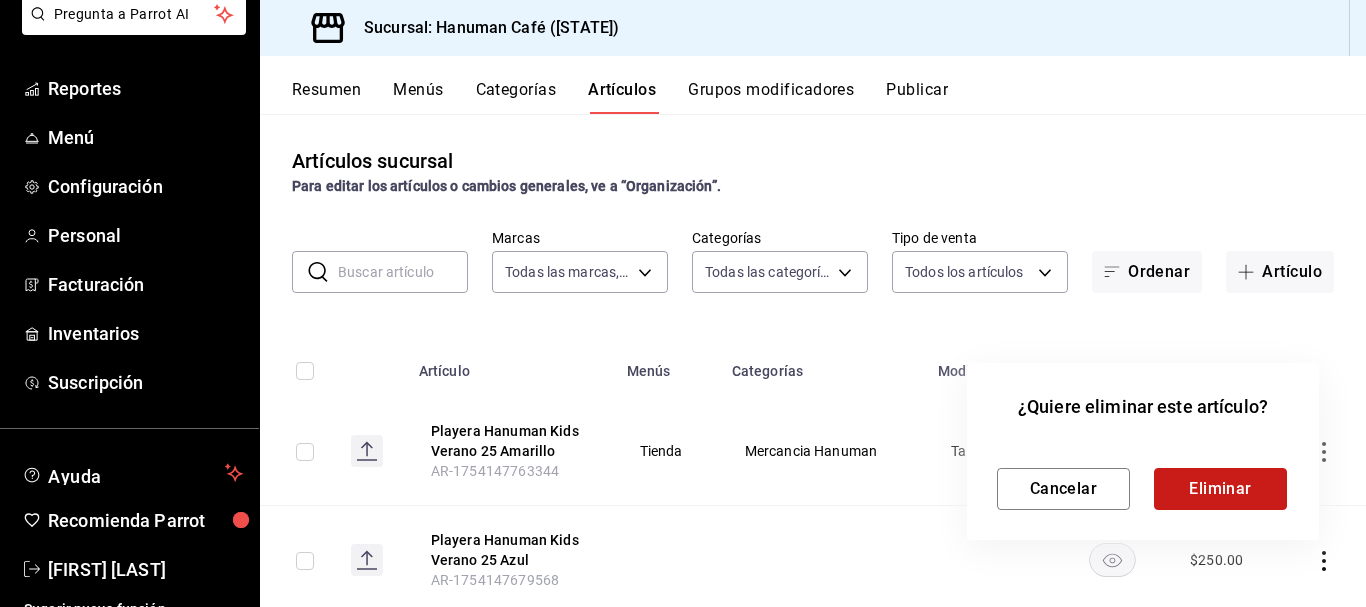 click on "Eliminar" at bounding box center [1220, 489] 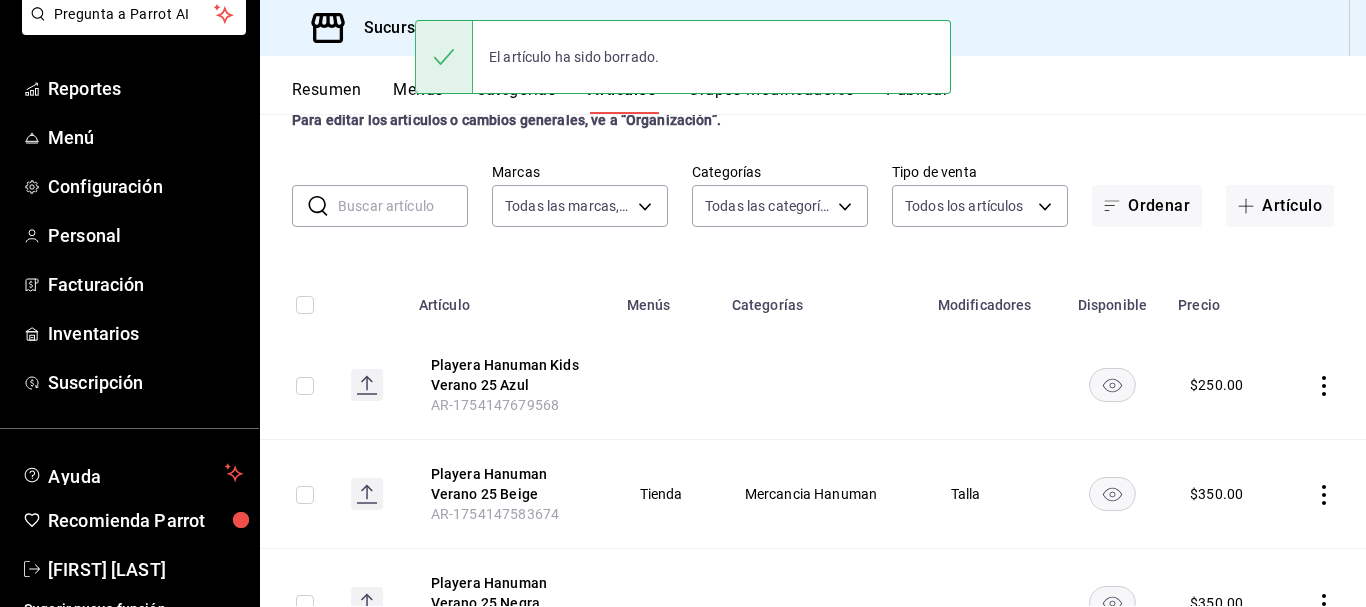 scroll, scrollTop: 67, scrollLeft: 0, axis: vertical 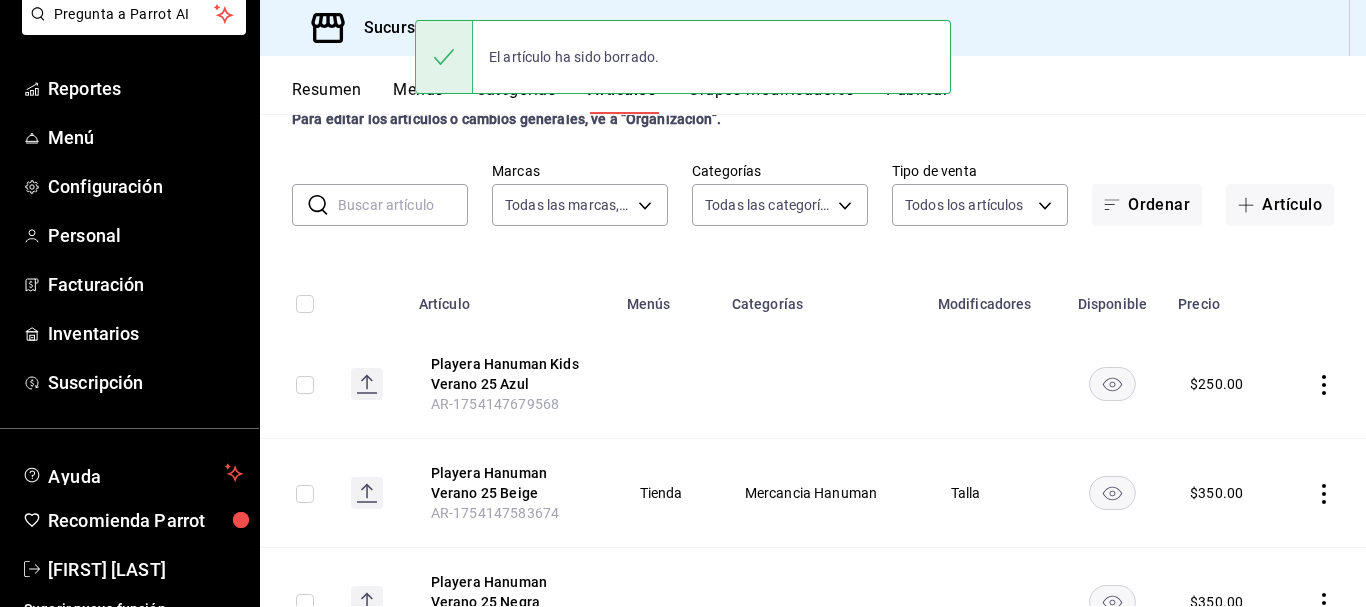 click 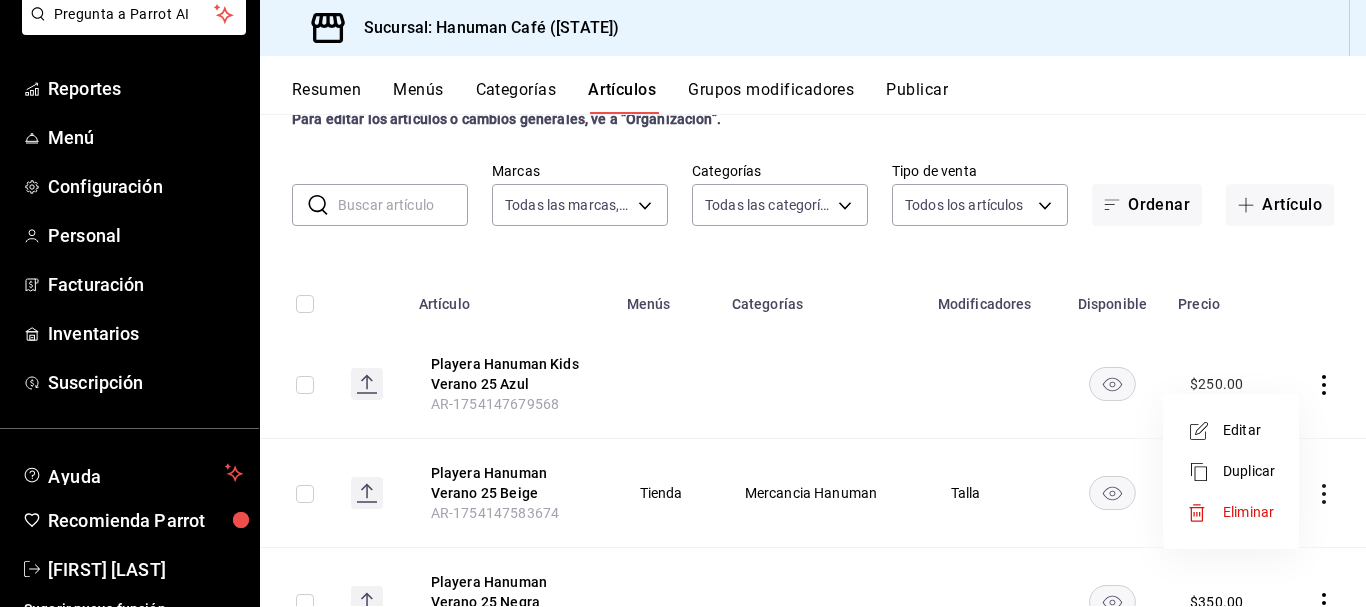 click at bounding box center (1205, 513) 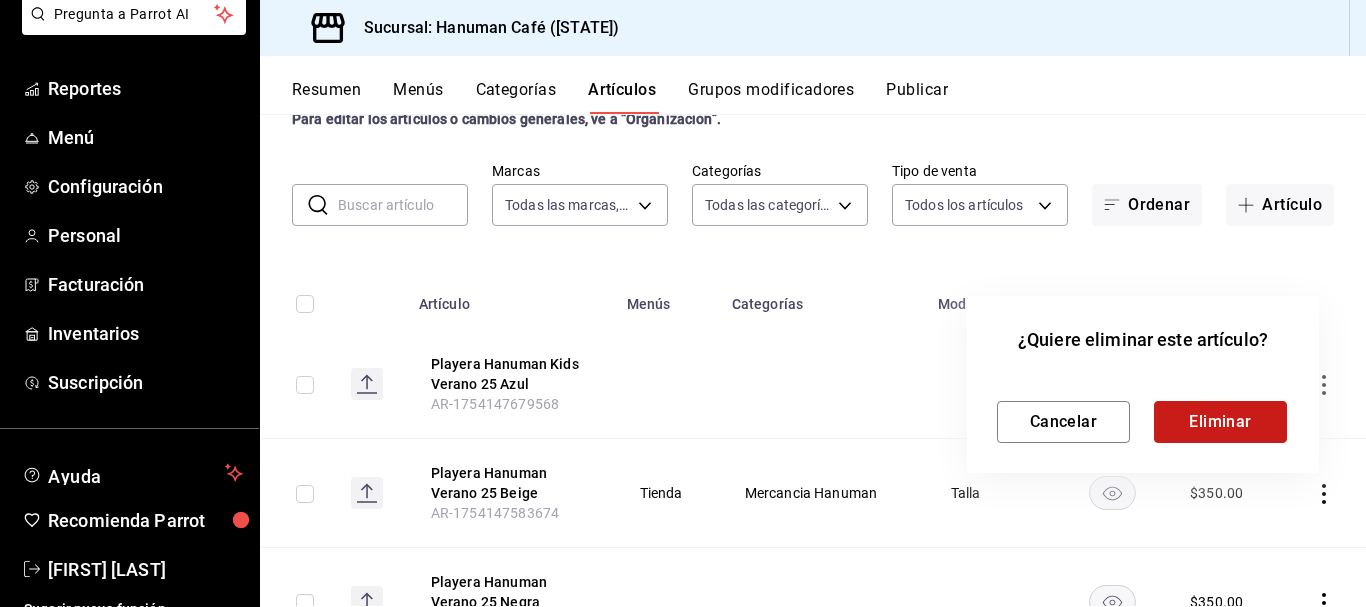 click on "Eliminar" at bounding box center (1220, 422) 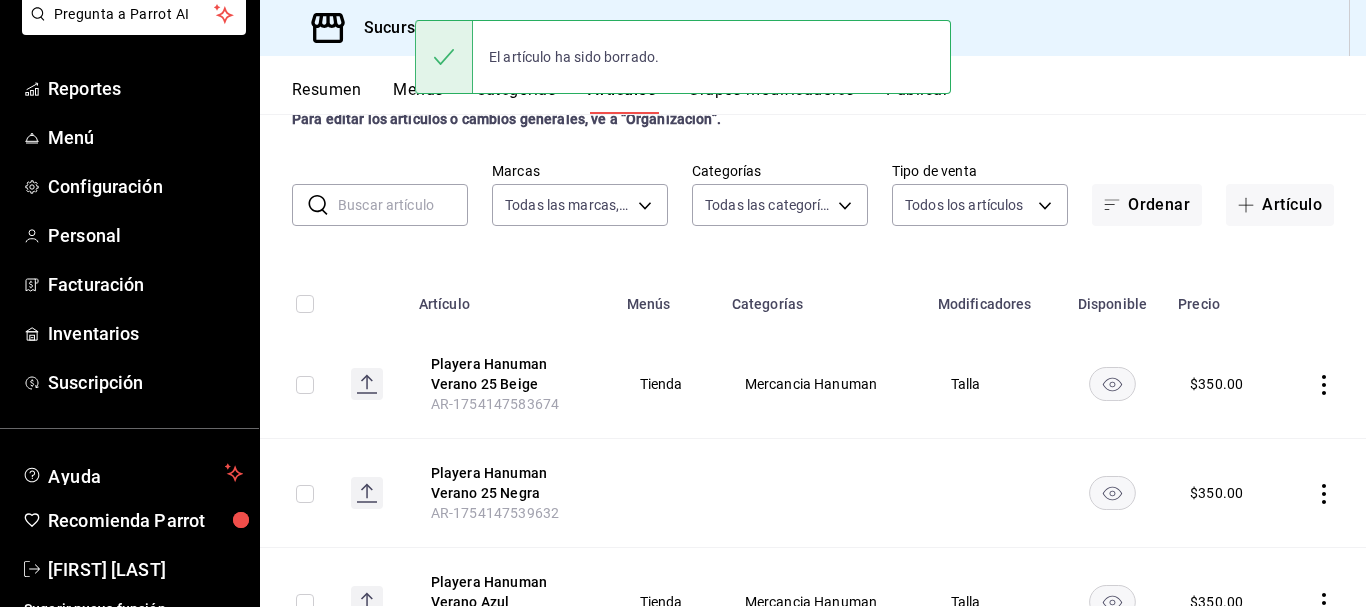 click at bounding box center [305, 385] 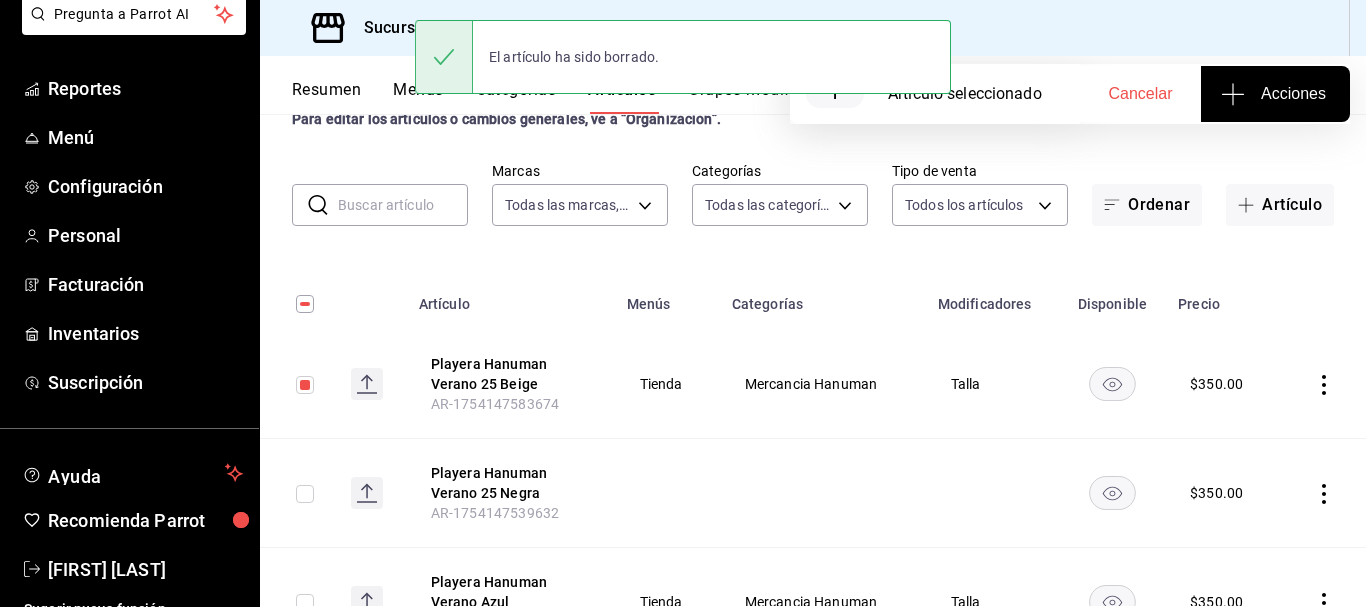 click at bounding box center (305, 494) 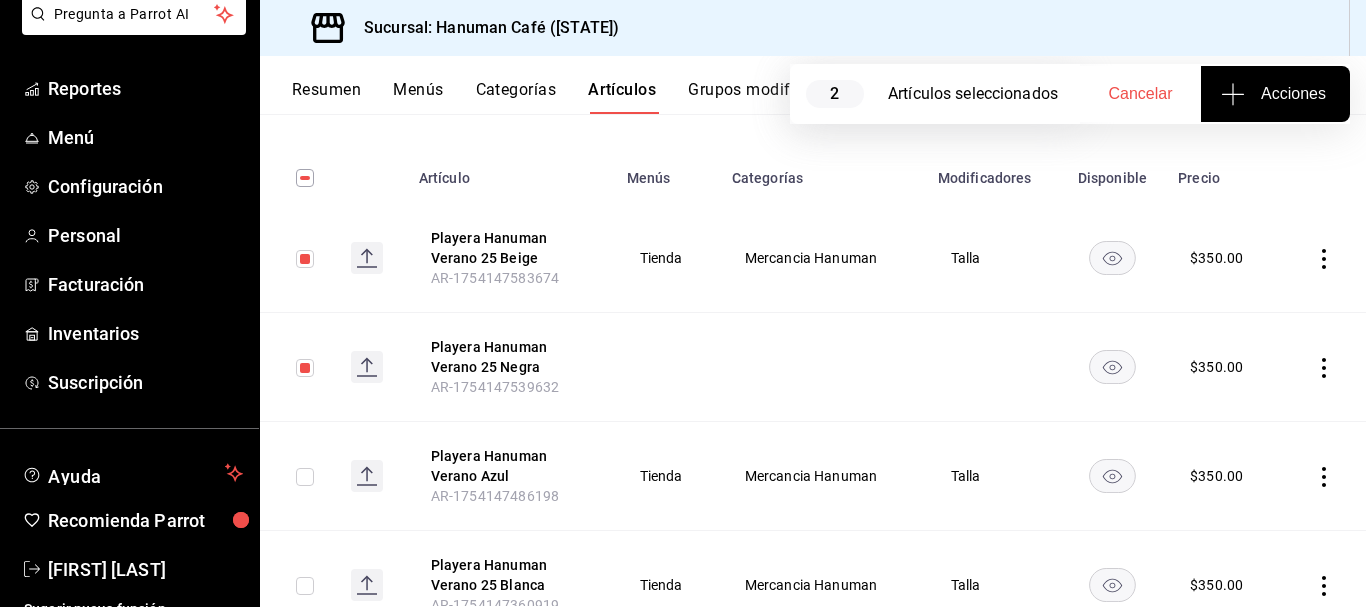 scroll, scrollTop: 194, scrollLeft: 0, axis: vertical 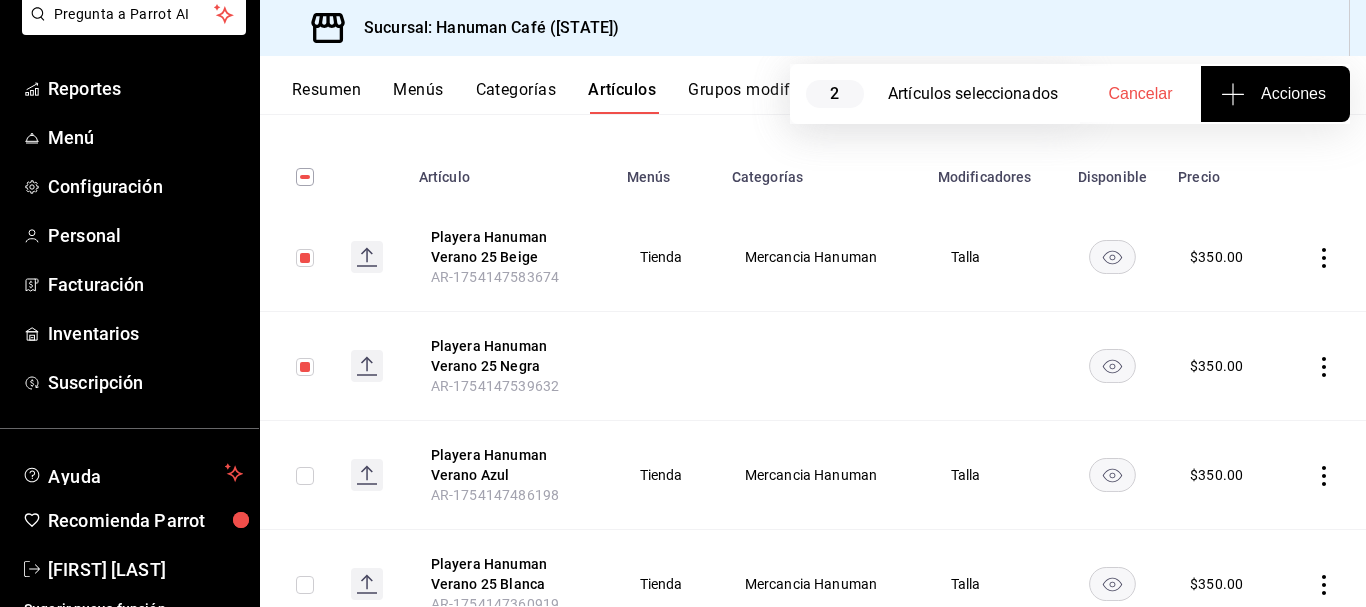 click at bounding box center (305, 476) 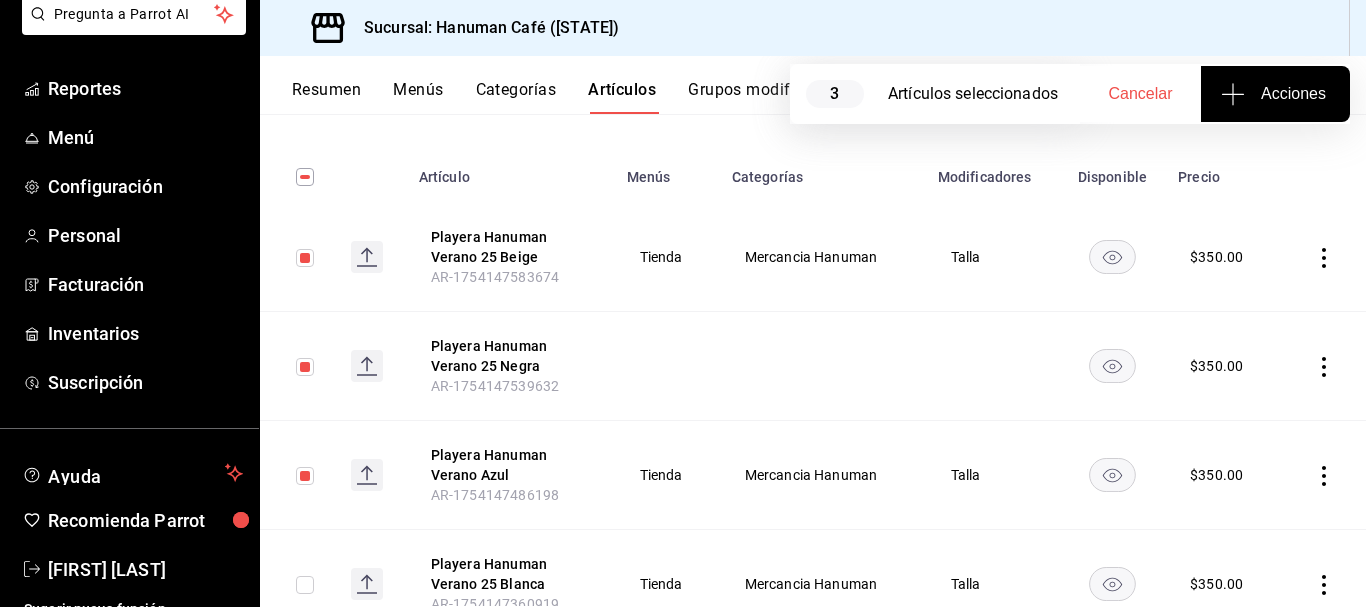 click at bounding box center (305, 585) 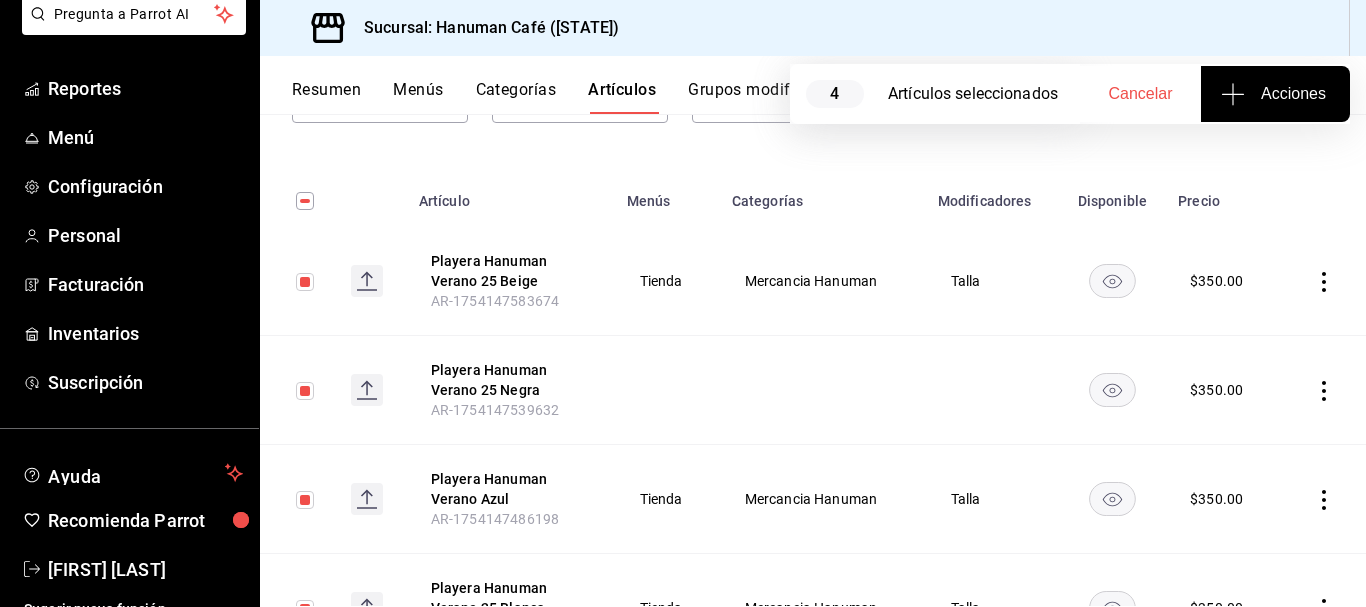 scroll, scrollTop: 164, scrollLeft: 0, axis: vertical 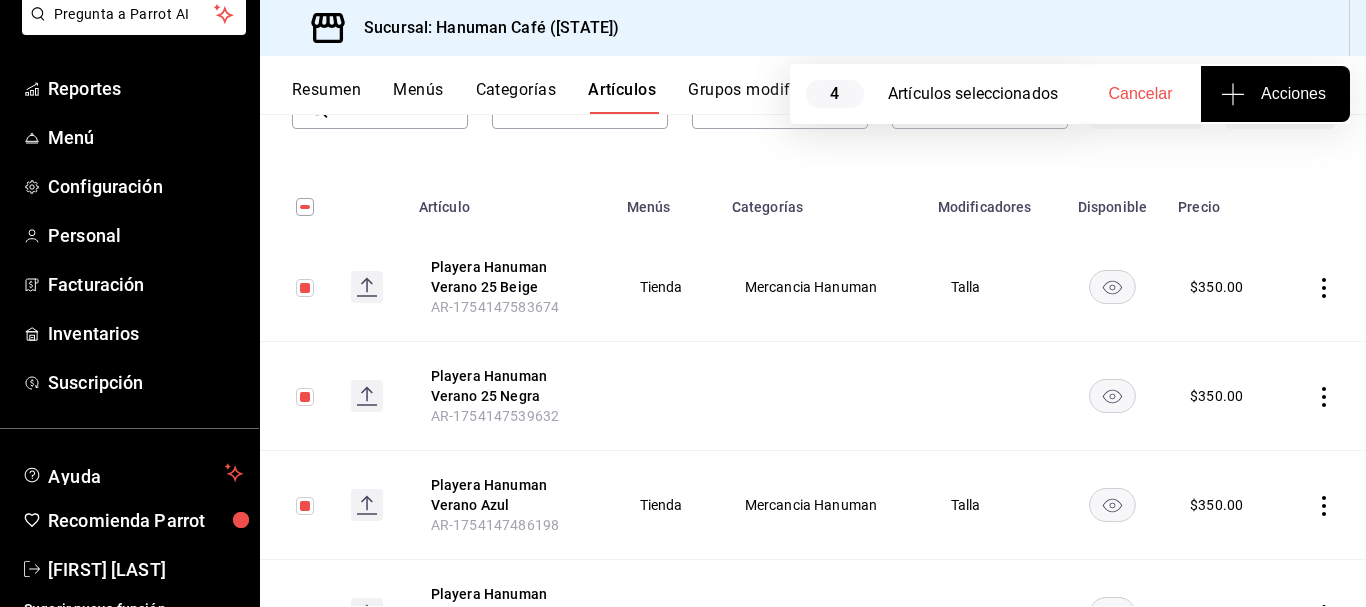 click on "Acciones" at bounding box center [1275, 94] 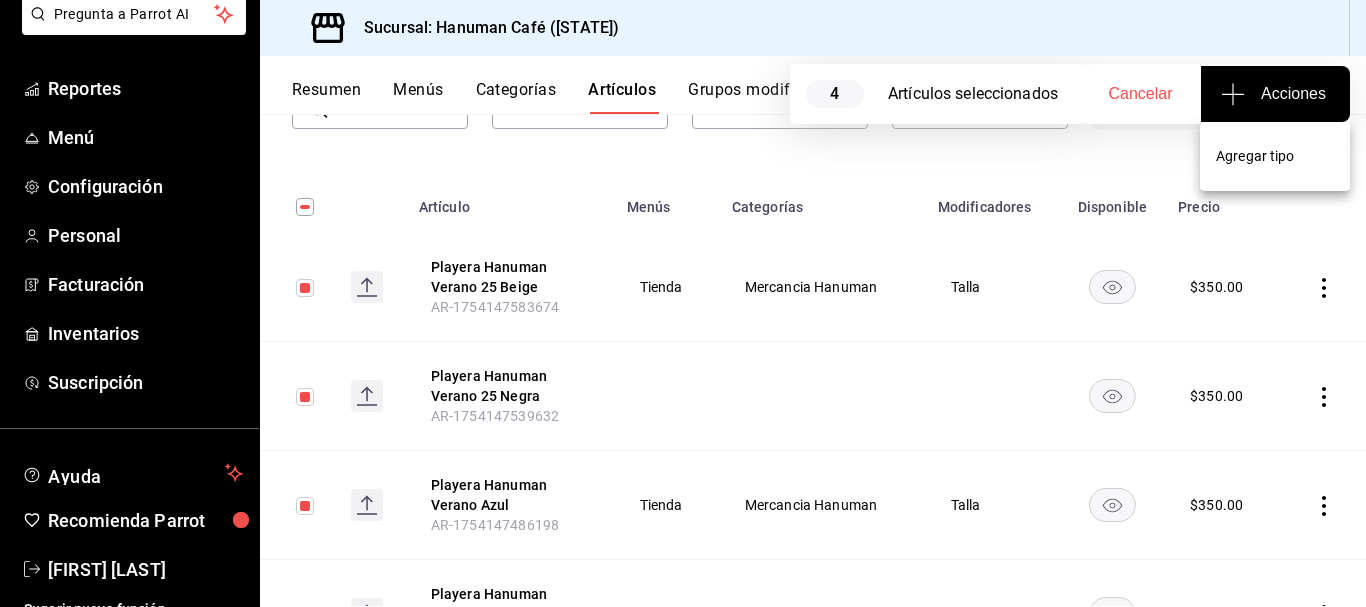 click at bounding box center [683, 303] 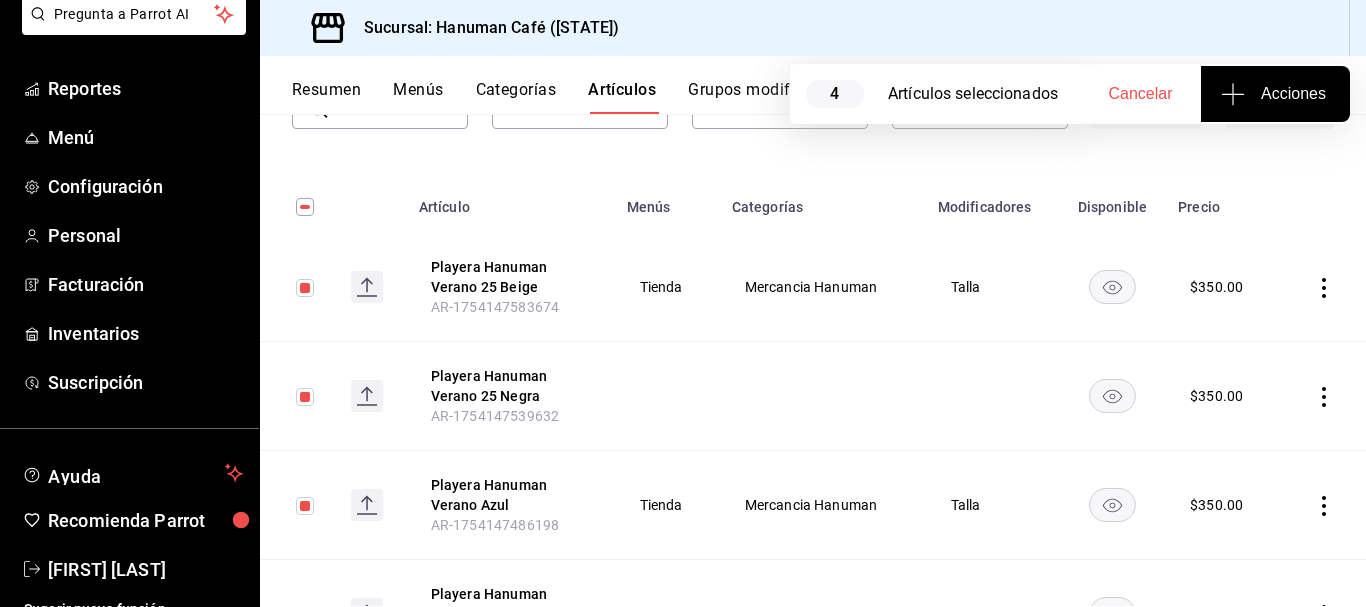 click 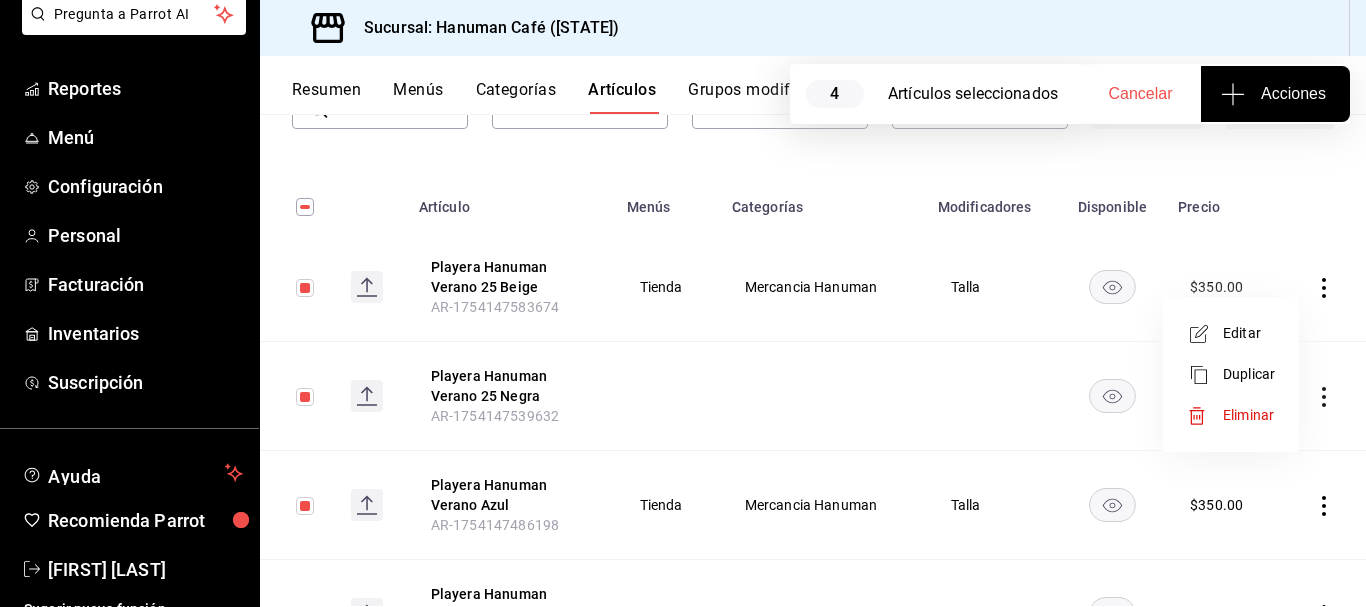 click on "Eliminar" at bounding box center (1248, 415) 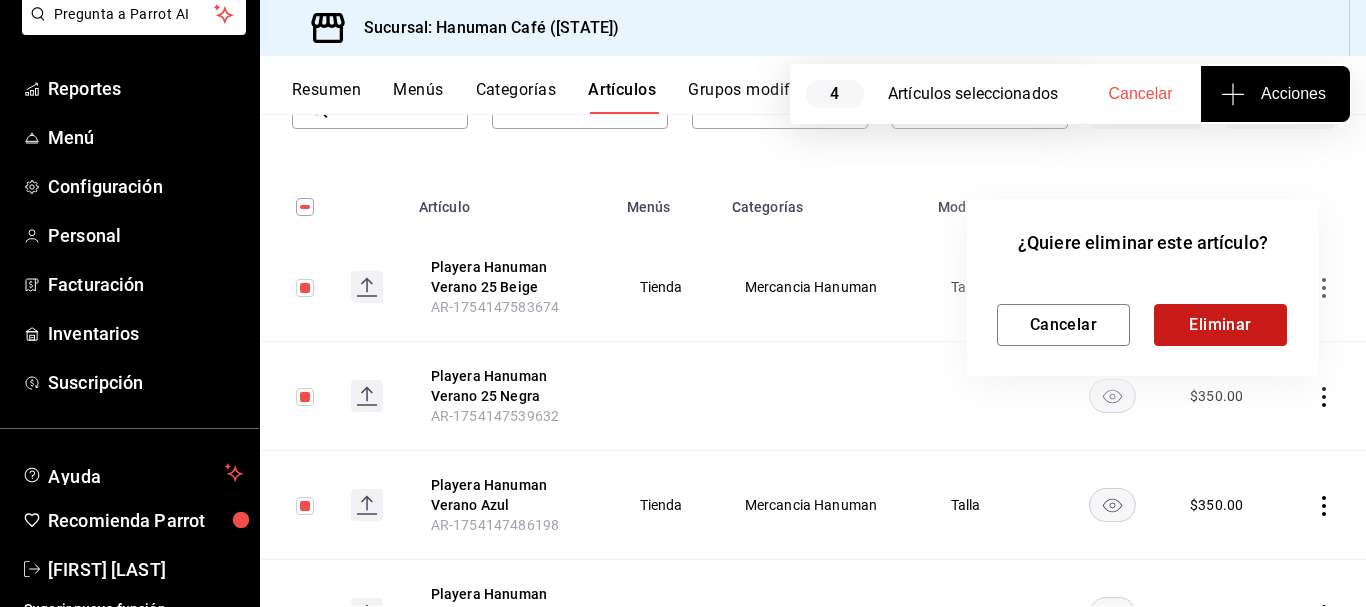 click on "Eliminar" at bounding box center [1220, 325] 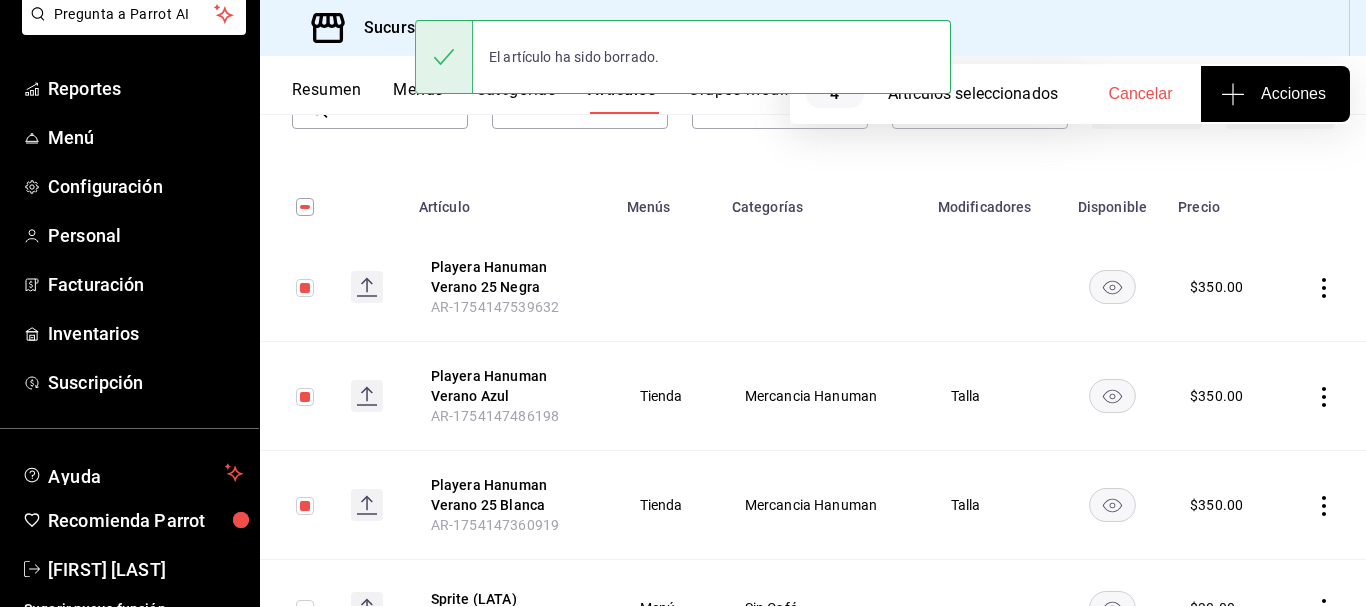 click 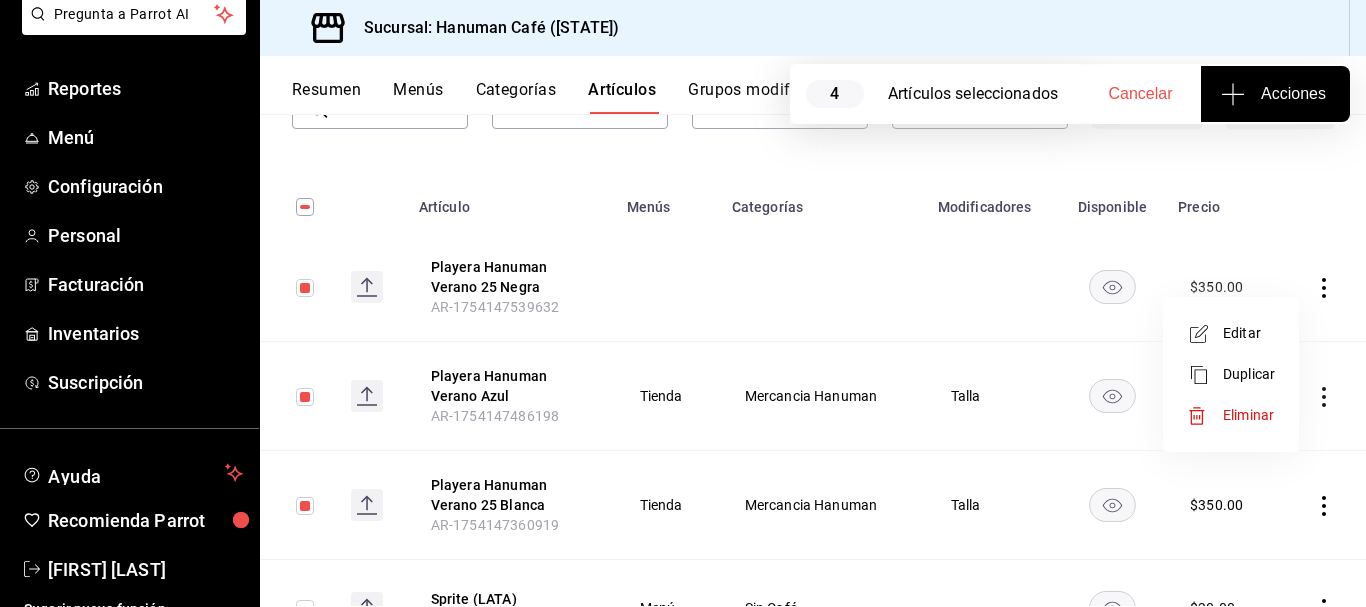 click on "Eliminar" at bounding box center (1231, 415) 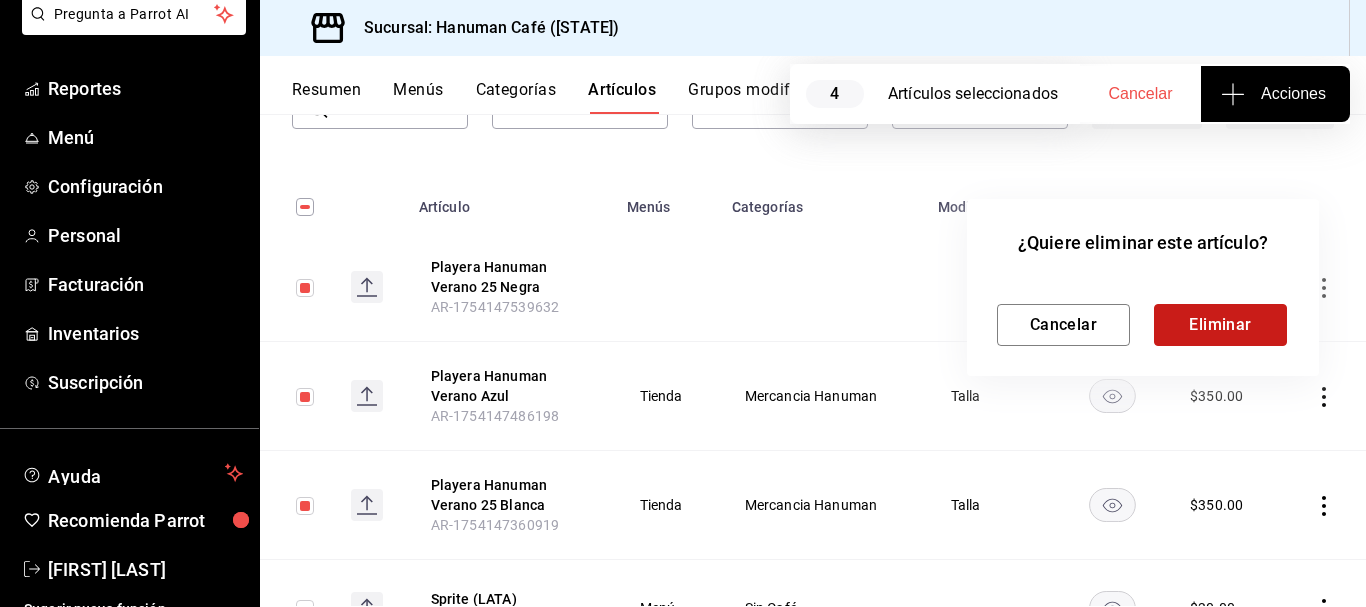 click on "Eliminar" at bounding box center (1220, 325) 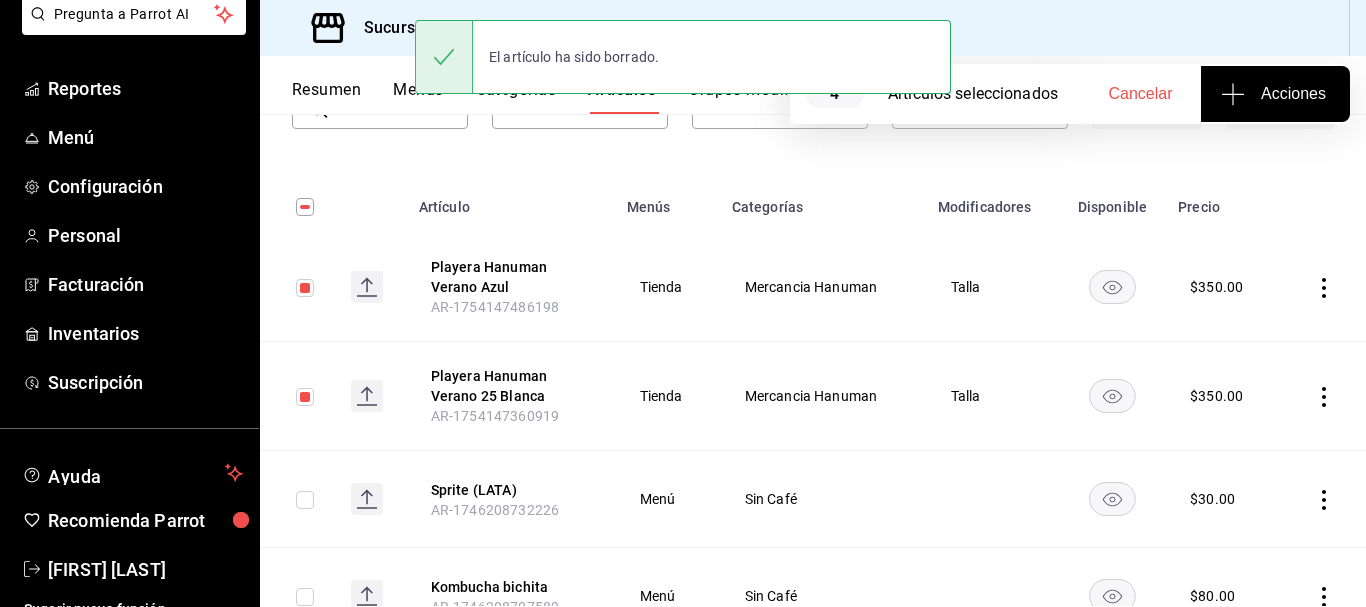 click 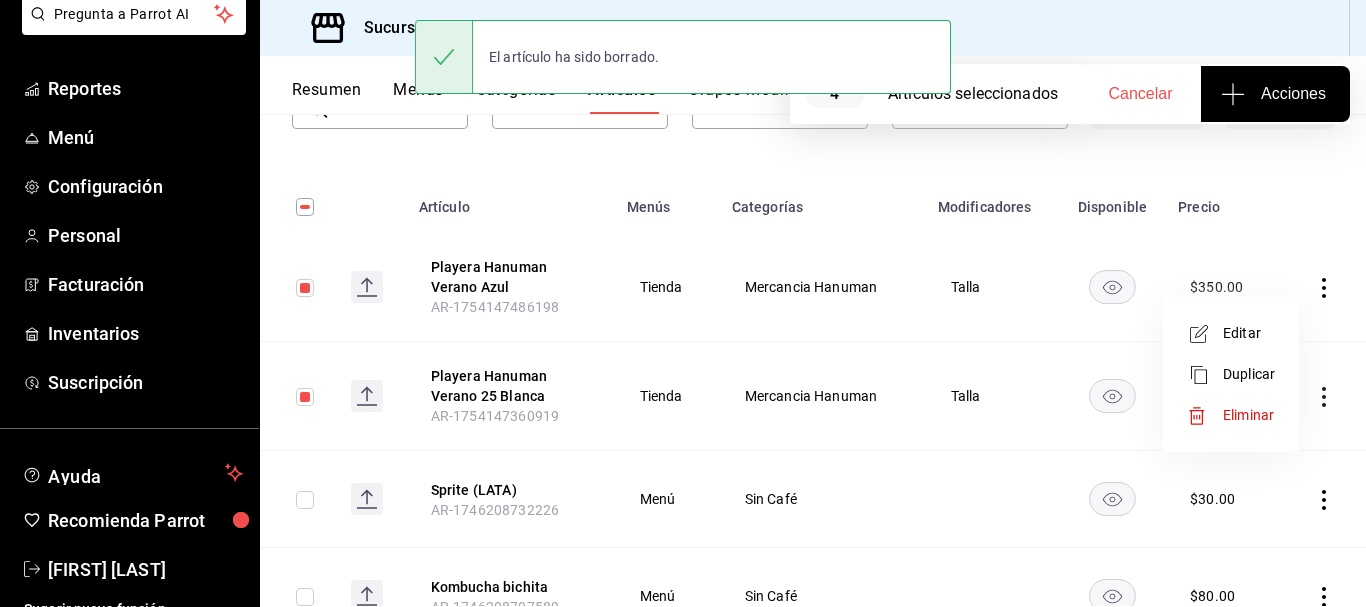 click on "Eliminar" at bounding box center [1248, 415] 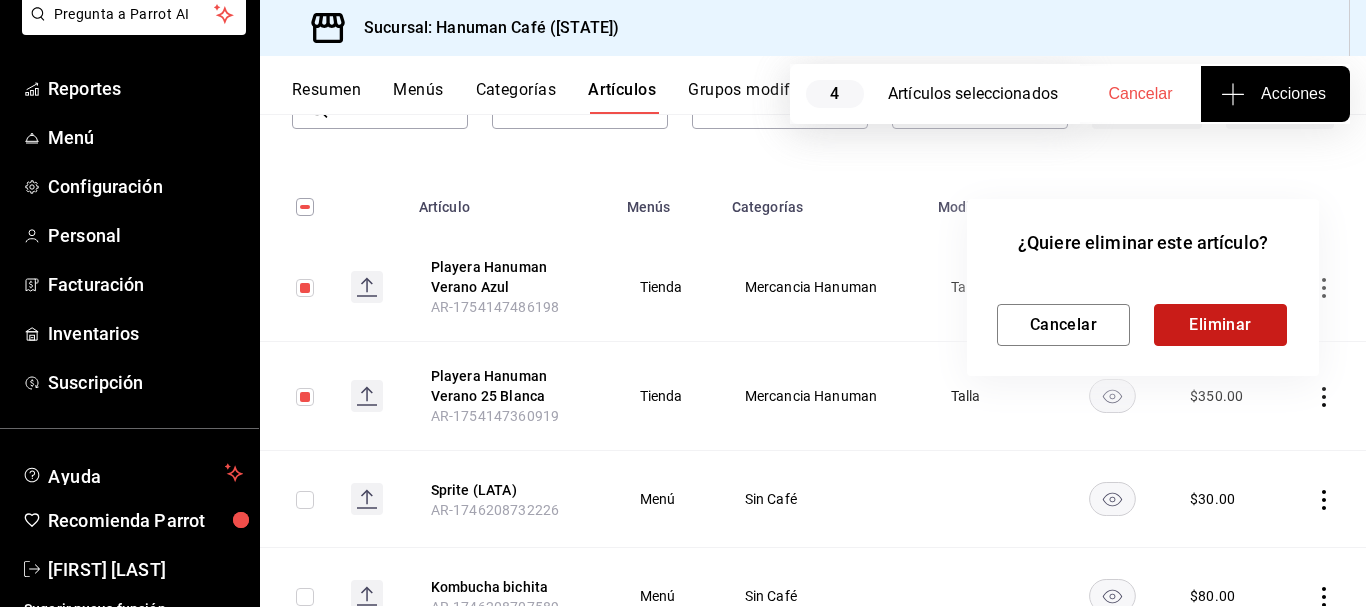 click on "Eliminar" at bounding box center [1220, 325] 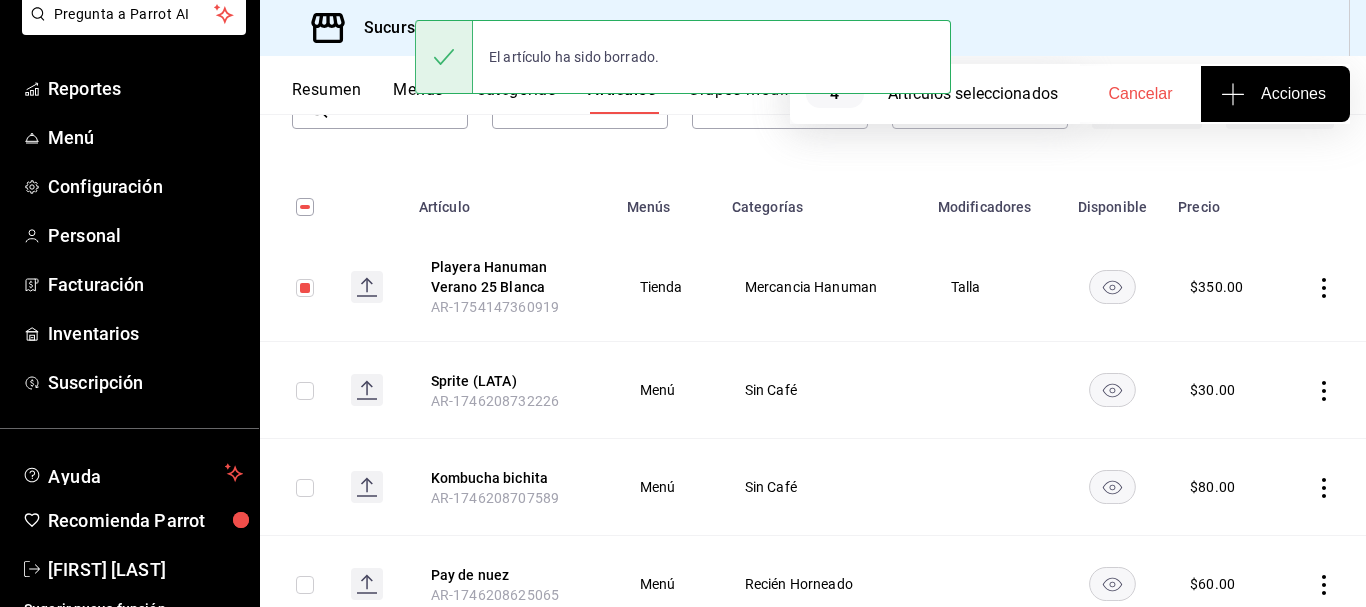 click 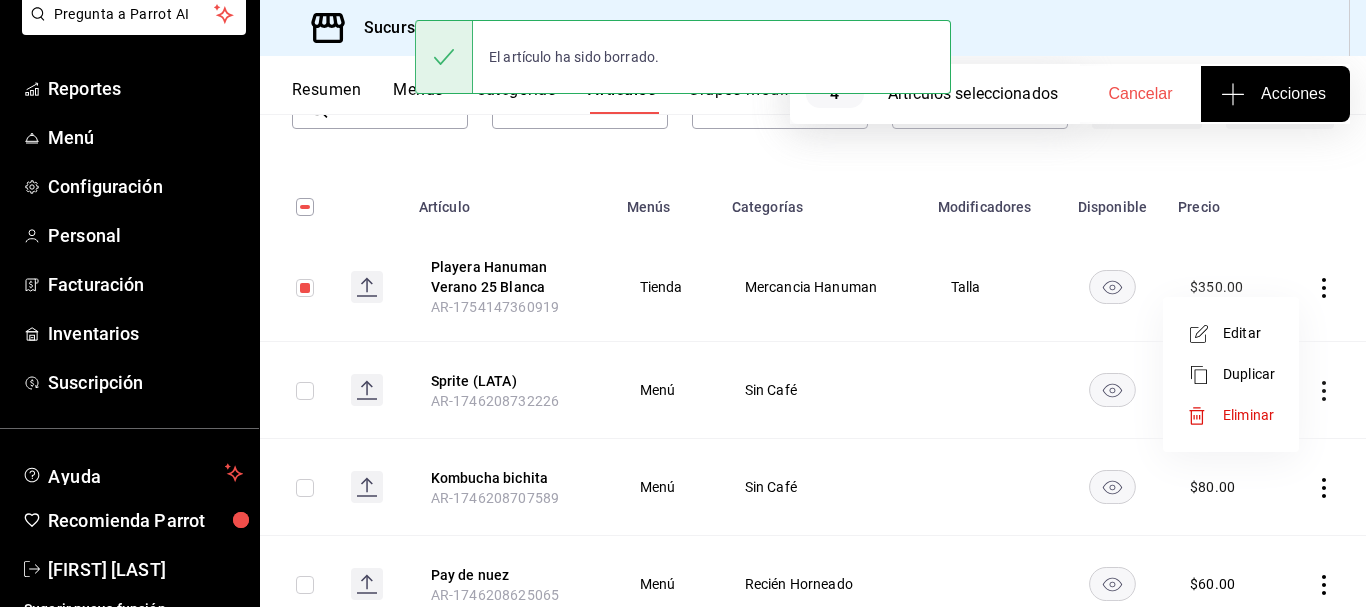 click on "Eliminar" at bounding box center [1248, 415] 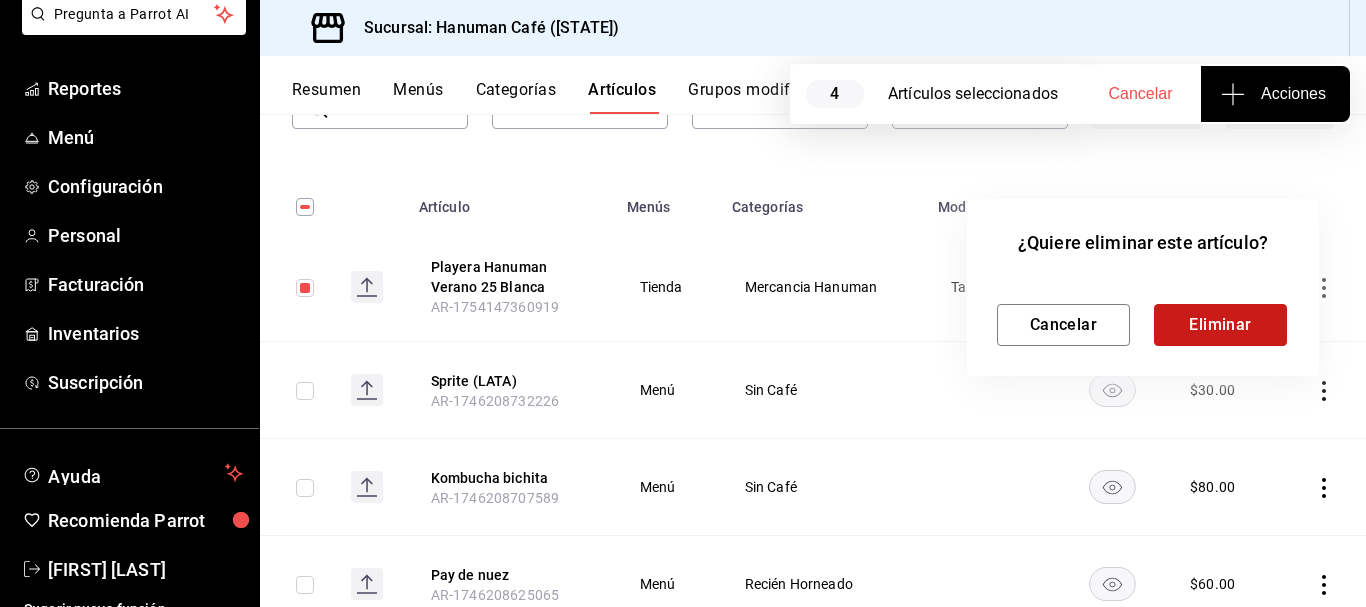 click on "Eliminar" at bounding box center (1220, 325) 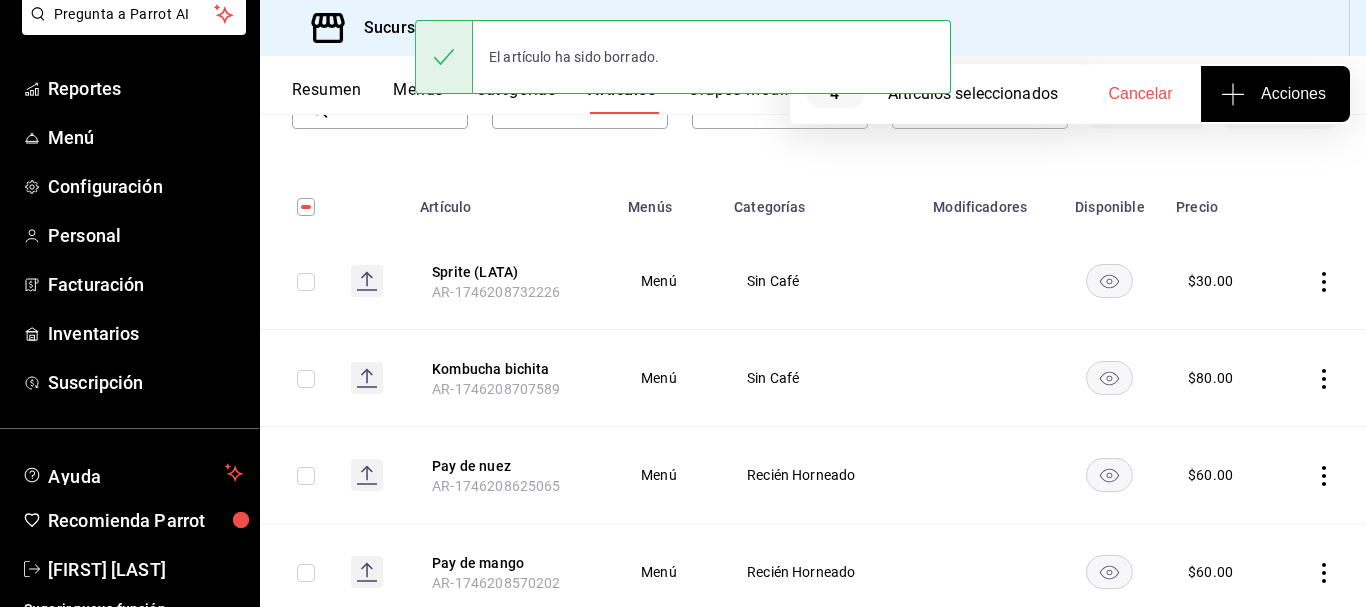 scroll, scrollTop: 0, scrollLeft: 0, axis: both 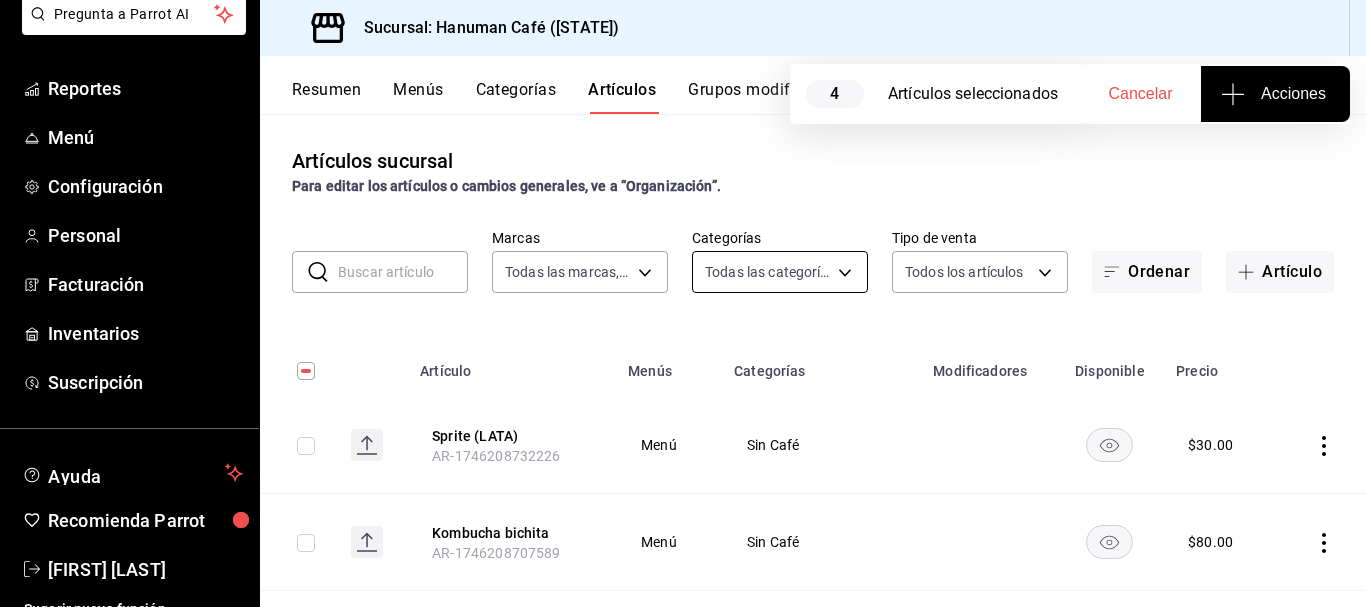 click on "Pregunta a Parrot AI Reportes   Menú   Configuración   Personal   Facturación   Inventarios   Suscripción   Ayuda Recomienda Parrot   [FIRST] [LAST]   Sugerir nueva función   Sucursal: Hanuman Café ([STATE]) Resumen Menús Categorías Artículos Grupos modificadores Publicar 4 Artículos seleccionados Cancelar Acciones Artículos sucursal Para editar los artículos o cambios generales, ve a “Organización”. ​ ​ Marcas Todas las marcas, Sin marca 8f75a259-51e2-4759-99ab-ee8ed505d99a Categorías Todas las categorías, Sin categoría Tipo de venta Todos los artículos ALL Ordenar Artículo Artículo Menús Categorías Modificadores Disponible Precio Sprite (LATA) AR-1746208732226 Menú Sin Café $ 30.00 Kombucha bichita AR-1746208707589 Menú Sin Café $ 80.00 Pay de nuez AR-1746208625065 Menú Recién Horneado $ 60.00 Pay de mango AR-1746208570202 Menú Recién Horneado $ 60.00 Jamón de Pavo AR-1746204920460 $ 30.00 Chicharron AR-1745126069572 $ 40.00 Pasaporte del cafe 2025 Menú Café $ $" at bounding box center (683, 303) 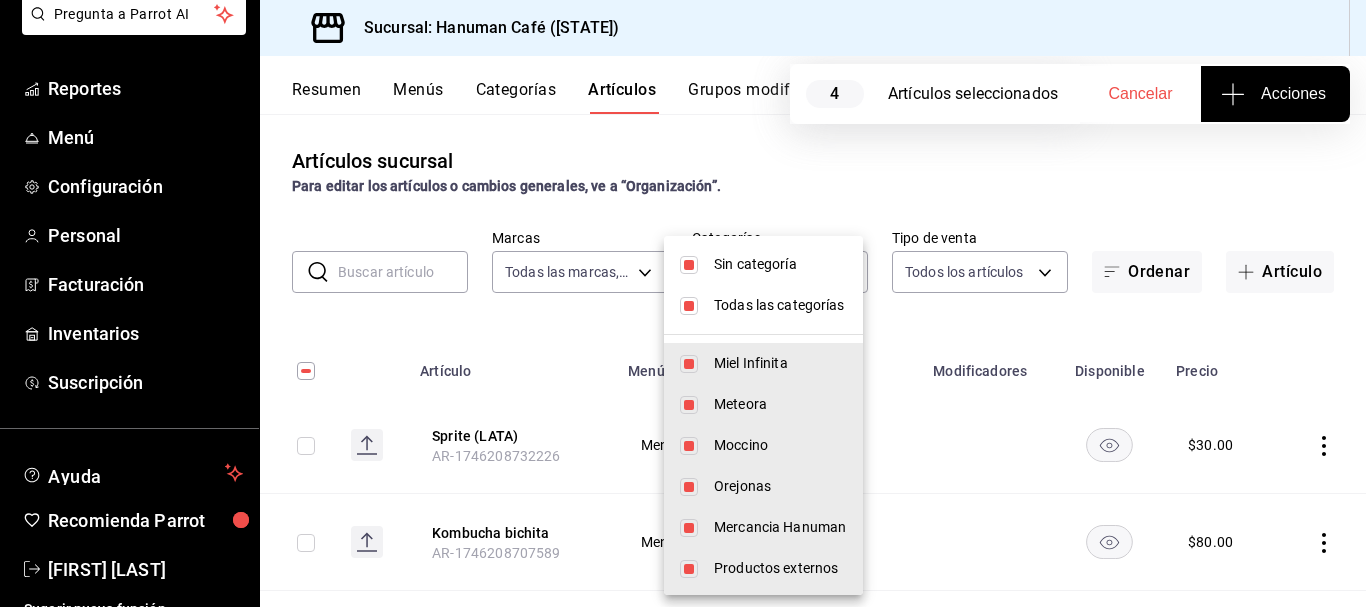 click on "Mercancia Hanuman" at bounding box center [780, 527] 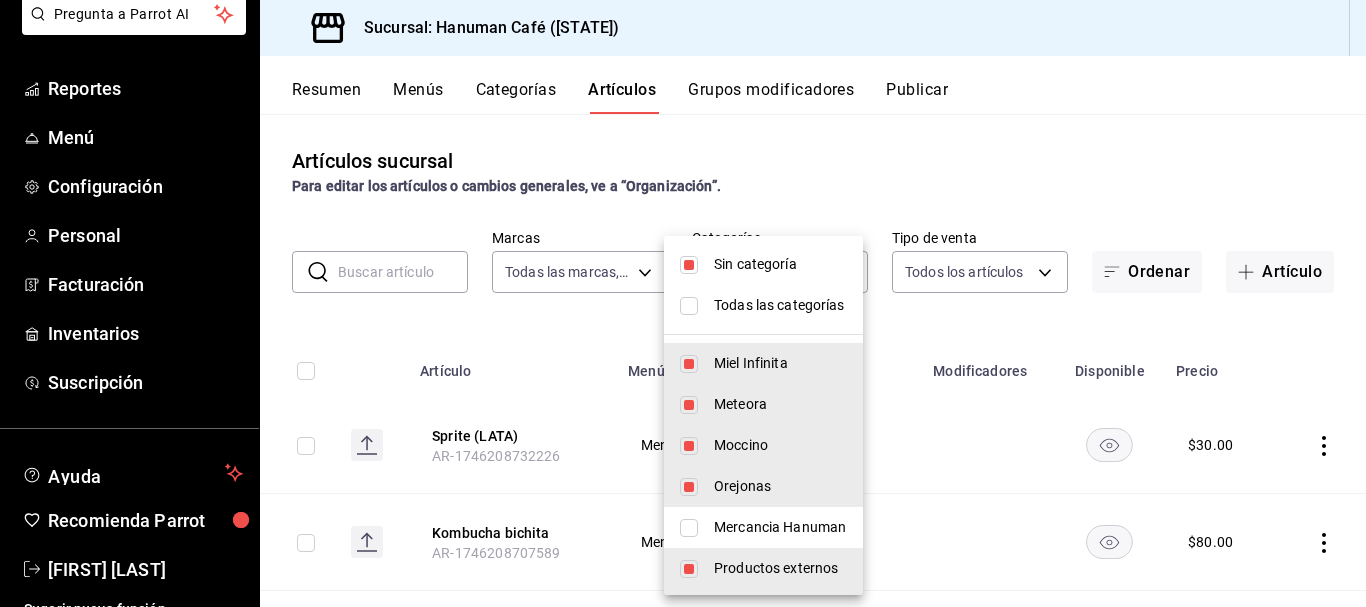 click on "Mercancia Hanuman" at bounding box center [780, 527] 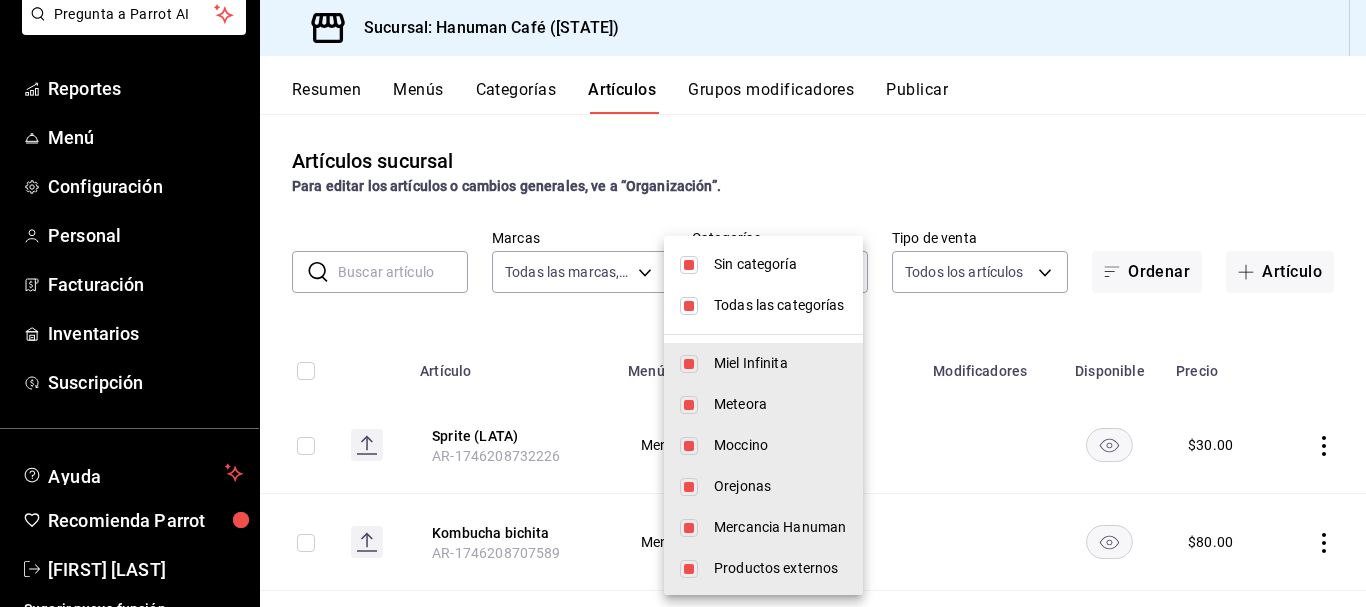 click at bounding box center [689, 306] 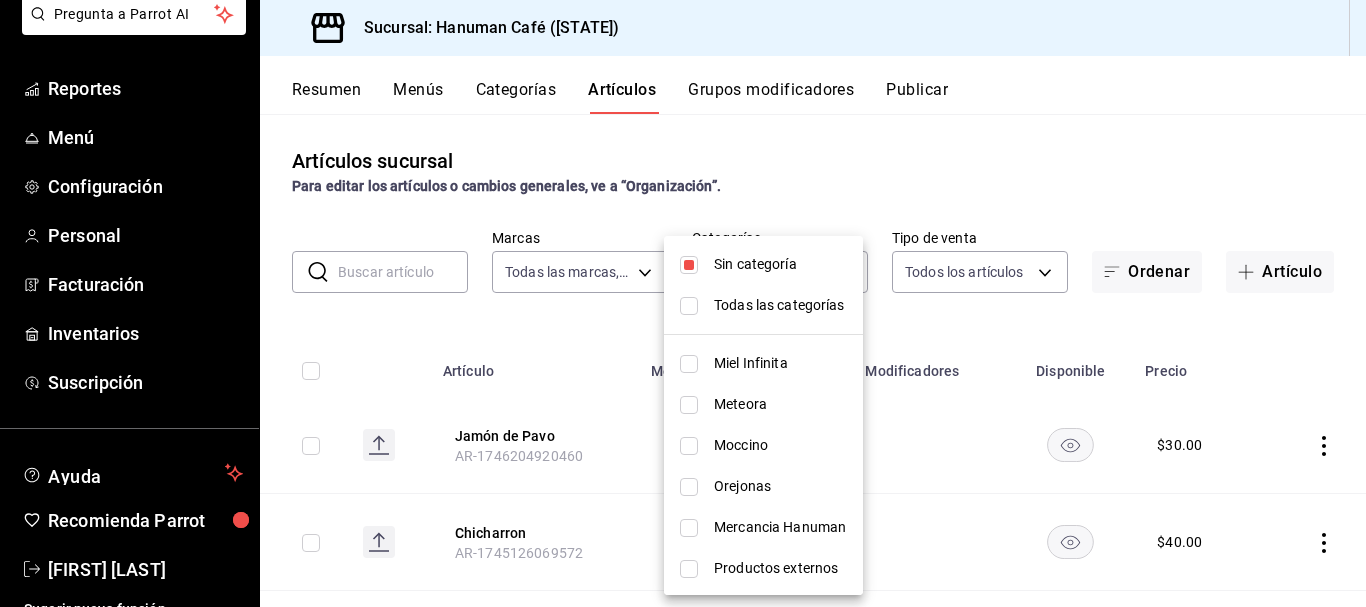 click on "Mercancia Hanuman" at bounding box center [780, 527] 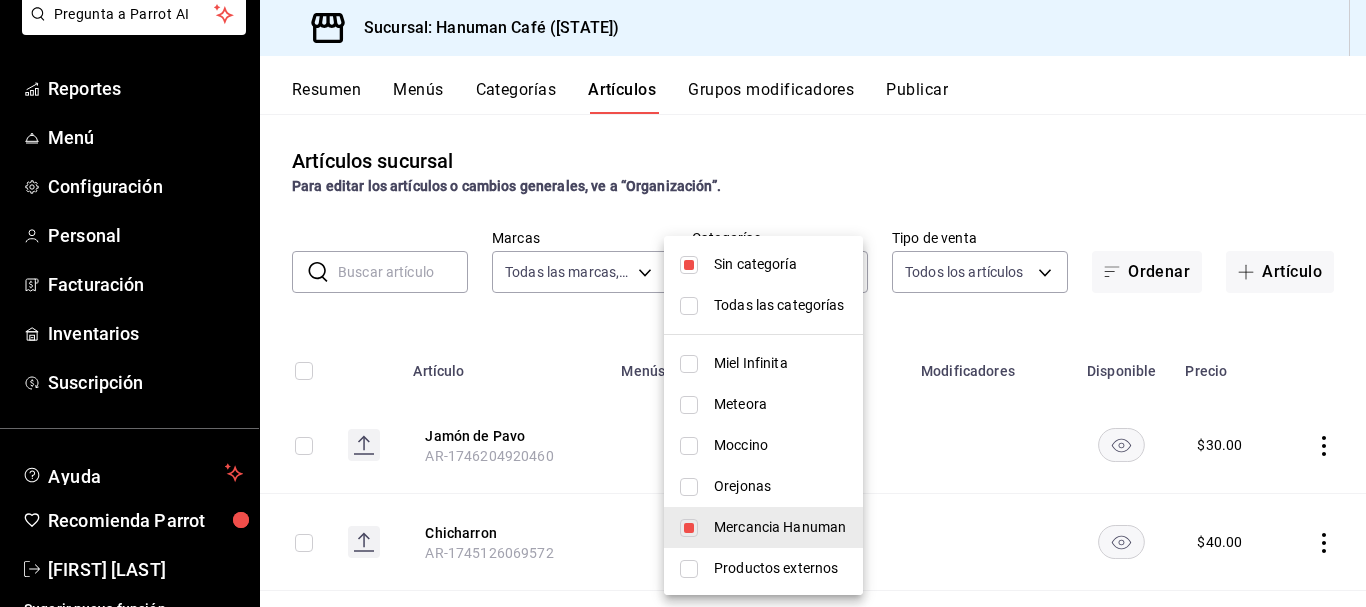 click at bounding box center (683, 303) 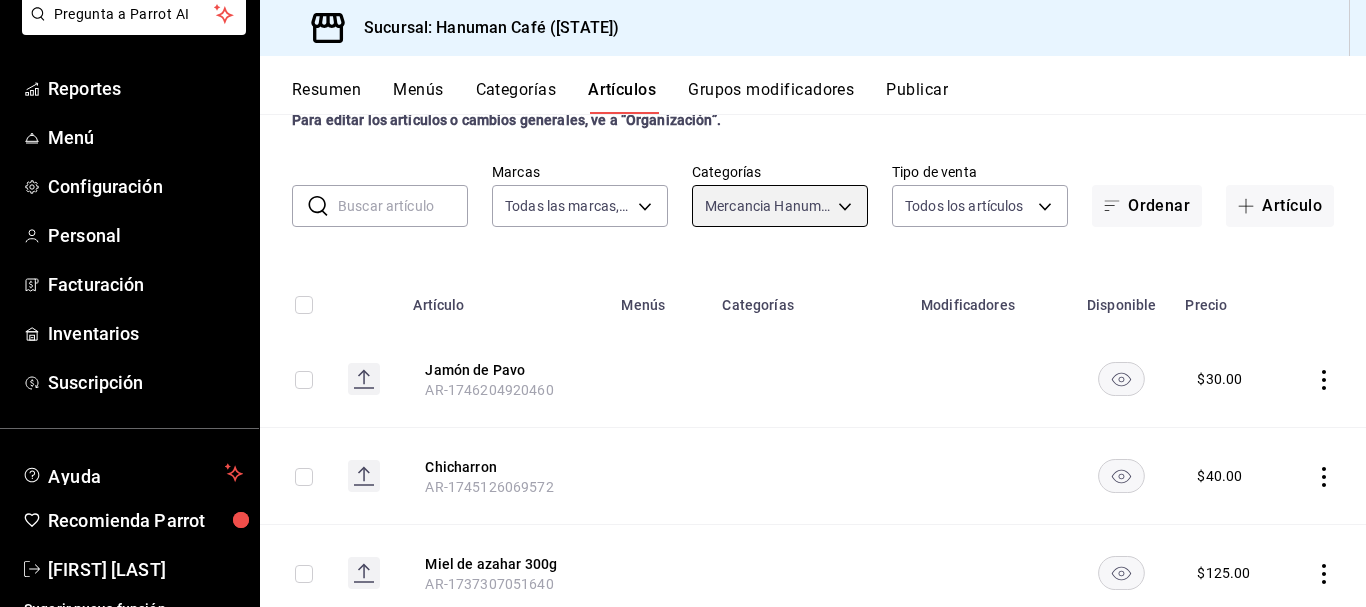 scroll, scrollTop: 61, scrollLeft: 0, axis: vertical 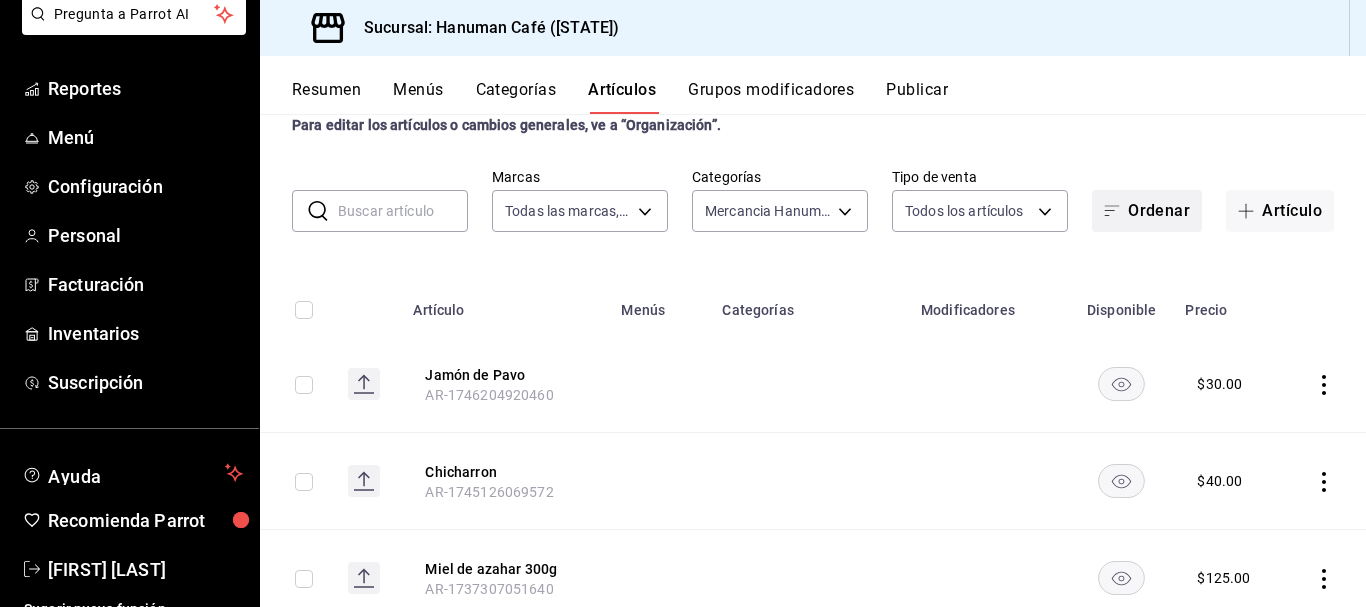 click on "Ordenar" at bounding box center [1147, 211] 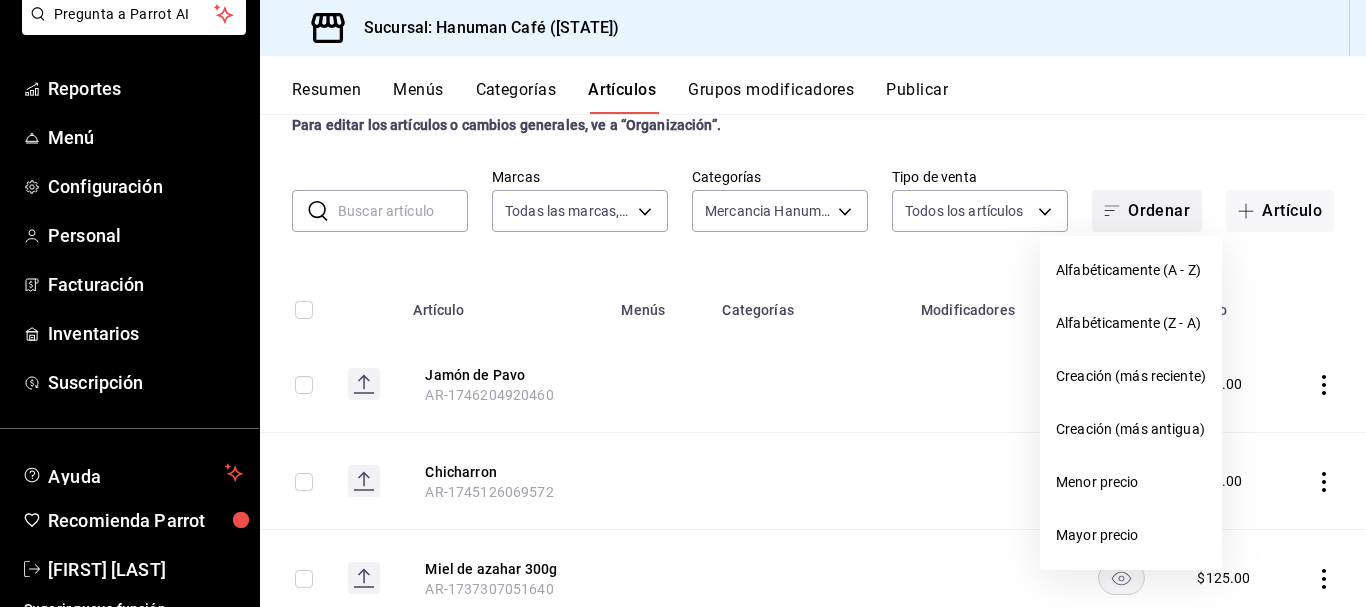 click at bounding box center [683, 303] 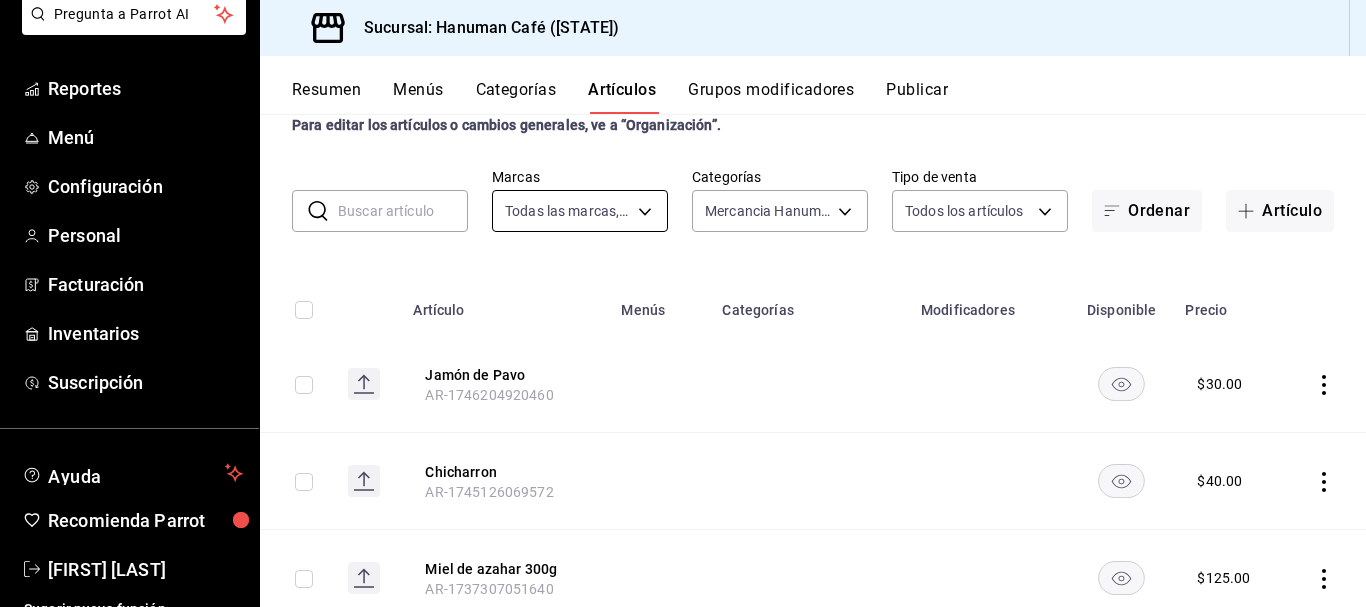 click on "Pregunta a Parrot AI Reportes   Menú   Configuración   Personal   Facturación   Inventarios   Suscripción   Ayuda Recomienda Parrot   [FIRST] [LAST]   Sugerir nueva función   Sucursal: Hanuman Café ([STATE]) Resumen Menús Categorías Mercancia Hanuman, Sin categoría cec46d30-bb7c-41a4-bb62-41cc028a1813 Tipo de venta Todos los artículos ALL Ordenar Artículo Artículo Menús Categorías Modificadores Disponible Precio Jamón de Pavo AR-1746204920460 $ 30.00 Chicharron AR-1745126069572 $ 40.00 Miel de azahar 300g AR-1737307051640 $ 125.00 Gorro Hanuman AR-1734825118142 Tienda Mercancia Hanuman $ 250.00 Sudadera Hanuman AR-1734823410162 Tienda Mercancia Hanuman Color Sudadera Talla $ 600.00 Bandita para cabeza AR-1731885316055 Tienda Mercancia Hanuman $ 250.00 Con jamón $ $" at bounding box center (683, 303) 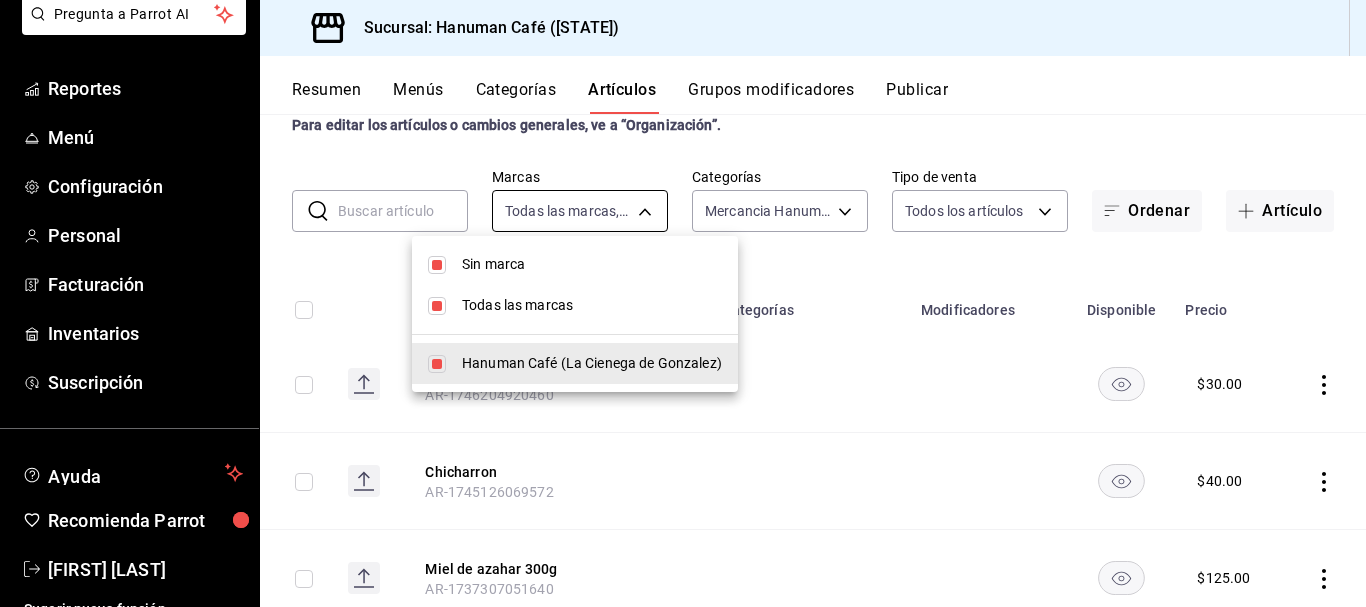click at bounding box center [683, 303] 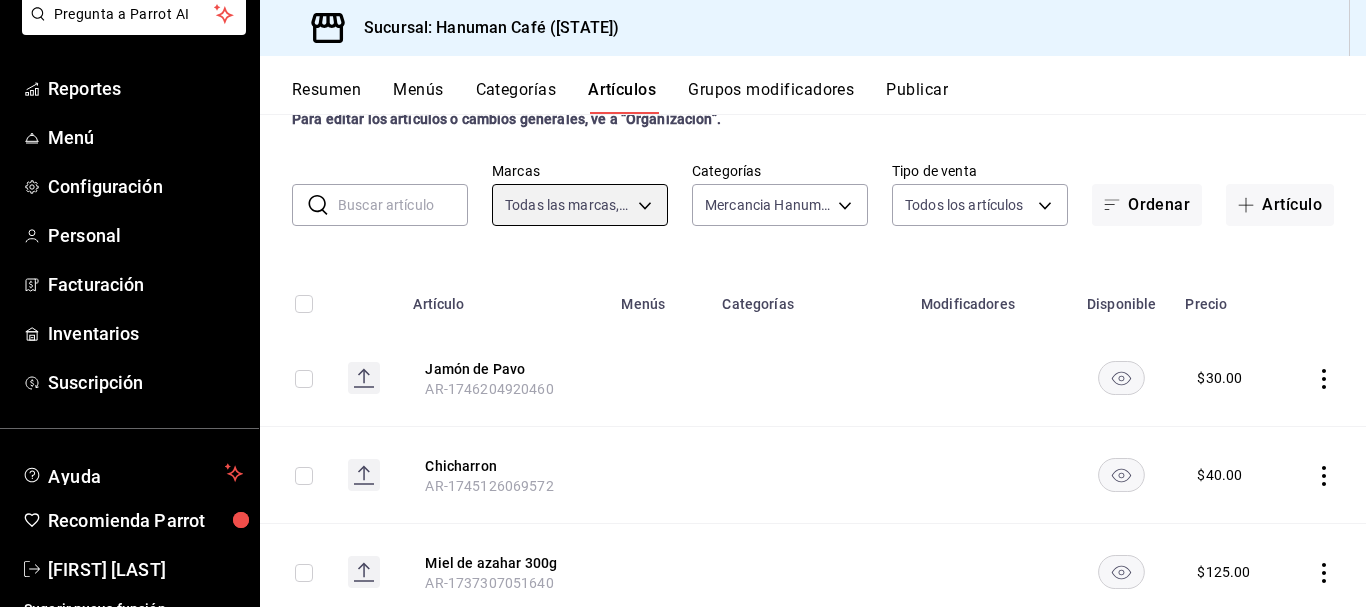 scroll, scrollTop: 0, scrollLeft: 0, axis: both 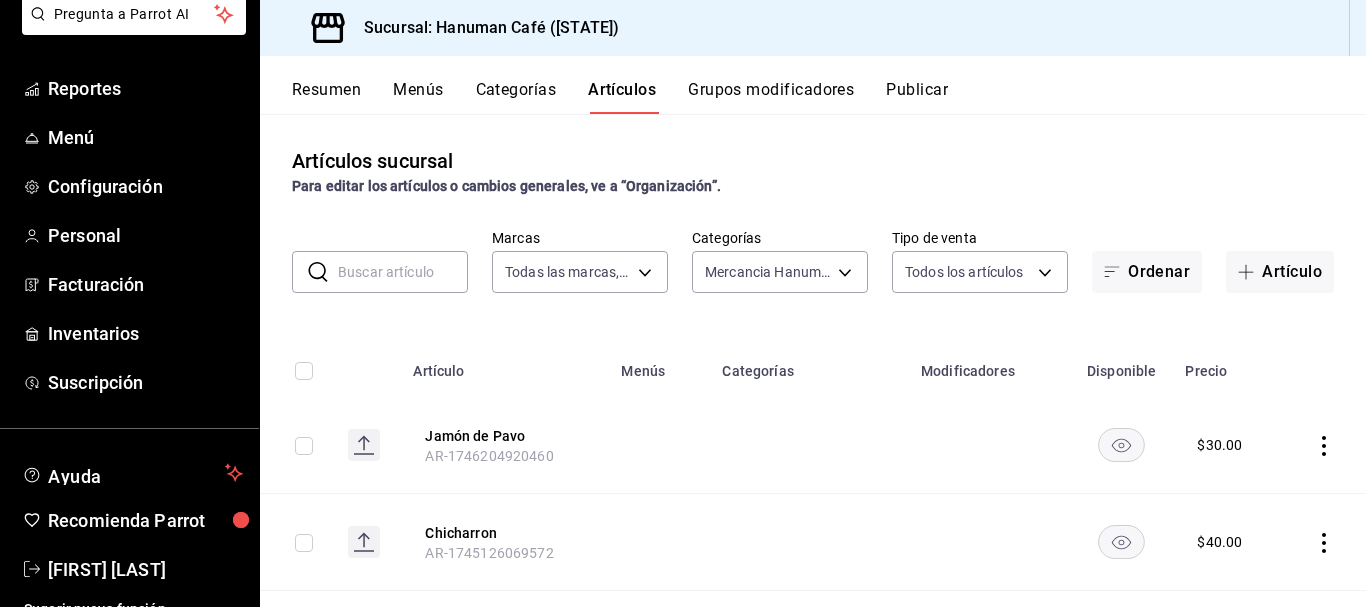 click on "Categorías" at bounding box center (516, 97) 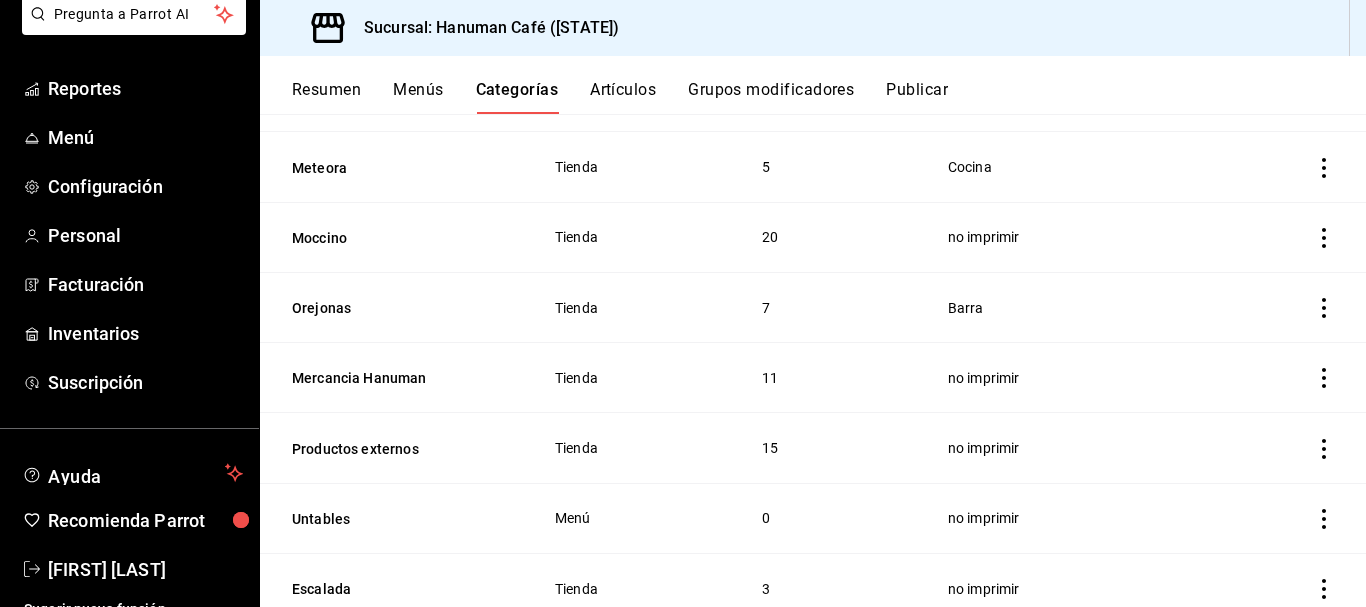 scroll, scrollTop: 297, scrollLeft: 0, axis: vertical 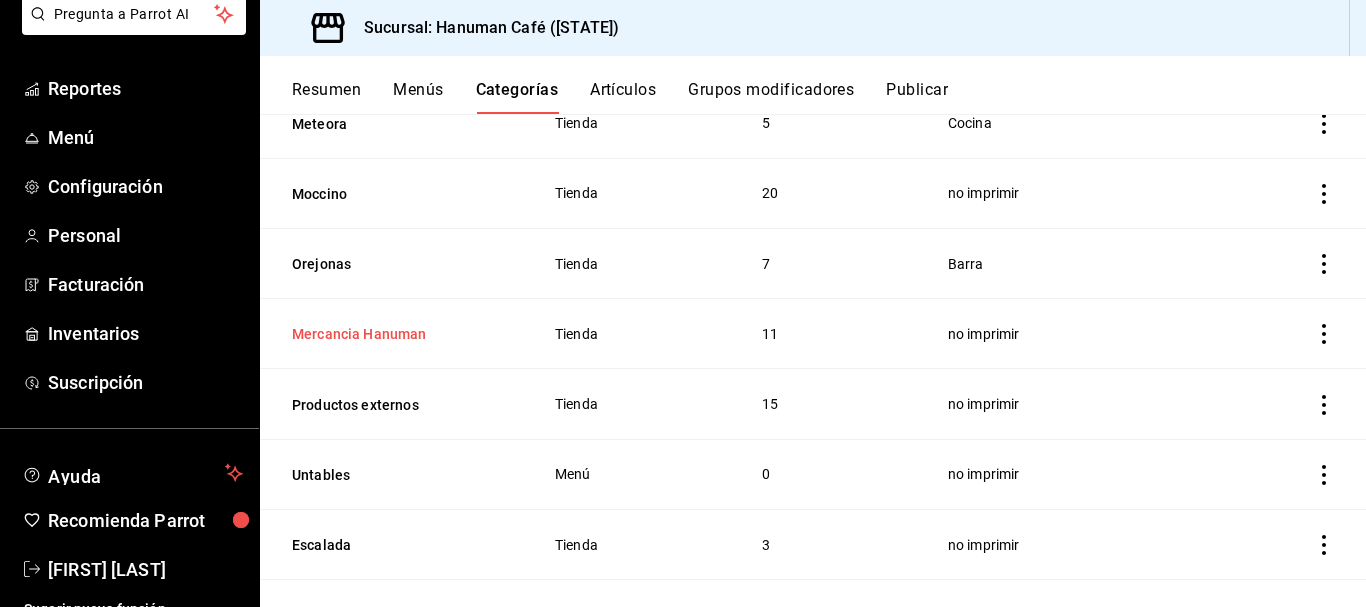 click on "Mercancia Hanuman" at bounding box center (392, 334) 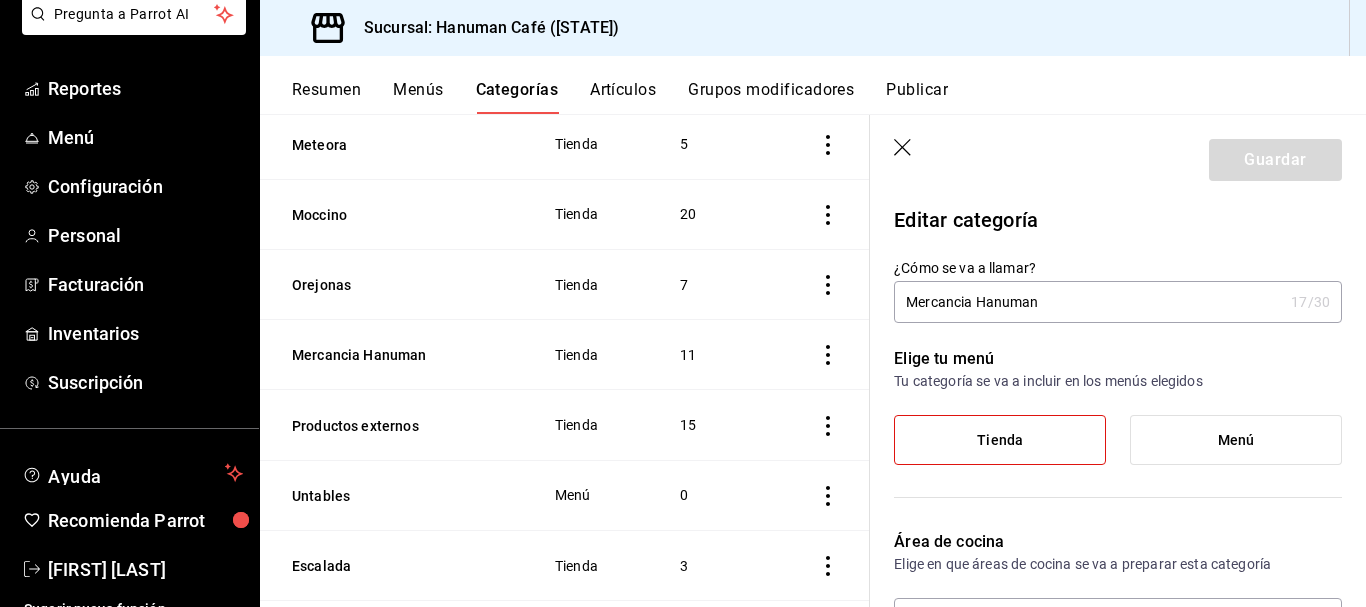 click 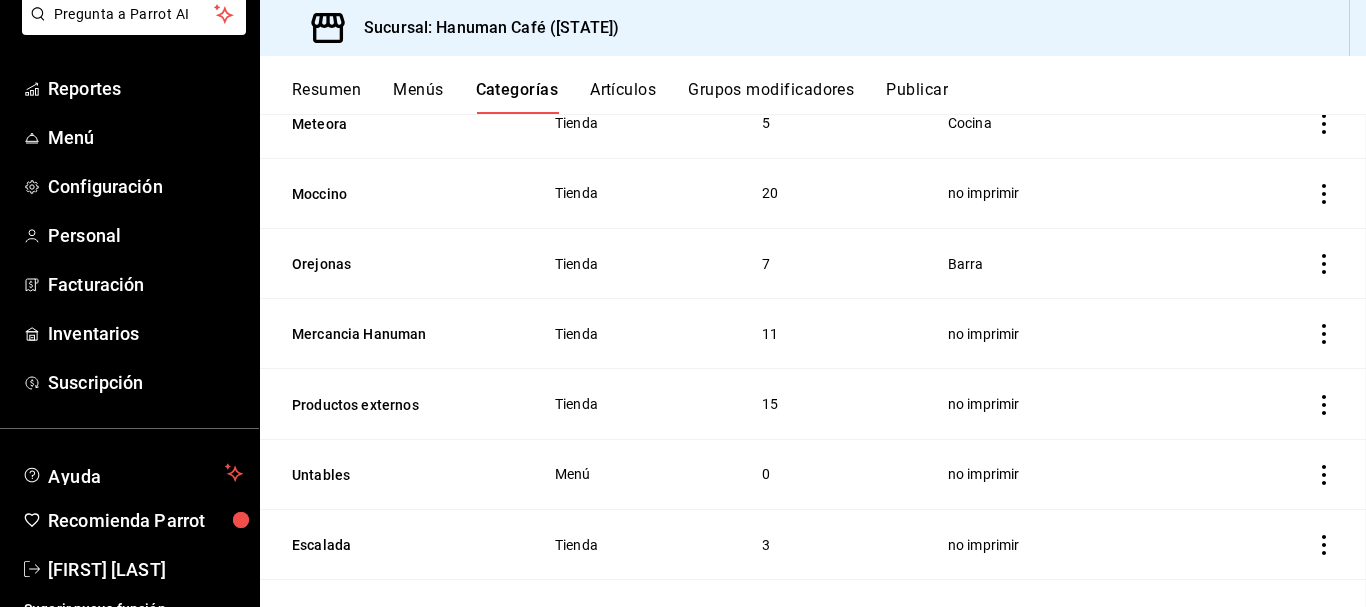 scroll, scrollTop: 314, scrollLeft: 0, axis: vertical 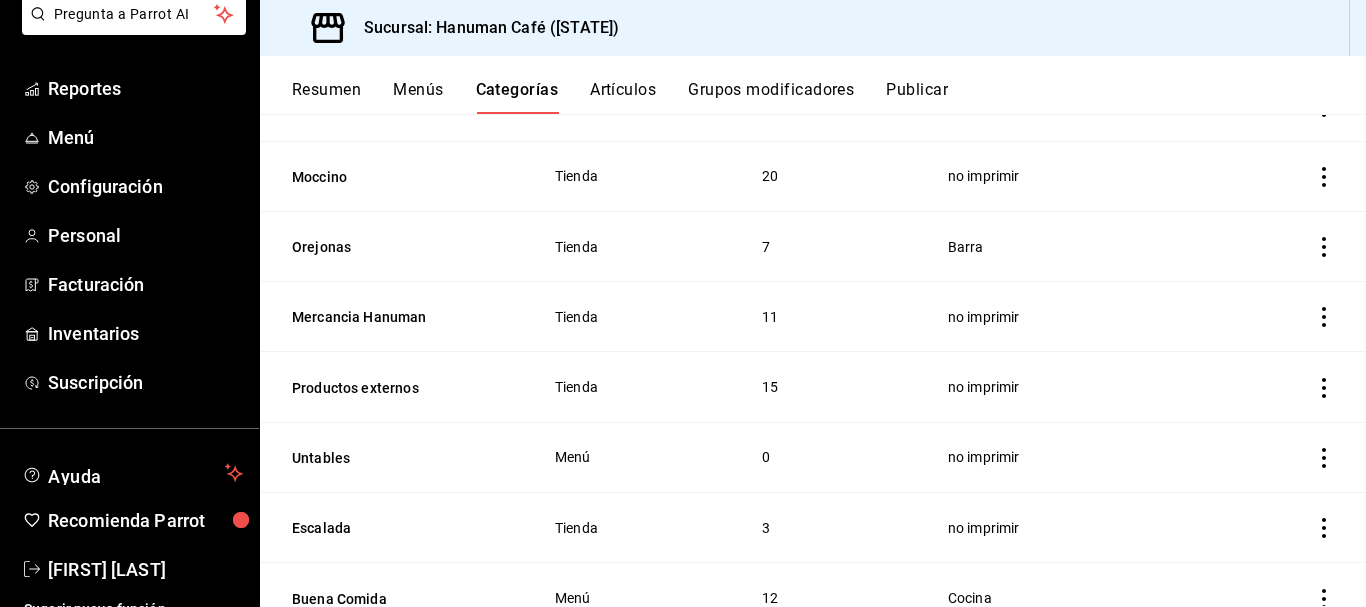 click at bounding box center [1281, 317] 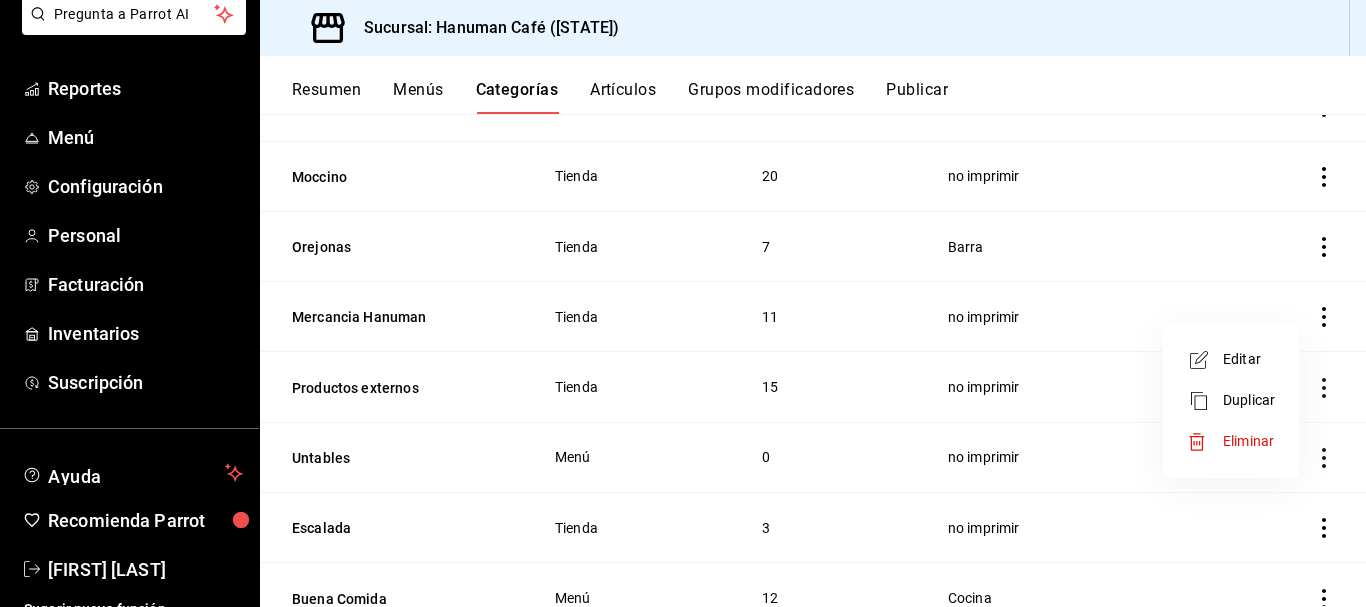 click at bounding box center [1205, 360] 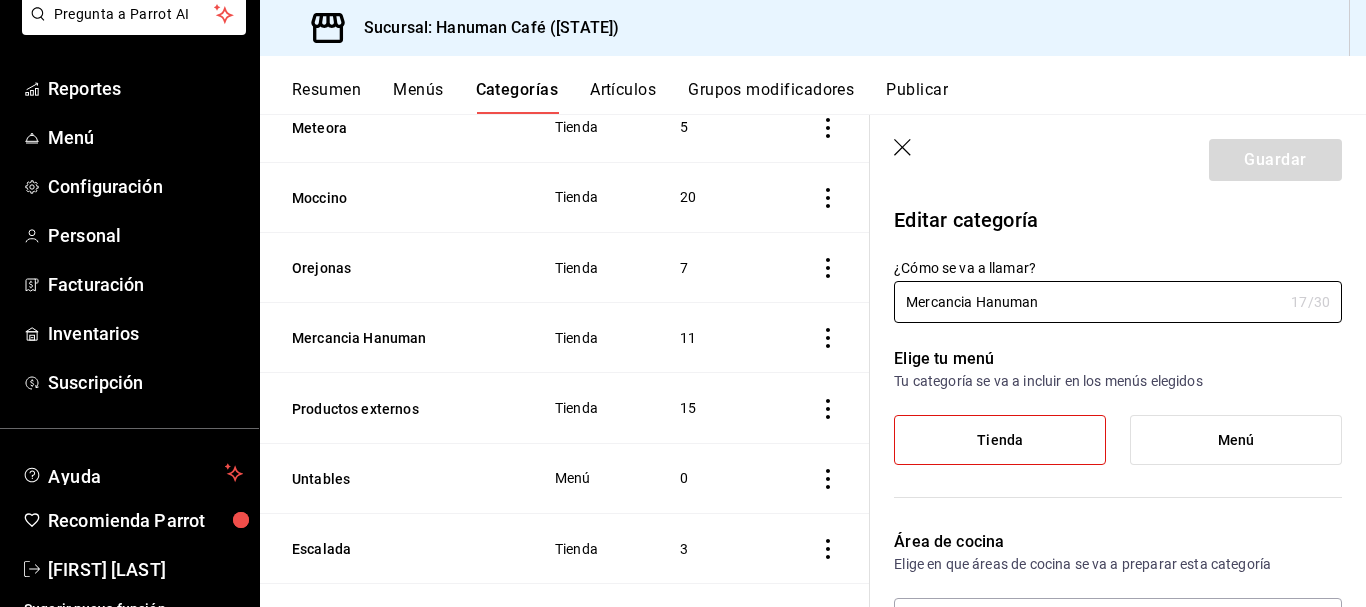 type on "a69a519b-1276-4f8f-8438-00be8efdff0c" 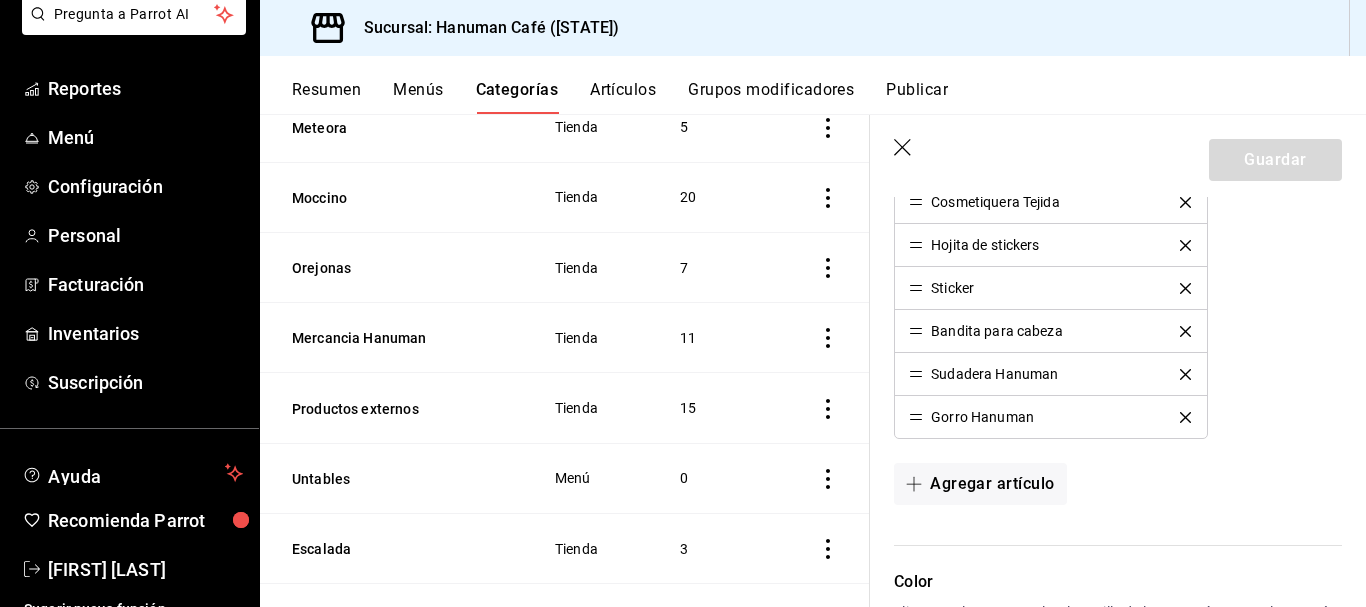 scroll, scrollTop: 825, scrollLeft: 0, axis: vertical 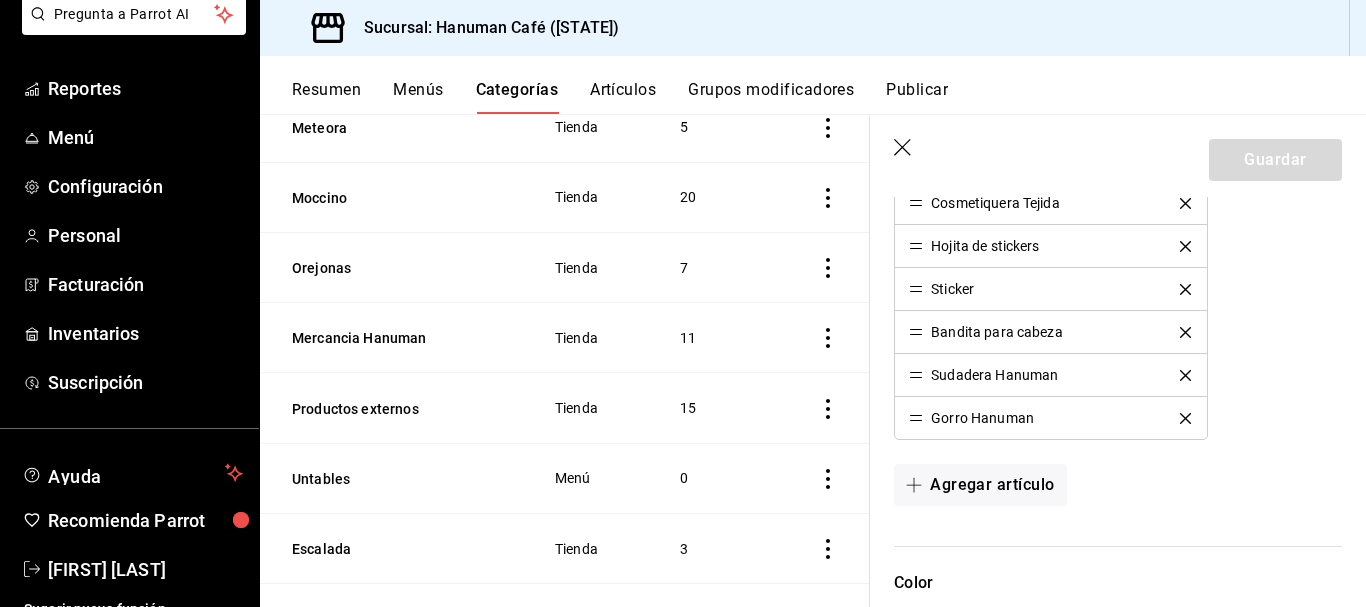 click 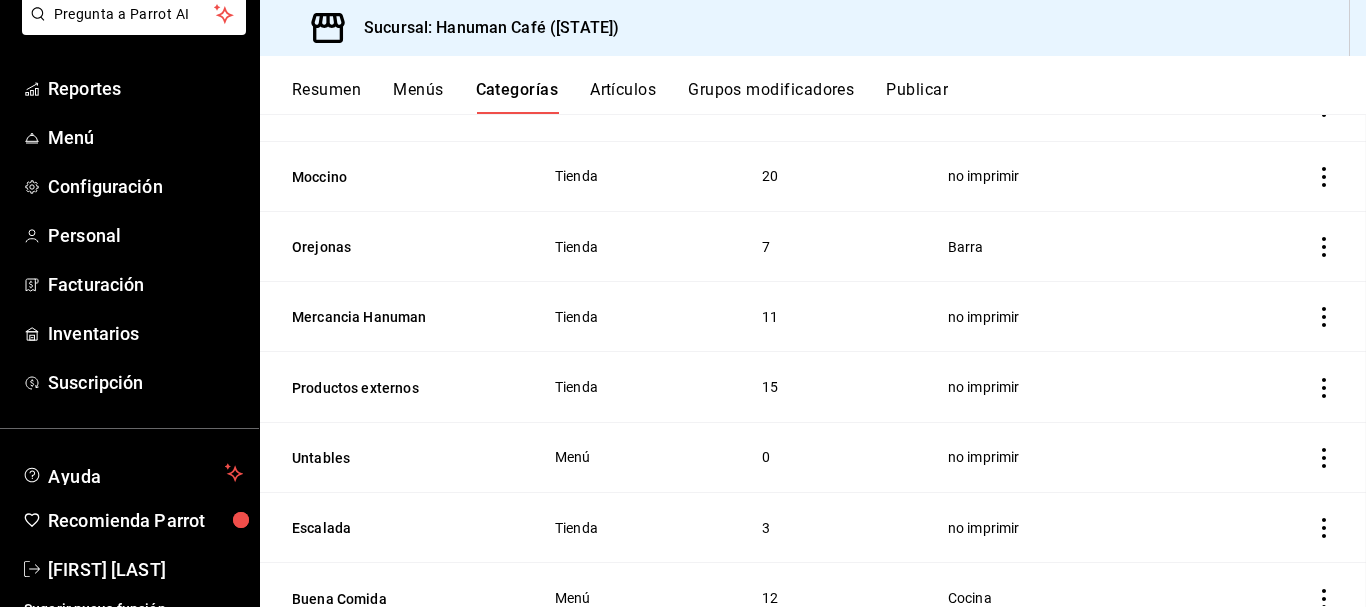 scroll, scrollTop: 0, scrollLeft: 0, axis: both 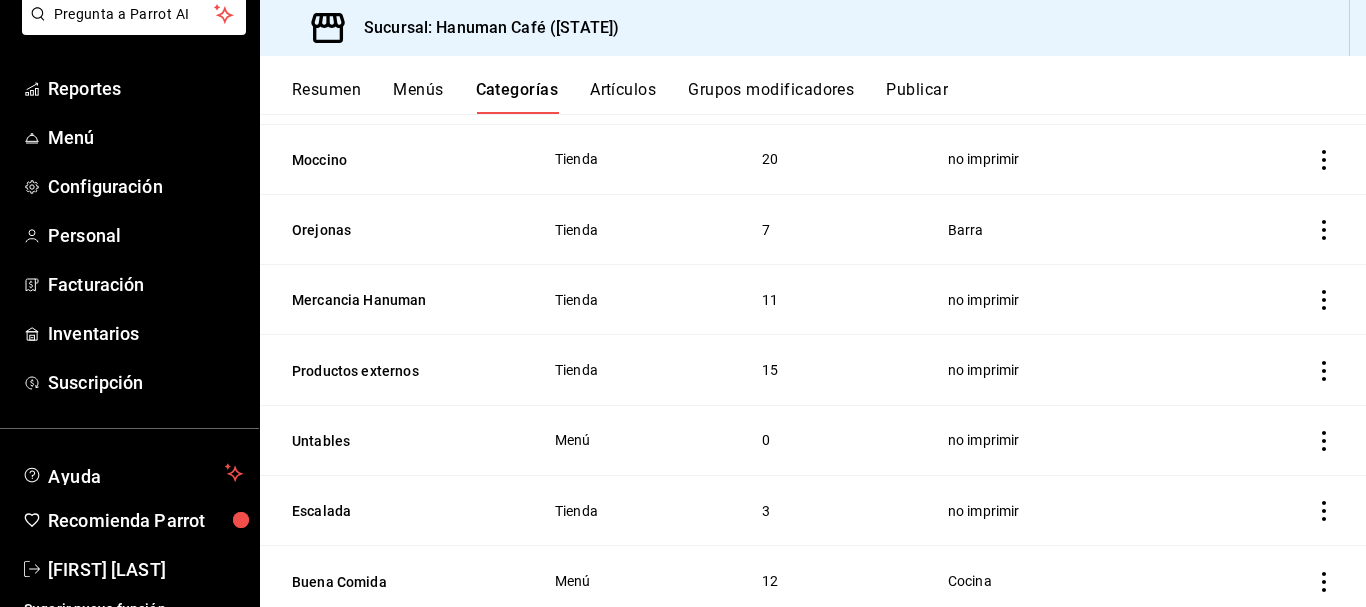 click on "Menús" at bounding box center (418, 97) 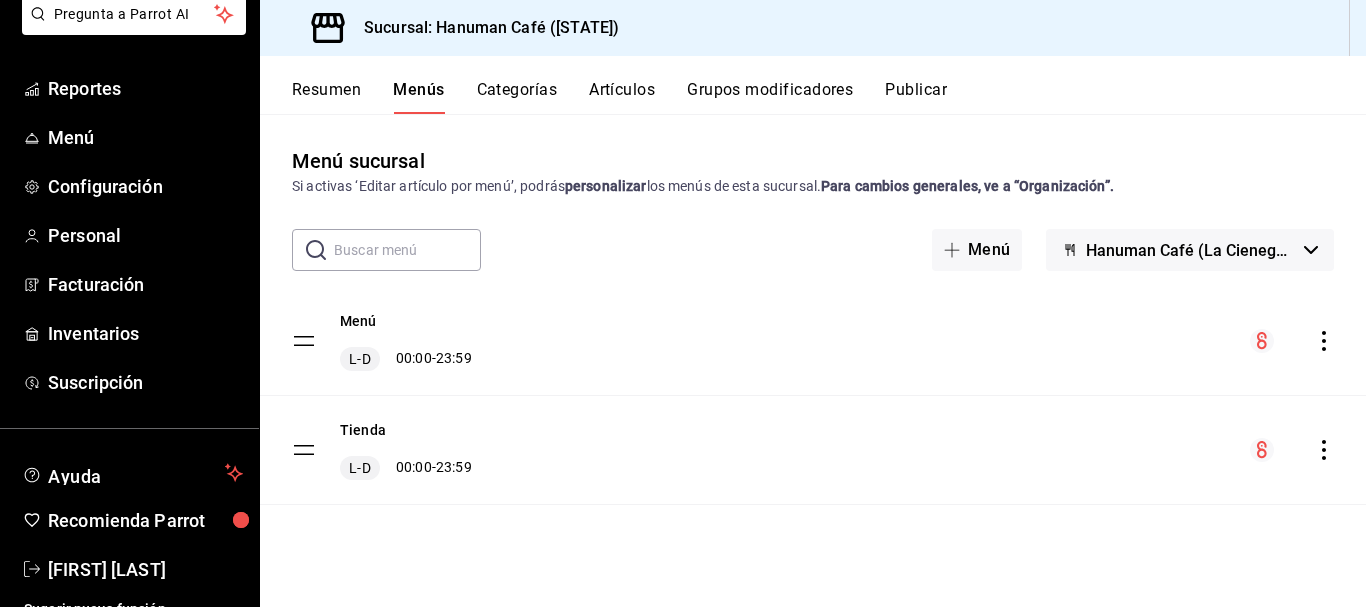 click on "L-D 00:00  -  23:59" at bounding box center (406, 359) 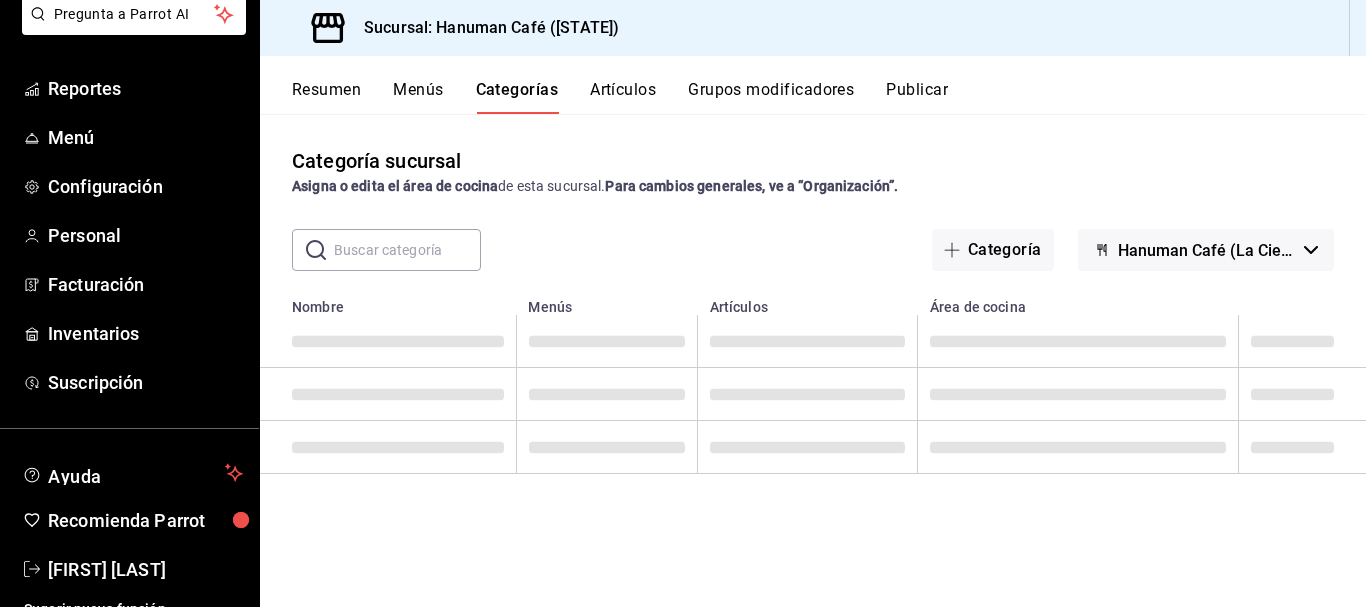 click on "Artículos" at bounding box center (623, 97) 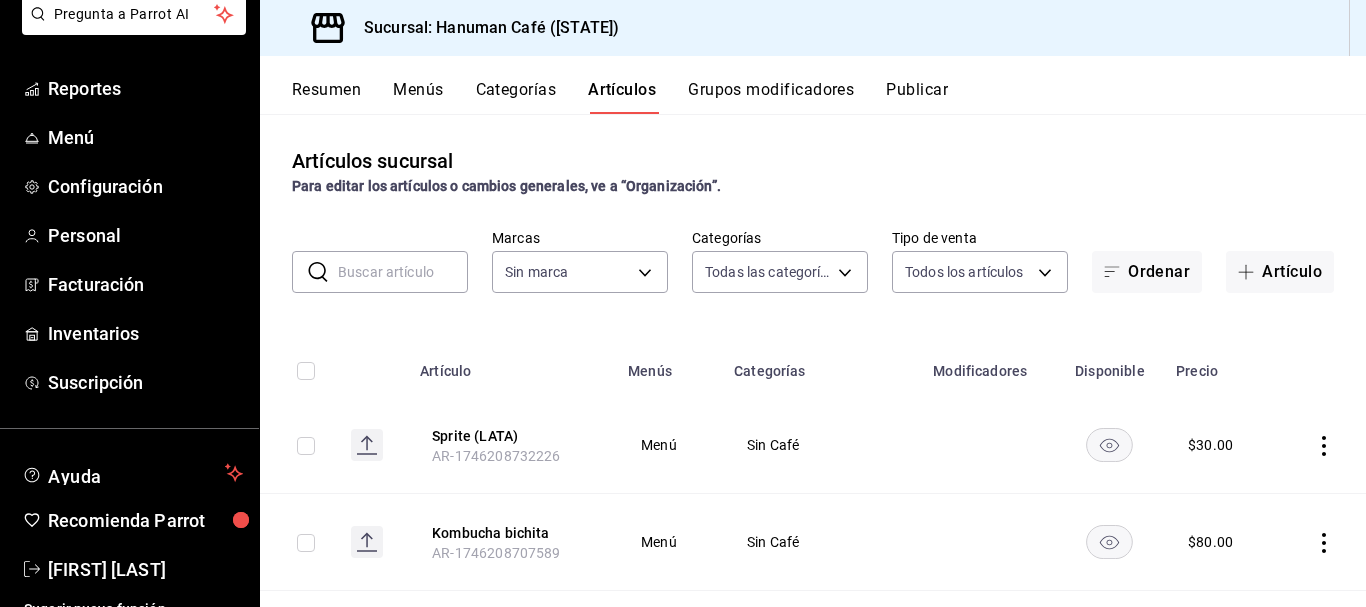 type on "42b93d00-4712-4959-903f-da54de777d11,6e9d3e77-ed69-47fe-88ea-3cd176e8703c,2a78ded0-1d75-4c82-ba2f-a99babc86e4d,f99b4b09-5d8f-4dea-9f93-877d0e8d3792,cec46d30-bb7c-41a4-bb62-41cc028a1813,cf082abd-b34b-4643-abec-927f4d35c170,7e6b806c-bca1-4e64-a889-3de03c763b84,331ff83e-5af7-4a3f-8306-09415783dffa,806eff4c-5acb-4f79-8a8a-62ca1c92a076,d3a6428d-c012-4e3a-a986-754395cac499,decc7816-17d9-4dd4-aa63-9b47d1051781,ce59ea6a-b41f-4abe-abe7-ddf2736f16c8,d1fa6543-2086-4ed1-93bb-b66e5a7c6c99,e209d4da-83dd-47dd-b833-1bf7b36a9aaf,a912df2f-12af-4984-813a-d008233b797f,675b3852-27be-4744-86cb-8332ada95f68,658f925e-8a90-486f-9675-e40eed3735e0" 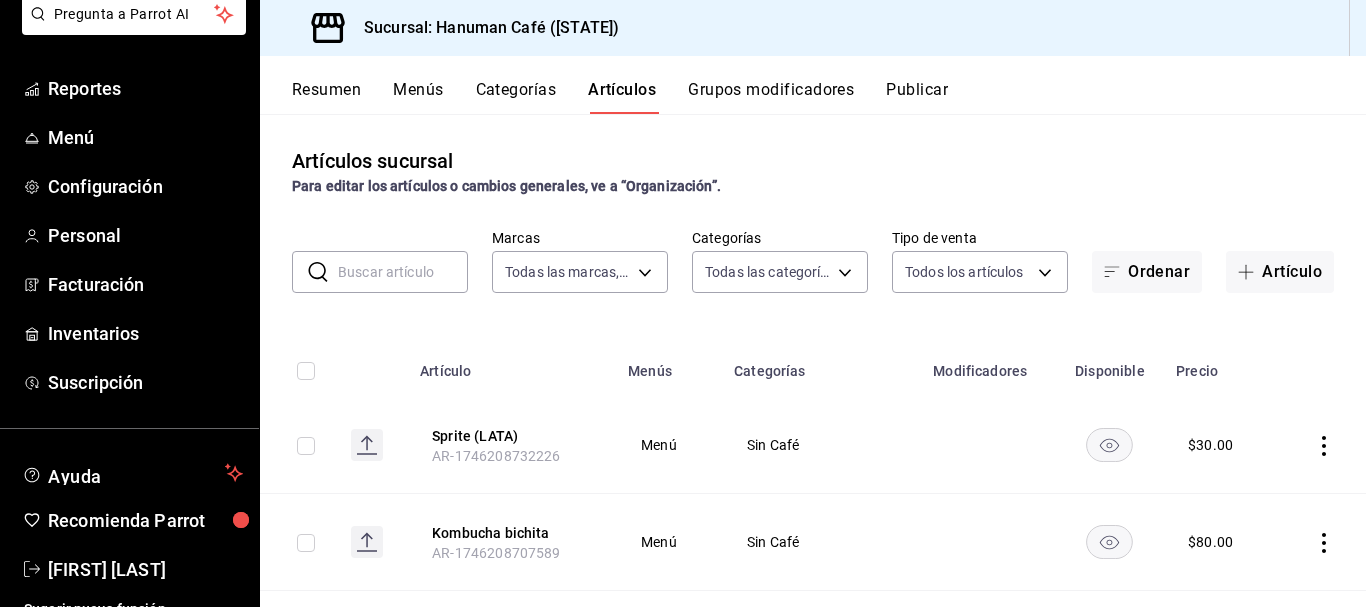 type on "8f75a259-51e2-4759-99ab-ee8ed505d99a" 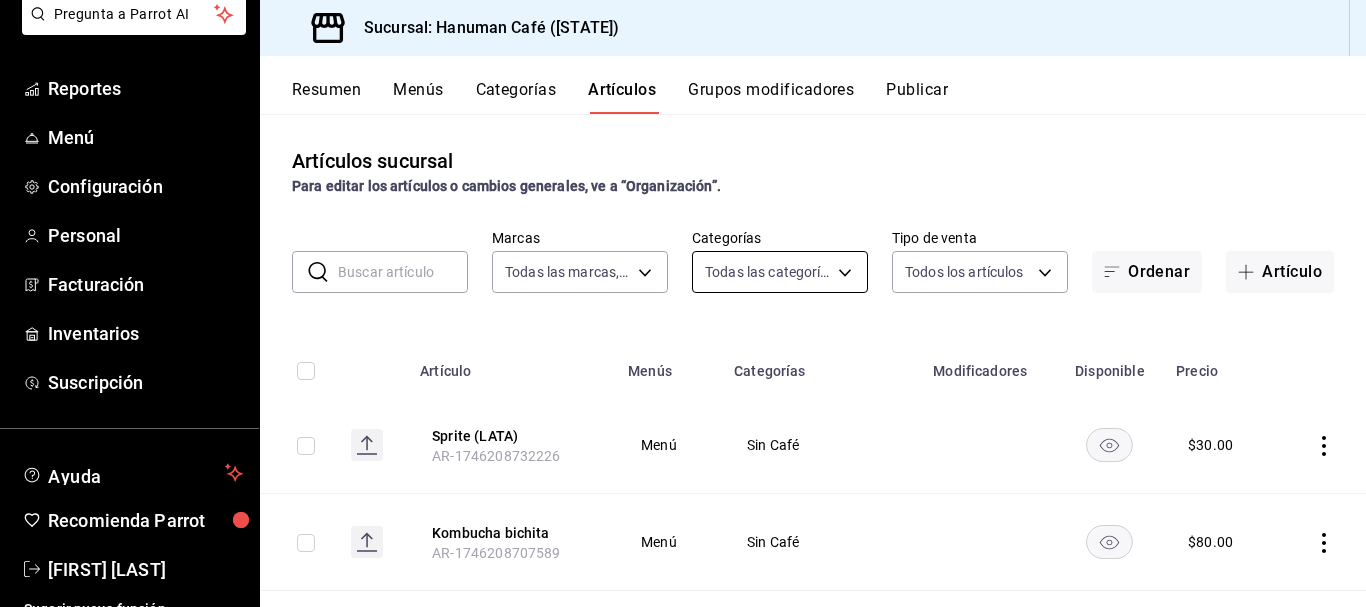 click on "Pregunta a Parrot AI Reportes   Menú   Configuración   Personal   Facturación   Inventarios   Suscripción   Ayuda Recomienda Parrot   [PERSON]   Sugerir nueva función   Sucursal: Hanuman Café ([STATE]) Resumen Menús Categorías Artículos Grupos modificadores Publicar Artículos sucursal Para editar los artículos o cambios generales, ve a “Organización”. ​ ​ Marcas Todas las marcas, Sin marca [UUID] Categorías Todas las categorías, Sin categoría Tipo de venta Todos los artículos ALL Ordenar Artículo Artículo Menús Categorías Modificadores Disponible Precio Sprite (LATA) [PRODUCT_ID] Menú Sin Café $ 30.00 Kombucha bichita [PRODUCT_ID] Menú Sin Café $ 80.00 Pay de nuez [PRODUCT_ID] Menú Recién Horneado $ 60.00 Pay de mango [PRODUCT_ID] Menú Recién Horneado $ 60.00 Jamón de Pavo [PRODUCT_ID] $ 30.00 Chicharron [PRODUCT_ID] $ 40.00 Pasaporte del cafe 2025 [PRODUCT_ID] Menú Café $ 150.00 Kombucha Costco Menú" at bounding box center (683, 303) 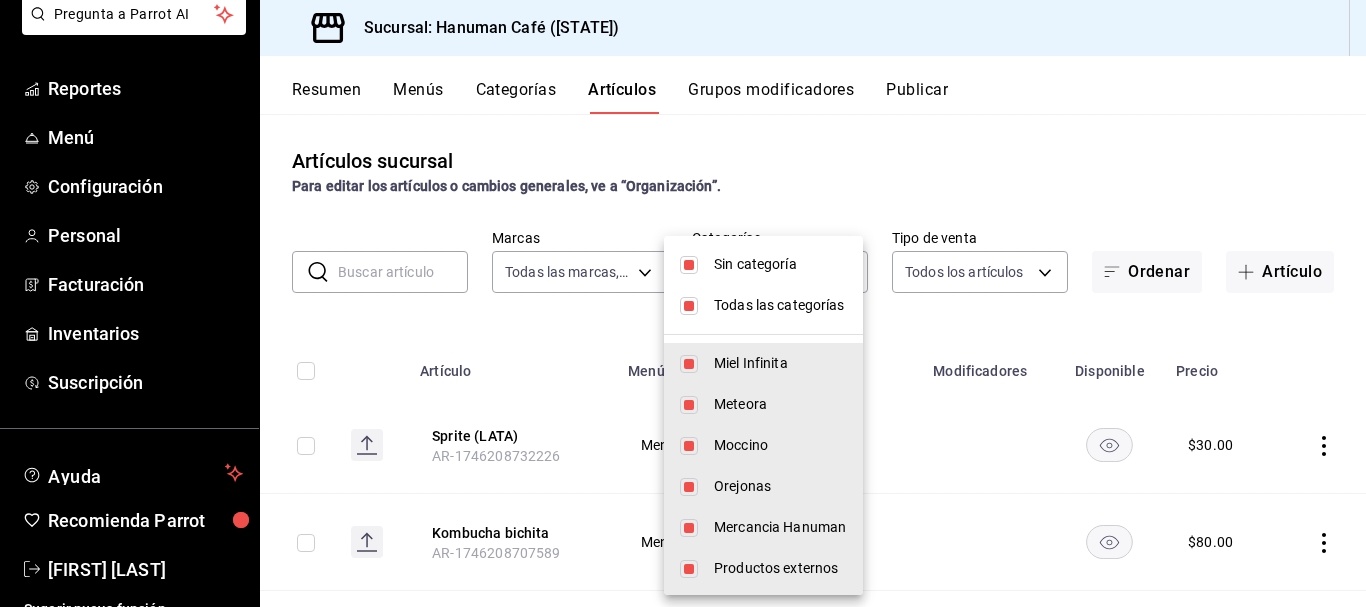 click on "Sin categoría" at bounding box center (763, 264) 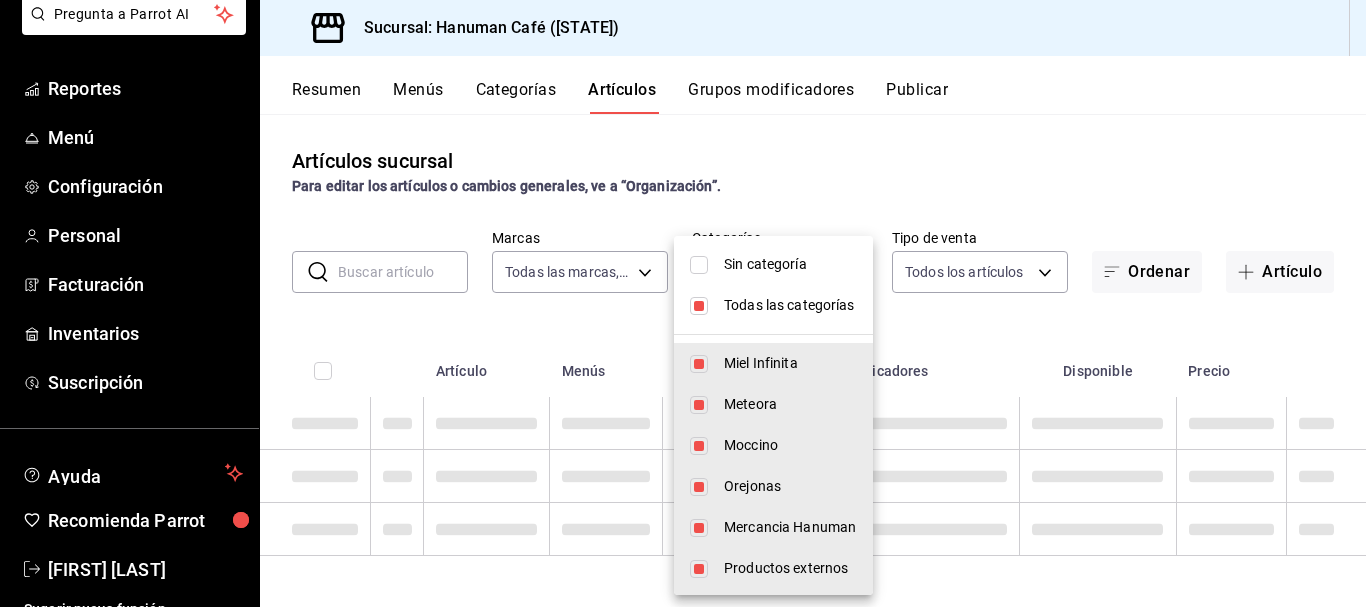 click on "Todas las categorías" at bounding box center (773, 305) 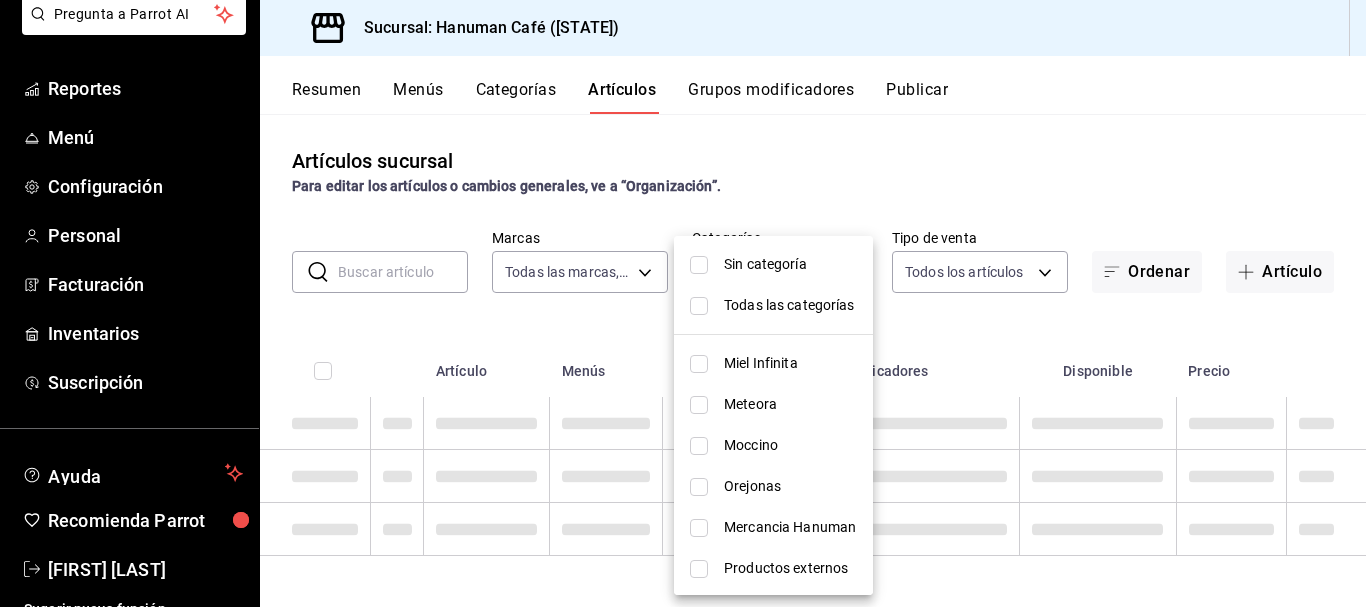 type 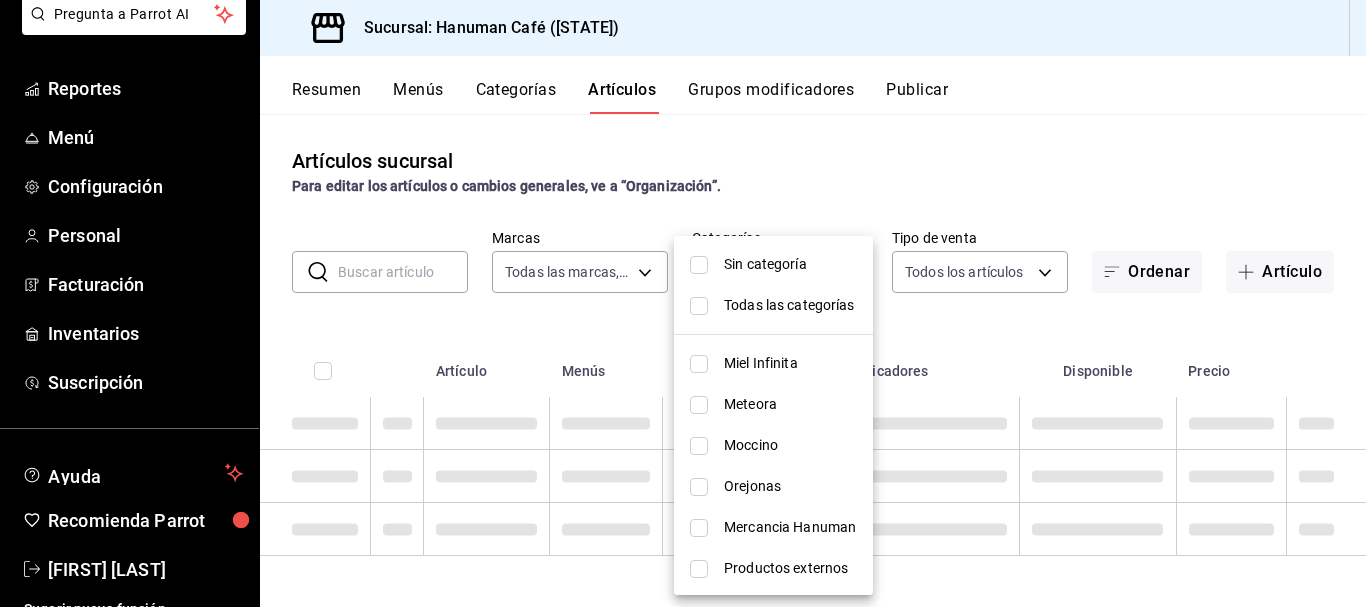 checkbox on "false" 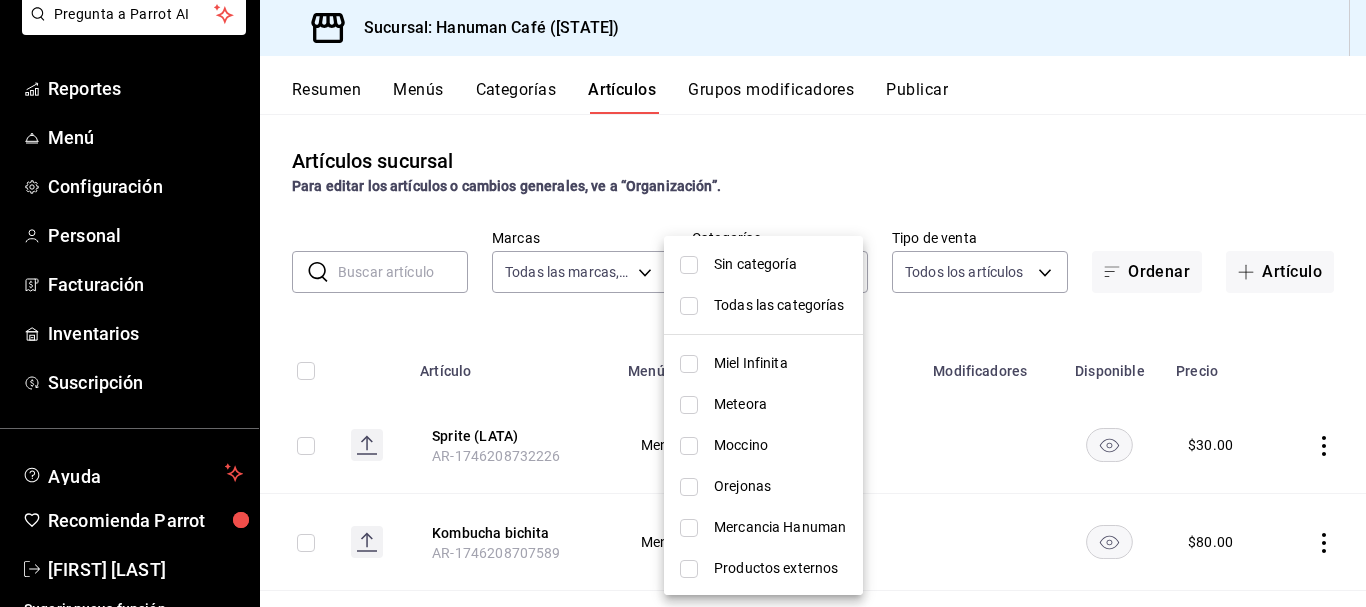 click on "Mercancia Hanuman" at bounding box center [763, 527] 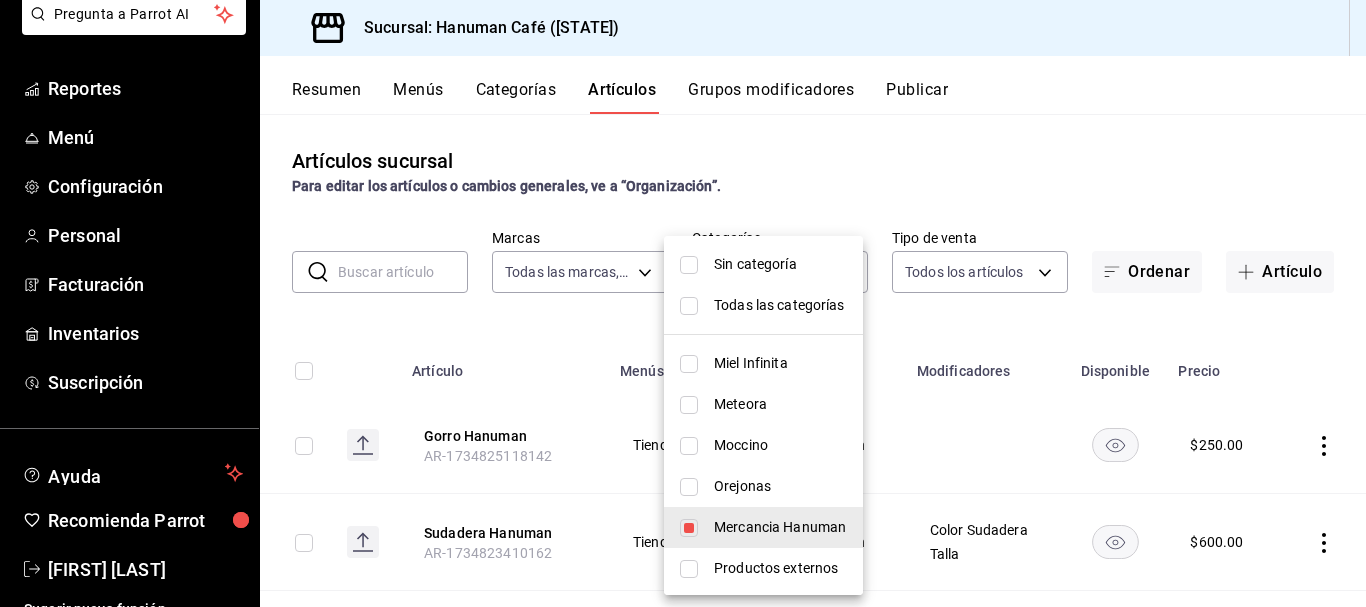 click at bounding box center [683, 303] 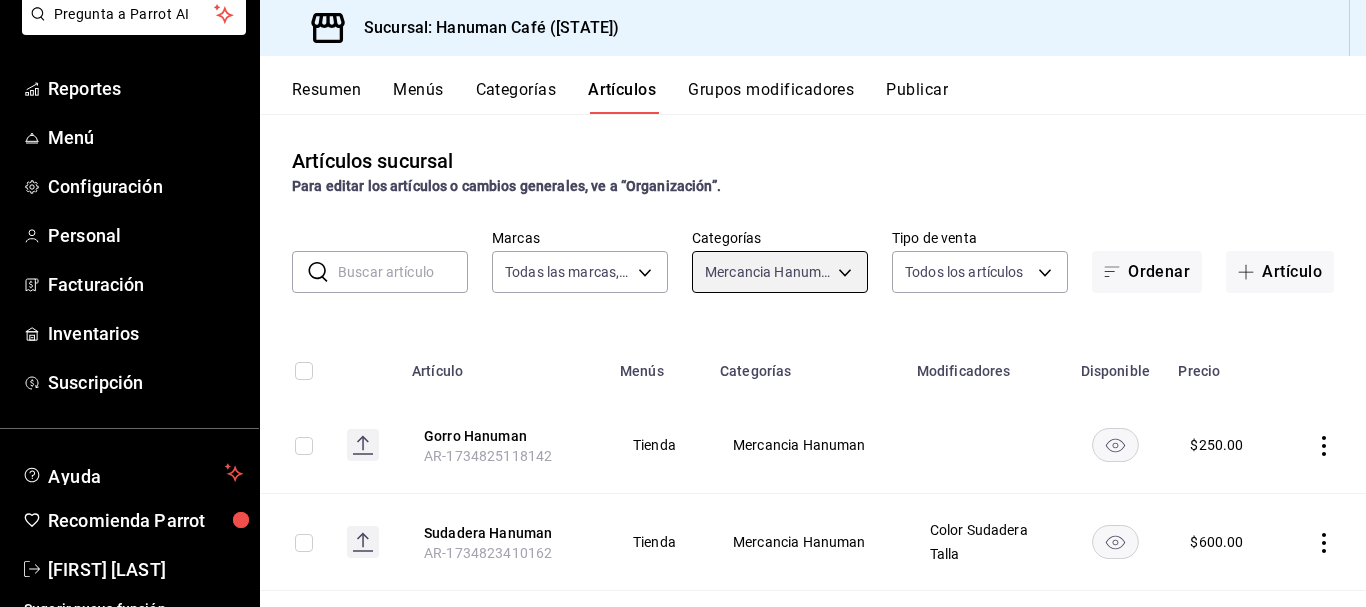 scroll, scrollTop: 1, scrollLeft: 0, axis: vertical 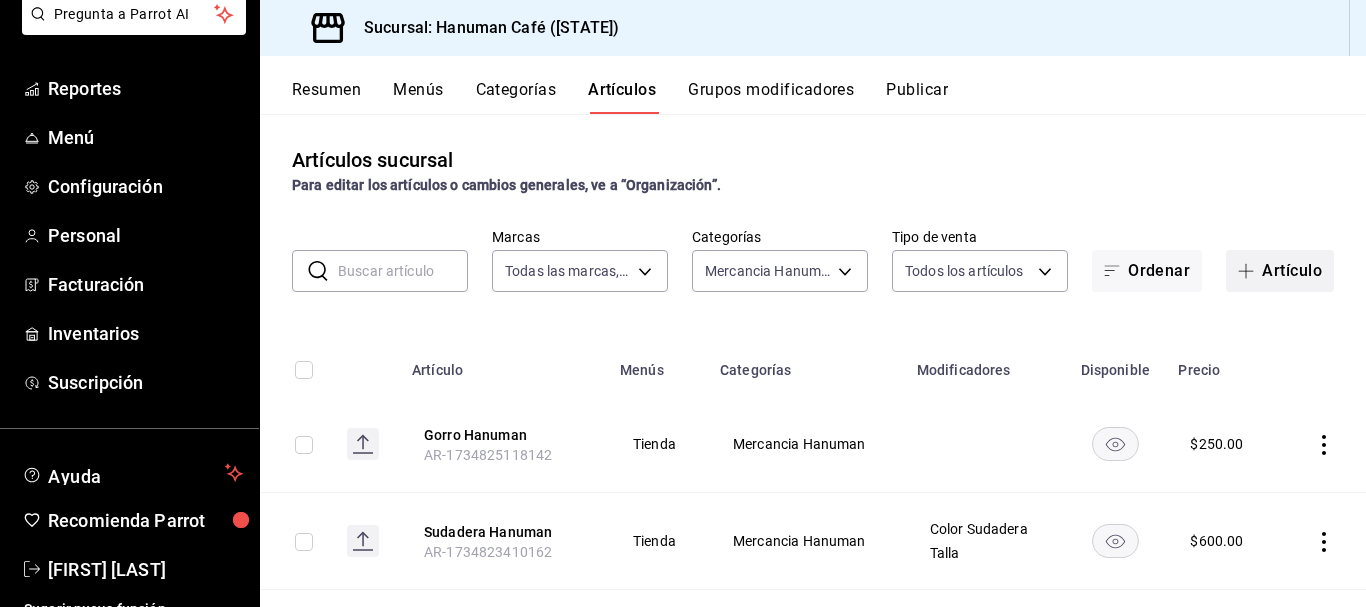 click at bounding box center (1250, 271) 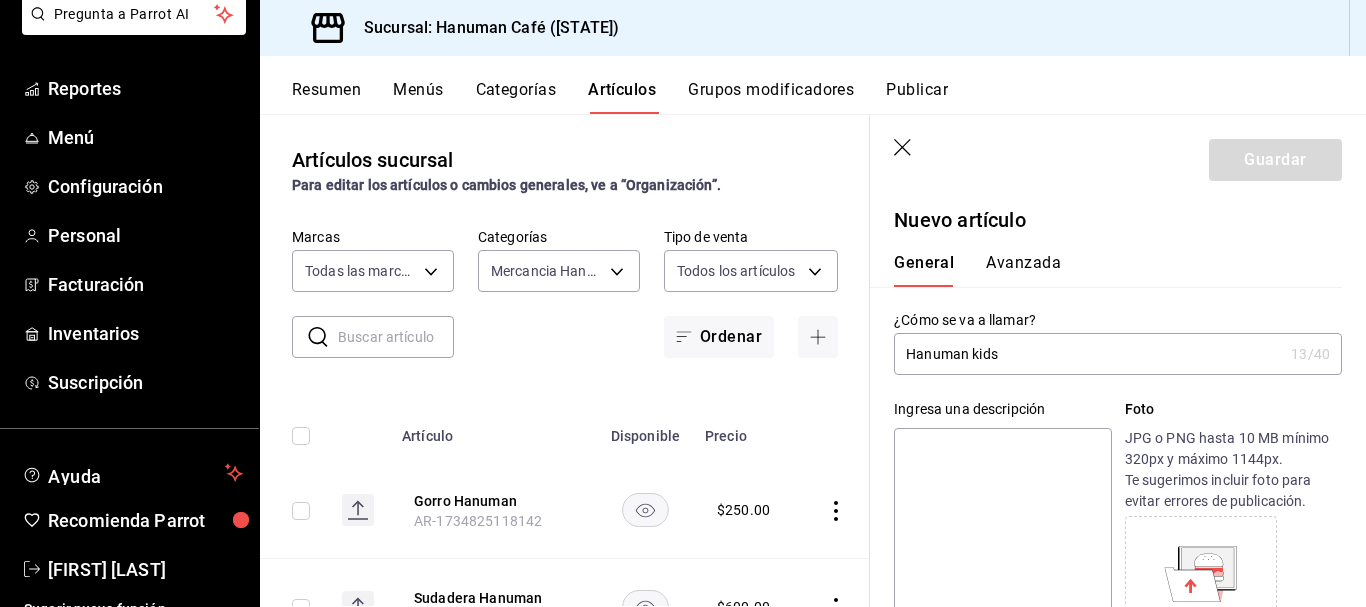 click on "Hanuman kids" at bounding box center [1088, 354] 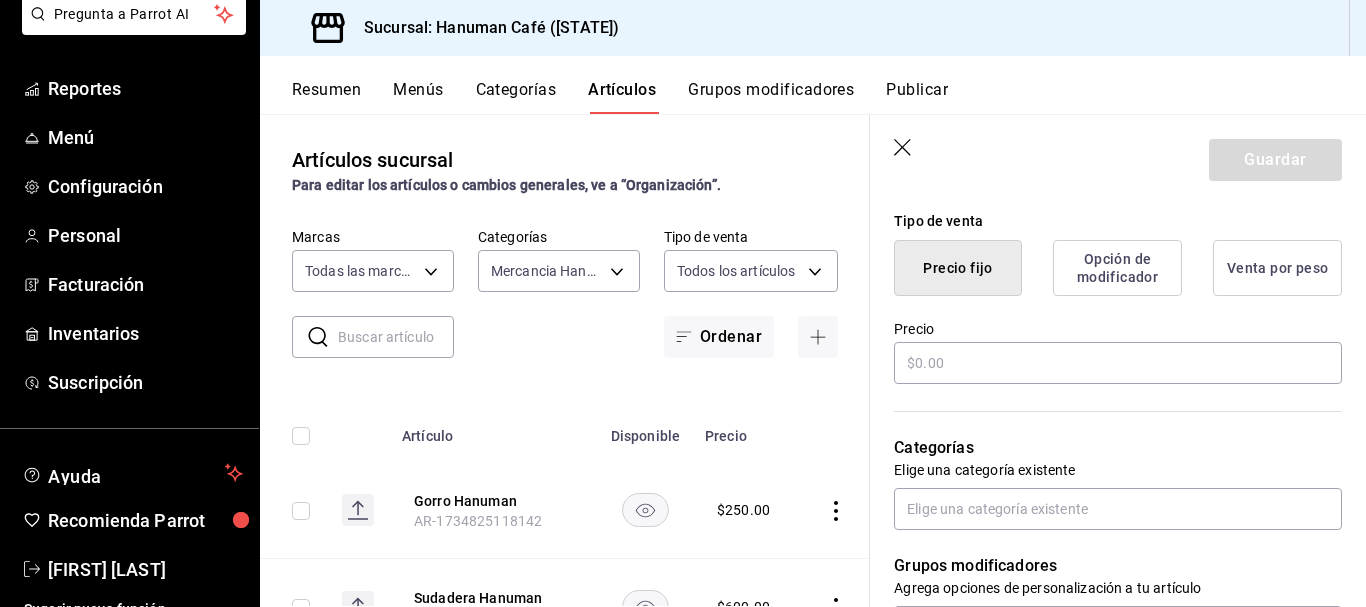 scroll, scrollTop: 478, scrollLeft: 0, axis: vertical 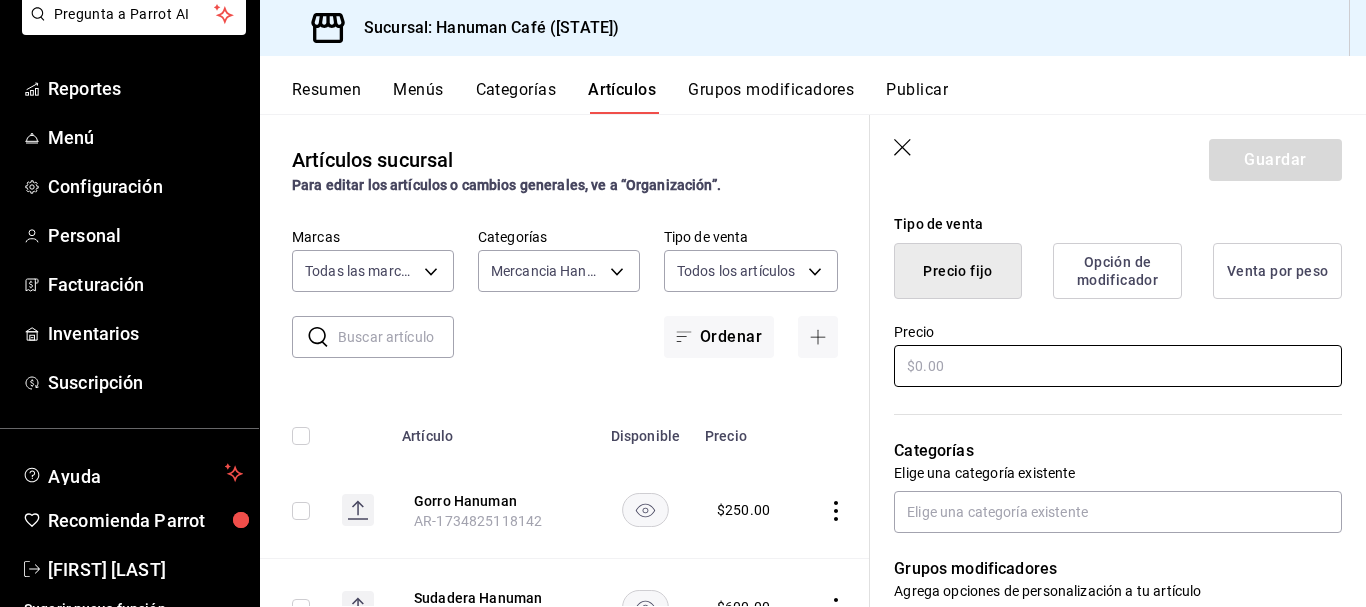 type on "Playera Hanuman kids" 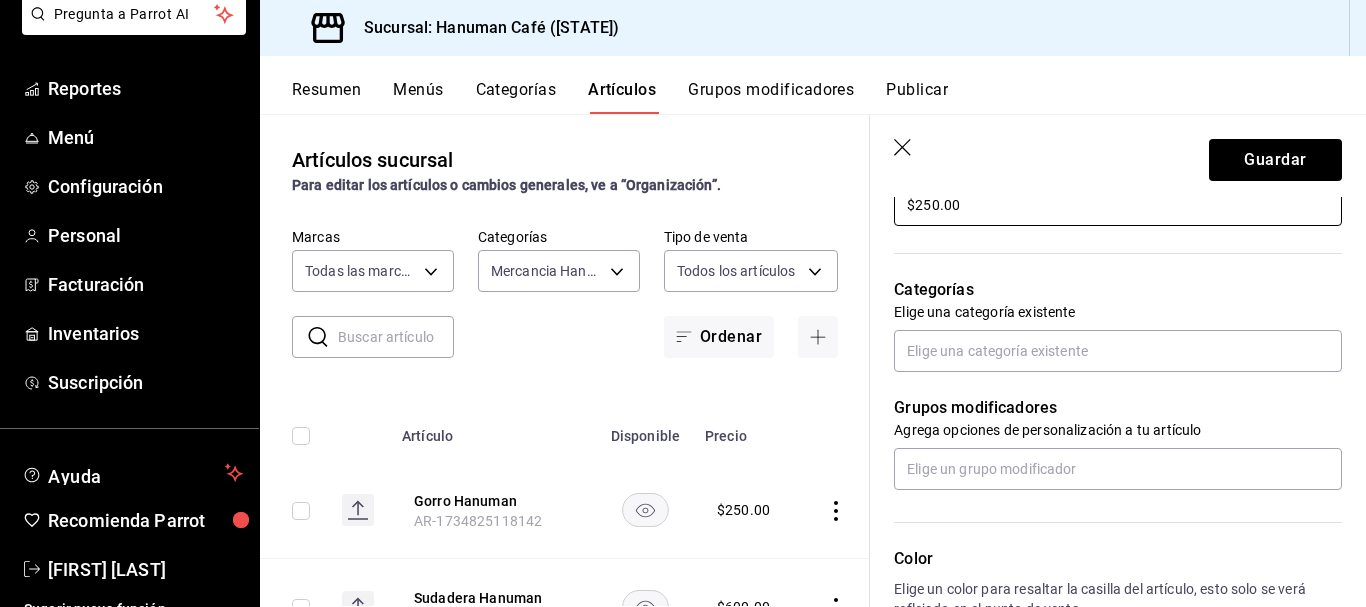 scroll, scrollTop: 658, scrollLeft: 0, axis: vertical 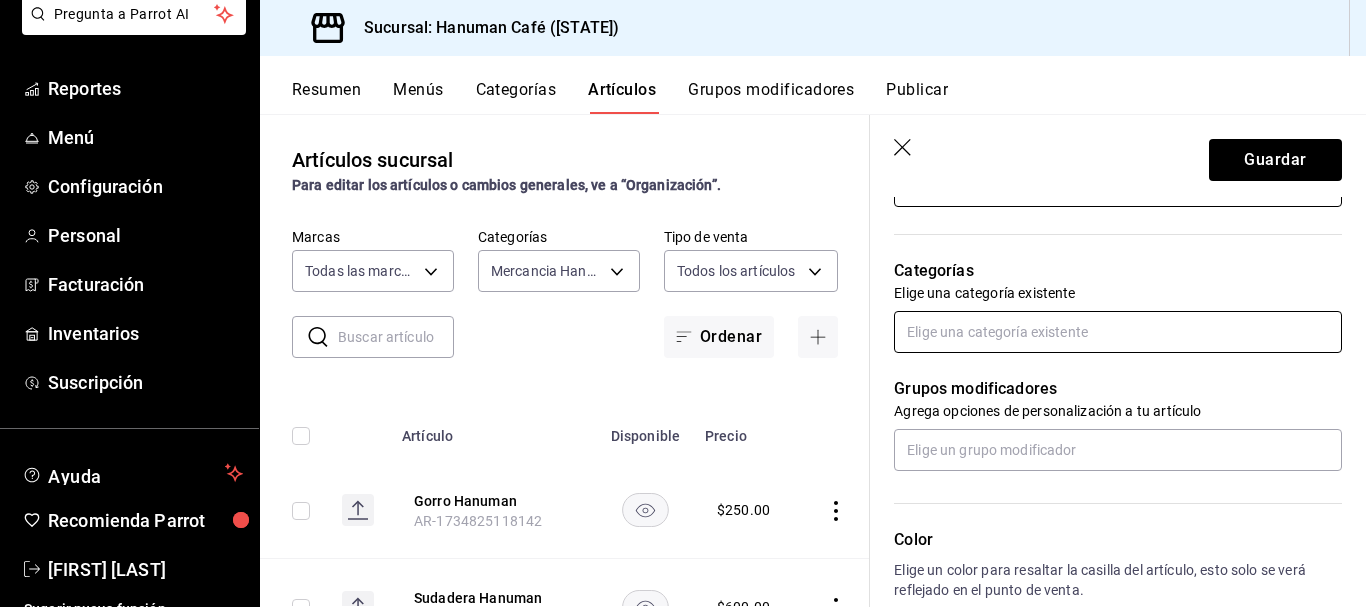 type on "$250.00" 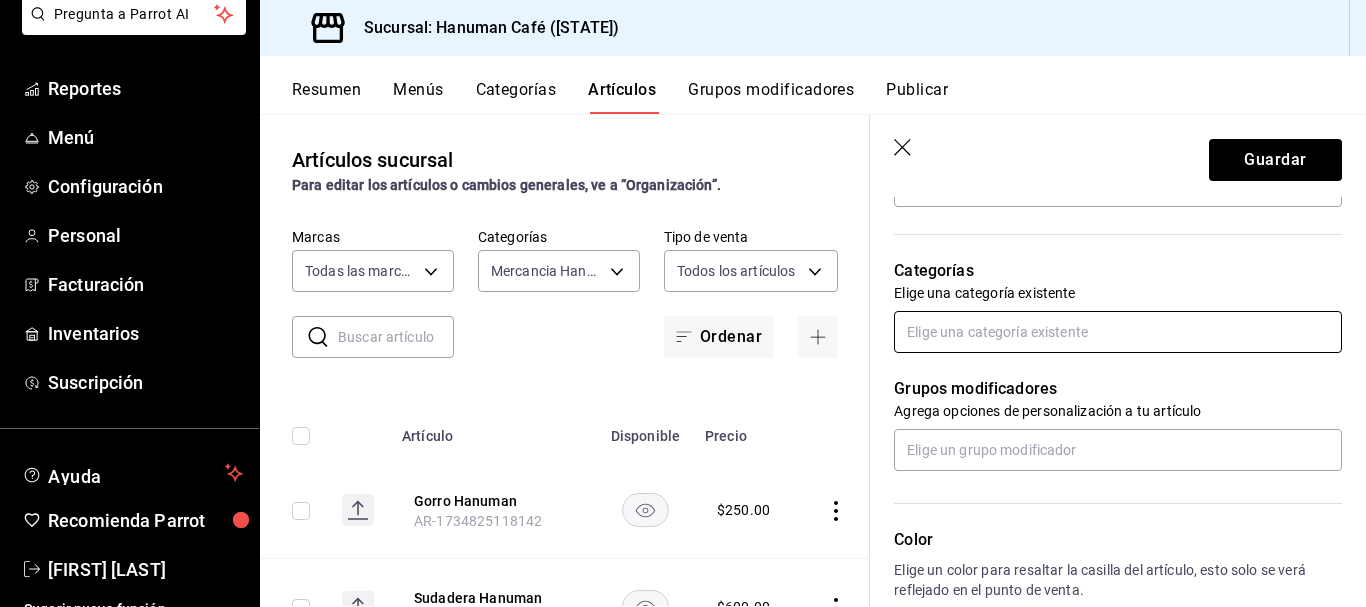 click at bounding box center (1118, 332) 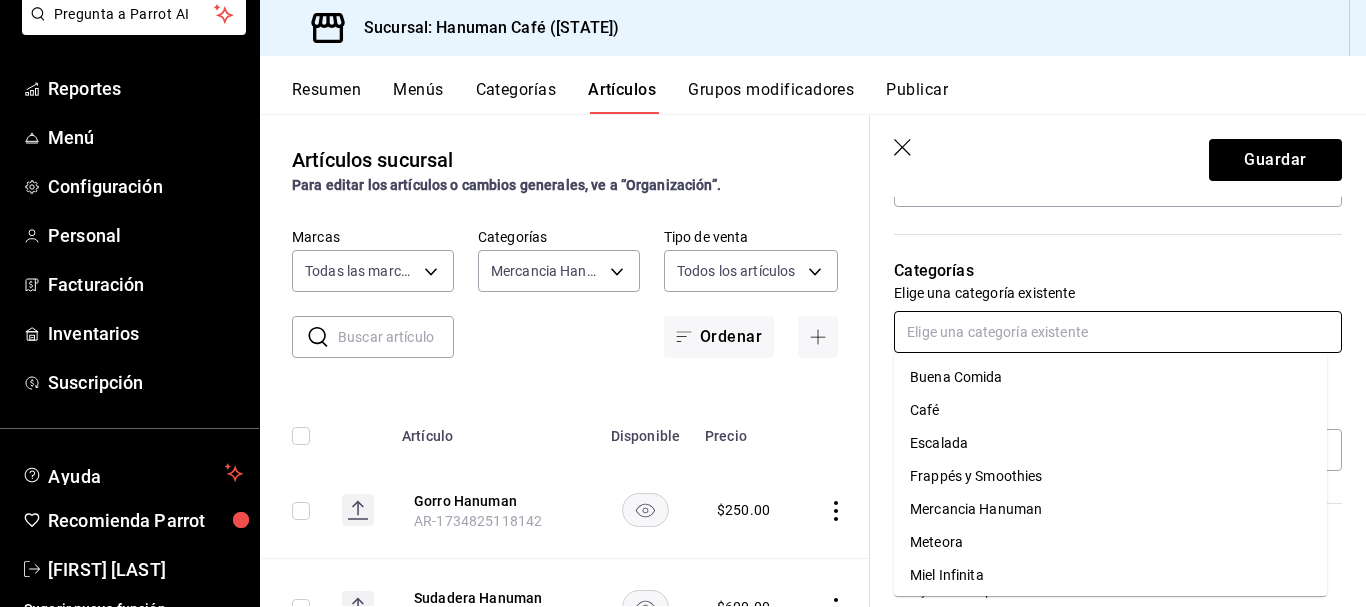 click on "Mercancia Hanuman" at bounding box center (1110, 509) 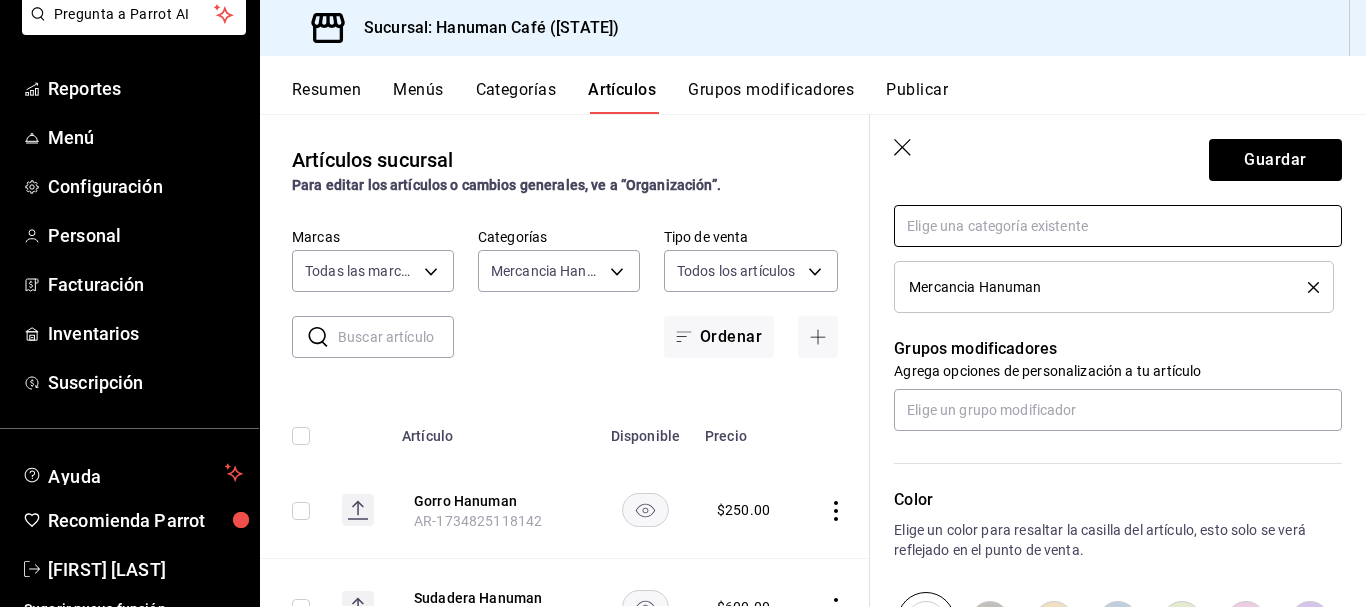 scroll, scrollTop: 786, scrollLeft: 0, axis: vertical 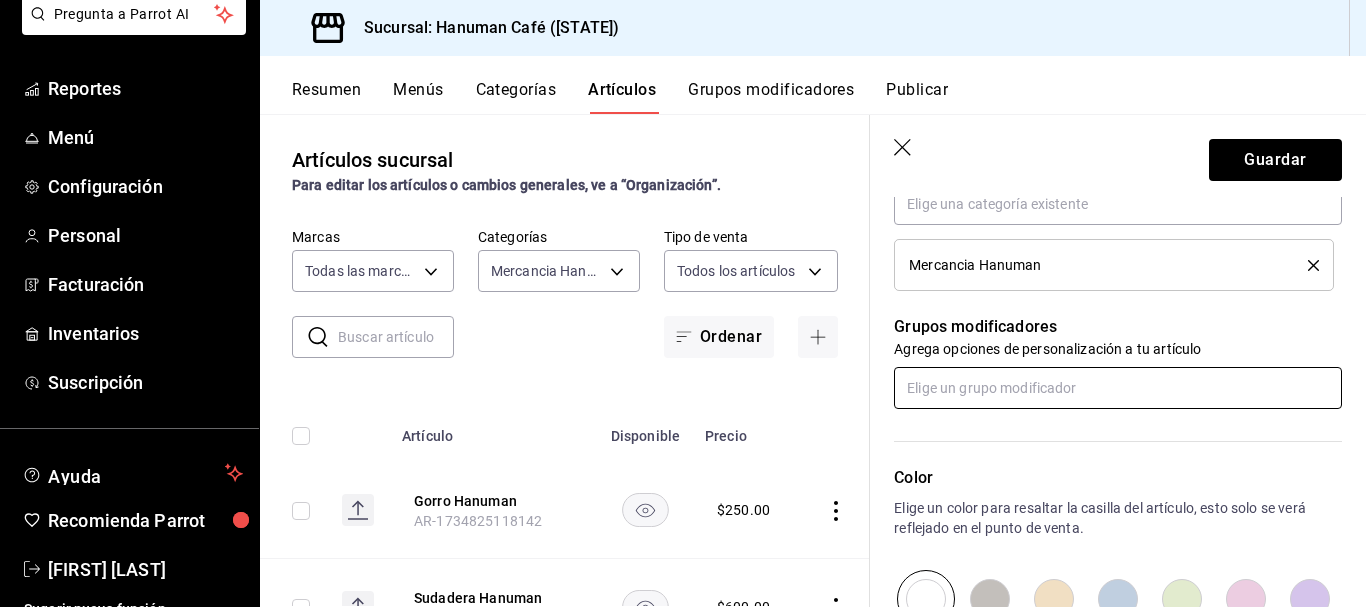 click at bounding box center (1118, 388) 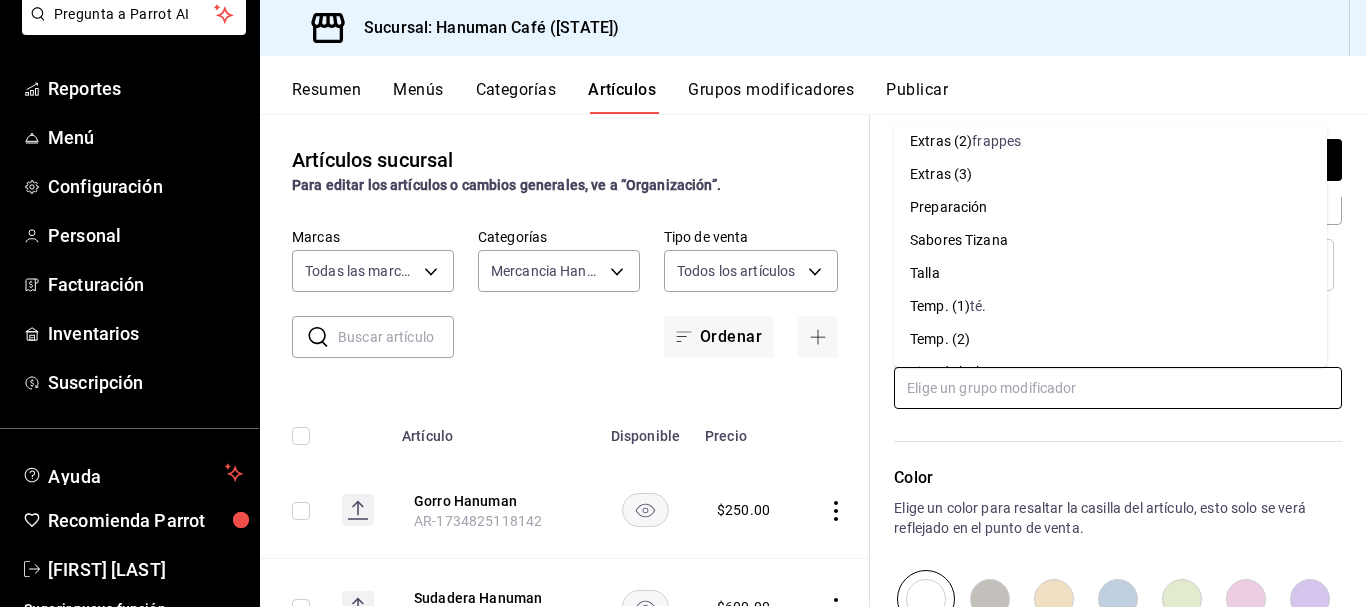 scroll, scrollTop: 146, scrollLeft: 0, axis: vertical 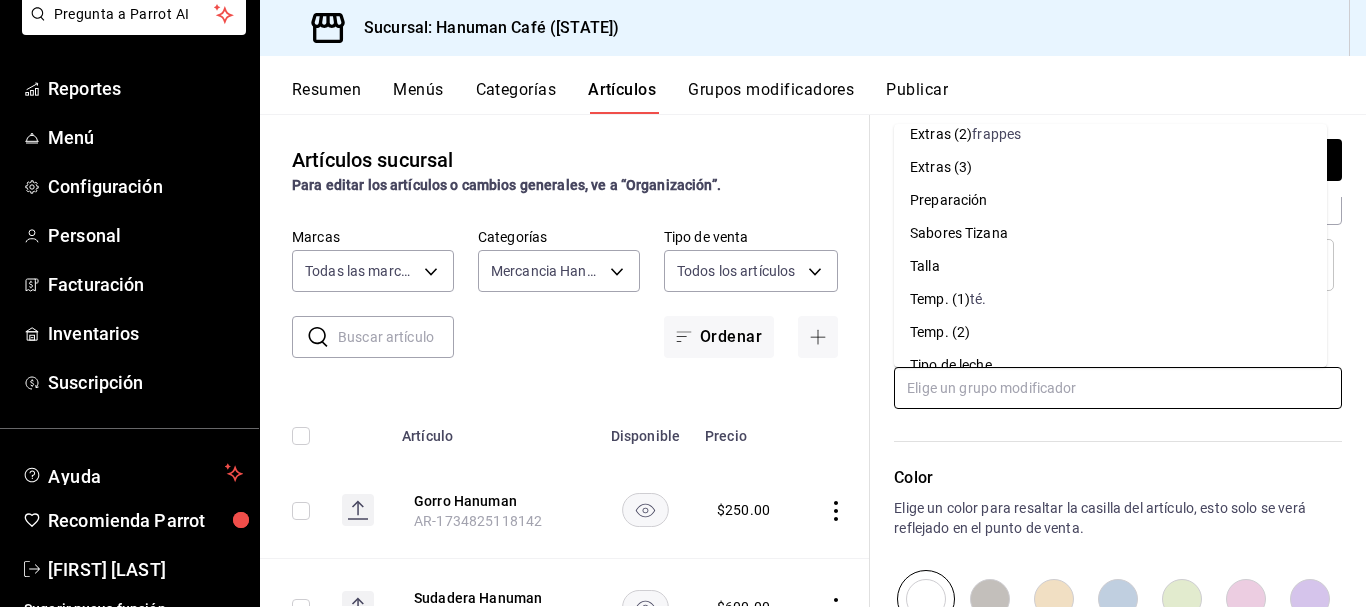 click on "Talla" at bounding box center [1110, 266] 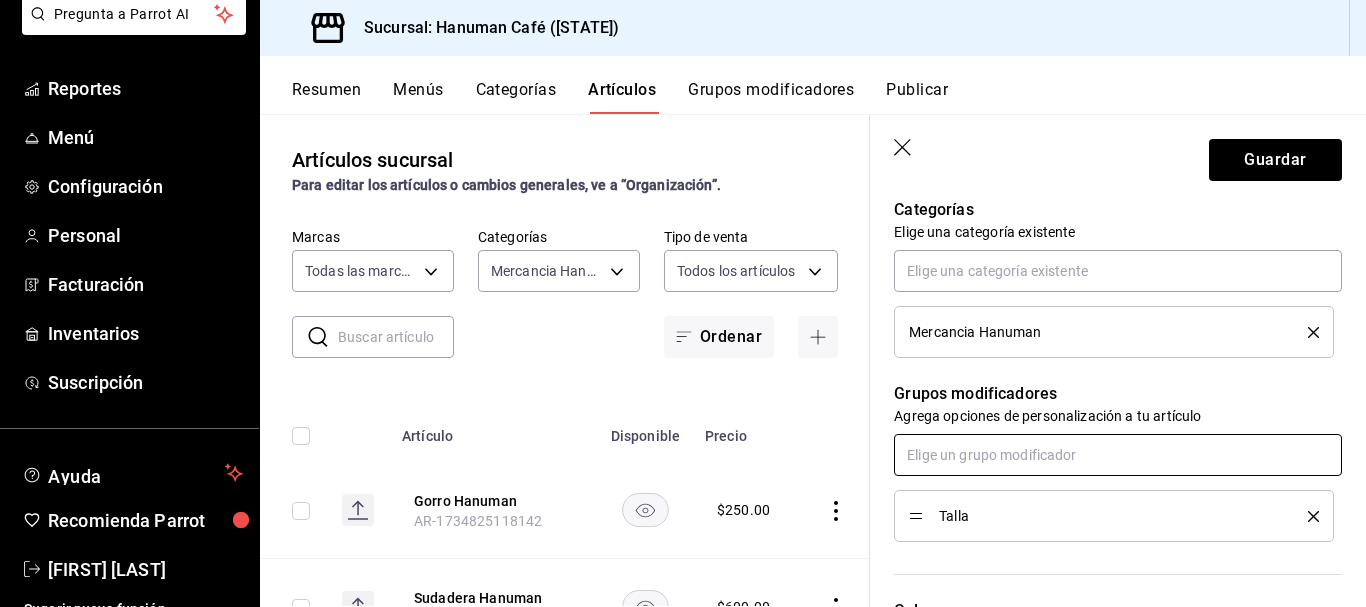 scroll, scrollTop: 721, scrollLeft: 0, axis: vertical 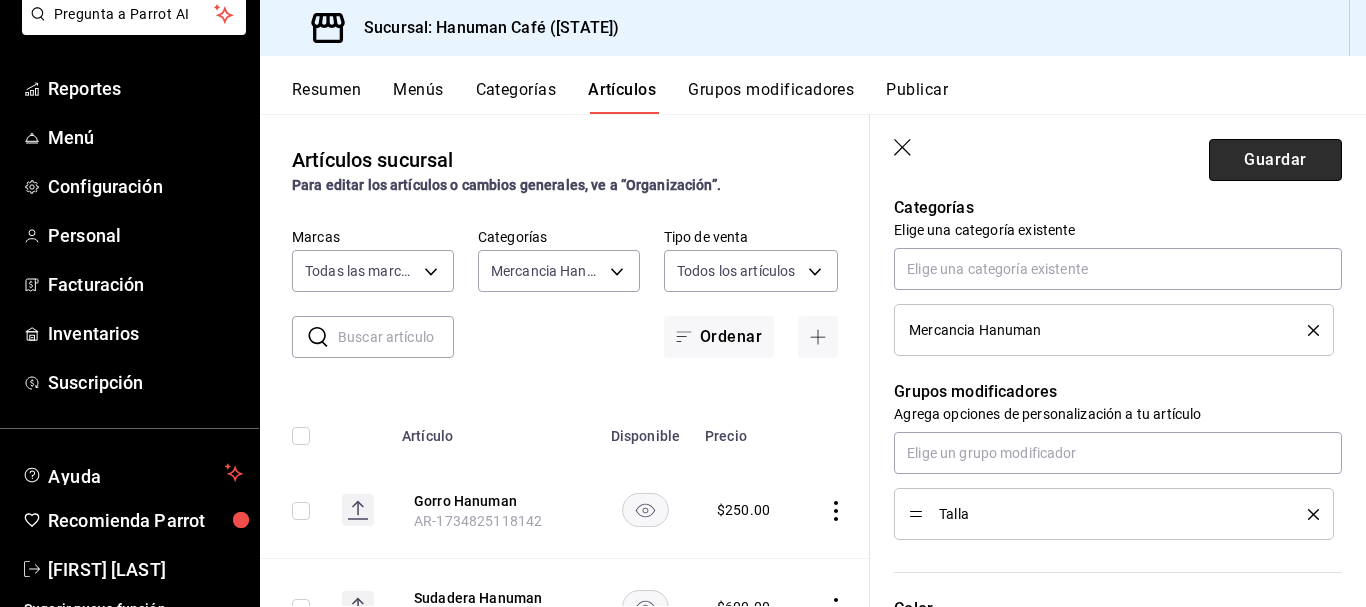 click on "Guardar" at bounding box center [1275, 160] 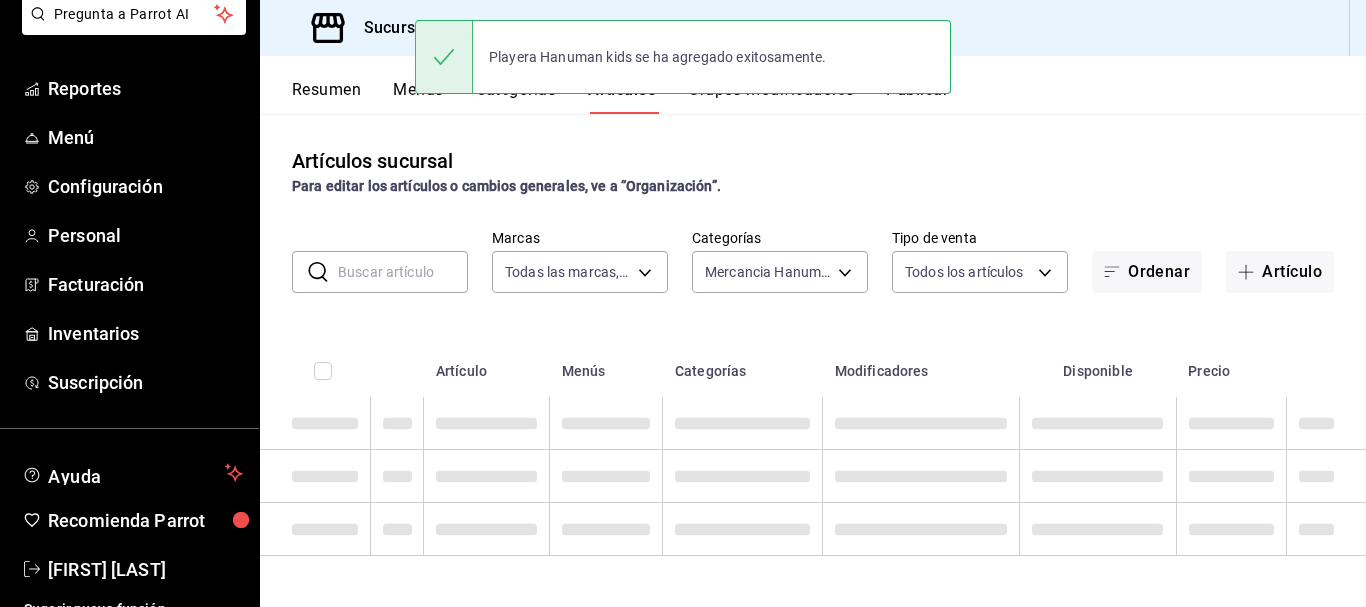 scroll, scrollTop: 0, scrollLeft: 0, axis: both 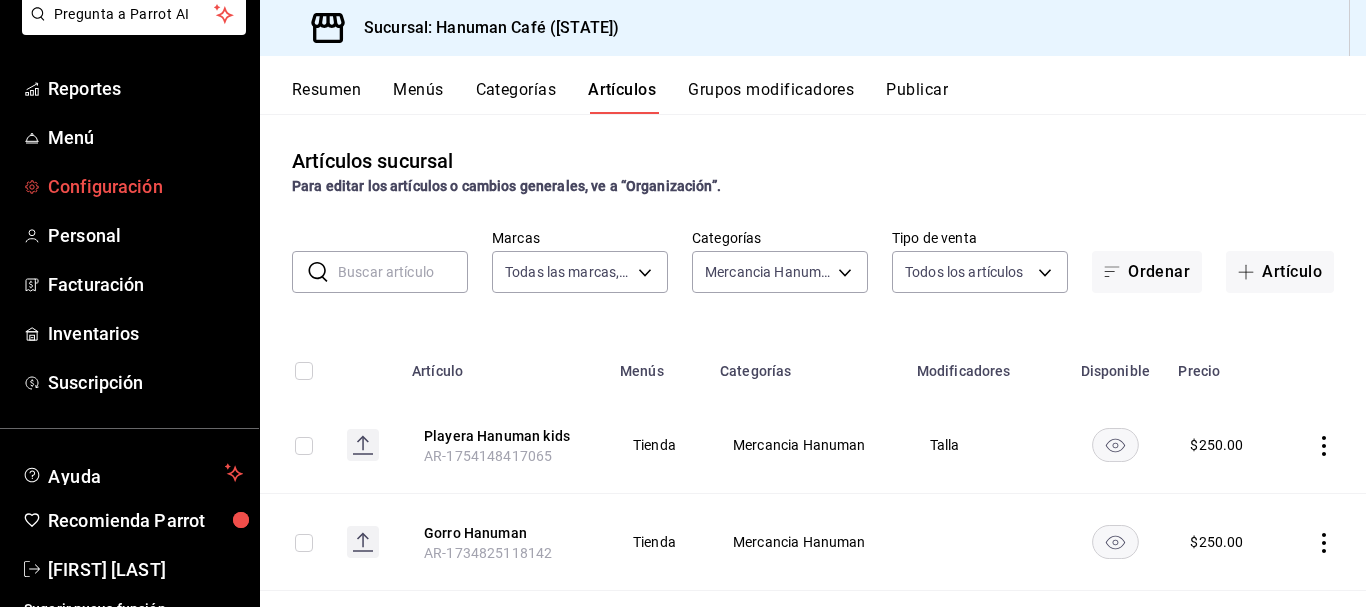 click on "Configuración" at bounding box center (145, 186) 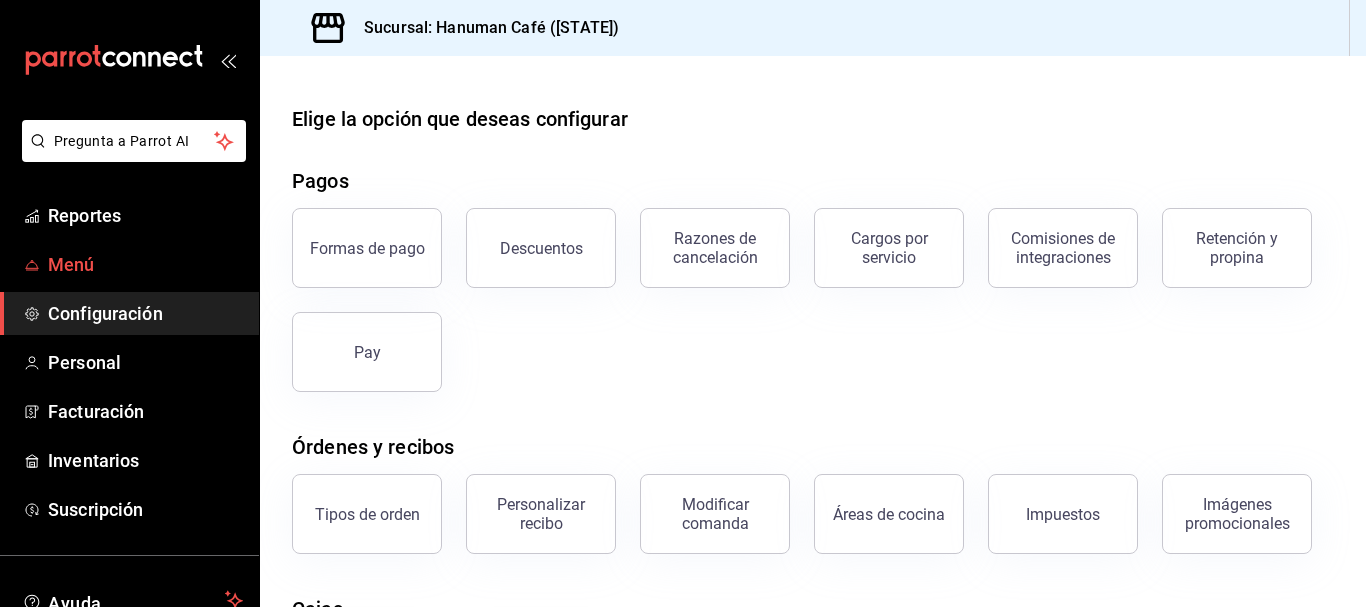 click on "Menú" at bounding box center [145, 264] 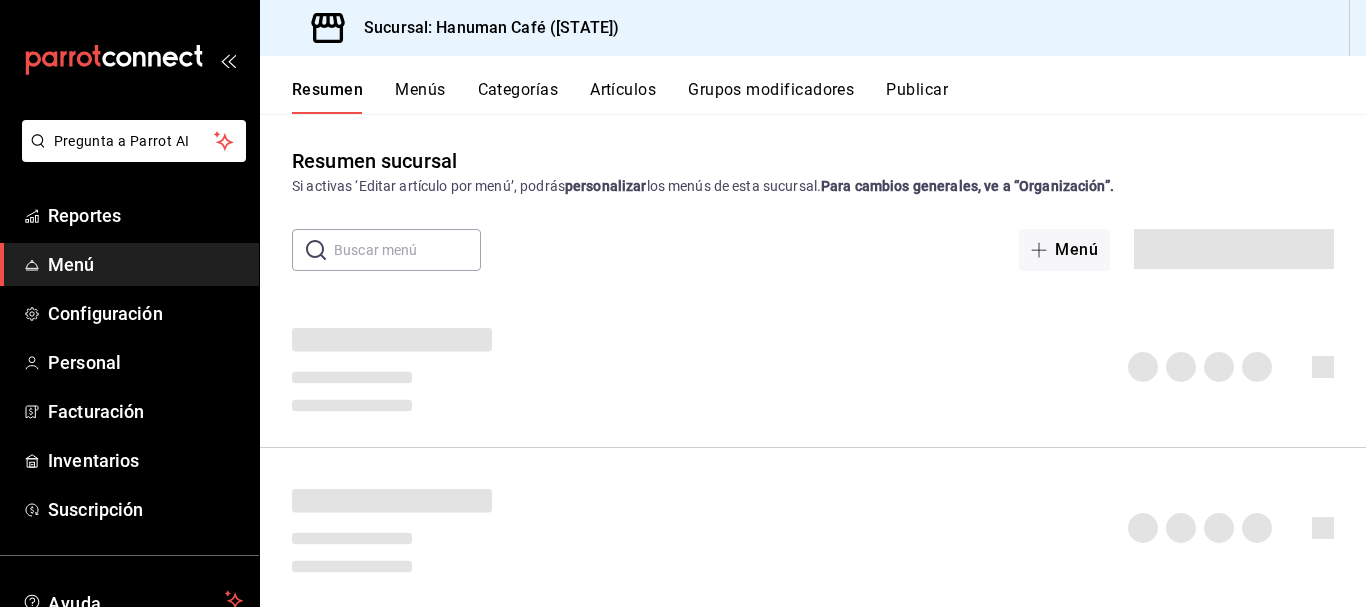 click on "Grupos modificadores" at bounding box center [771, 97] 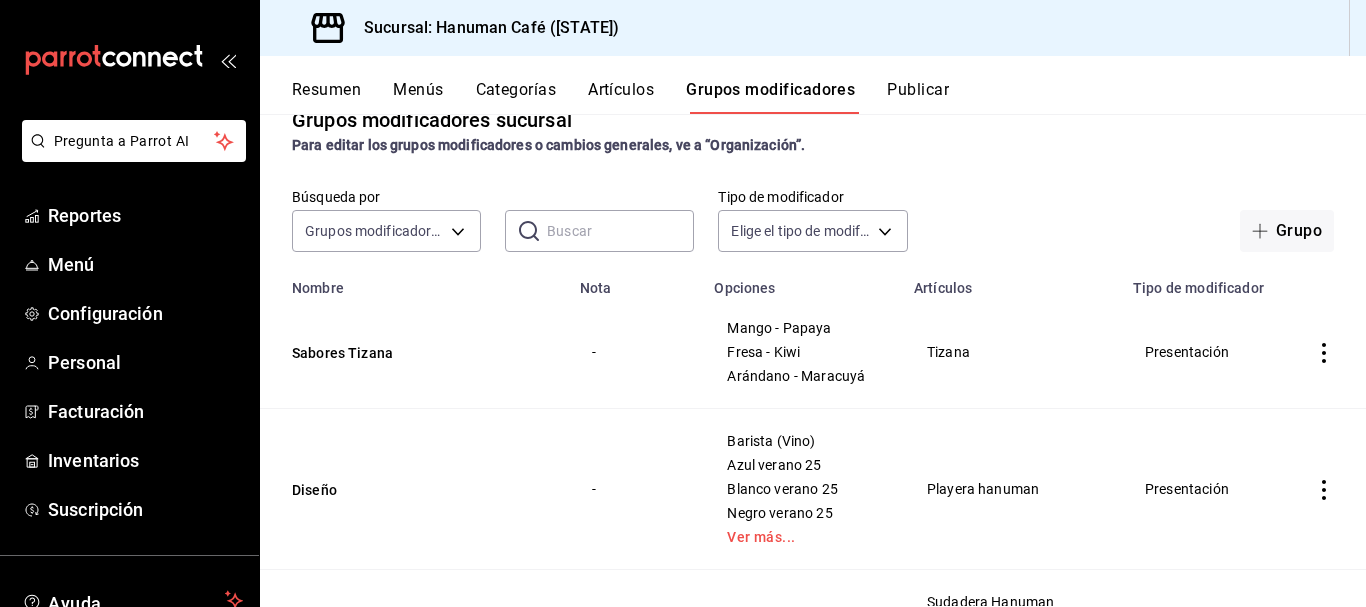 scroll, scrollTop: 46, scrollLeft: 0, axis: vertical 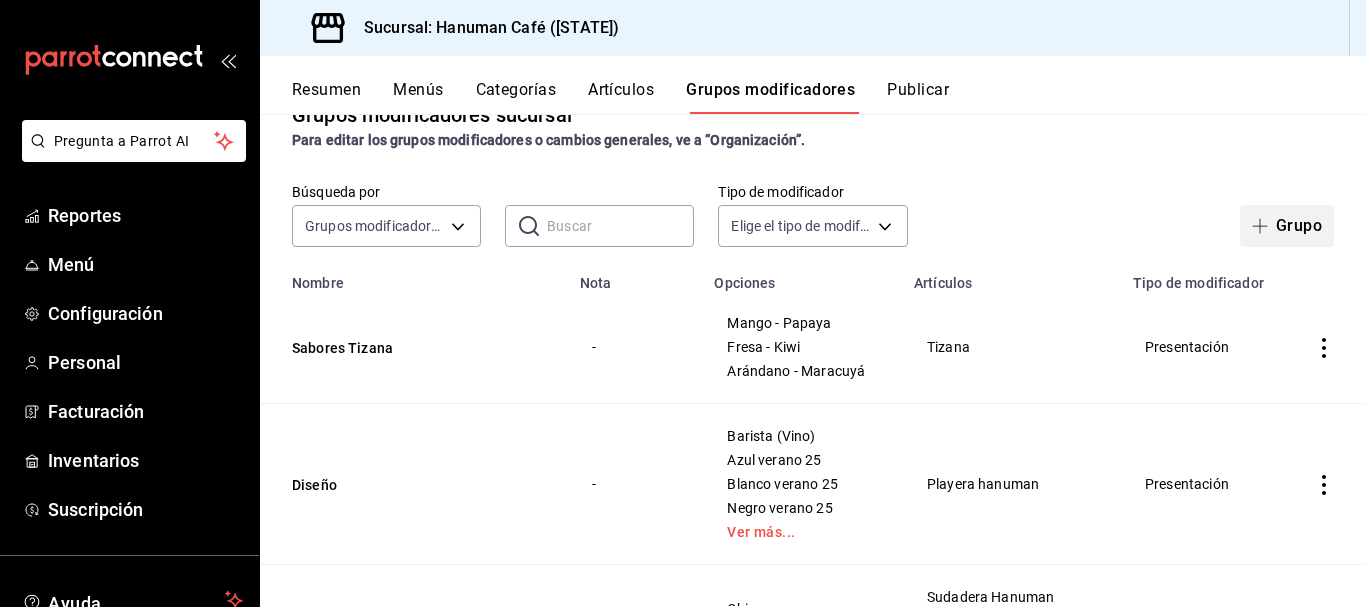 click on "Grupo" at bounding box center [1287, 226] 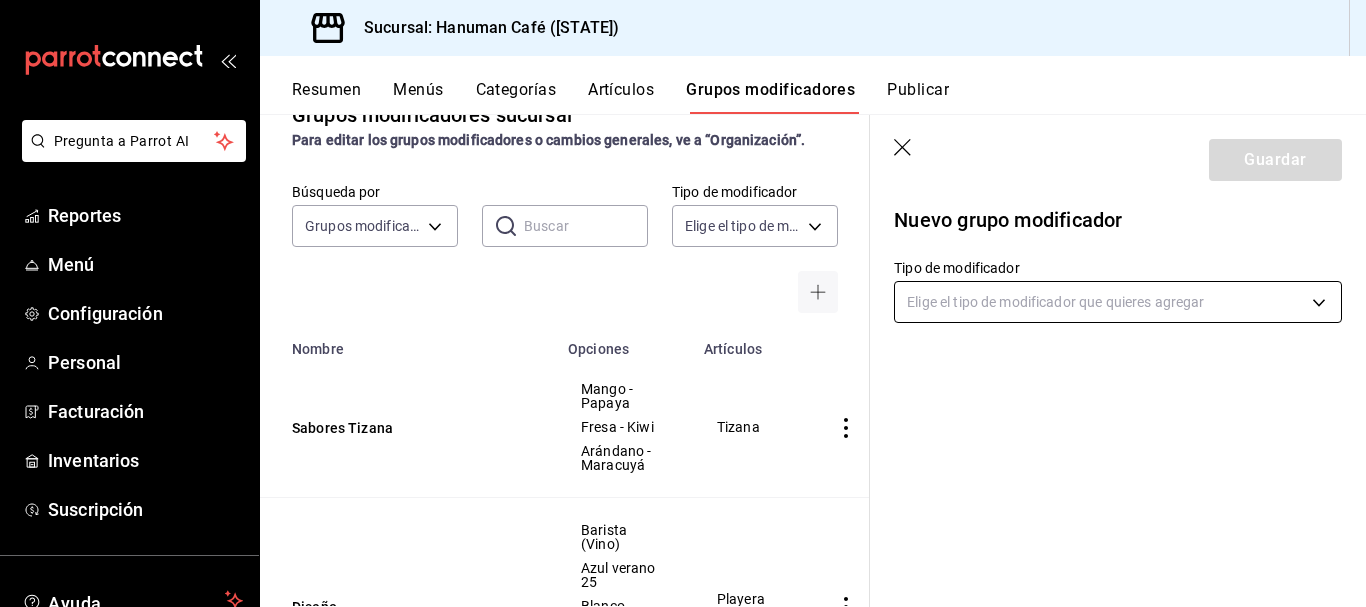 click on "Playera Hanuman Cuadrito   Pregunta a Parrot AI Reportes   Menú   Configuración   Personal   Facturación   Inventarios   Suscripción   Ayuda Recomienda Parrot   [FIRST] [LAST]   Sugerir nueva función   Sucursal: Hanuman Café ([STATE]) Resumen Menús Categorías Artículos Grupos modificadores Publicar Grupos modificadores sucursal Para editar los grupos modificadores o cambios generales, ve a “Organización”. Búsqueda por Grupos modificadores GROUP ​ ​ Tipo de modificador Elige el tipo de modificador Nombre Opciones Artículos Sabores Tizana Mango - Papaya Fresa - Kiwi Arándano - Maracuyá Tizana Diseño Barista (Vino) Azul verano 25 Blanco verano 25 Negro verano 25 Ver más... Playera hanuman Talla Chico Mediano Grande Extra Grande Sudadera Hanuman Playera hanuman Sun Proof Hombre Pantalon Climber Unisex Ver más... Color Sudadera Negro Verde Vino Sudadera Hanuman Extra H Machaca A la mexicana Con jamón Huevito Preparación Revuelto Estrellado Huevito Tipo de salsa Salsa roja Salsa mole Salsa verde Extras entera" at bounding box center [683, 303] 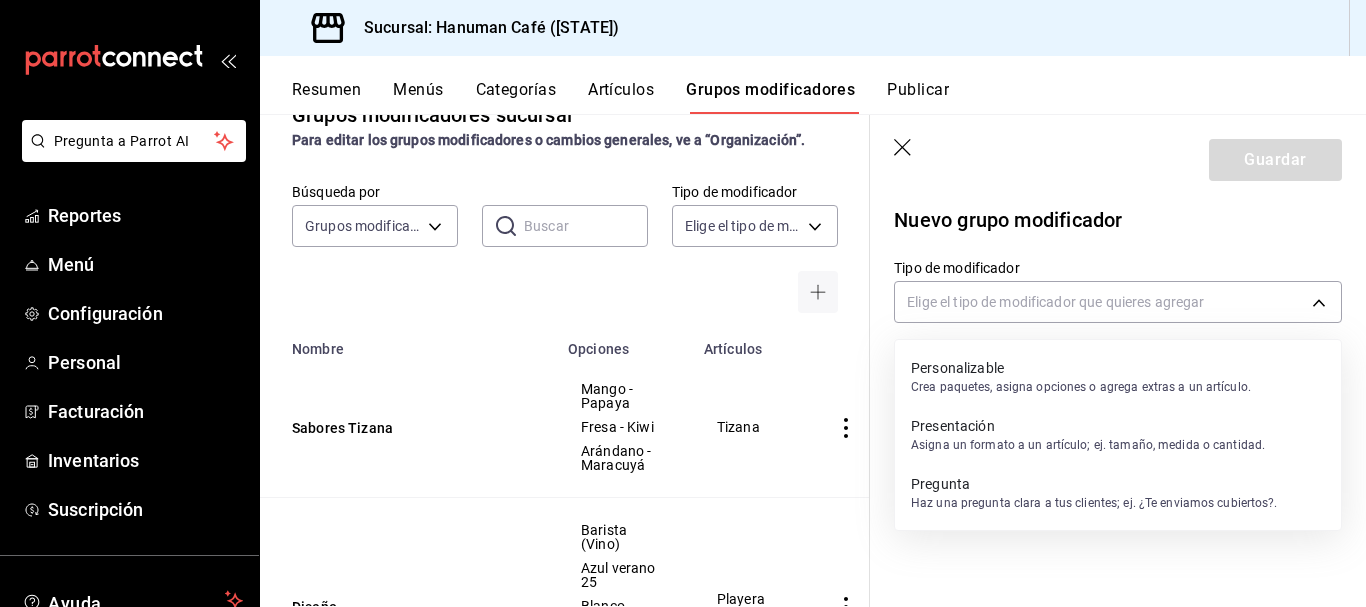 click on "Asigna un formato a un artículo; ej. tamaño, medida o cantidad." at bounding box center (1088, 445) 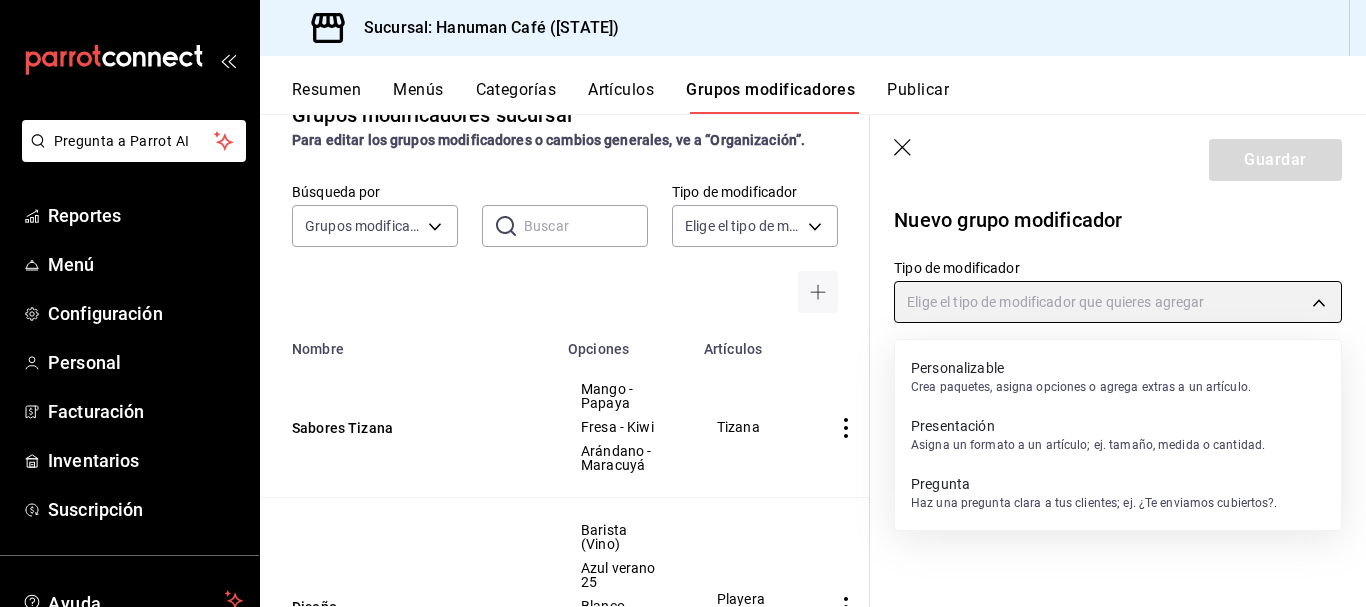 type on "PRESENTATION" 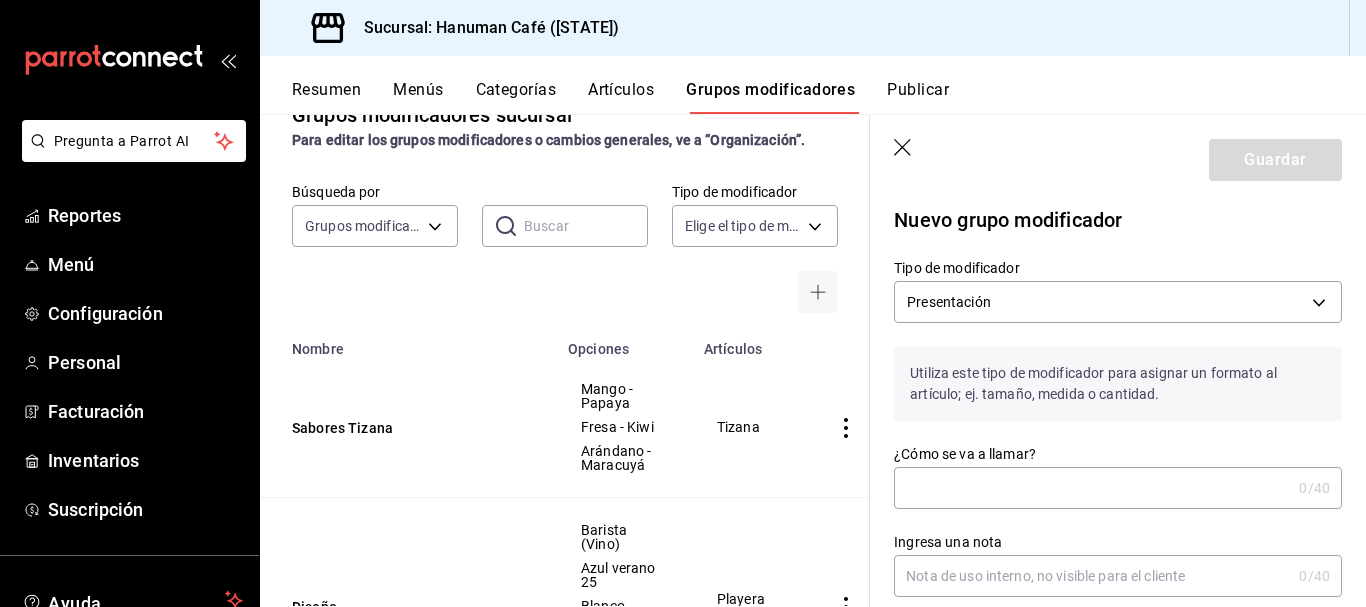 click on "¿Cómo se va a llamar?" at bounding box center [1092, 488] 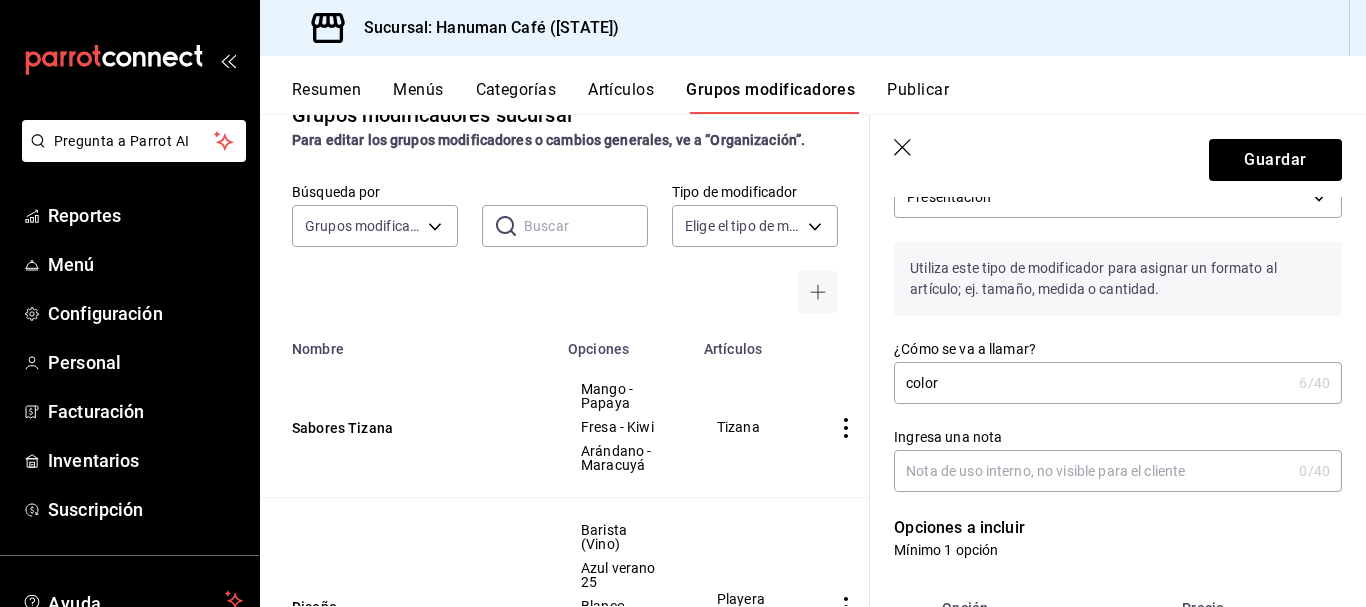 scroll, scrollTop: 108, scrollLeft: 0, axis: vertical 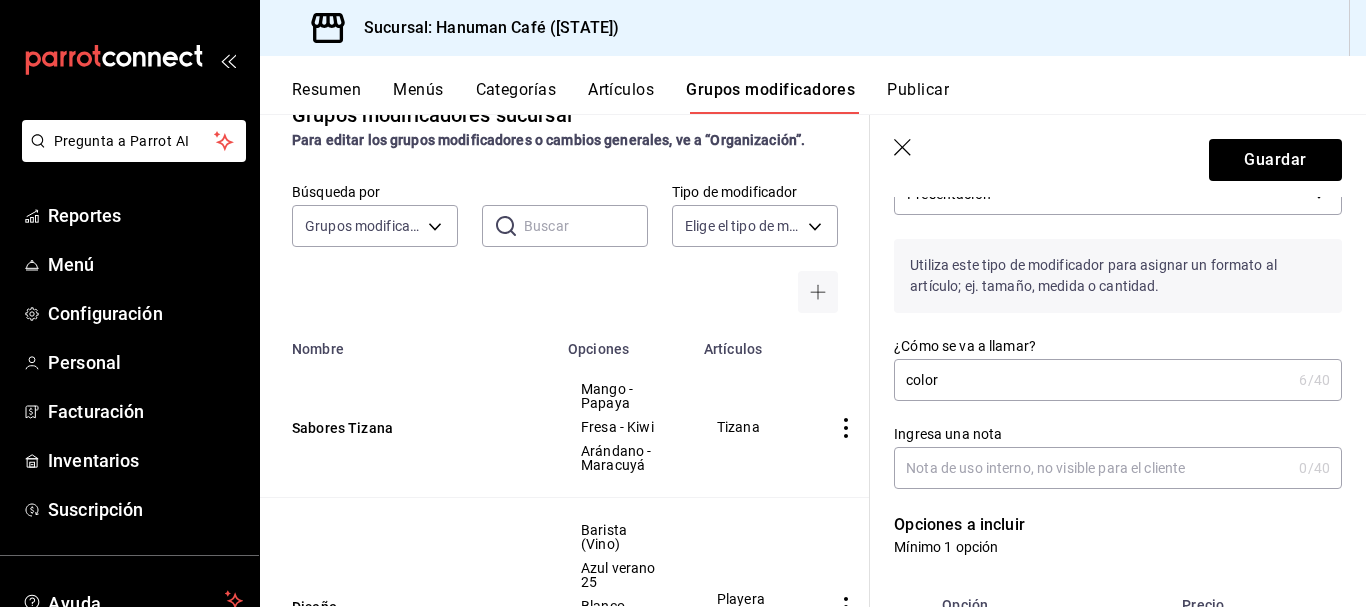 type on "color" 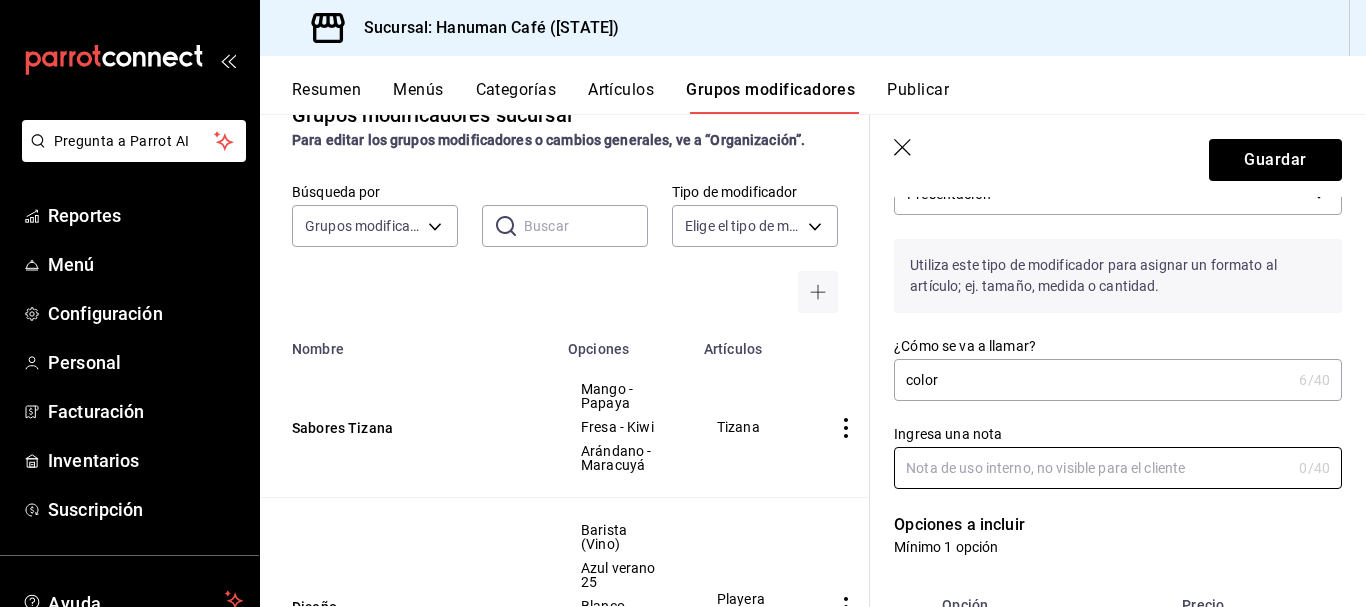 click on "Ingresa una nota" at bounding box center (1092, 468) 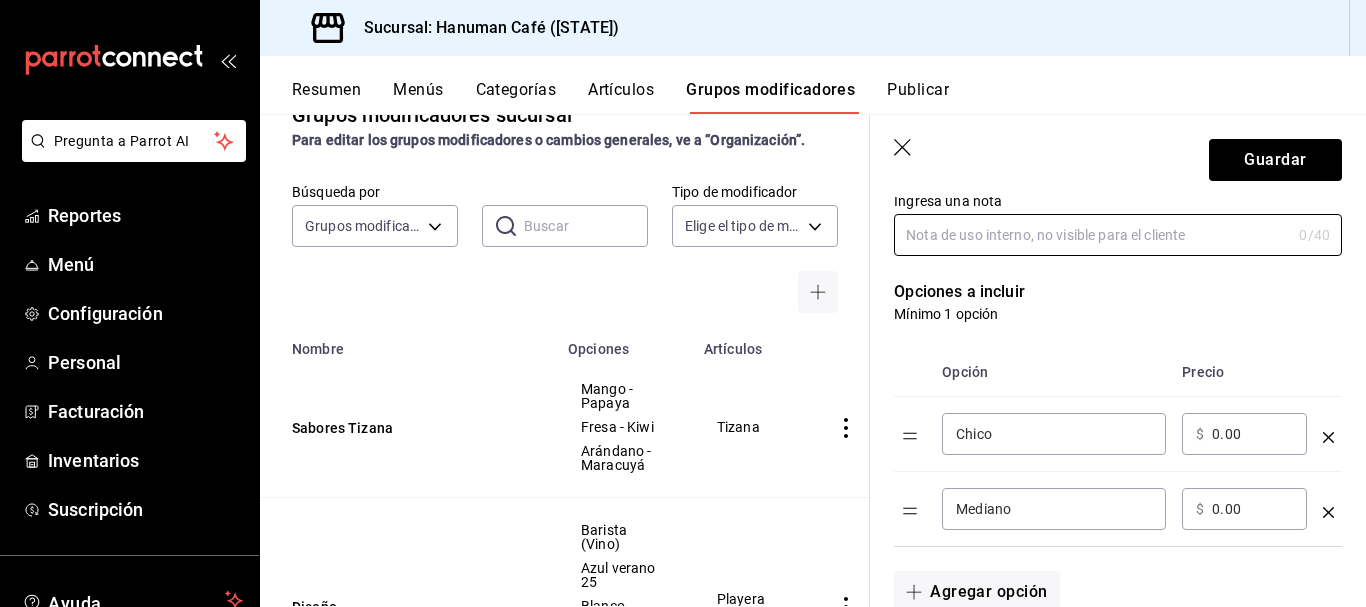 scroll, scrollTop: 473, scrollLeft: 0, axis: vertical 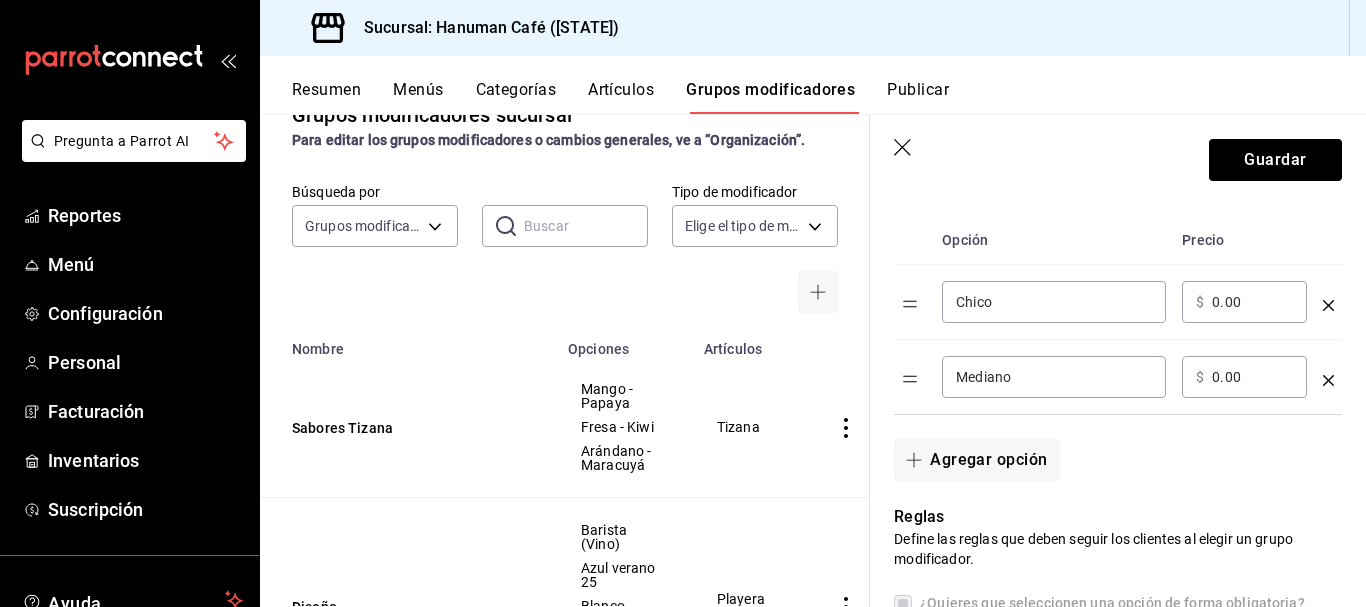 click on "Chico" at bounding box center [1054, 302] 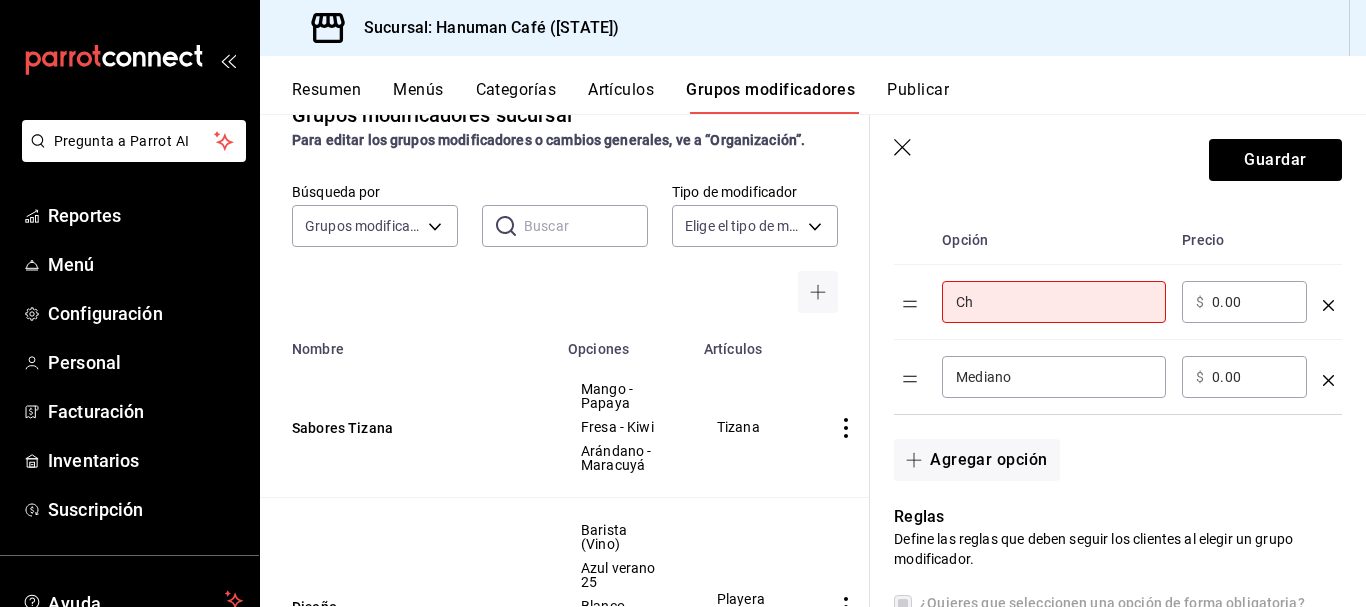 type on "C" 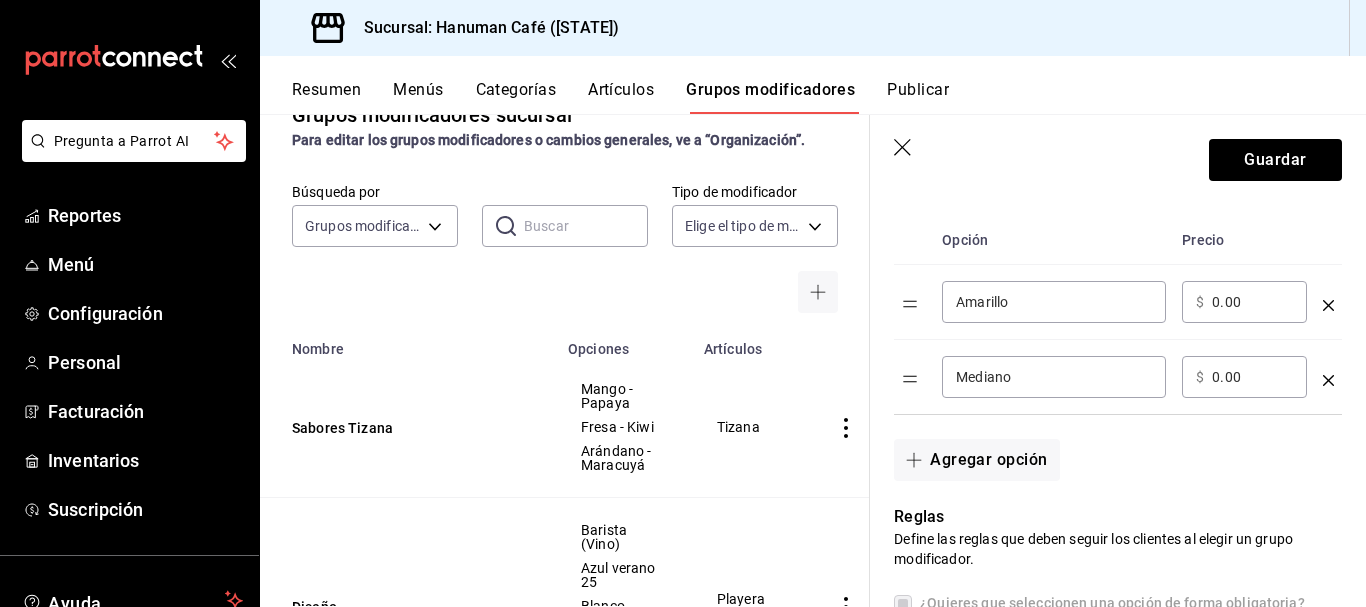 type on "Amarillo" 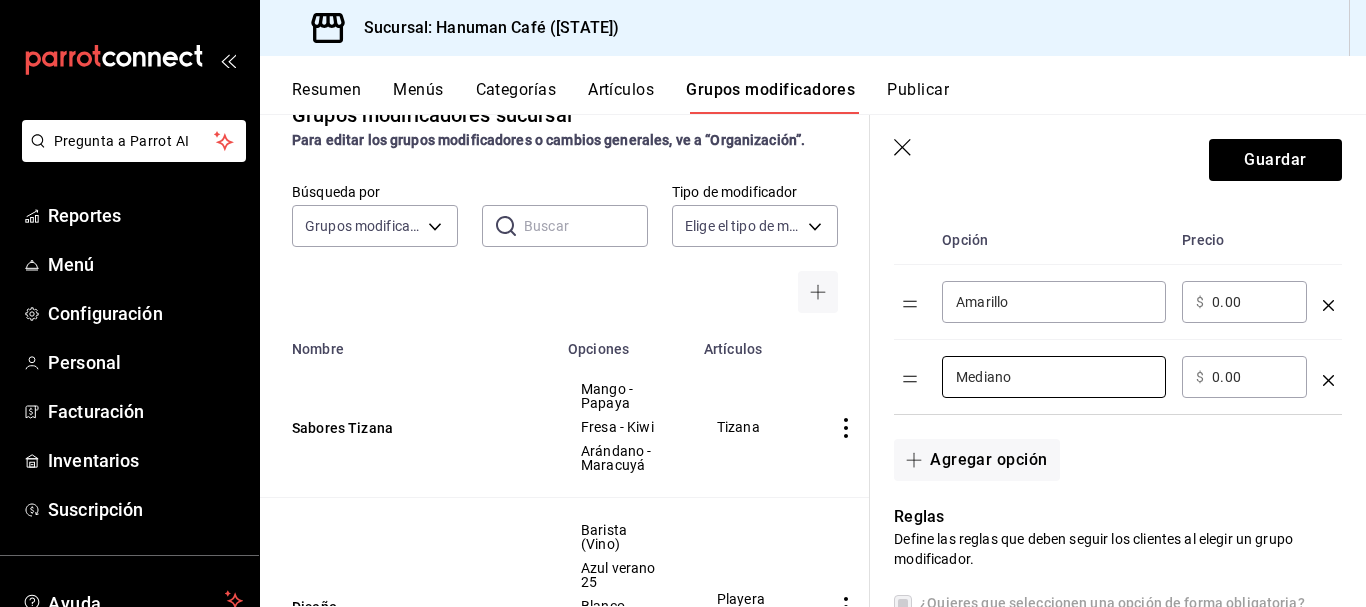 drag, startPoint x: 1026, startPoint y: 377, endPoint x: 757, endPoint y: 370, distance: 269.09106 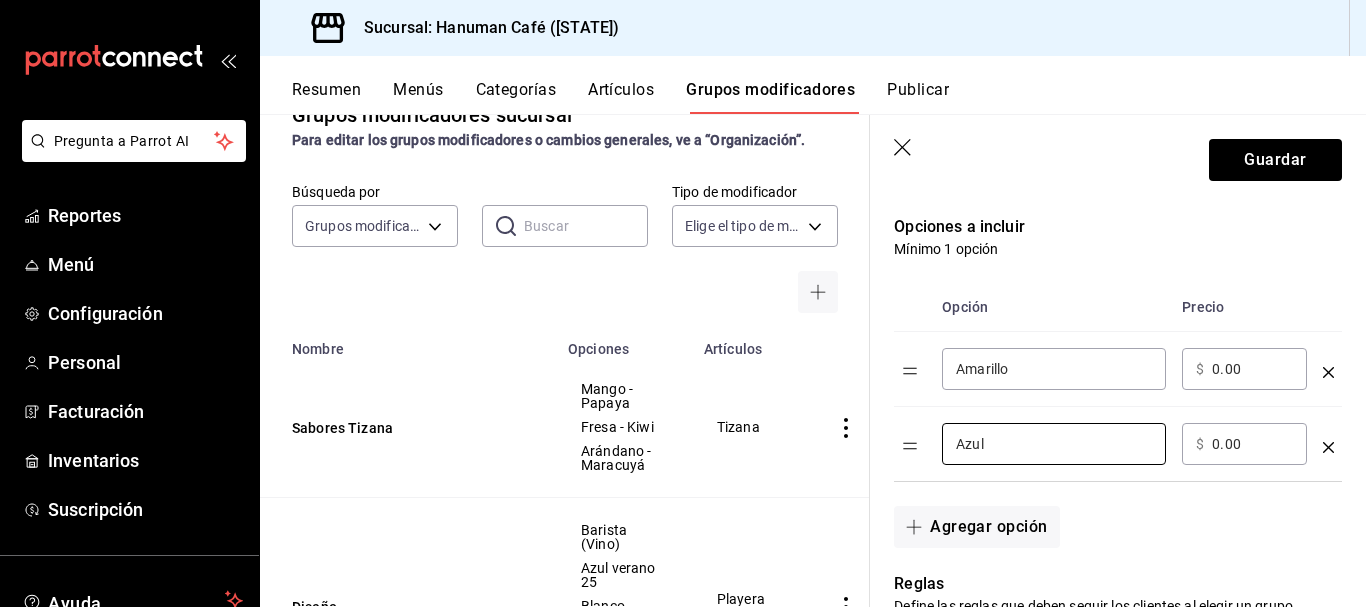 scroll, scrollTop: 420, scrollLeft: 0, axis: vertical 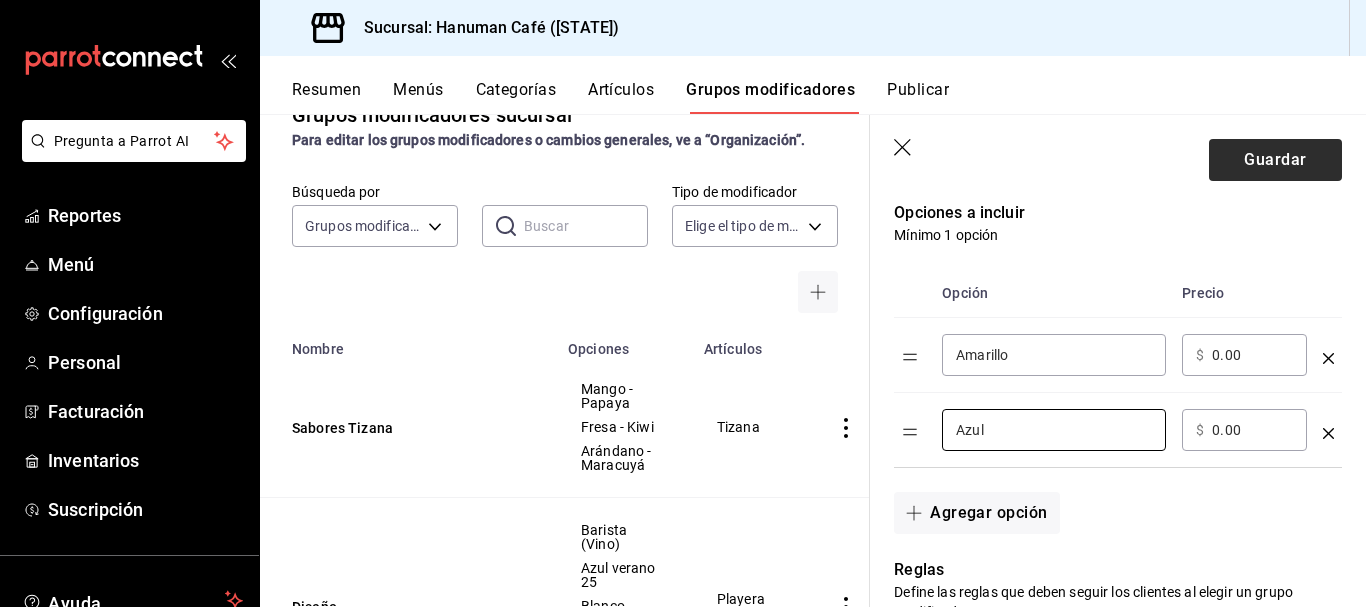 type on "Azul" 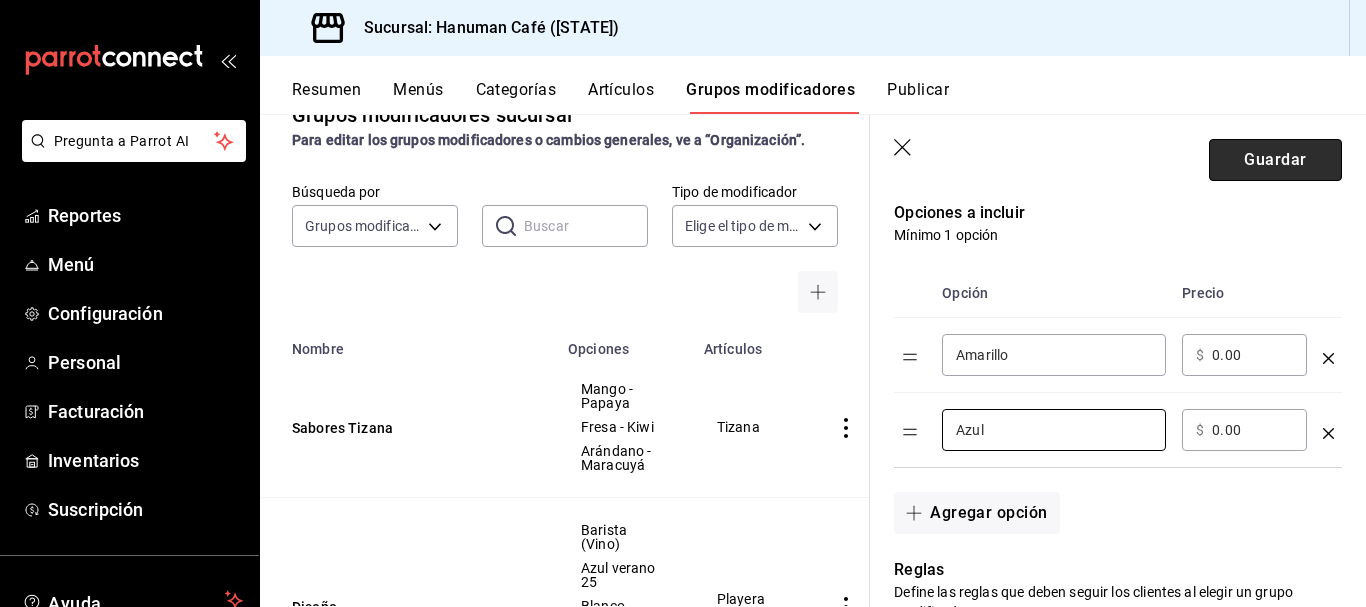 click on "Guardar" at bounding box center [1275, 160] 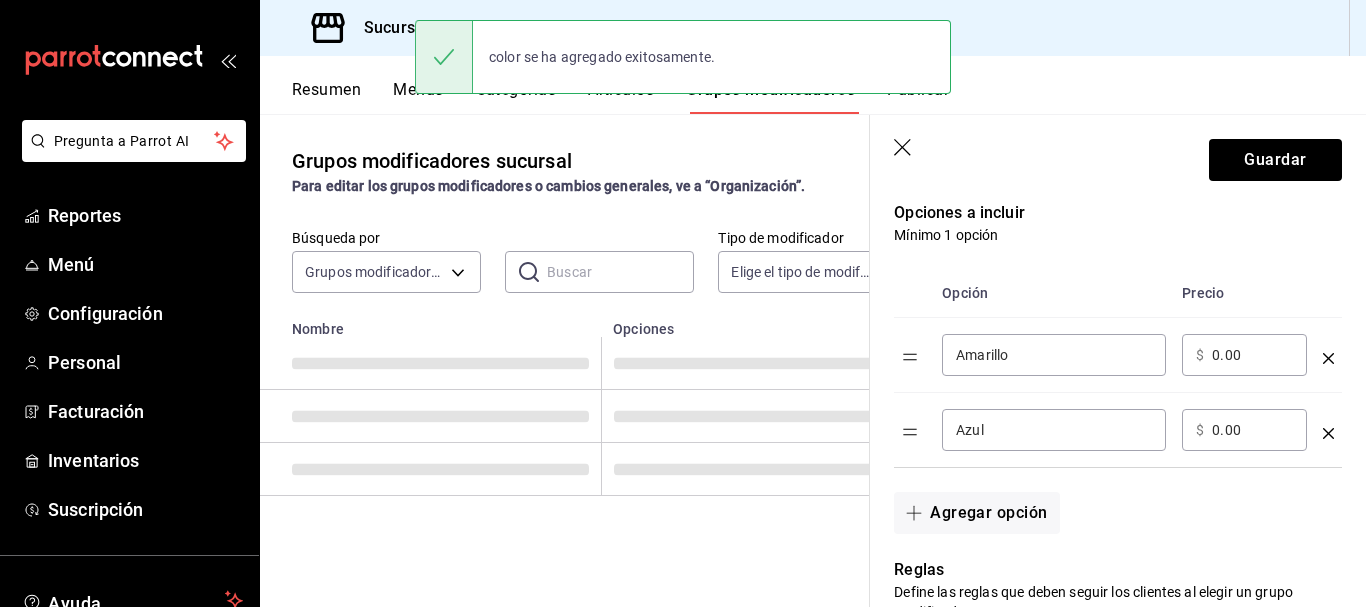 scroll, scrollTop: 0, scrollLeft: 0, axis: both 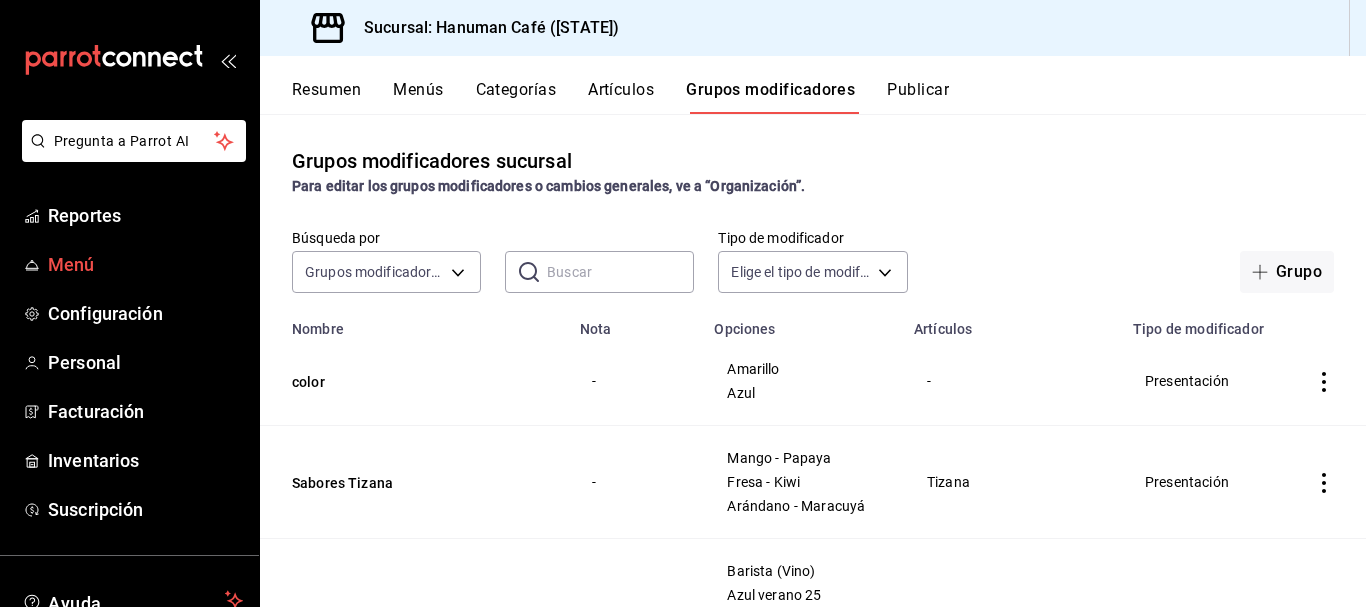 click on "Menú" at bounding box center [145, 264] 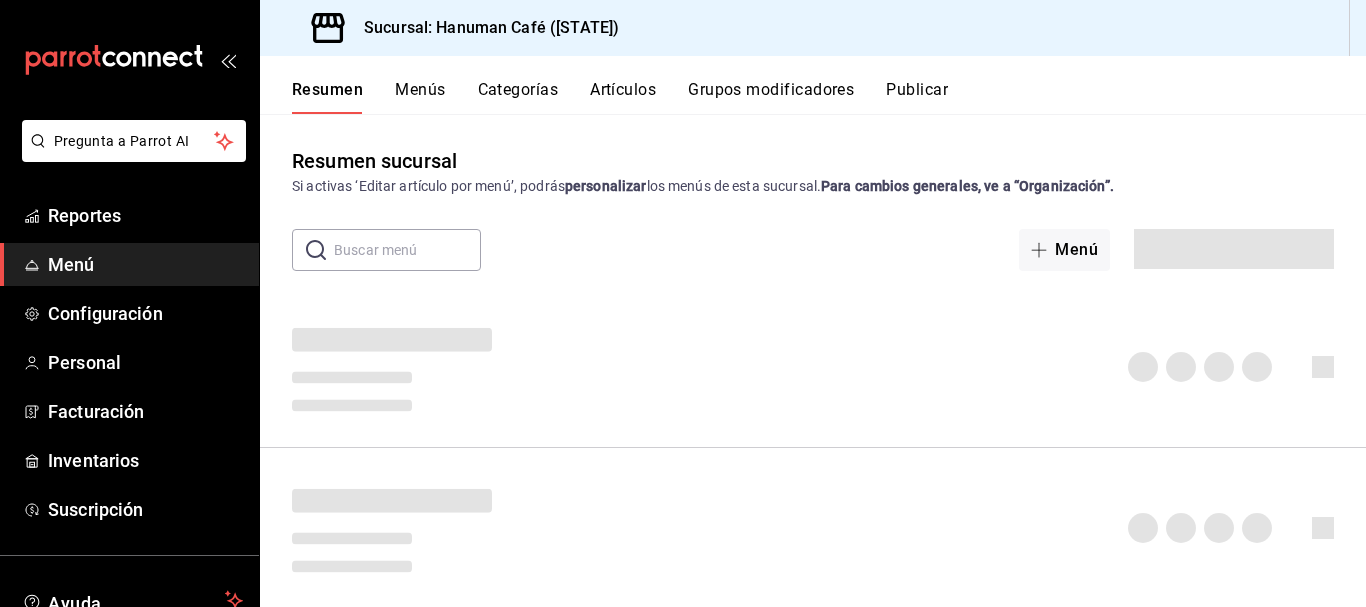 click on "Artículos" at bounding box center (623, 97) 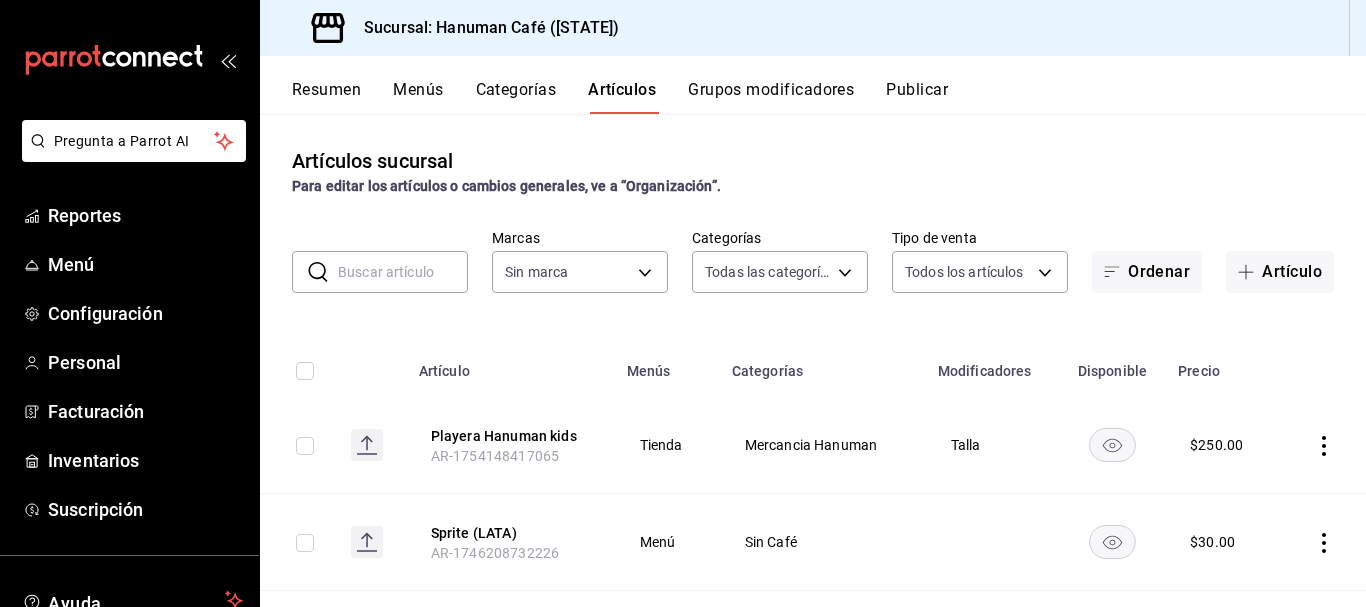 type on "42b93d00-4712-4959-903f-da54de777d11,6e9d3e77-ed69-47fe-88ea-3cd176e8703c,2a78ded0-1d75-4c82-ba2f-a99babc86e4d,f99b4b09-5d8f-4dea-9f93-877d0e8d3792,cec46d30-bb7c-41a4-bb62-41cc028a1813,cf082abd-b34b-4643-abec-927f4d35c170,7e6b806c-bca1-4e64-a889-3de03c763b84,331ff83e-5af7-4a3f-8306-09415783dffa,806eff4c-5acb-4f79-8a8a-62ca1c92a076,d3a6428d-c012-4e3a-a986-754395cac499,decc7816-17d9-4dd4-aa63-9b47d1051781,ce59ea6a-b41f-4abe-abe7-ddf2736f16c8,d1fa6543-2086-4ed1-93bb-b66e5a7c6c99,e209d4da-83dd-47dd-b833-1bf7b36a9aaf,a912df2f-12af-4984-813a-d008233b797f,675b3852-27be-4744-86cb-8332ada95f68,658f925e-8a90-486f-9675-e40eed3735e0" 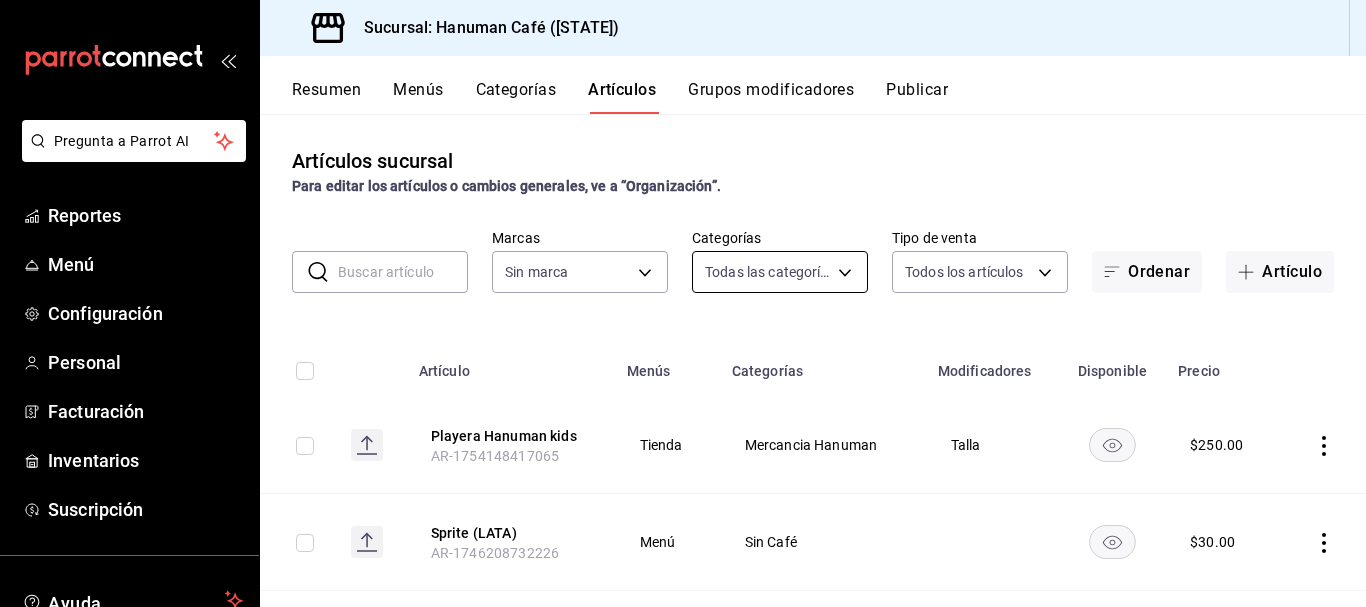 type on "8f75a259-51e2-4759-99ab-ee8ed505d99a" 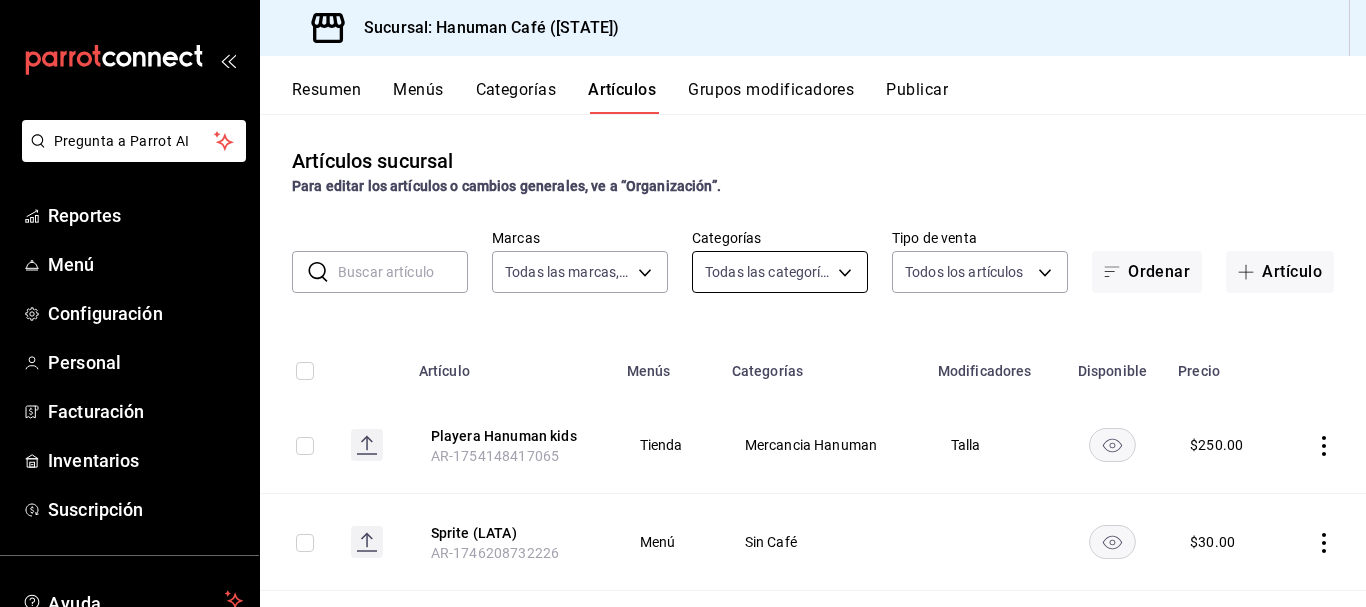 click on "Pregunta a Parrot AI Reportes   Menú   Configuración   Personal   Facturación   Inventarios   Suscripción   Ayuda Recomienda Parrot   [FIRST] [LAST]   Sugerir nueva función   Sucursal: Hanuman Café ([STATE]) Resumen Menús Categorías Artículos Grupos modificadores Publicar Artículos sucursal Para editar los artículos o cambios generales, ve a “Organización”. ​ ​ Marcas Todas las marcas, Sin marca 8f75a259-51e2-4759-99ab-ee8ed505d99a Categorías Todas las categorías, Sin categoría Tipo de venta Todos los artículos ALL Ordenar Artículo Artículo Menús Categorías Modificadores Disponible Precio Playera Hanuman kids AR-1754148417065 Tienda Mercancia Hanuman Talla $ 250.00 Sprite (LATA) AR-1746208732226 Menú Sin Café $ 30.00 Kombucha bichita AR-1746208707589 Menú Sin Café $ 80.00 Pay de nuez AR-1746208625065 Menú Recién Horneado $ 60.00 Pay de mango AR-1746208570202 Menú Recién Horneado $ 60.00 Jamón de Pavo AR-1746204920460 $ 30.00 Chicharron AR-1745126069572 $ 40.00 Menú" at bounding box center [683, 303] 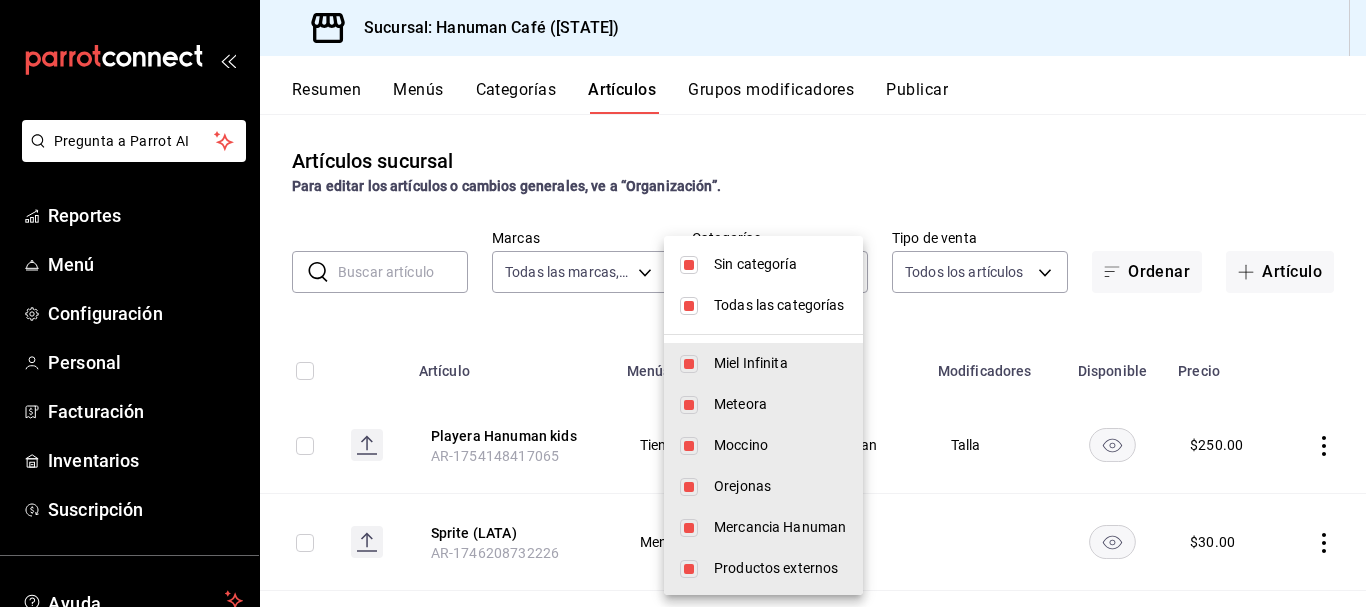 click on "Sin categoría" at bounding box center (763, 264) 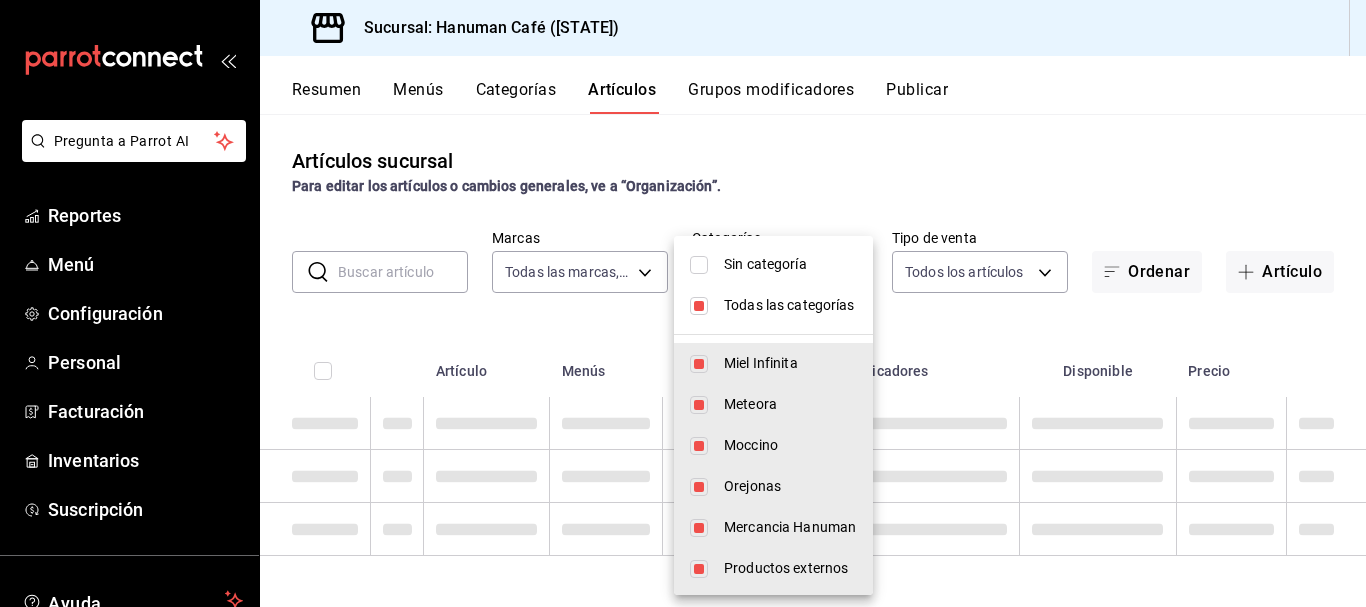 click on "Todas las categorías" at bounding box center (773, 305) 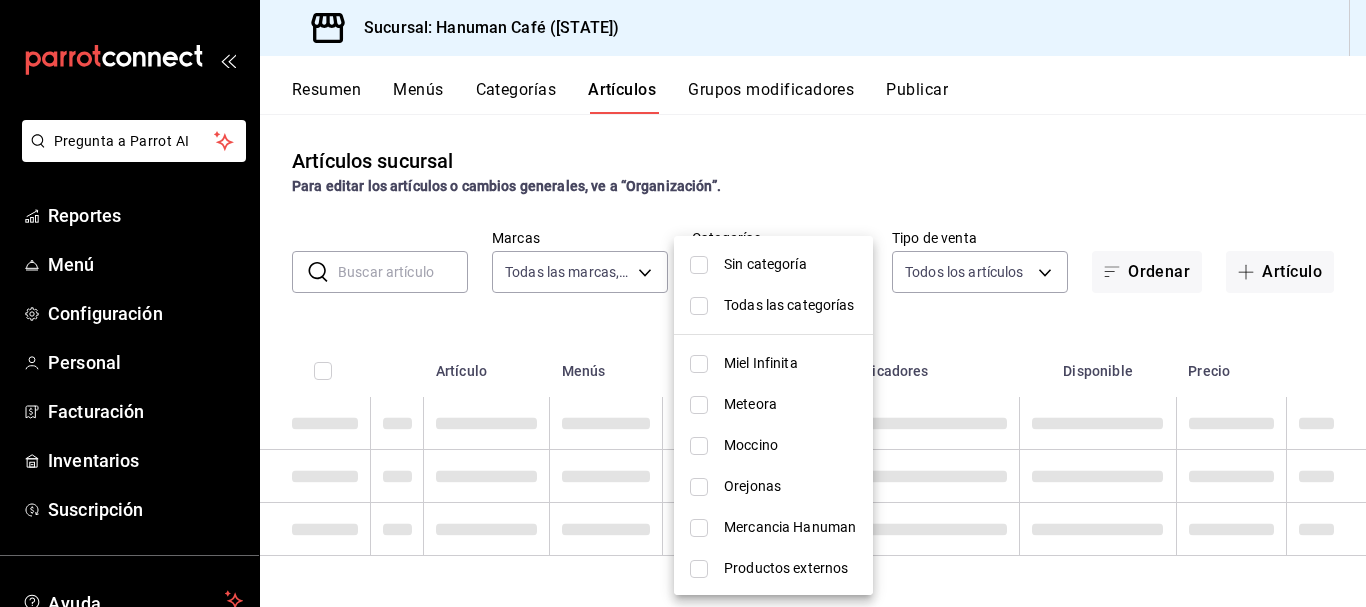 type 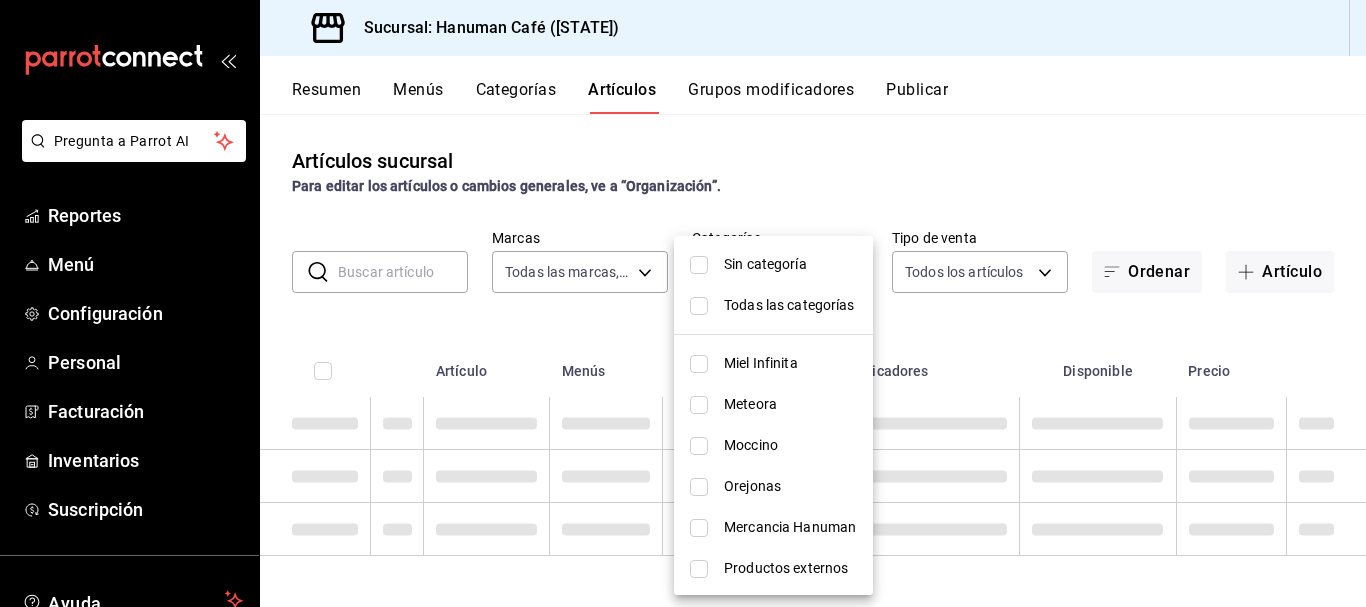 checkbox on "false" 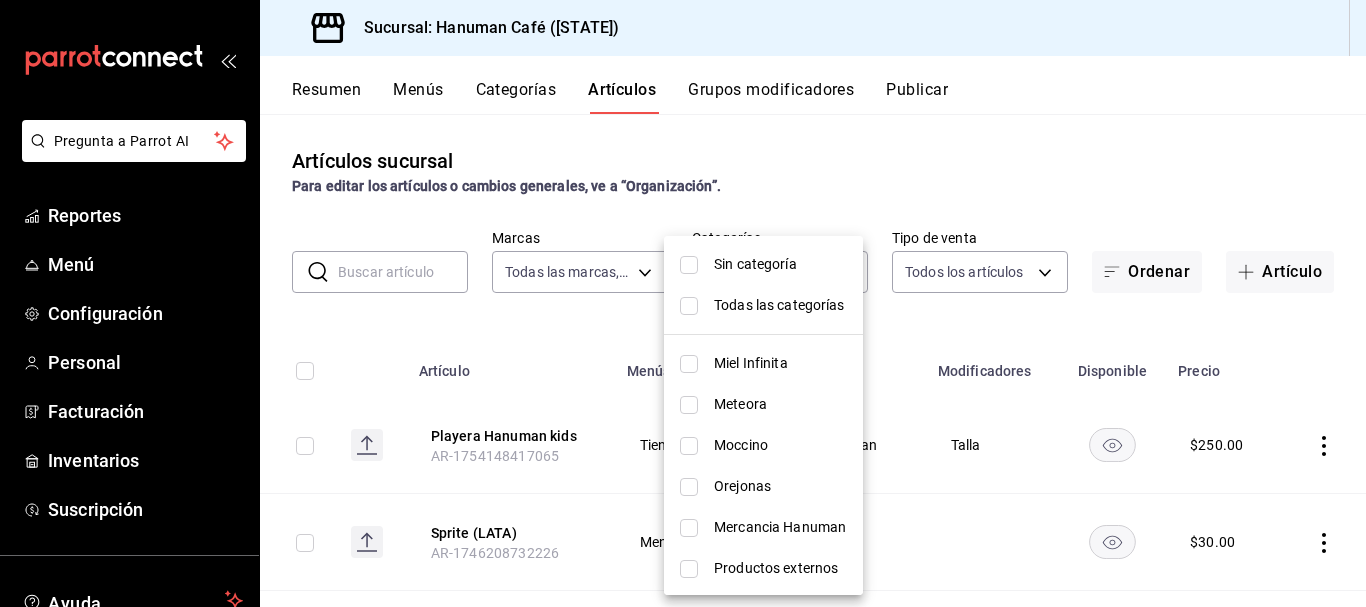 click on "Mercancia Hanuman" at bounding box center [780, 527] 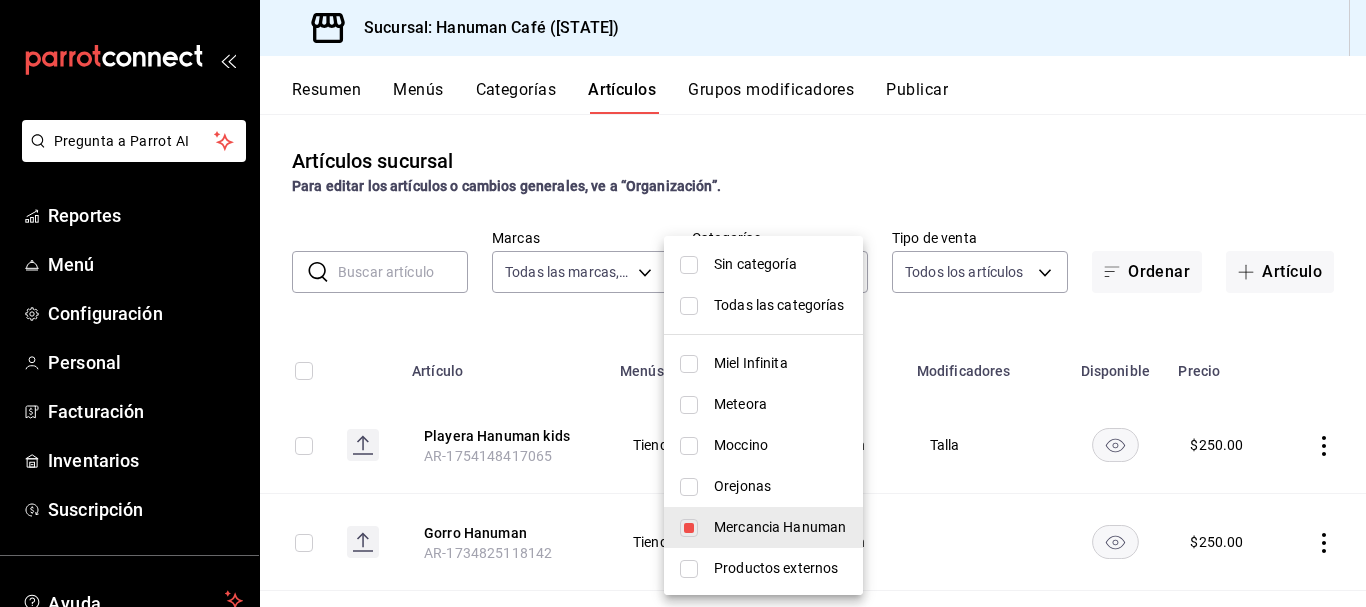 click at bounding box center (683, 303) 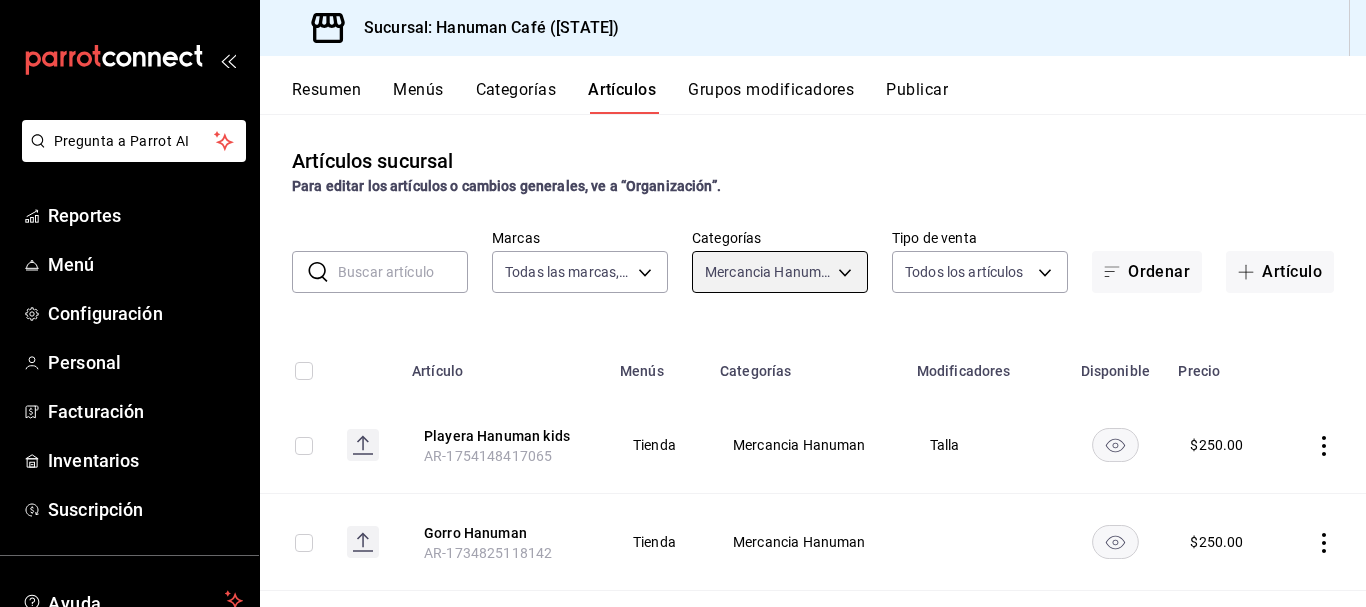 scroll, scrollTop: 24, scrollLeft: 0, axis: vertical 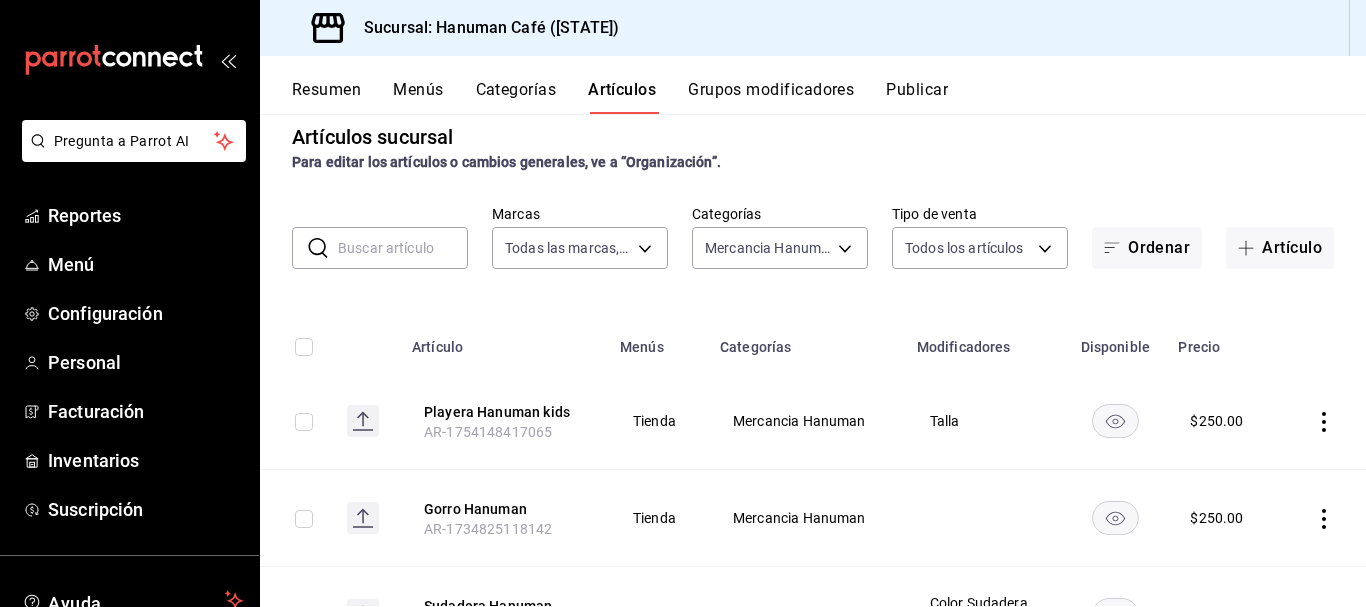 click 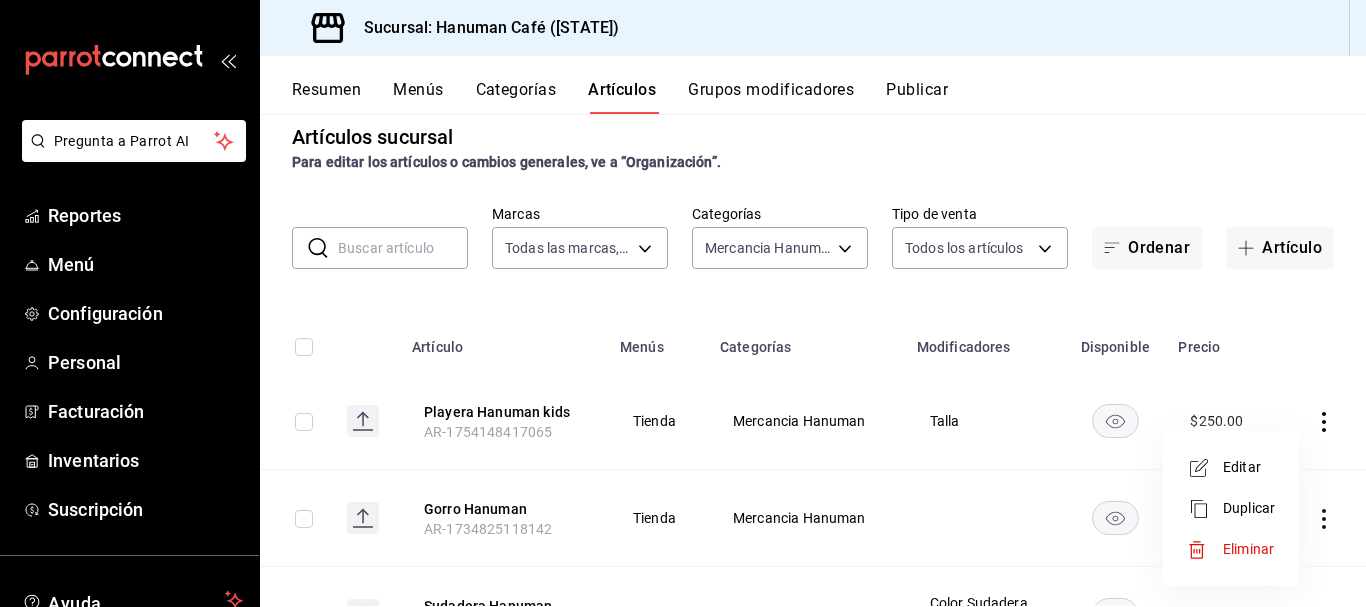 click on "Editar" at bounding box center (1249, 467) 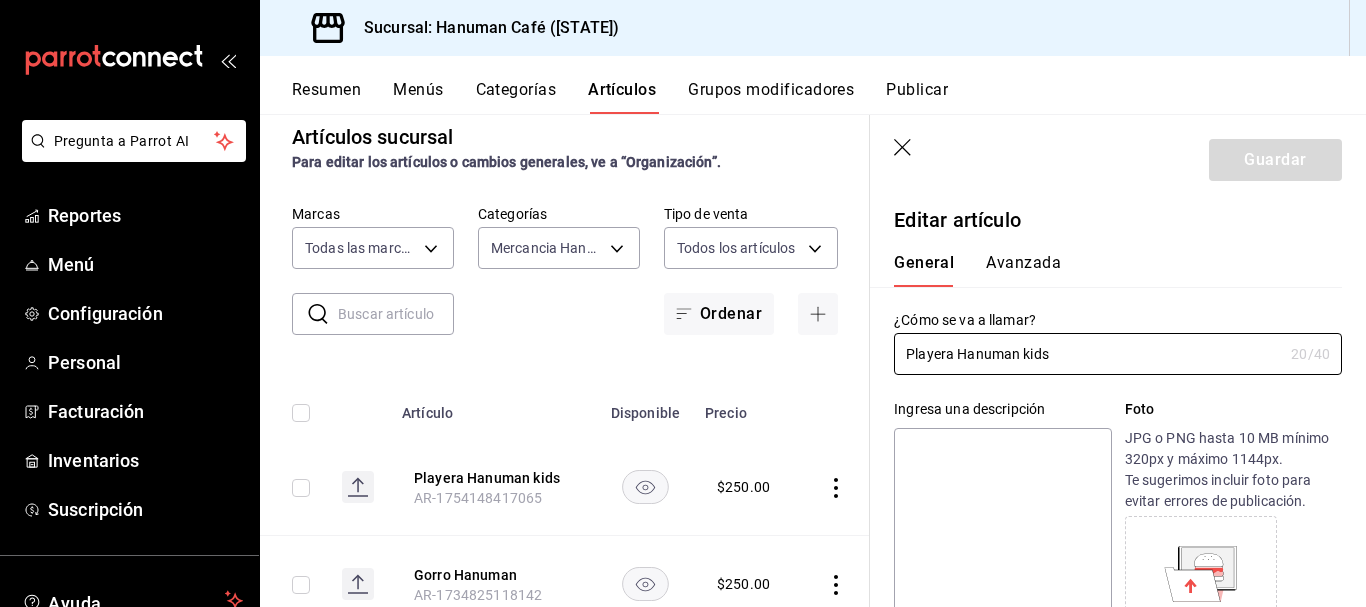 type on "$250.00" 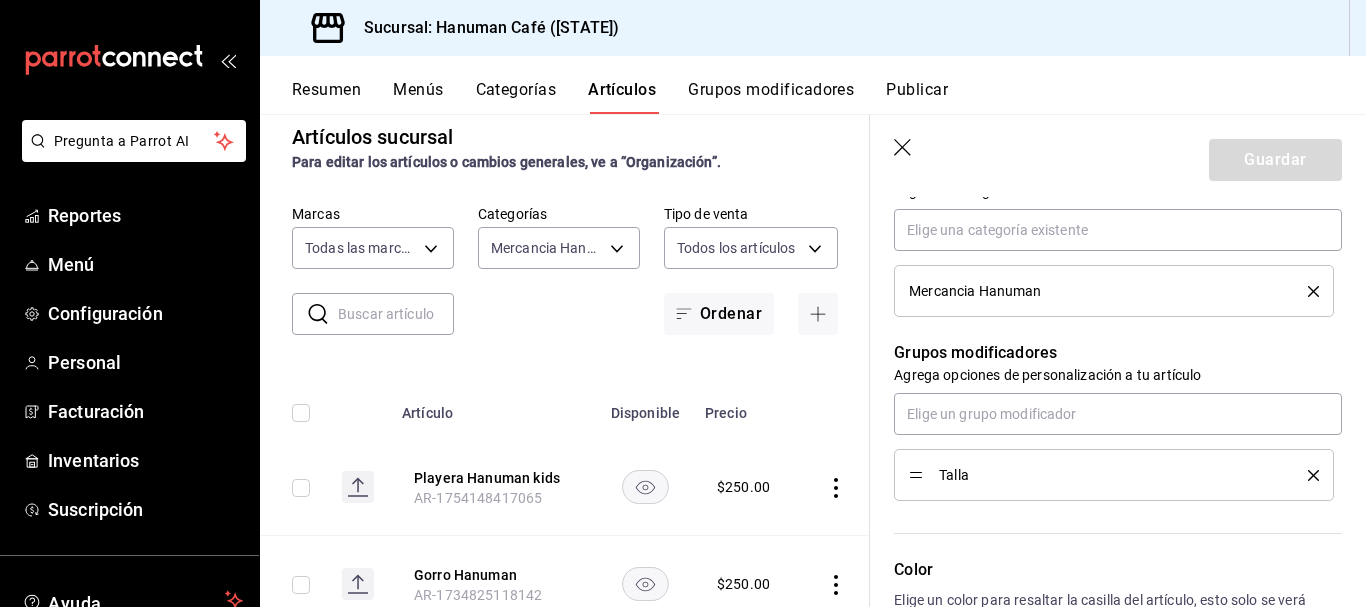 scroll, scrollTop: 761, scrollLeft: 0, axis: vertical 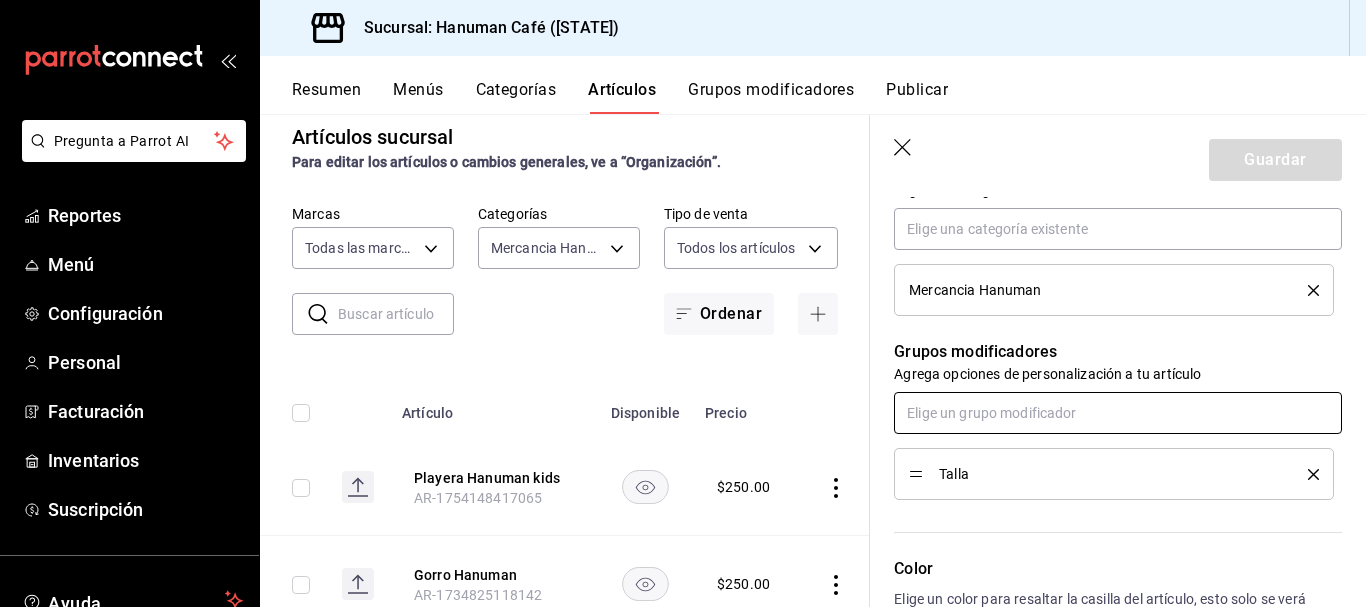 click at bounding box center [1118, 413] 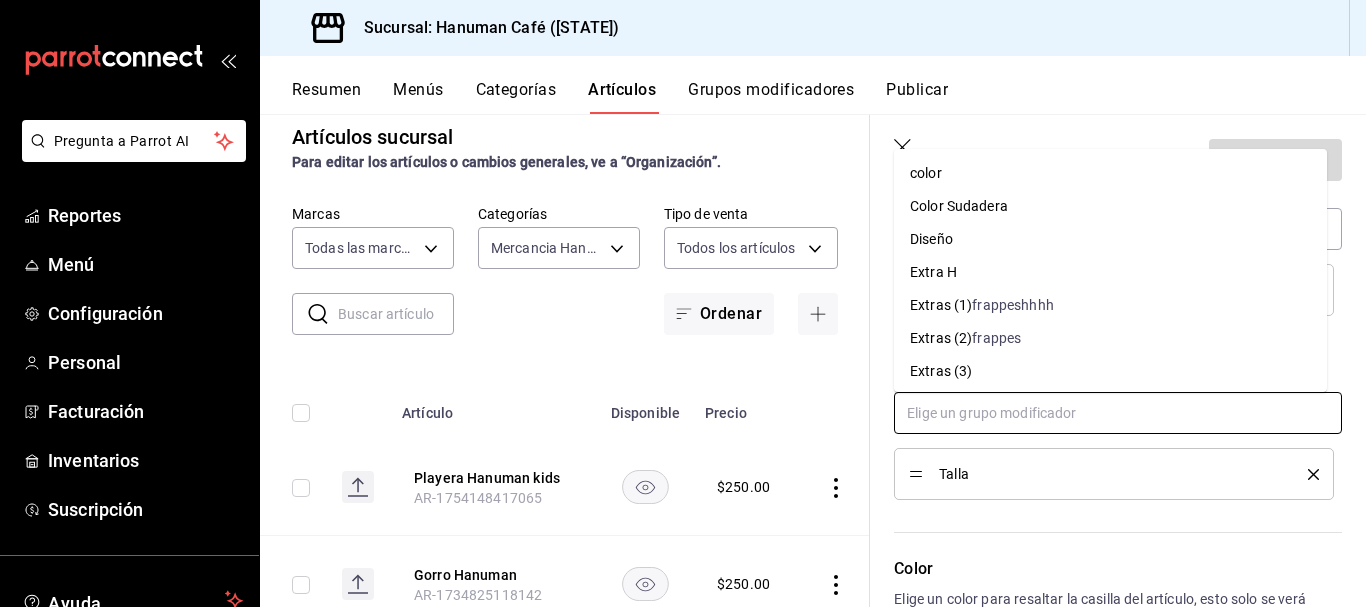scroll, scrollTop: 2, scrollLeft: 0, axis: vertical 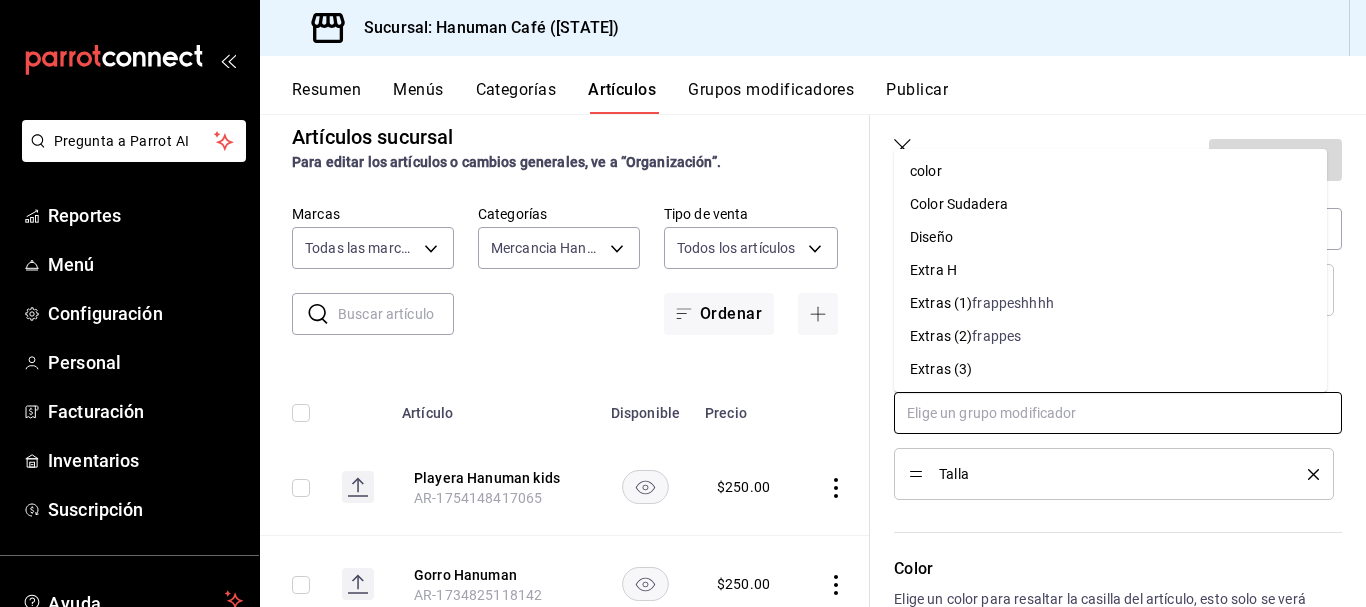 click on "color" at bounding box center [926, 171] 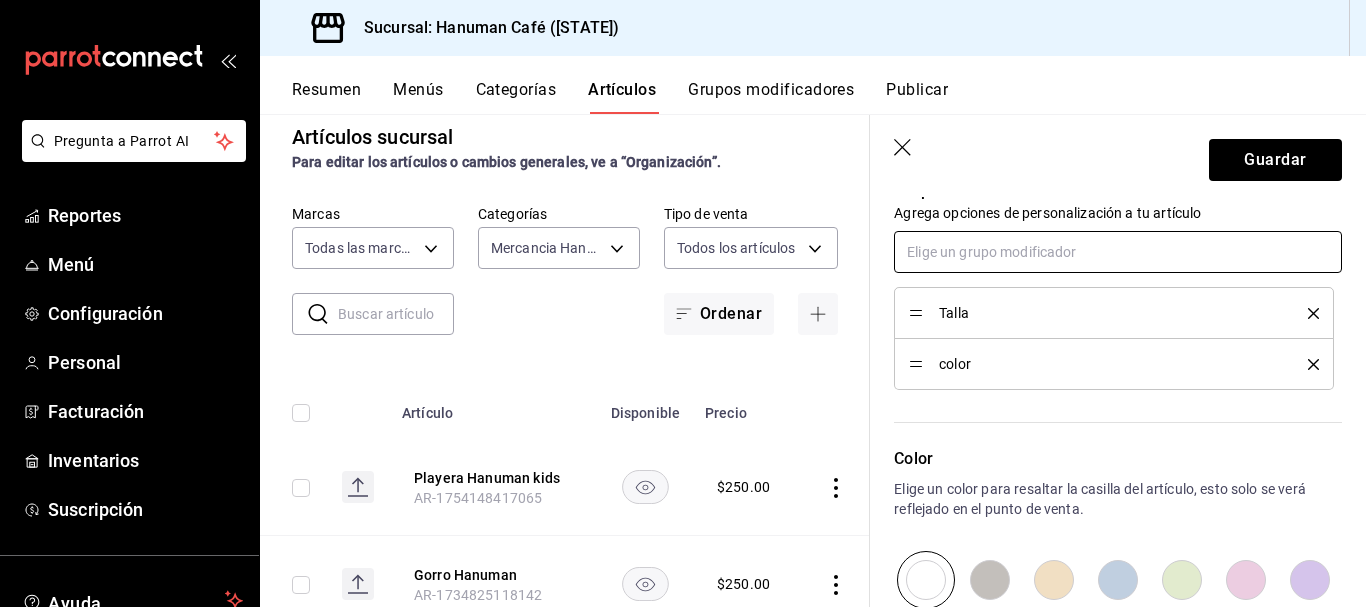 scroll, scrollTop: 929, scrollLeft: 0, axis: vertical 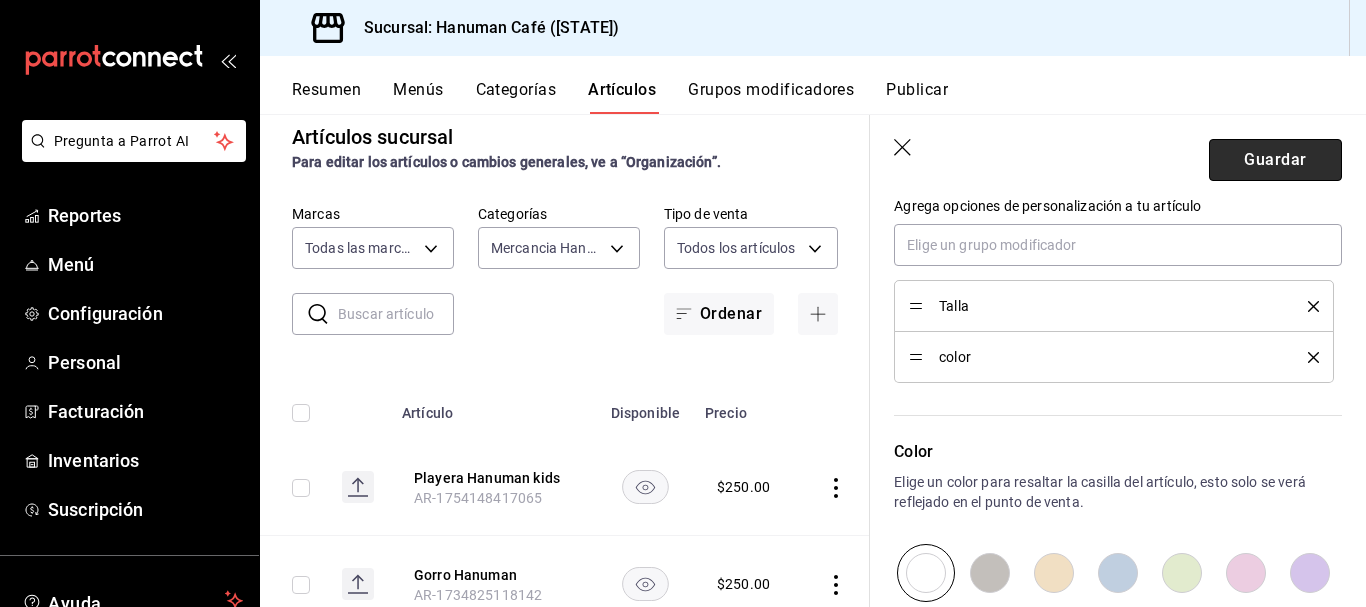 click on "Guardar" at bounding box center [1275, 160] 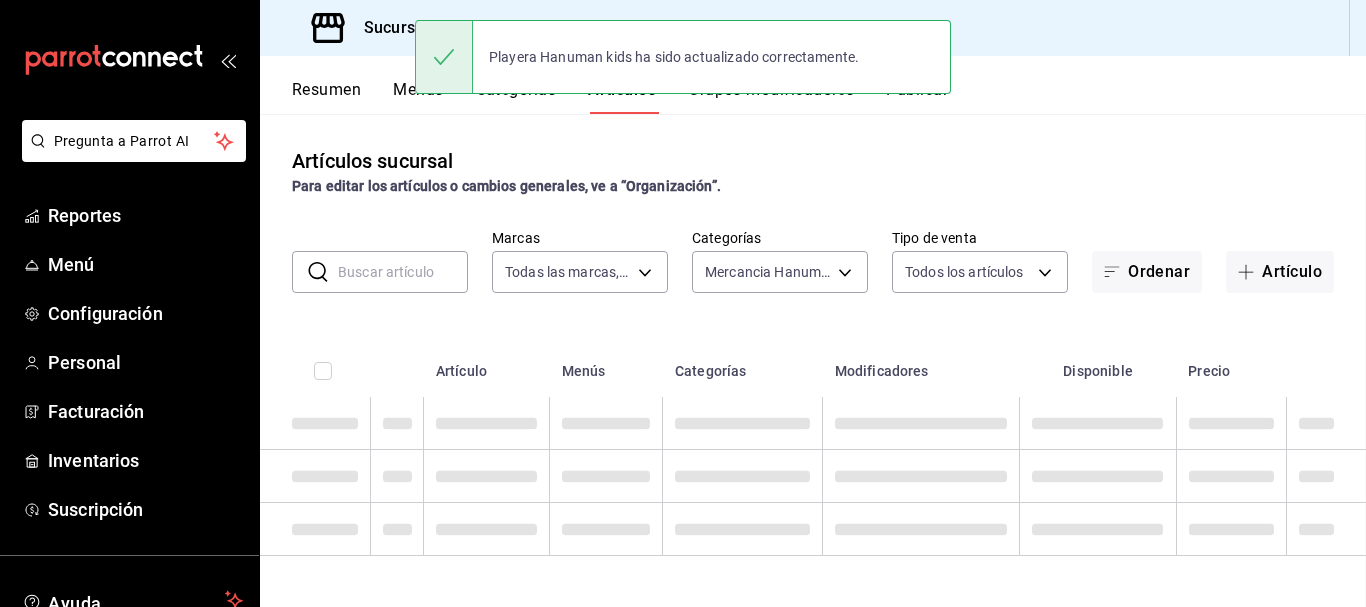 scroll, scrollTop: 0, scrollLeft: 0, axis: both 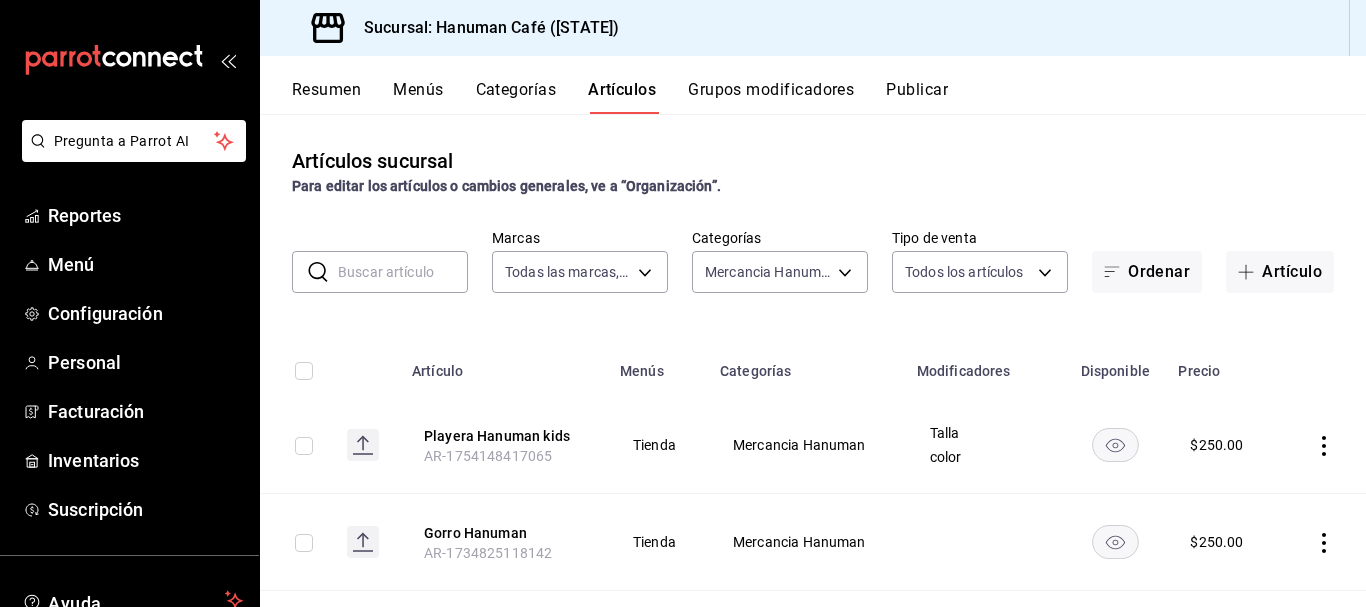 click on "Reportes   Menú   Configuración   Personal   Facturación   Inventarios   Suscripción" at bounding box center (129, 362) 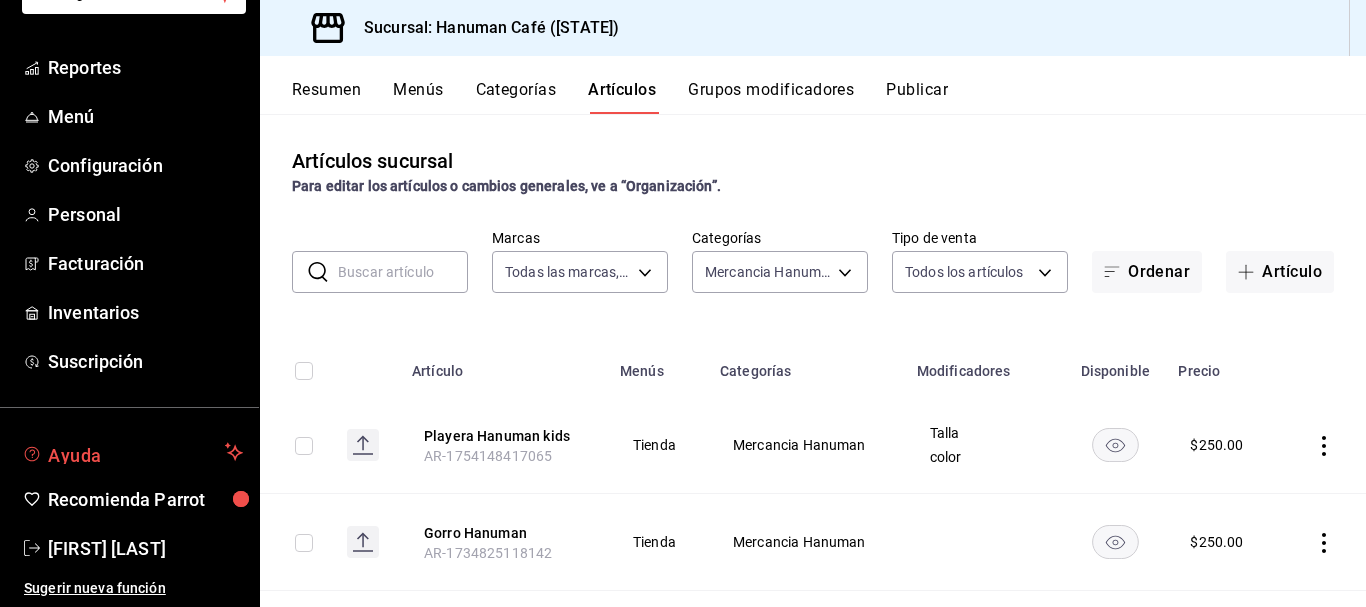 scroll, scrollTop: 0, scrollLeft: 0, axis: both 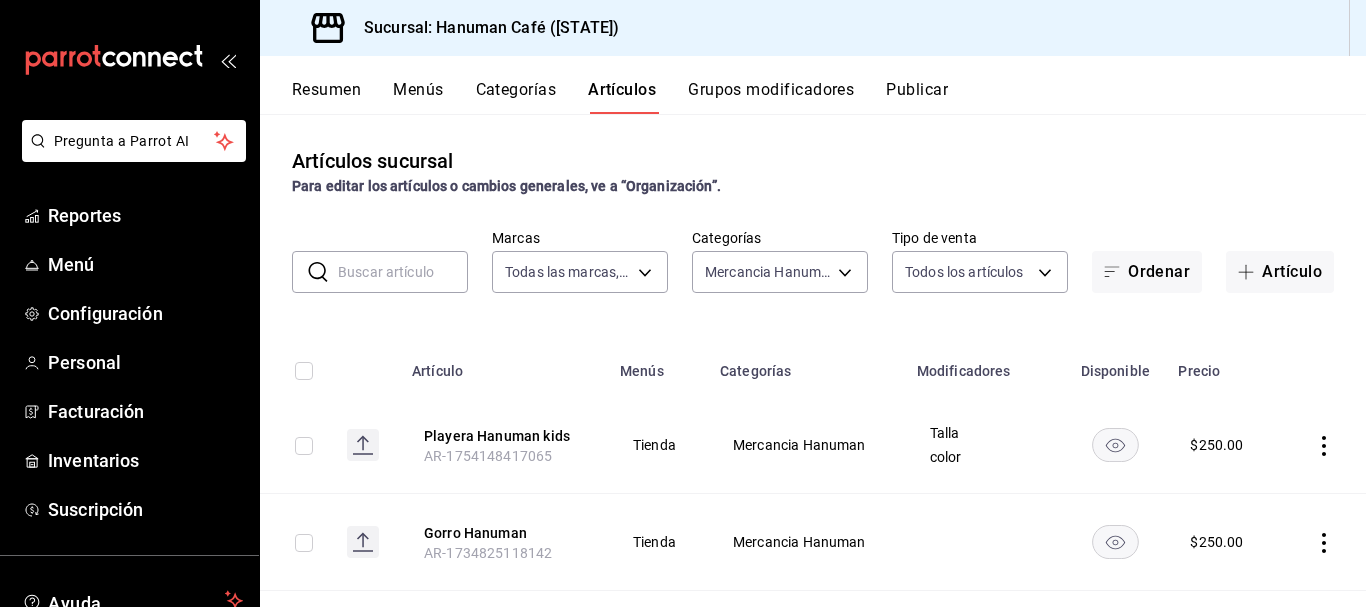 click 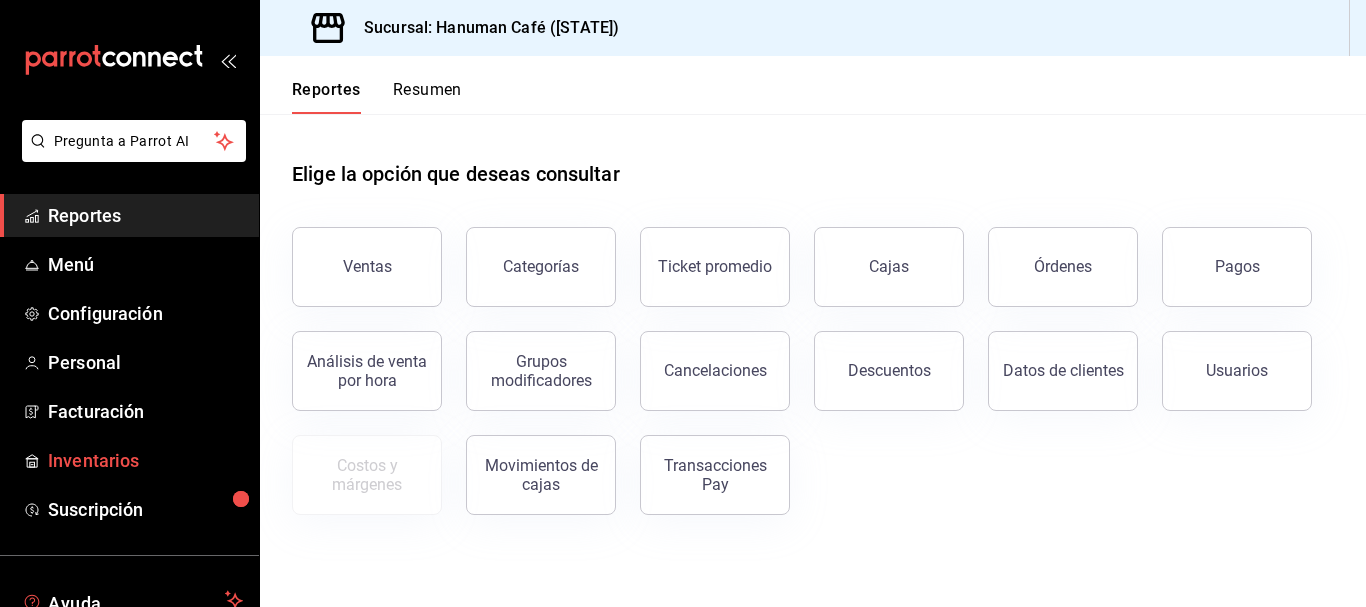 scroll, scrollTop: 148, scrollLeft: 0, axis: vertical 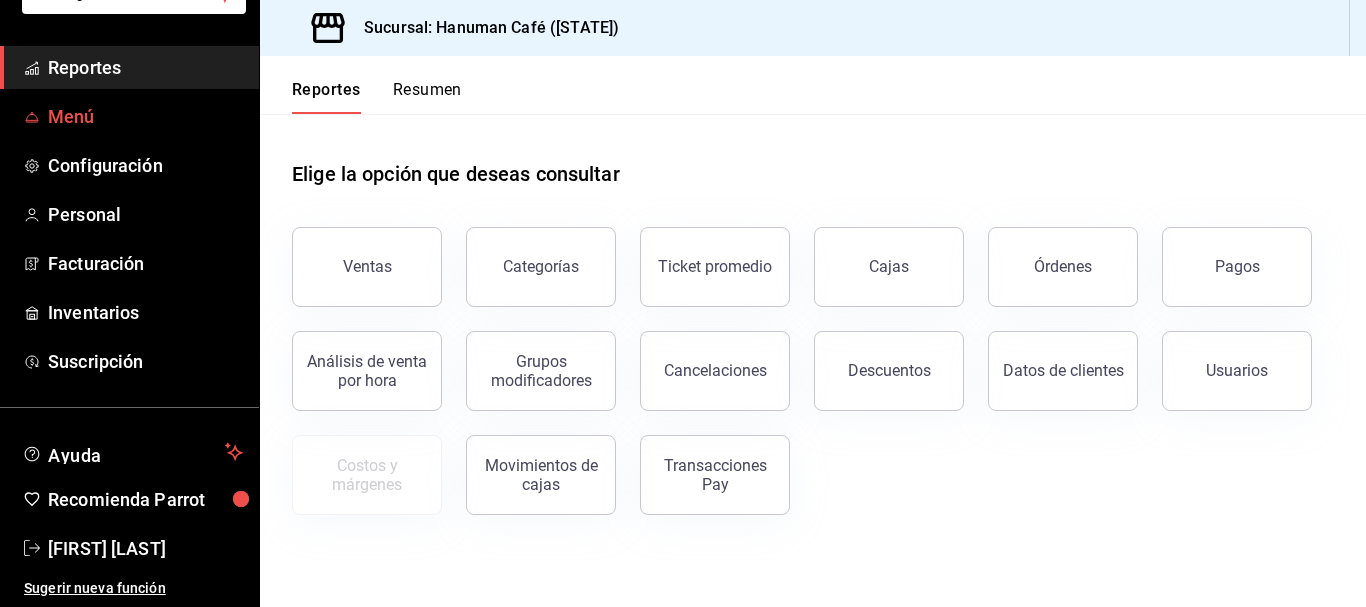 click on "Menú" at bounding box center (145, 116) 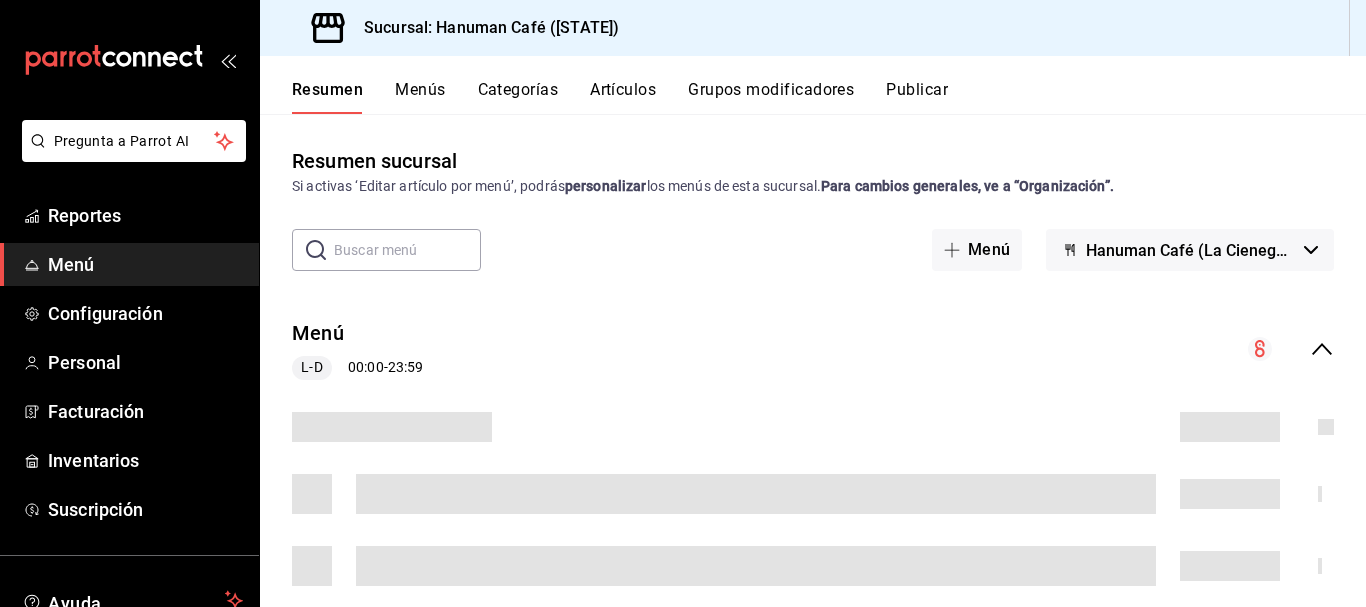 click on "Artículos" at bounding box center (623, 97) 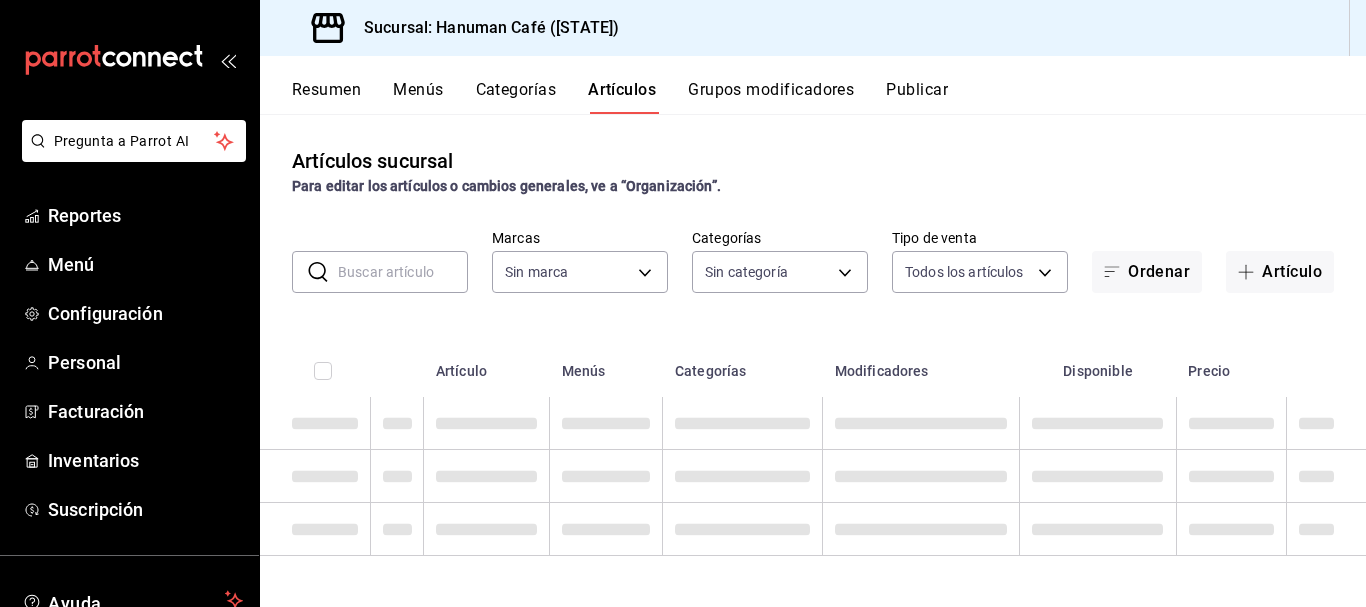 type on "8f75a259-51e2-4759-99ab-ee8ed505d99a" 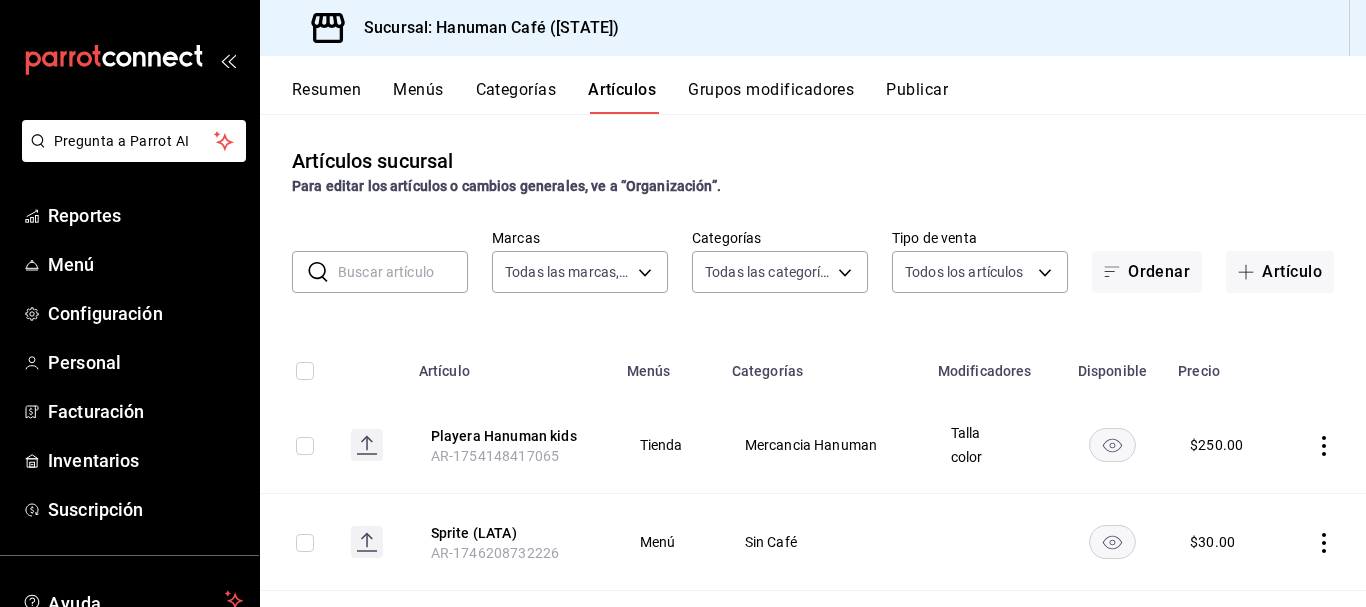 type on "42b93d00-4712-4959-903f-da54de777d11,6e9d3e77-ed69-47fe-88ea-3cd176e8703c,2a78ded0-1d75-4c82-ba2f-a99babc86e4d,f99b4b09-5d8f-4dea-9f93-877d0e8d3792,cec46d30-bb7c-41a4-bb62-41cc028a1813,cf082abd-b34b-4643-abec-927f4d35c170,7e6b806c-bca1-4e64-a889-3de03c763b84,331ff83e-5af7-4a3f-8306-09415783dffa,806eff4c-5acb-4f79-8a8a-62ca1c92a076,d3a6428d-c012-4e3a-a986-754395cac499,decc7816-17d9-4dd4-aa63-9b47d1051781,ce59ea6a-b41f-4abe-abe7-ddf2736f16c8,d1fa6543-2086-4ed1-93bb-b66e5a7c6c99,e209d4da-83dd-47dd-b833-1bf7b36a9aaf,a912df2f-12af-4984-813a-d008233b797f,675b3852-27be-4744-86cb-8332ada95f68,658f925e-8a90-486f-9675-e40eed3735e0" 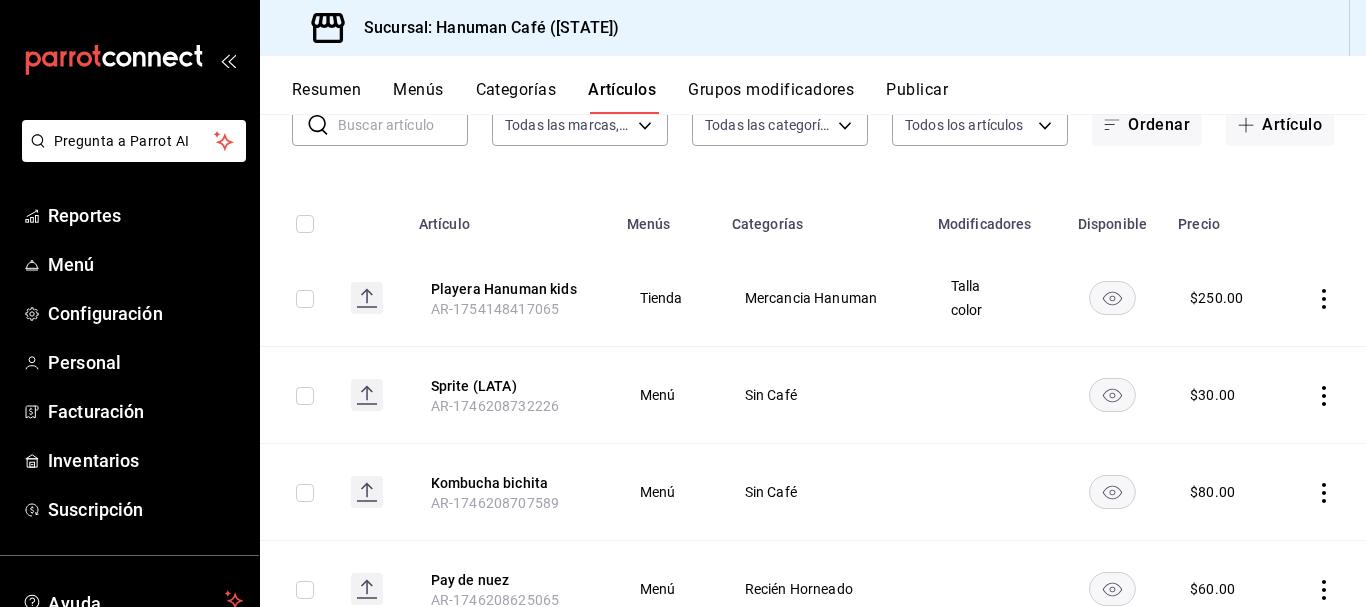 scroll, scrollTop: 125, scrollLeft: 0, axis: vertical 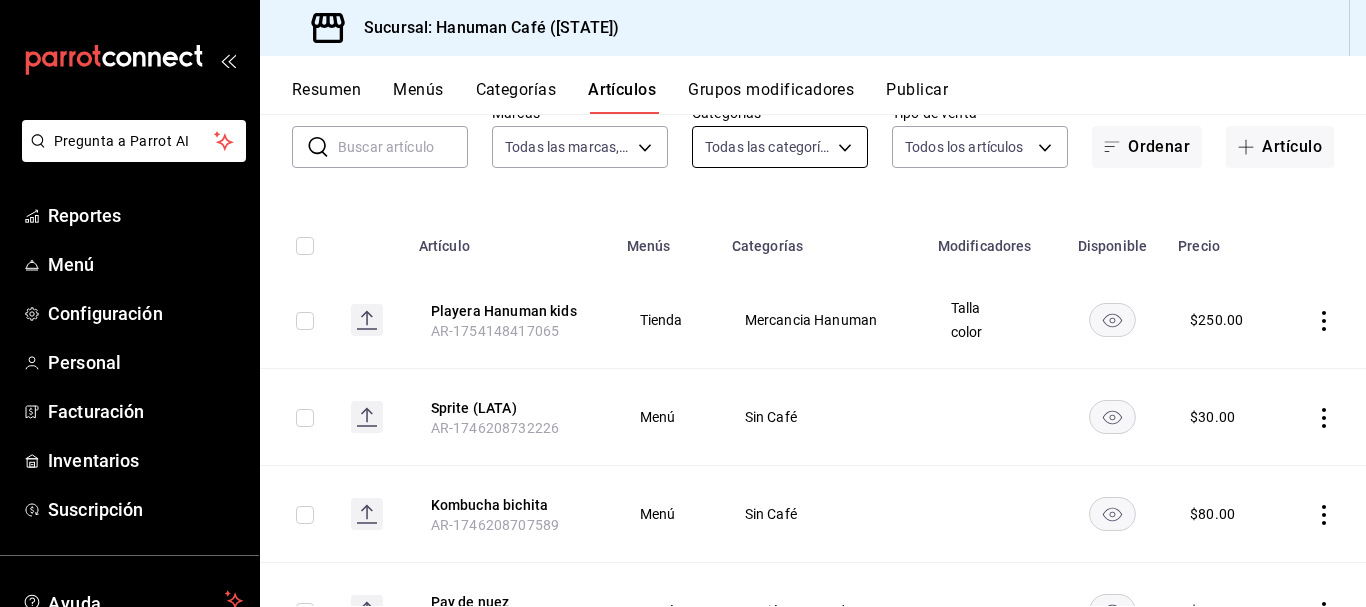 click on "Pregunta a Parrot AI Reportes   Menú   Configuración   Personal   Facturación   Inventarios   Suscripción   Ayuda Recomienda Parrot   [FIRST] [LAST]   Sugerir nueva función   Sucursal: Hanuman Café ([STATE]) Resumen Menús Categorías Artículos Grupos modificadores Publicar Artículos sucursal Para editar los artículos o cambios generales, ve a “Organización”. ​ ​ Marcas Todas las marcas, Sin marca 8f75a259-51e2-4759-99ab-ee8ed505d99a Categorías Todas las categorías, Sin categoría Tipo de venta Todos los artículos ALL Ordenar Artículo Artículo Menús Categorías Modificadores Disponible Precio Playera Hanuman kids AR-1754148417065 Tienda Mercancia Hanuman Talla color $ 250.00 Sprite (LATA) AR-1746208732226 Menú Sin Café $ 30.00 Kombucha bichita AR-1746208707589 Menú Sin Café $ 80.00 Pay de nuez AR-1746208625065 Menú Recién Horneado $ 60.00 Pay de mango AR-1746208570202 Menú Recién Horneado $ 60.00 Jamón de Pavo AR-1746204920460 $ 30.00 Chicharron AR-1745126069572 $ 40.00" at bounding box center [683, 303] 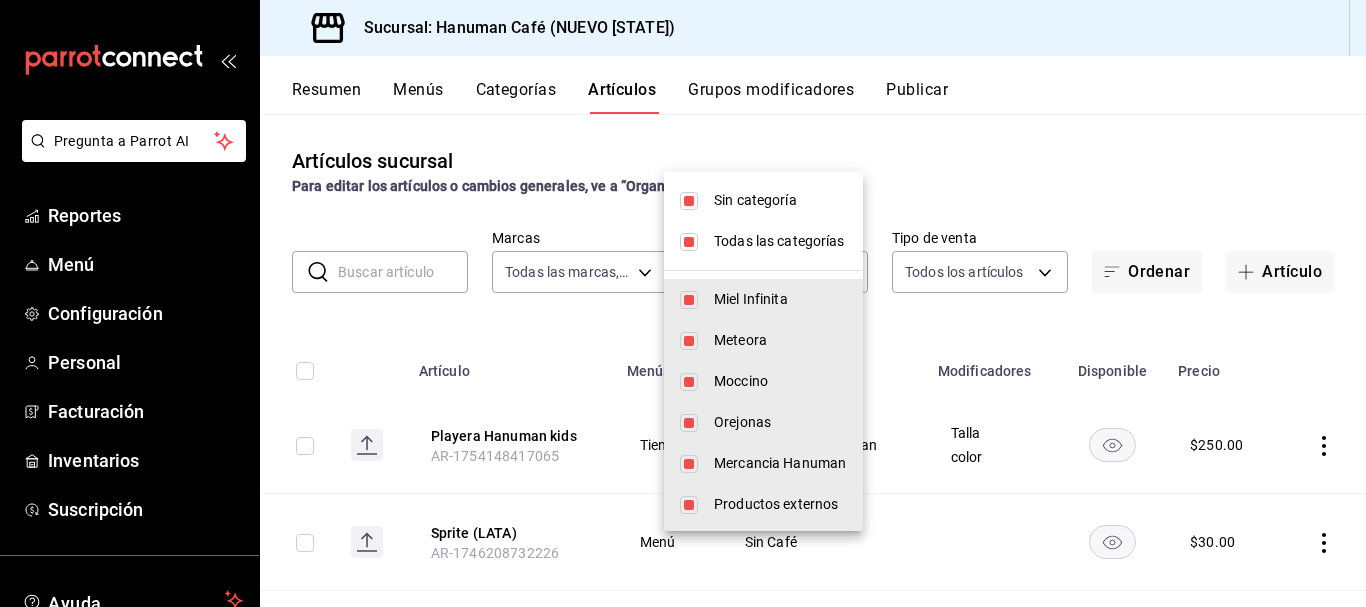 scroll, scrollTop: 0, scrollLeft: 0, axis: both 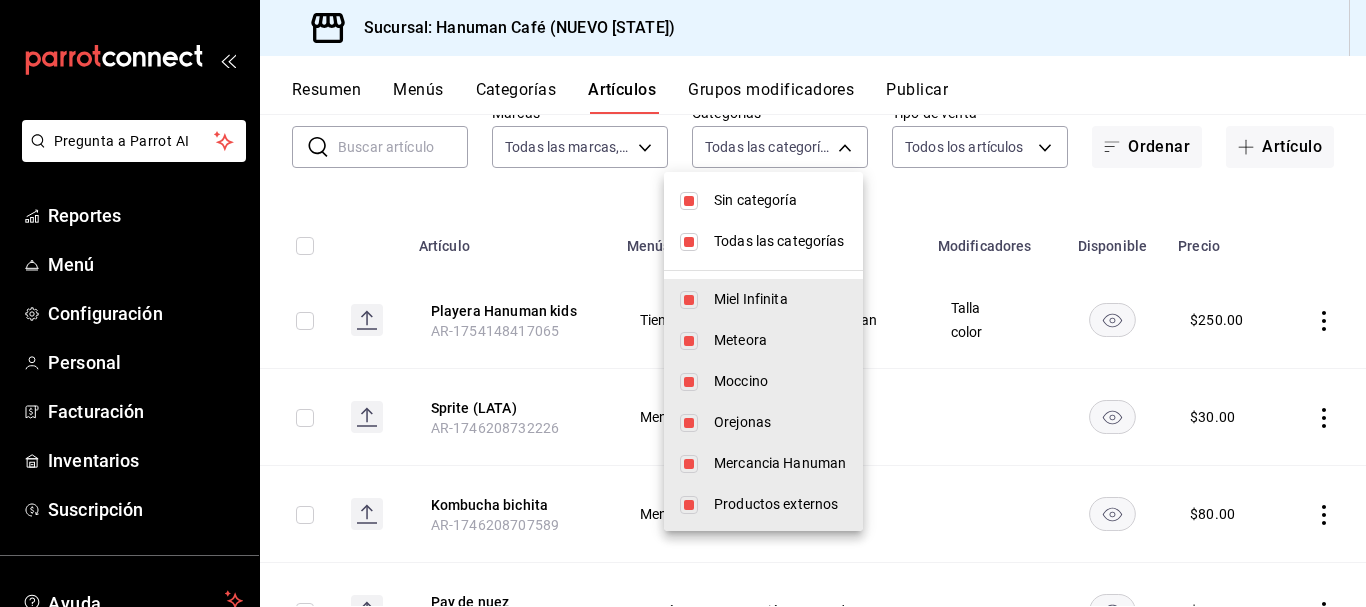 click at bounding box center (689, 201) 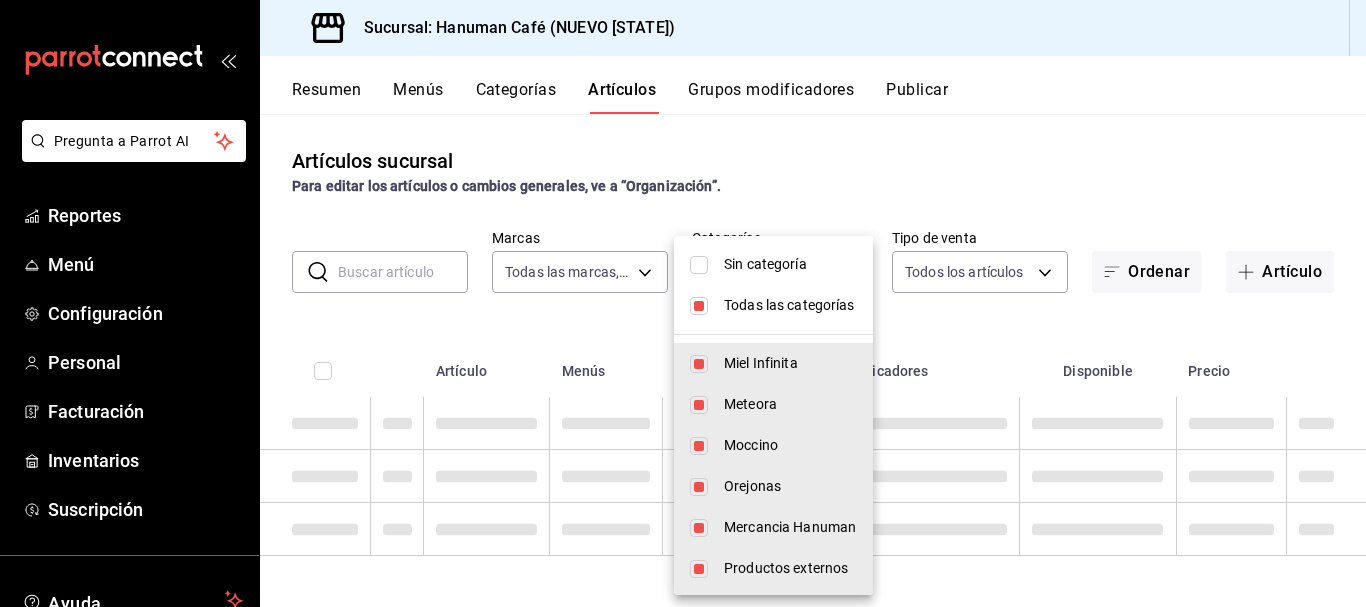scroll, scrollTop: 0, scrollLeft: 0, axis: both 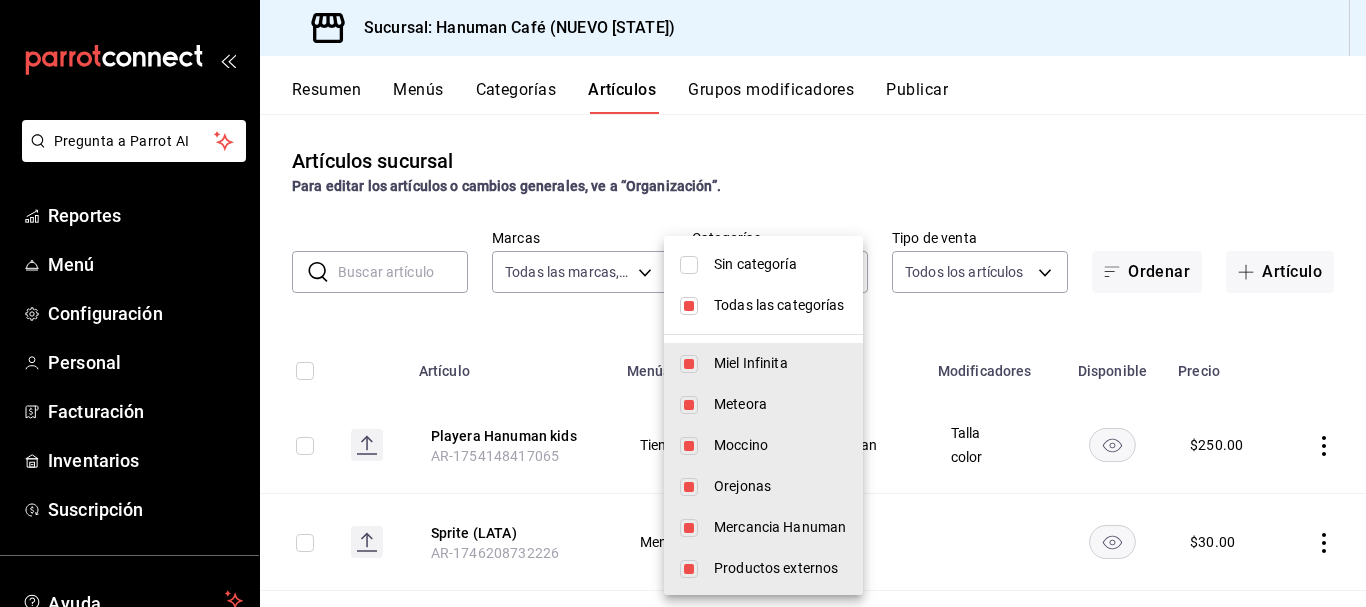 click on "Todas las categorías" at bounding box center (763, 305) 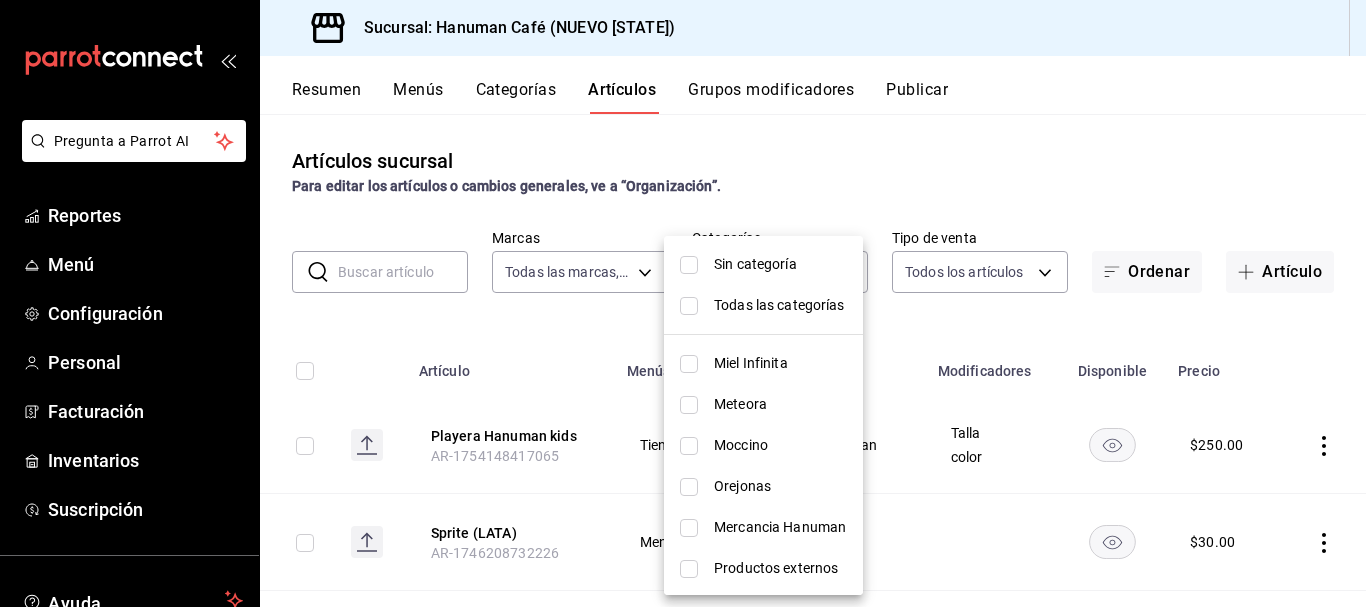 click on "Mercancia Hanuman" at bounding box center [780, 527] 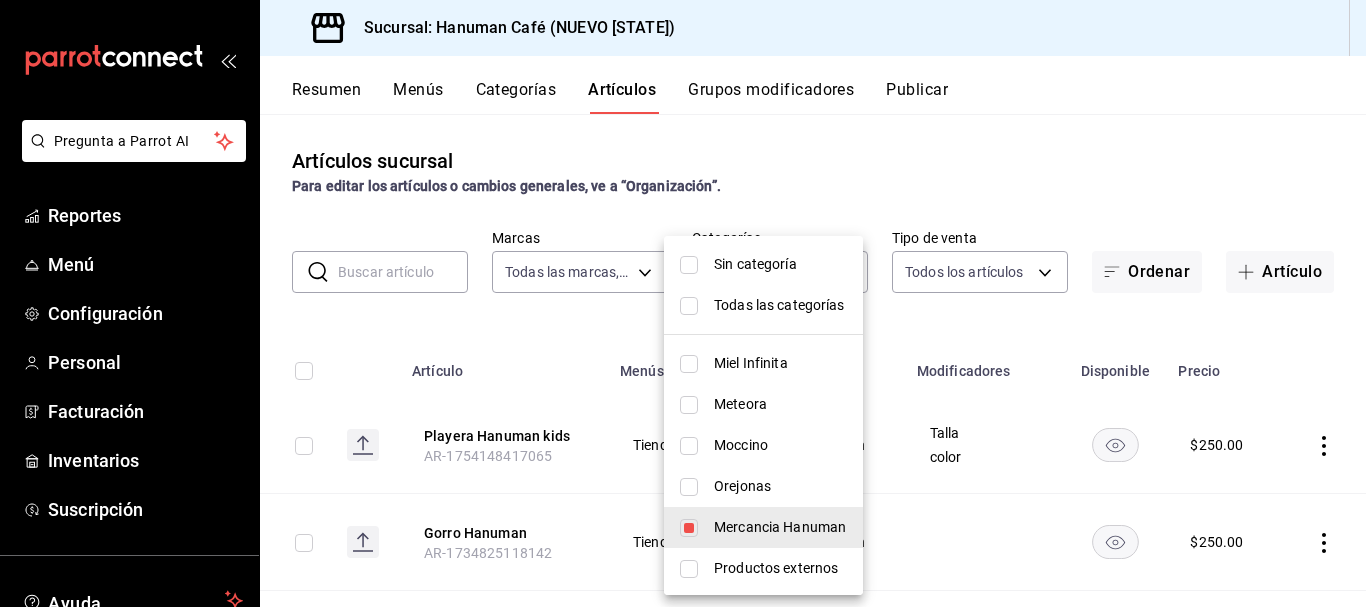 click at bounding box center [683, 303] 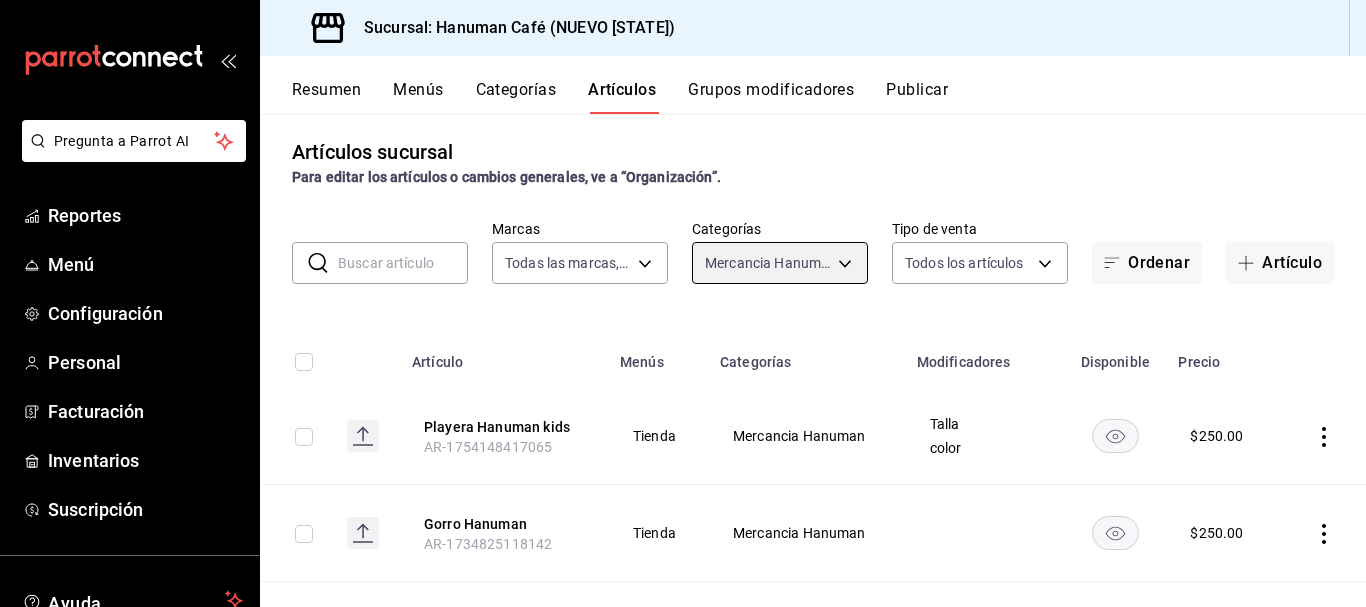 scroll, scrollTop: 0, scrollLeft: 0, axis: both 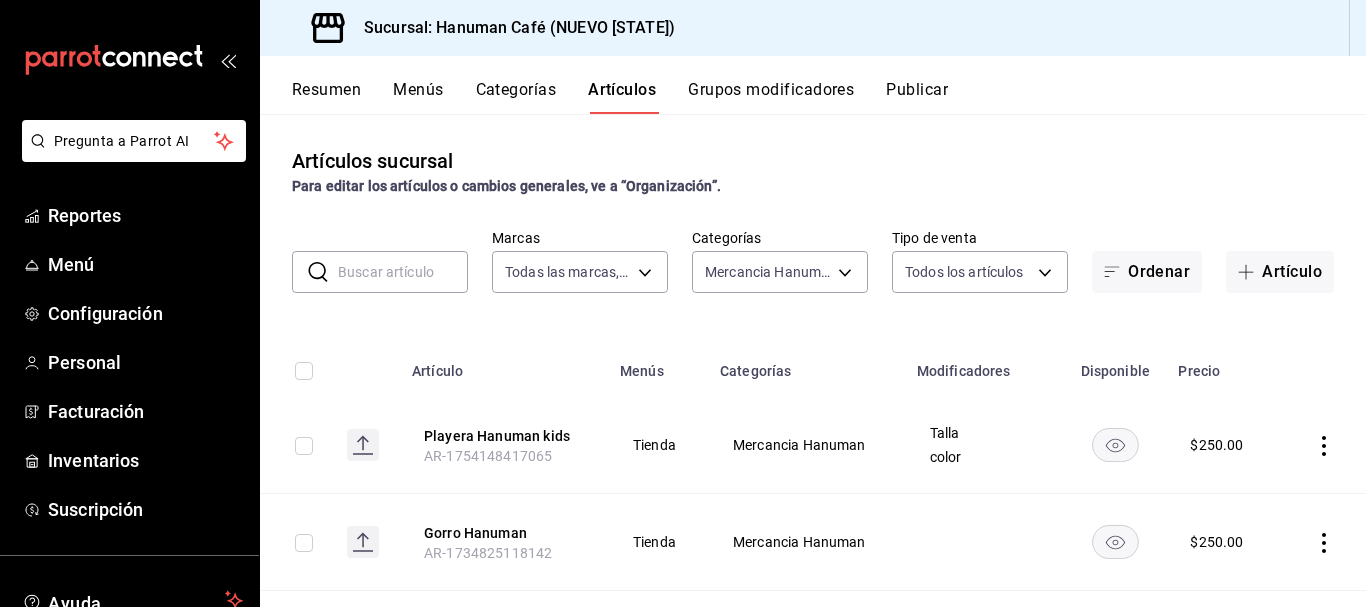 click 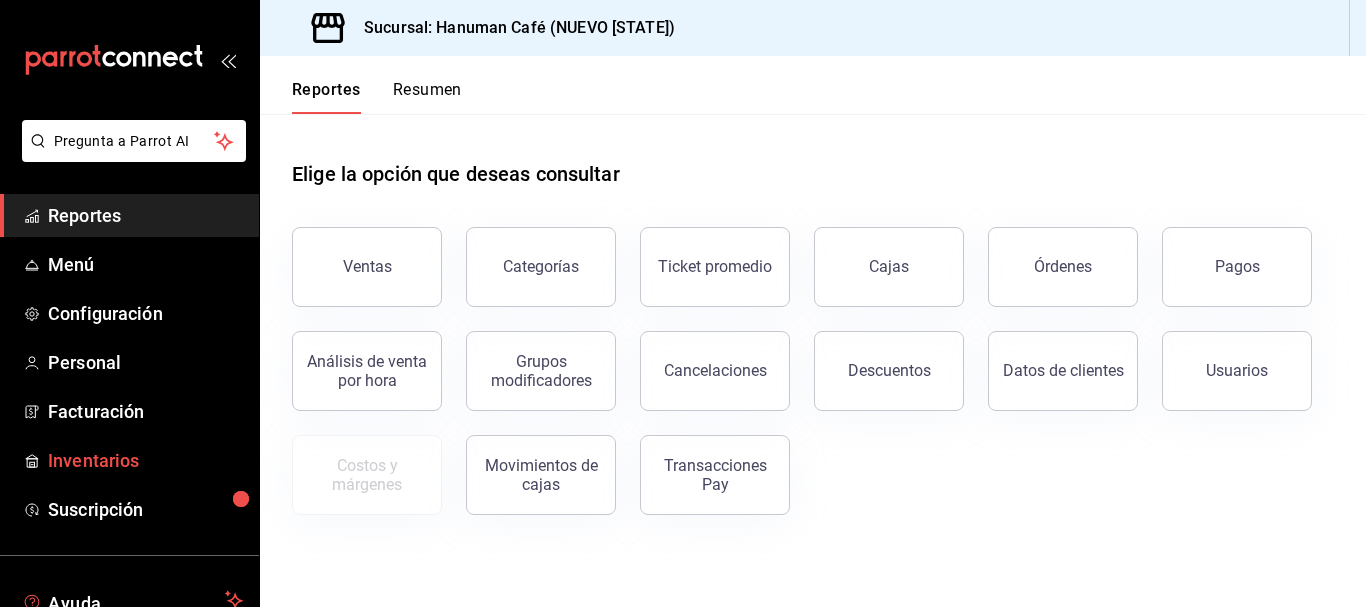 scroll, scrollTop: 148, scrollLeft: 0, axis: vertical 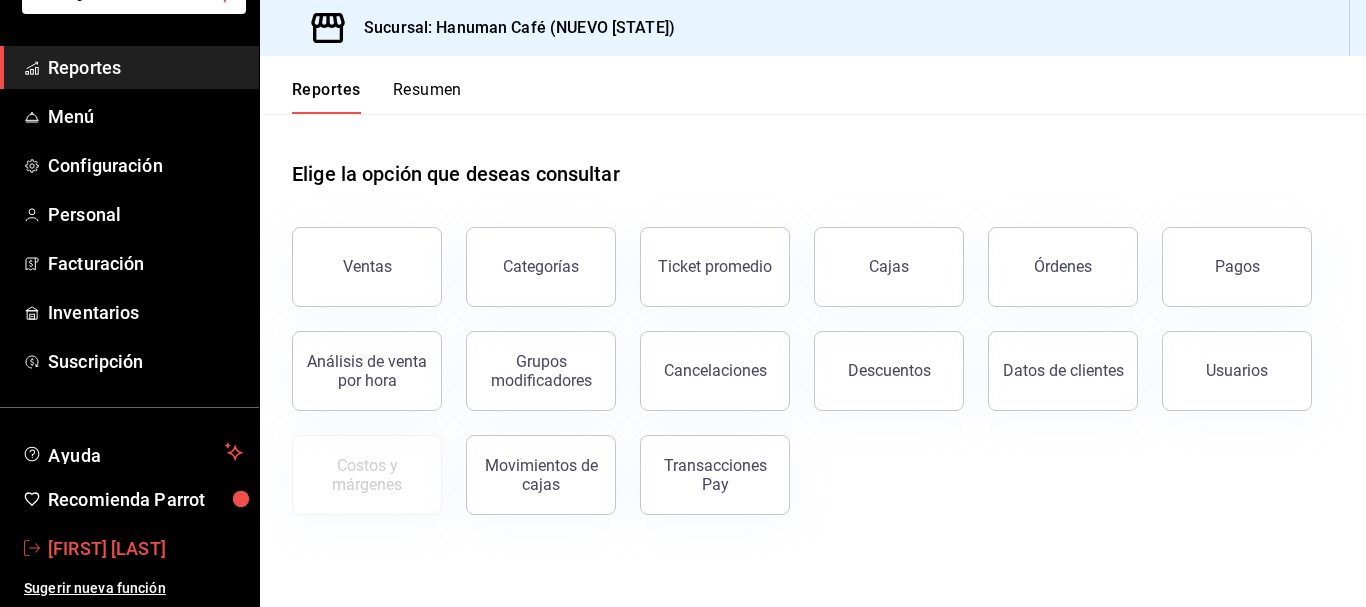 click on "[FIRST] [LAST]" at bounding box center (145, 548) 